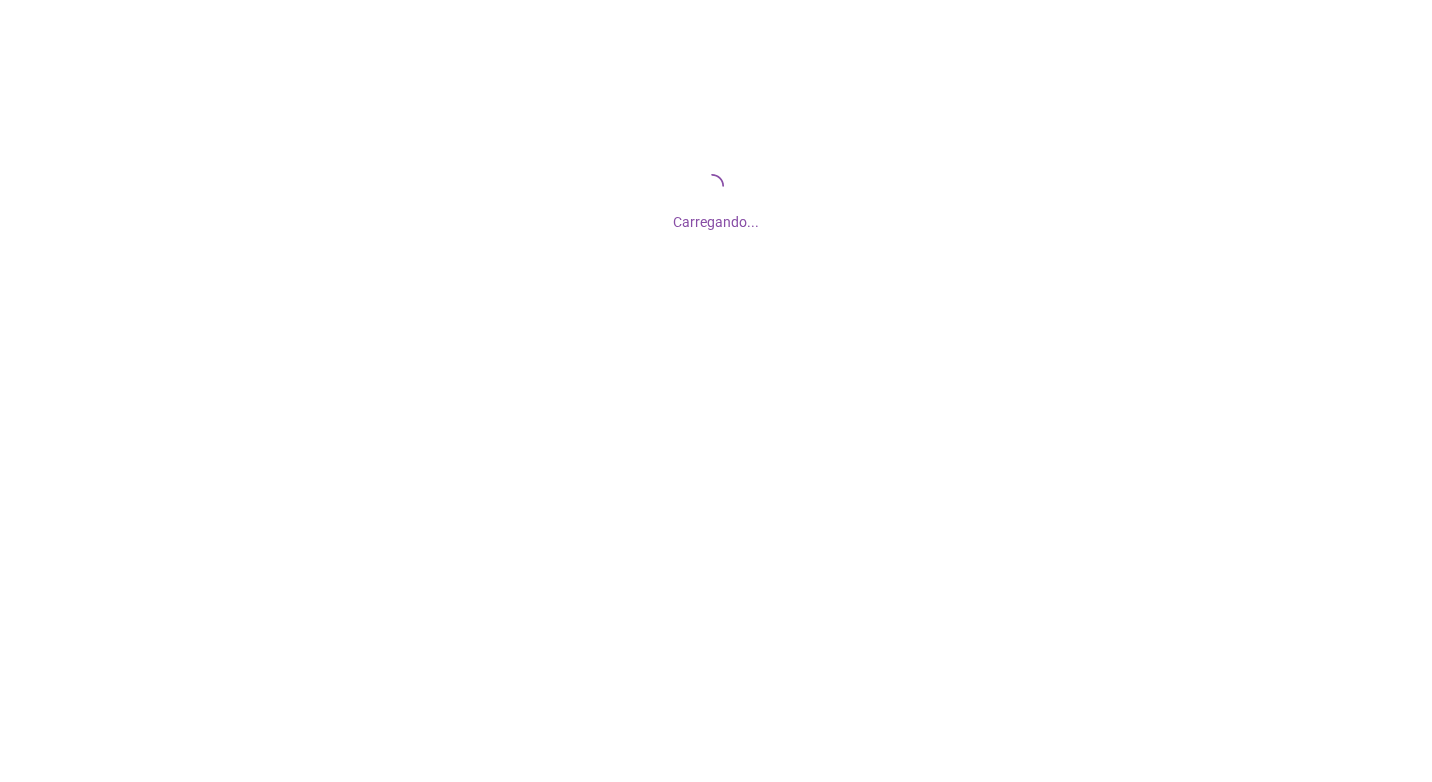 scroll, scrollTop: 0, scrollLeft: 0, axis: both 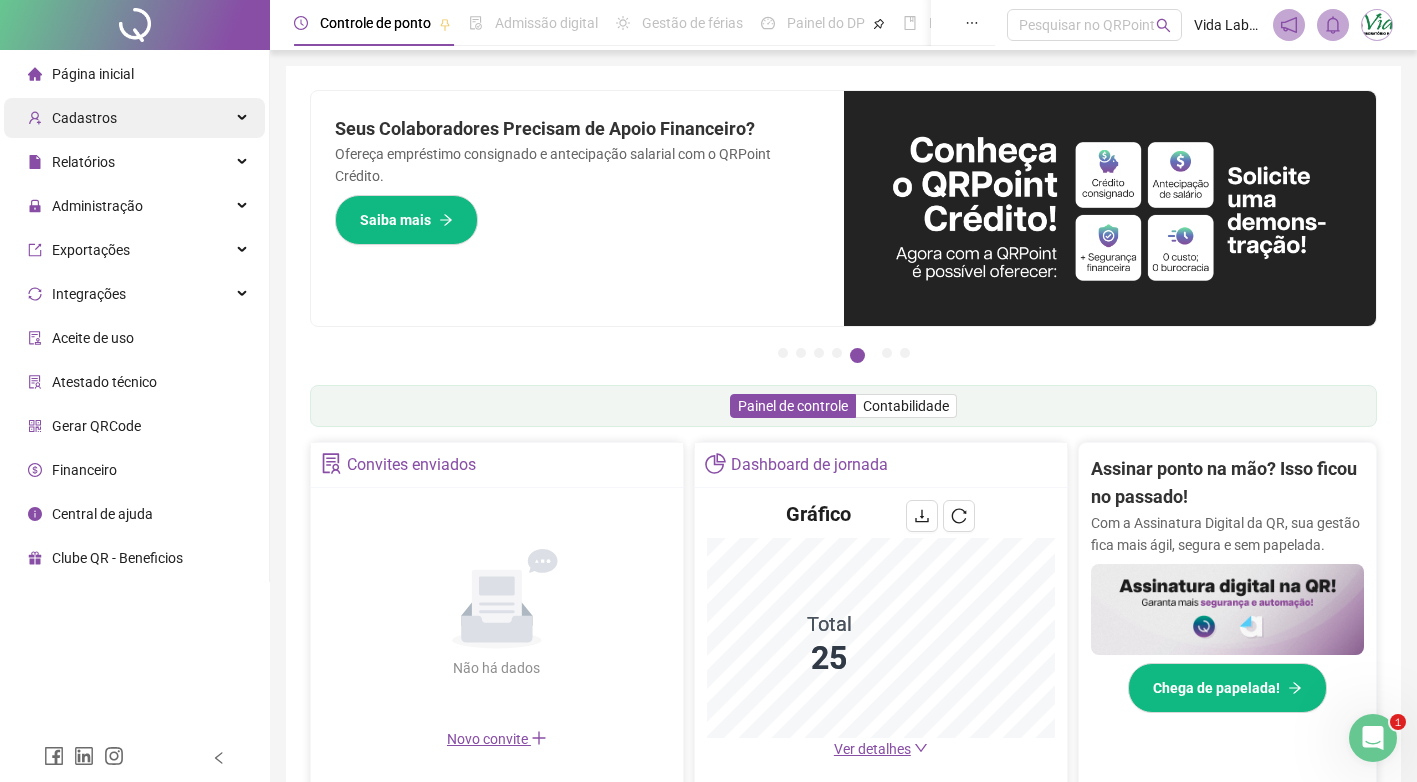 click on "Cadastros" at bounding box center (84, 118) 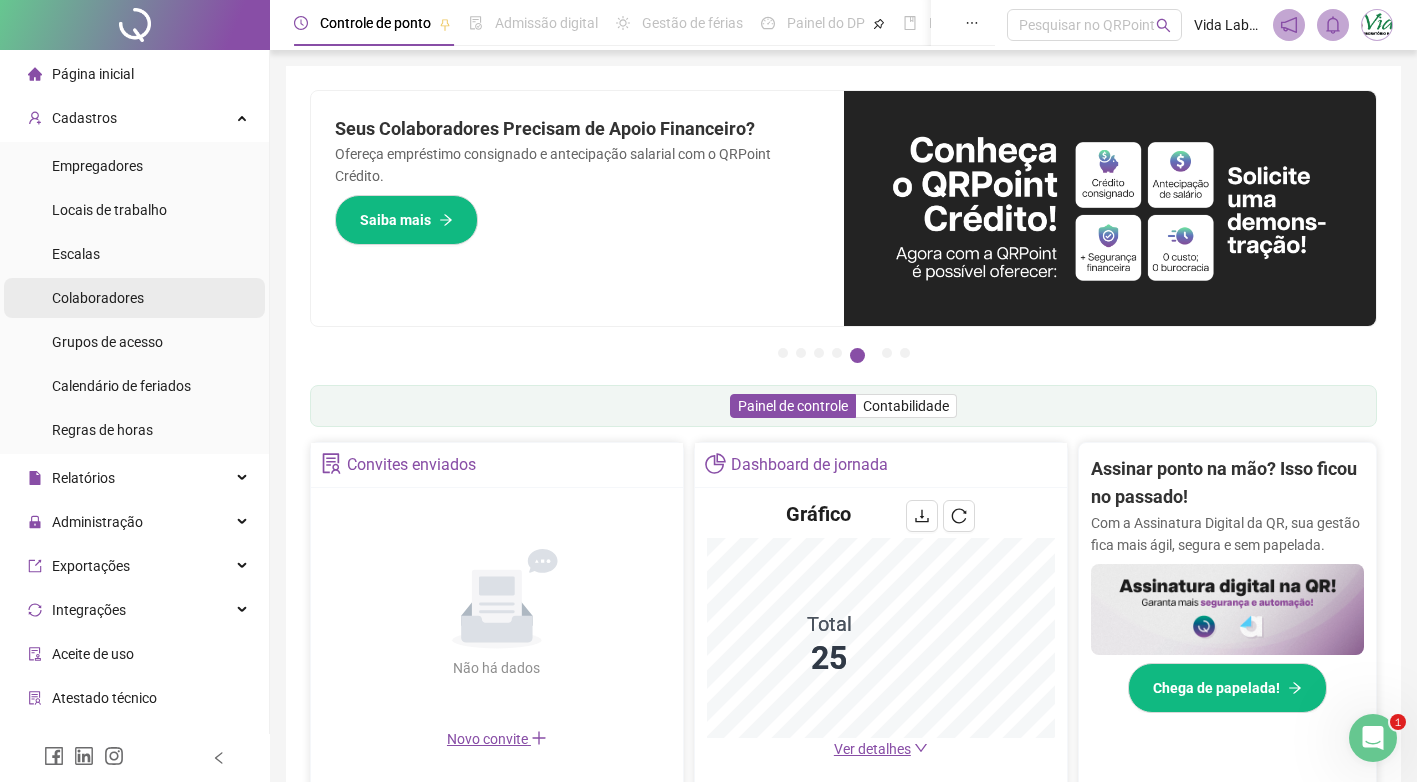click on "Colaboradores" at bounding box center (98, 298) 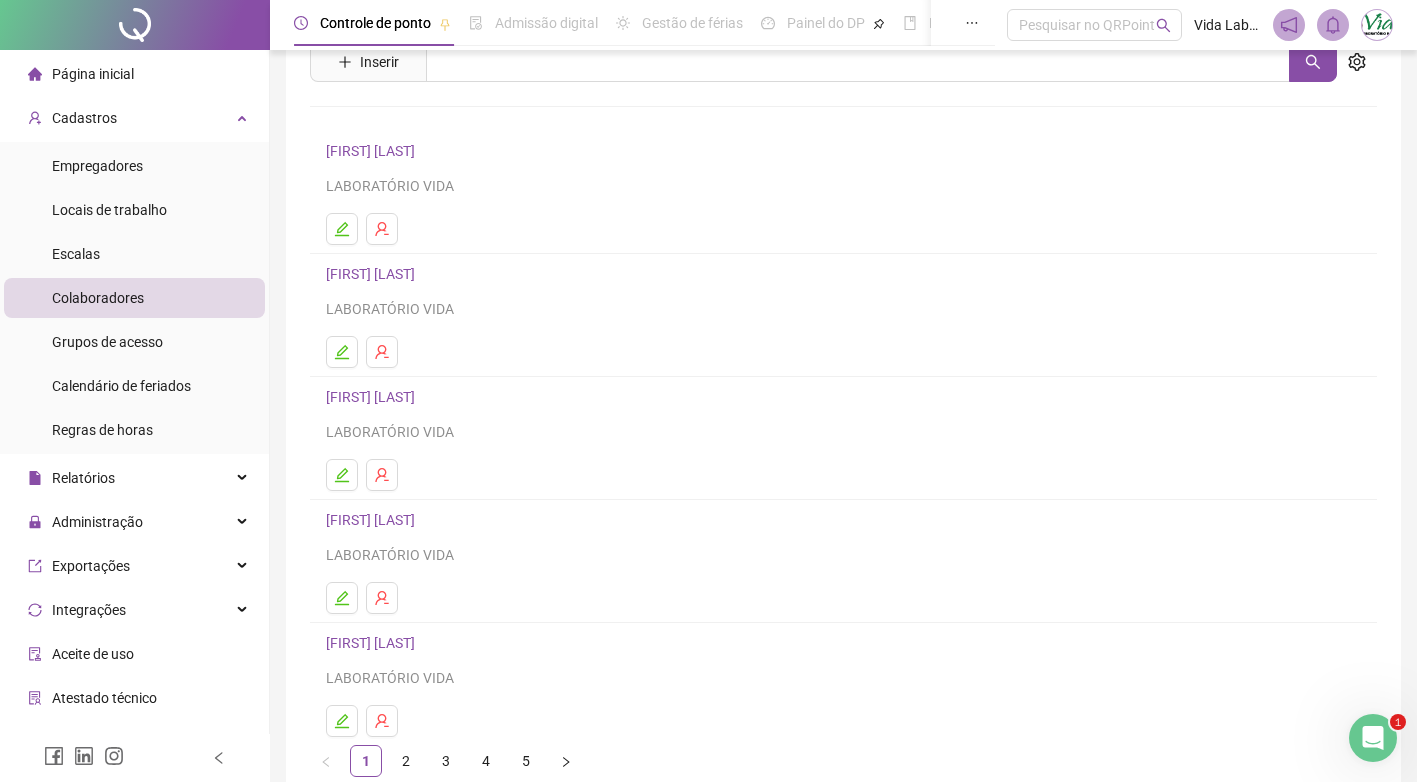 scroll, scrollTop: 185, scrollLeft: 0, axis: vertical 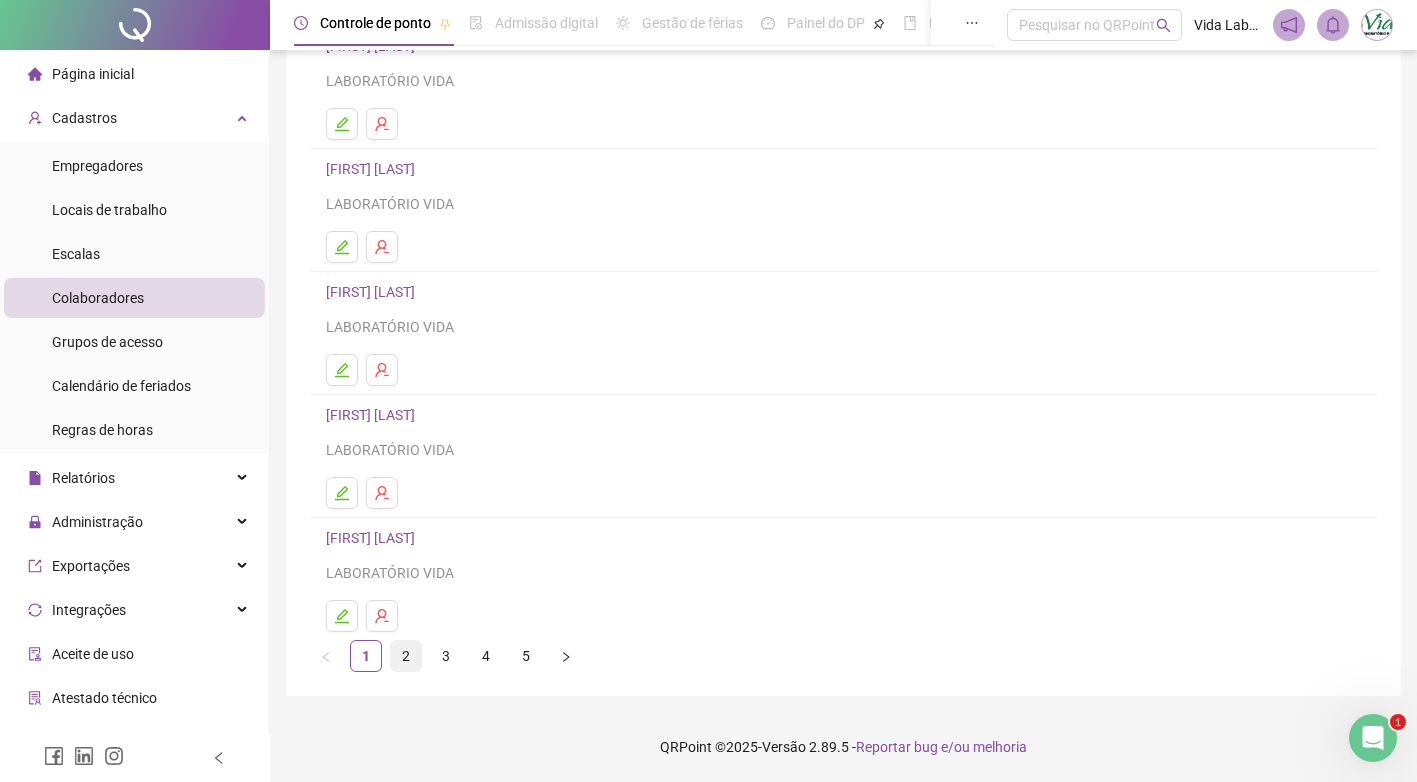 click on "2" at bounding box center (406, 656) 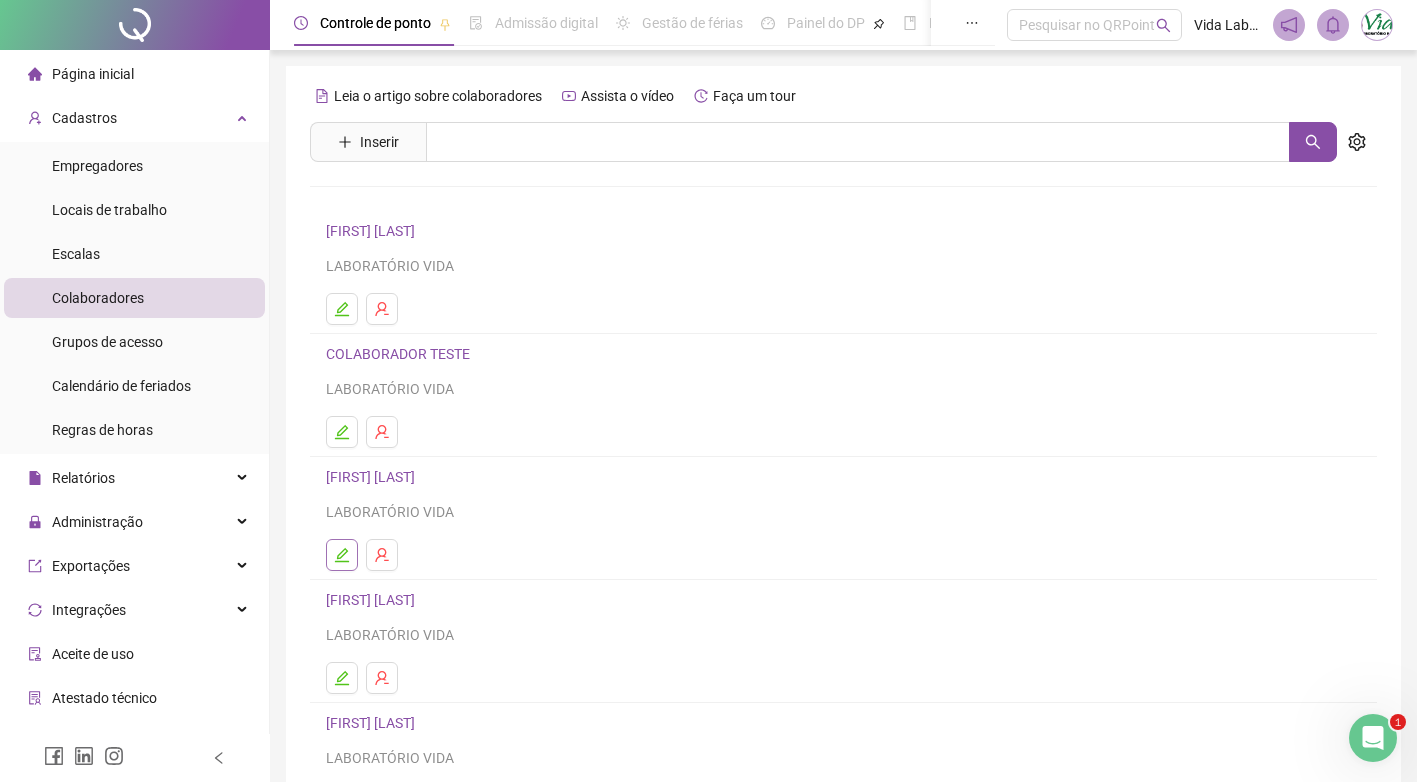 click 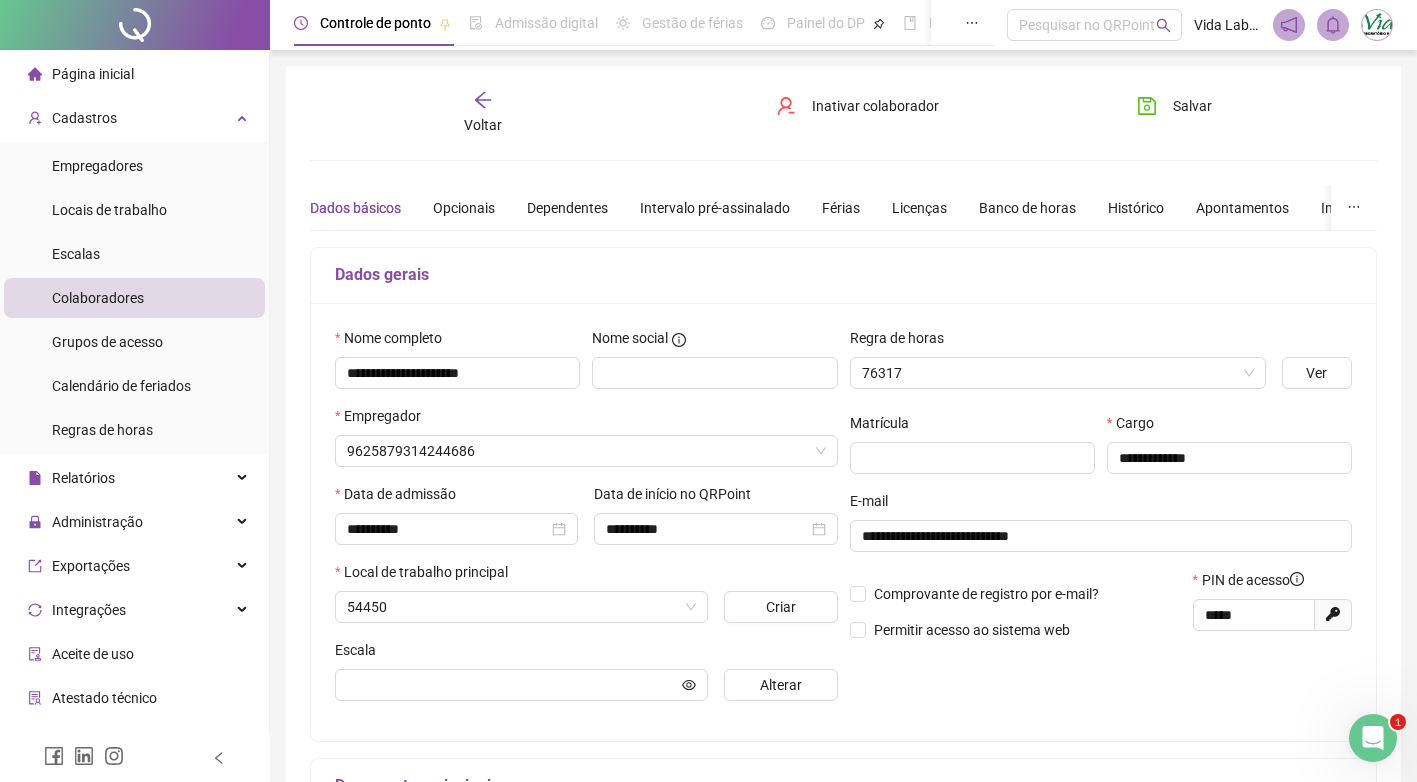 type on "**********" 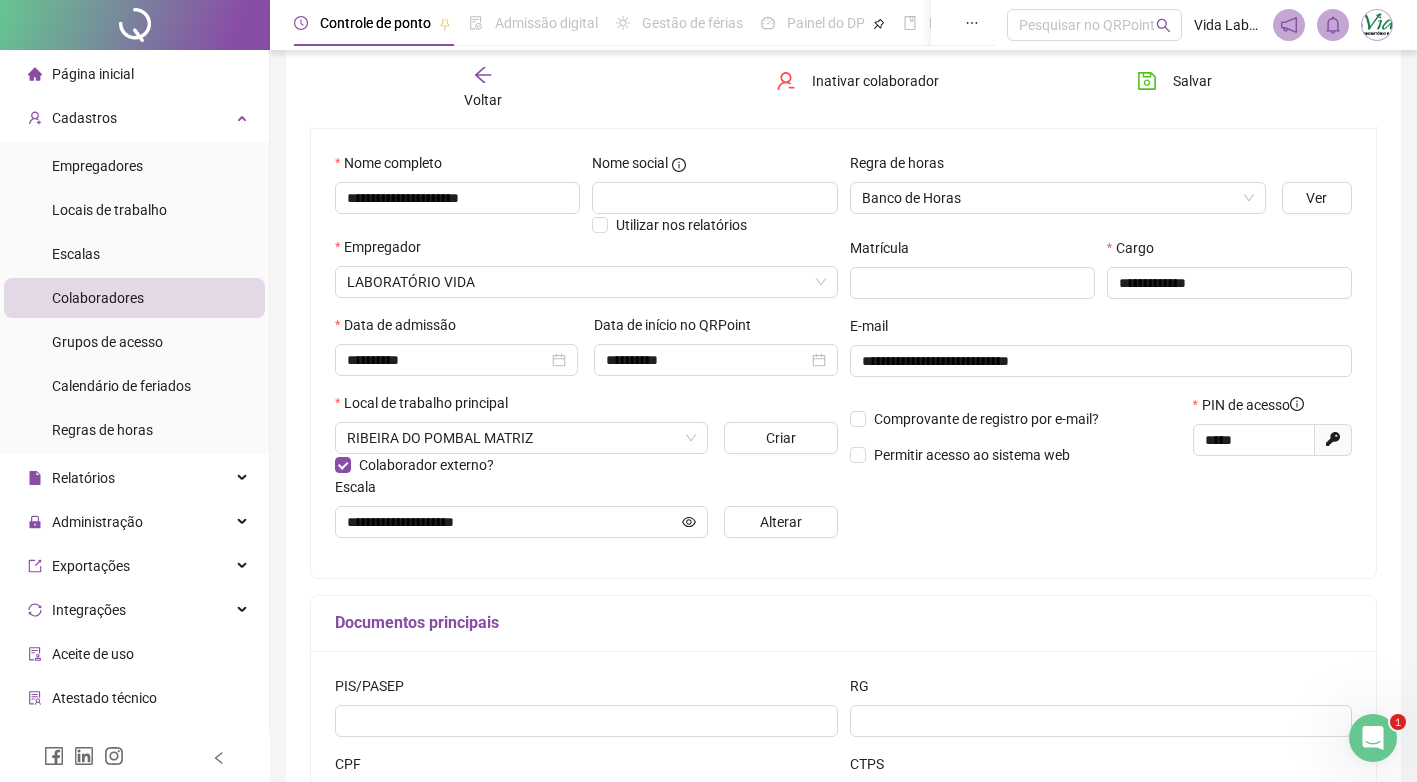 scroll, scrollTop: 159, scrollLeft: 0, axis: vertical 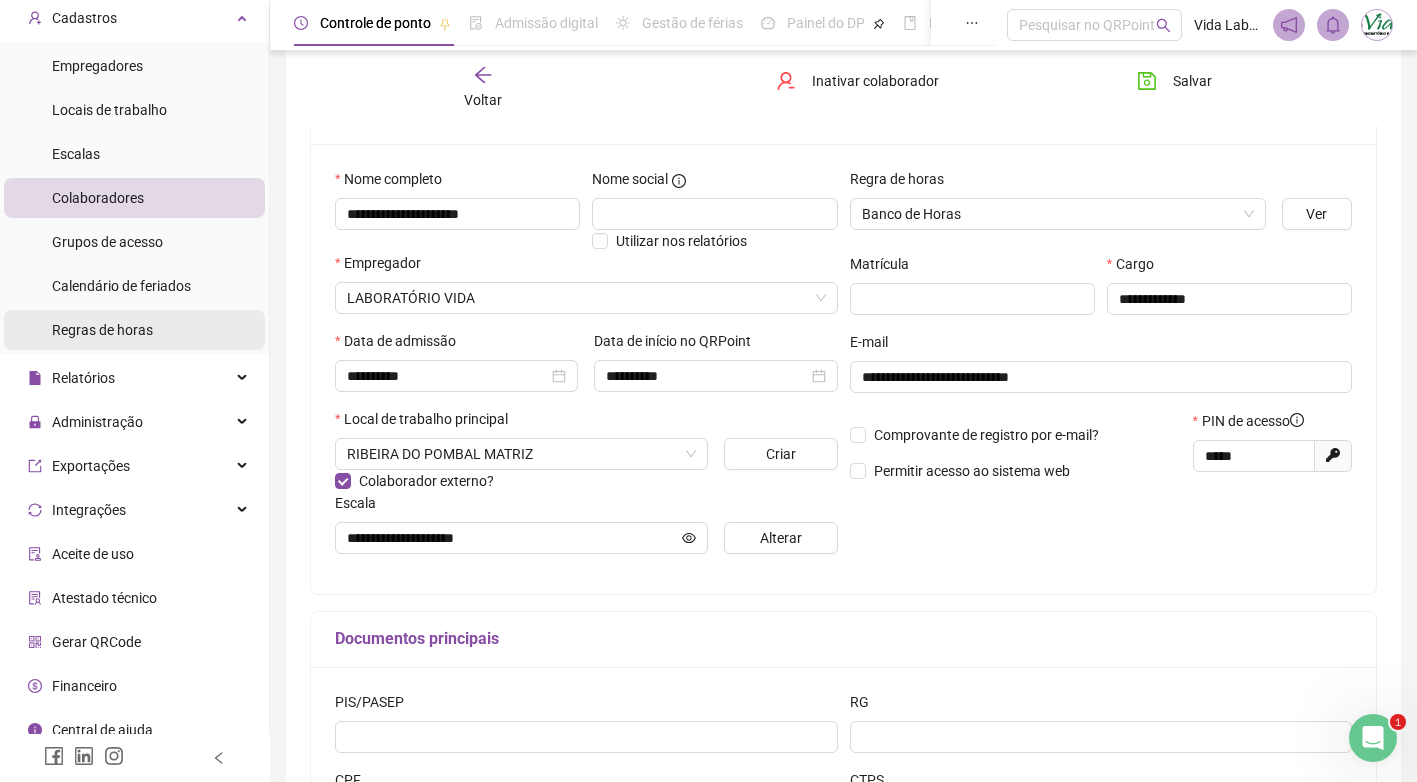 click on "Administração" at bounding box center (97, 422) 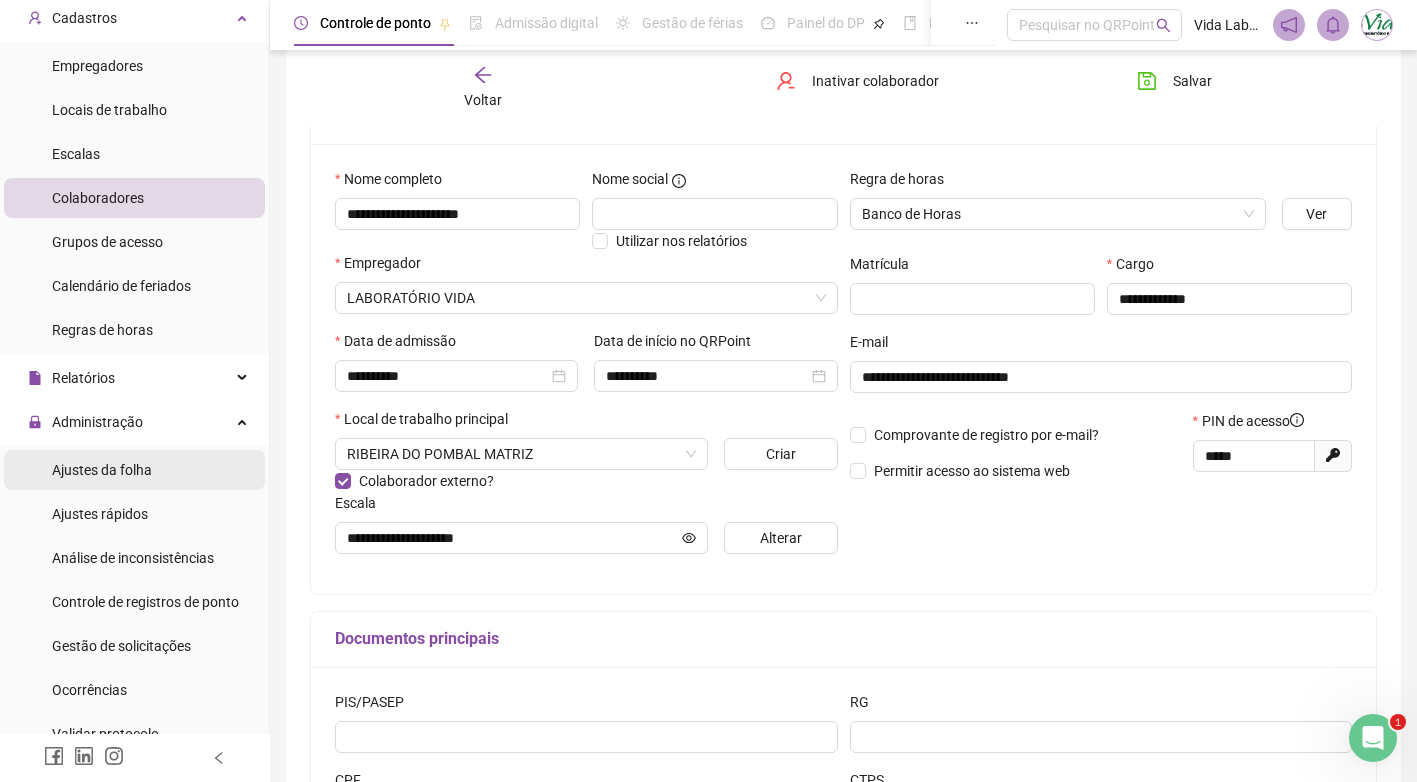 click on "Ajustes da folha" at bounding box center [102, 470] 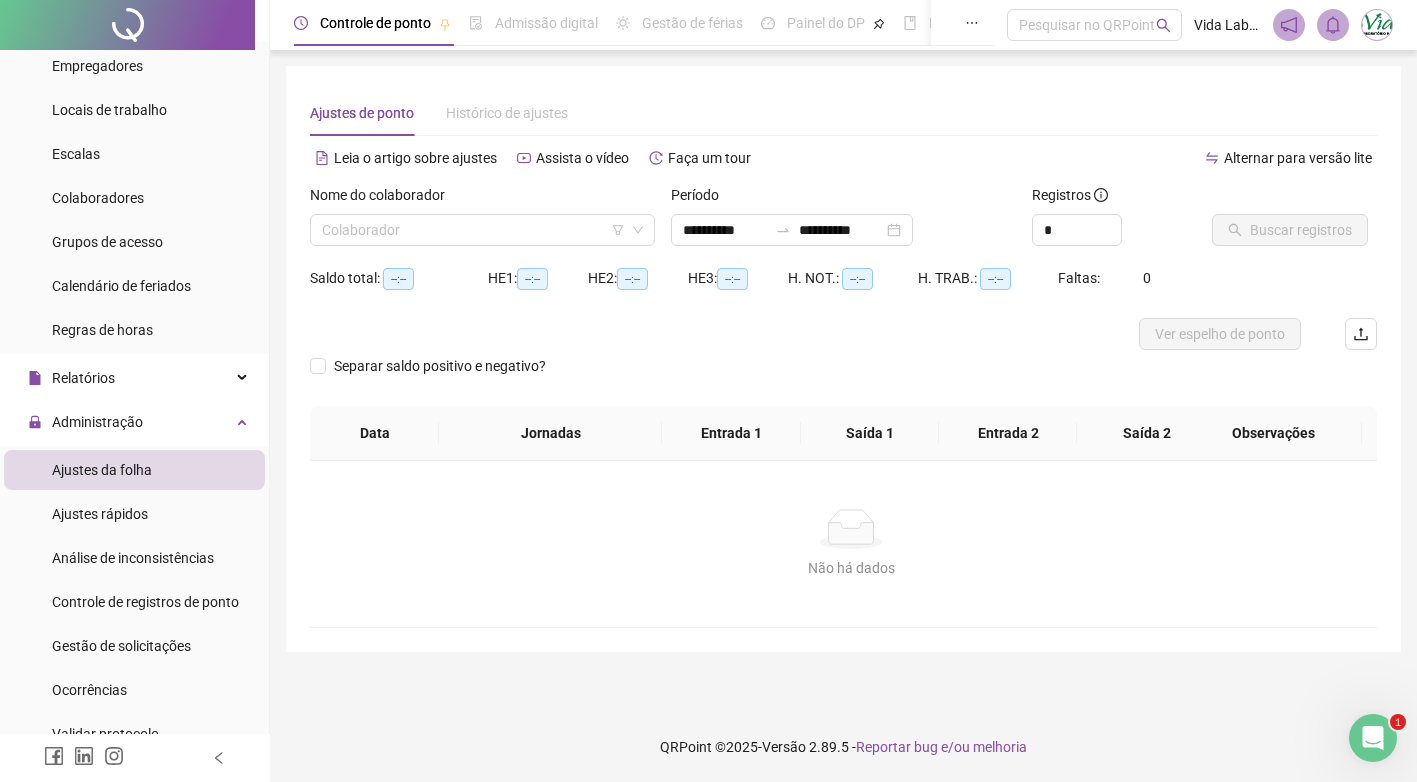 scroll, scrollTop: 0, scrollLeft: 0, axis: both 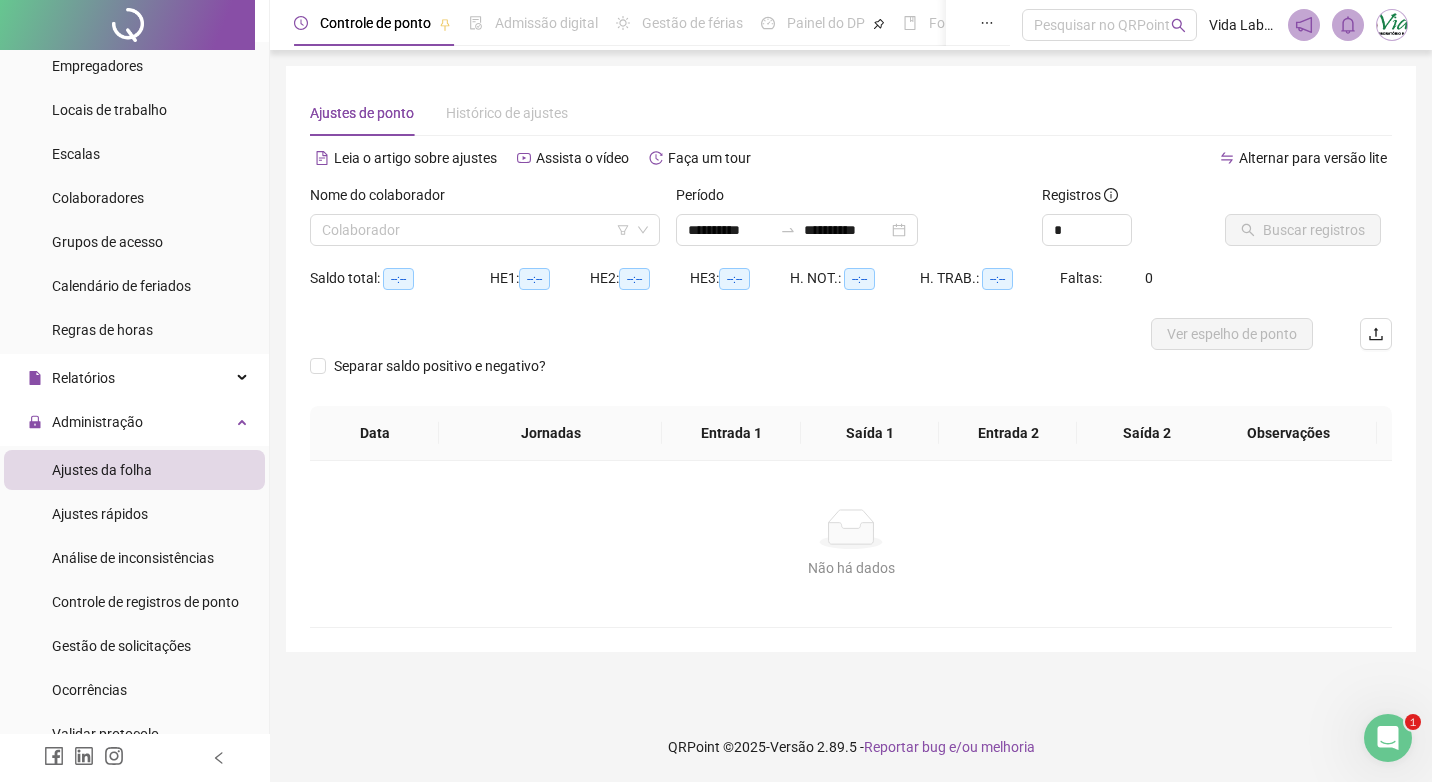click on "Nome do colaborador" at bounding box center (485, 199) 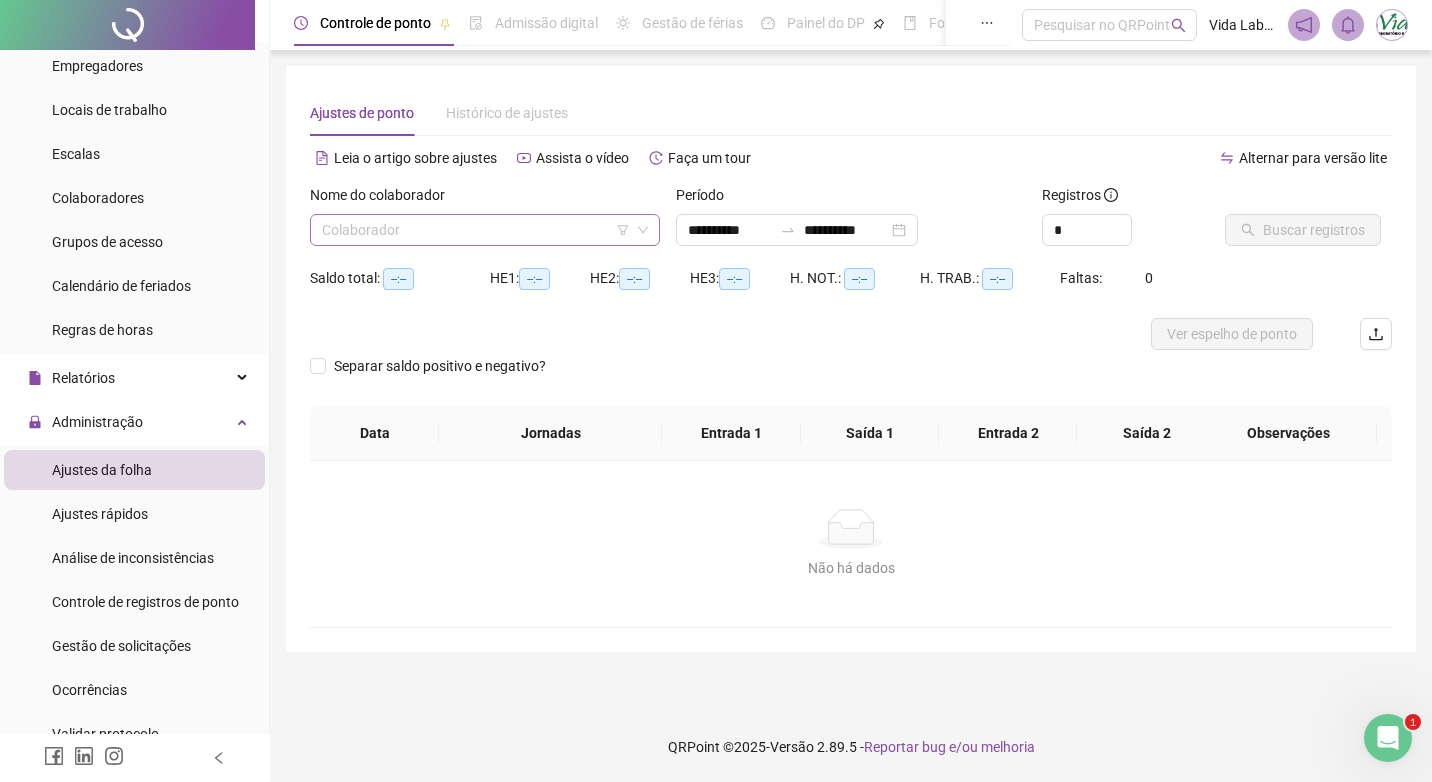 click at bounding box center [476, 230] 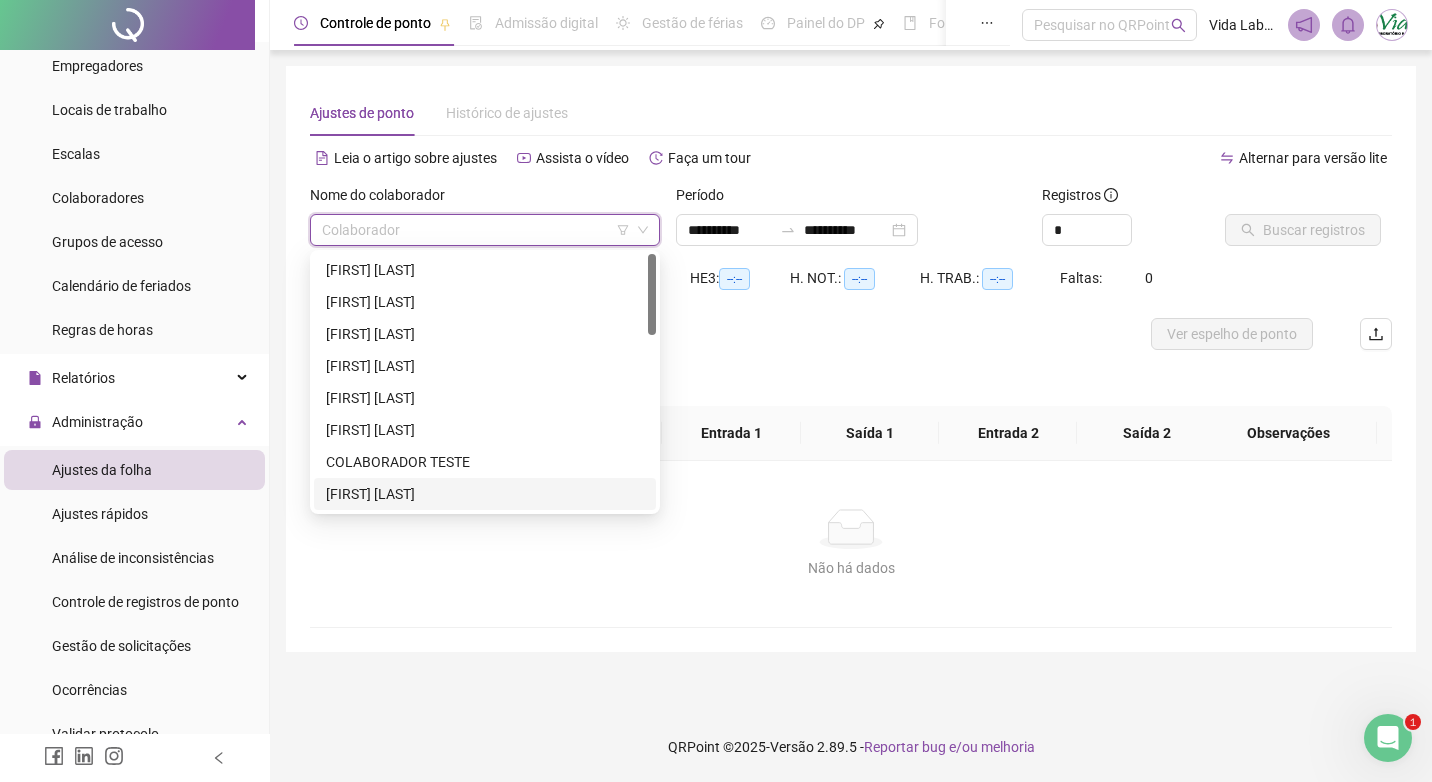 click on "[FIRST] [LAST] [LAST]" at bounding box center (485, 494) 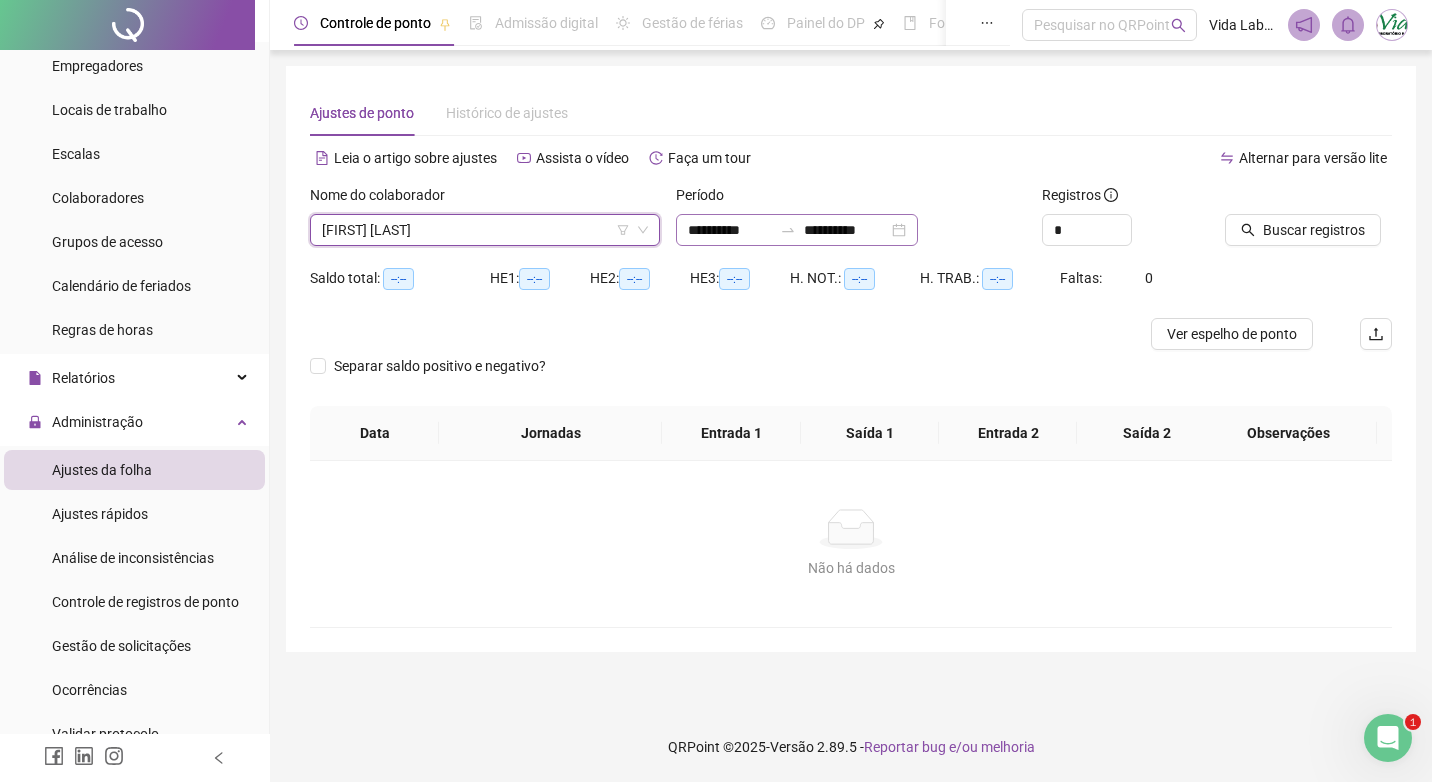 click on "**********" at bounding box center [797, 230] 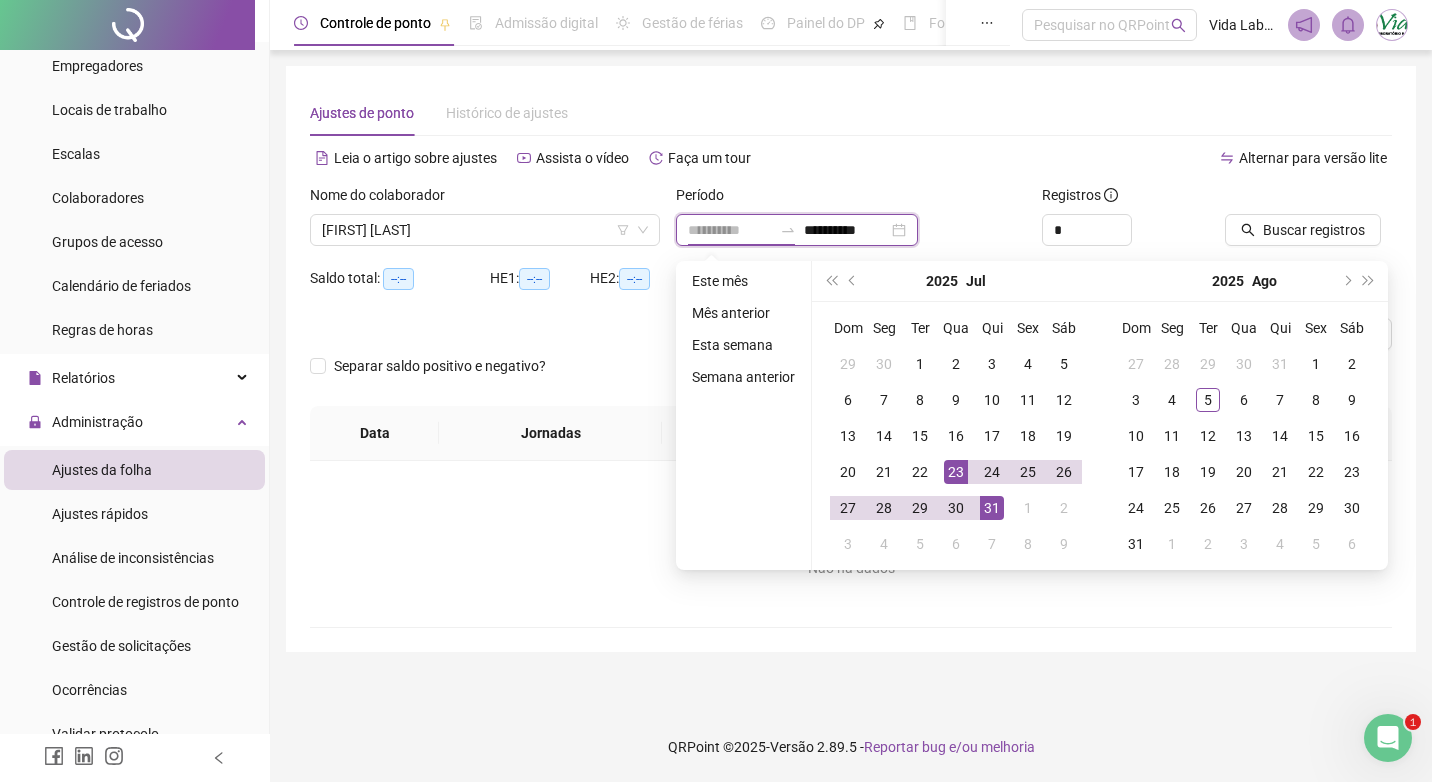 type on "**********" 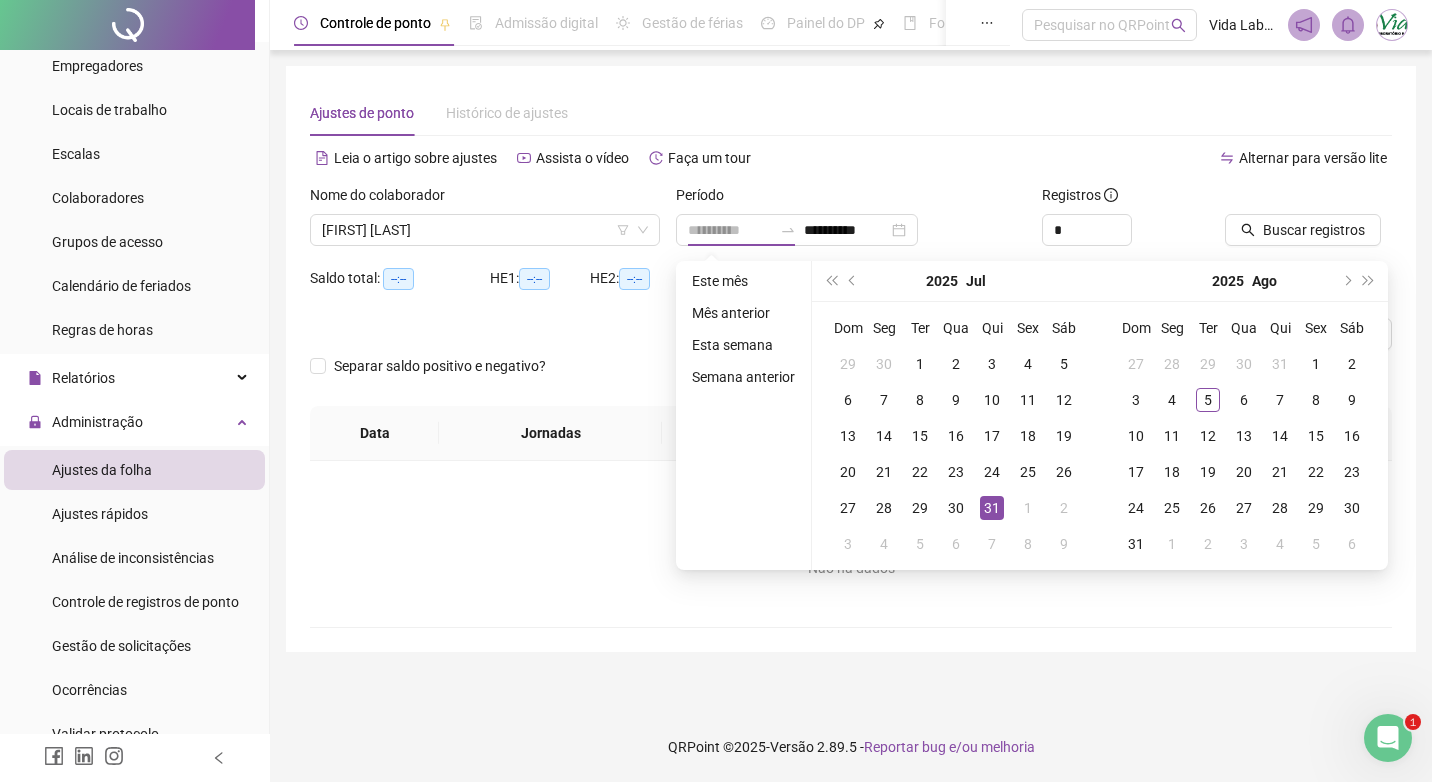 click on "31" at bounding box center [992, 508] 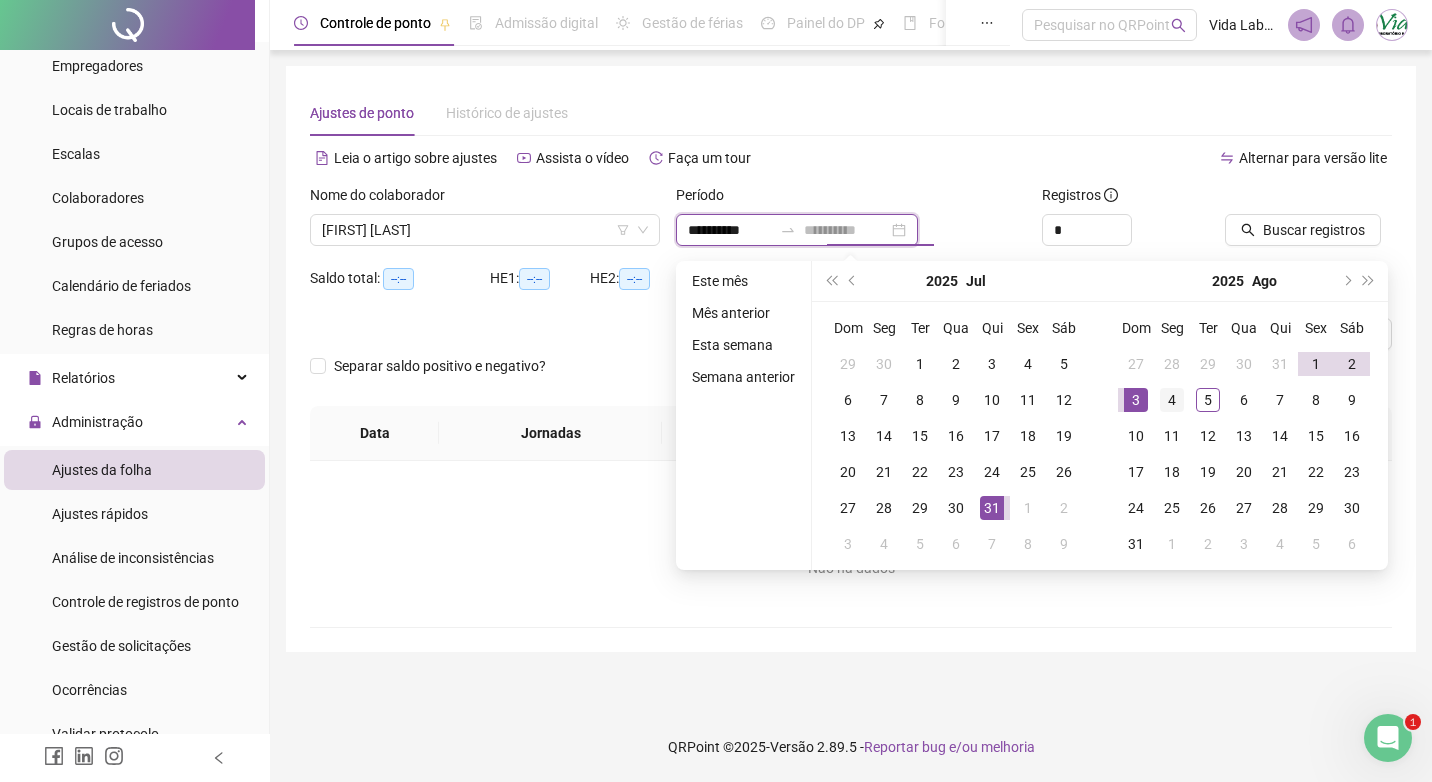 type on "**********" 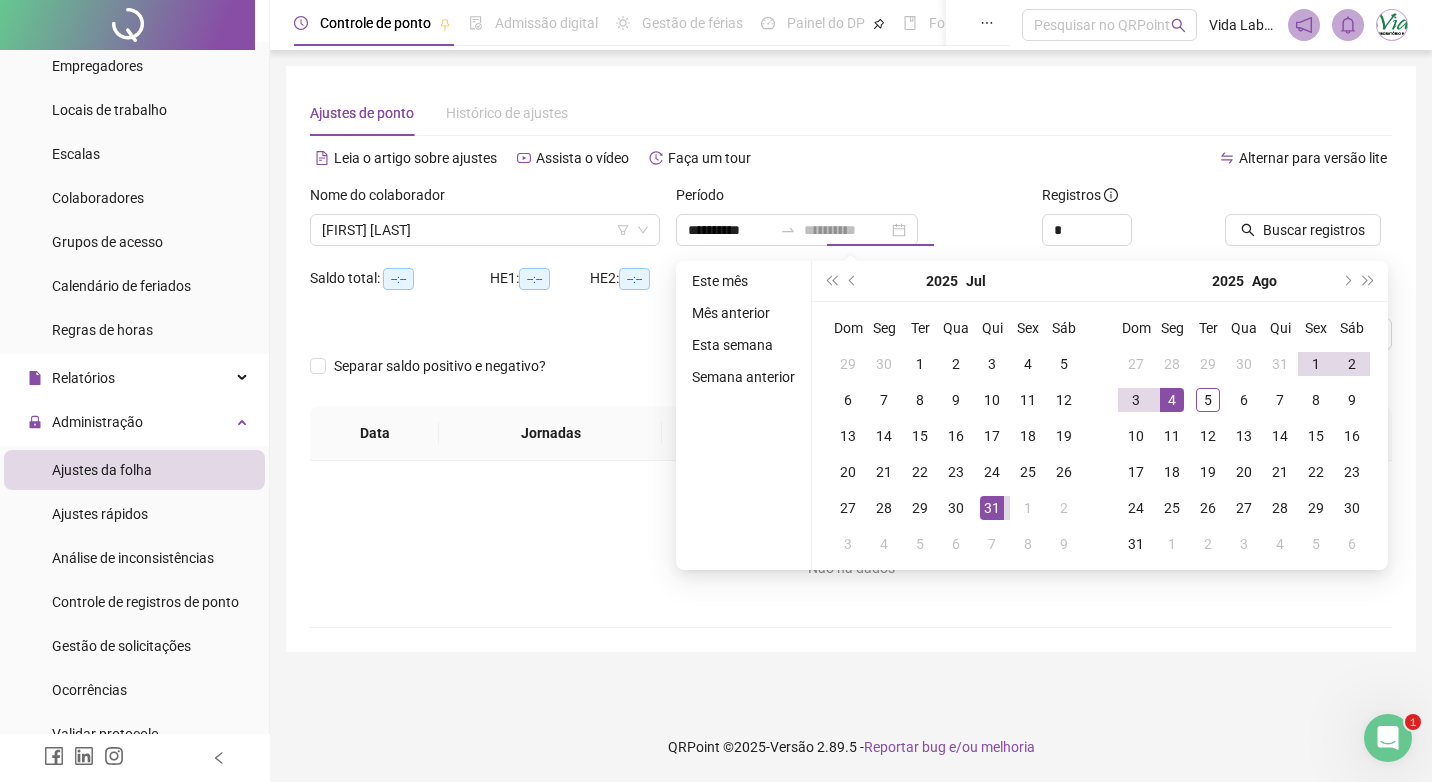 click on "4" at bounding box center (1172, 400) 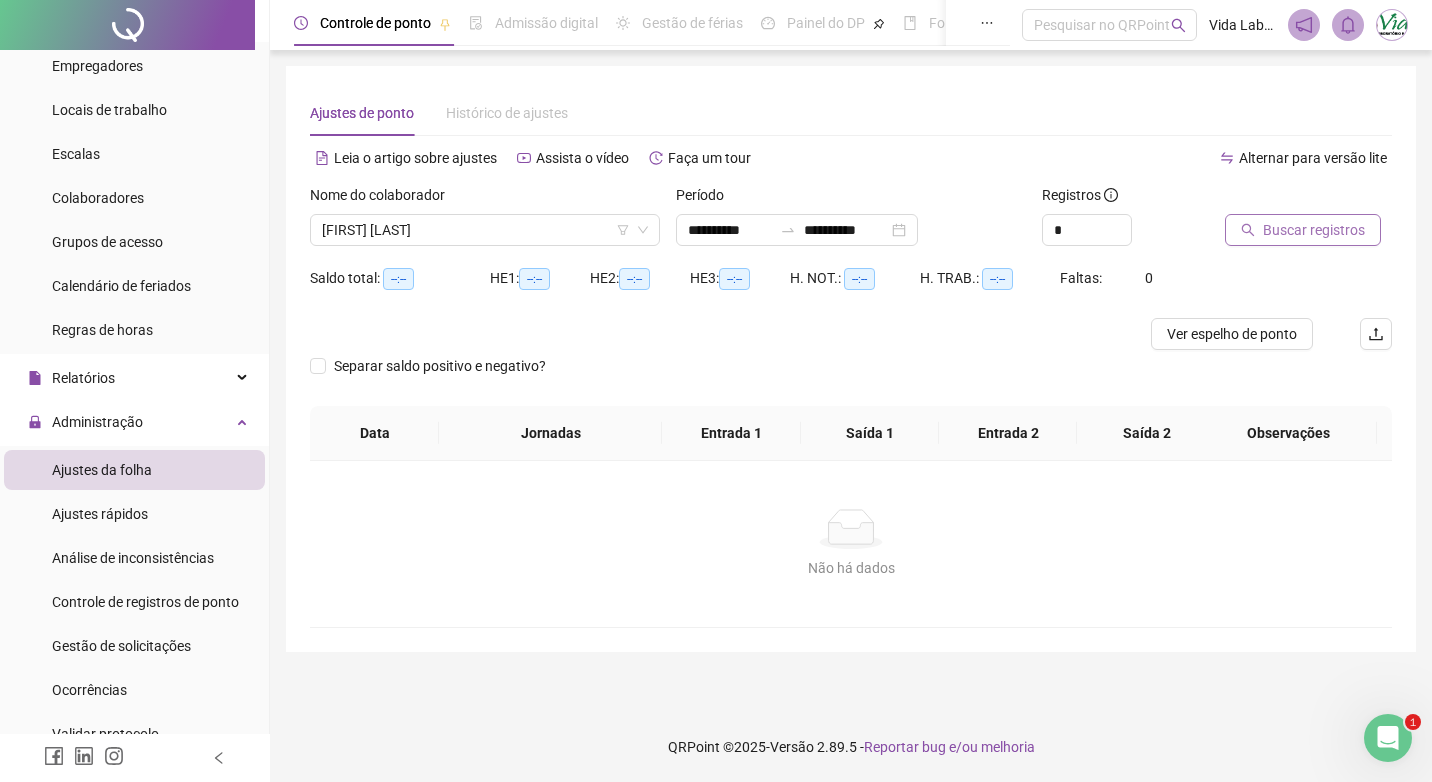 click on "Buscar registros" at bounding box center (1314, 230) 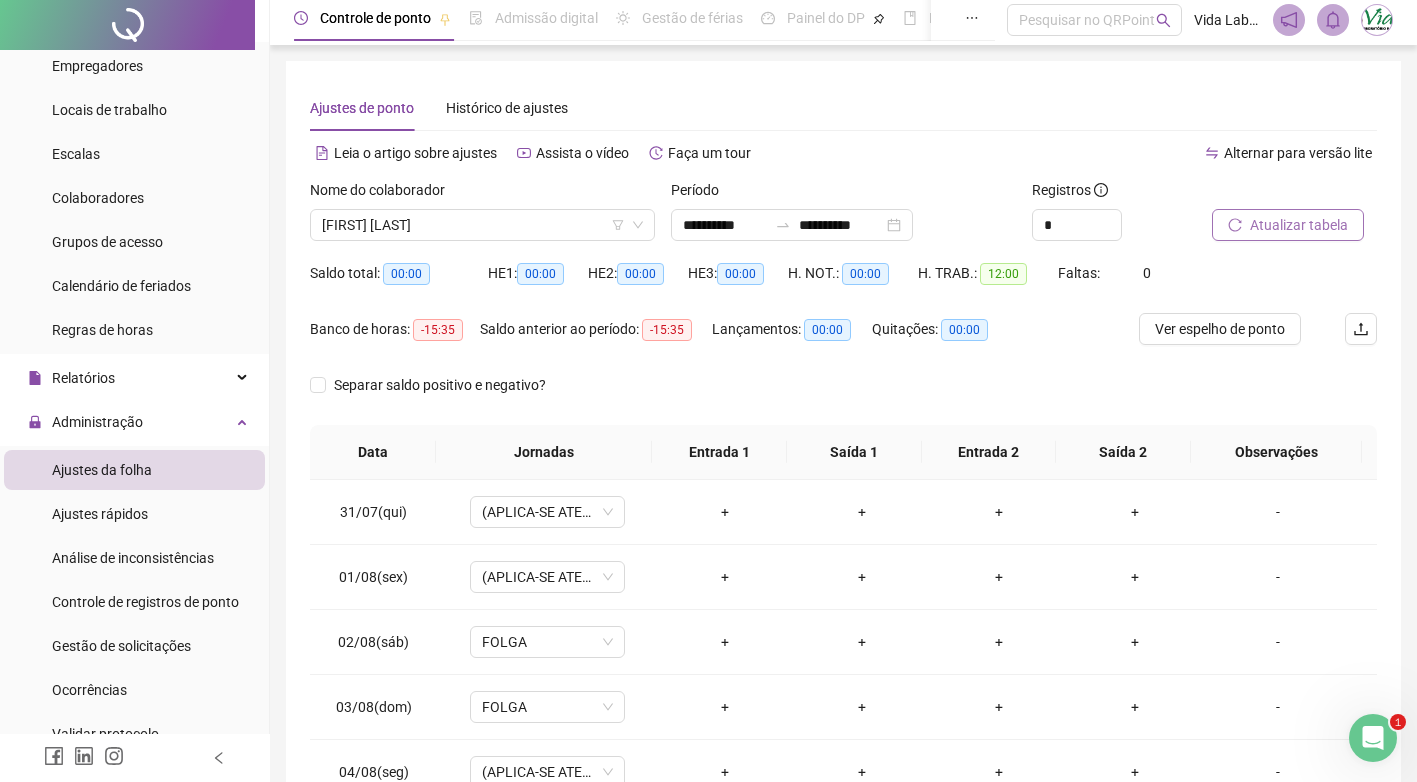 scroll, scrollTop: 0, scrollLeft: 0, axis: both 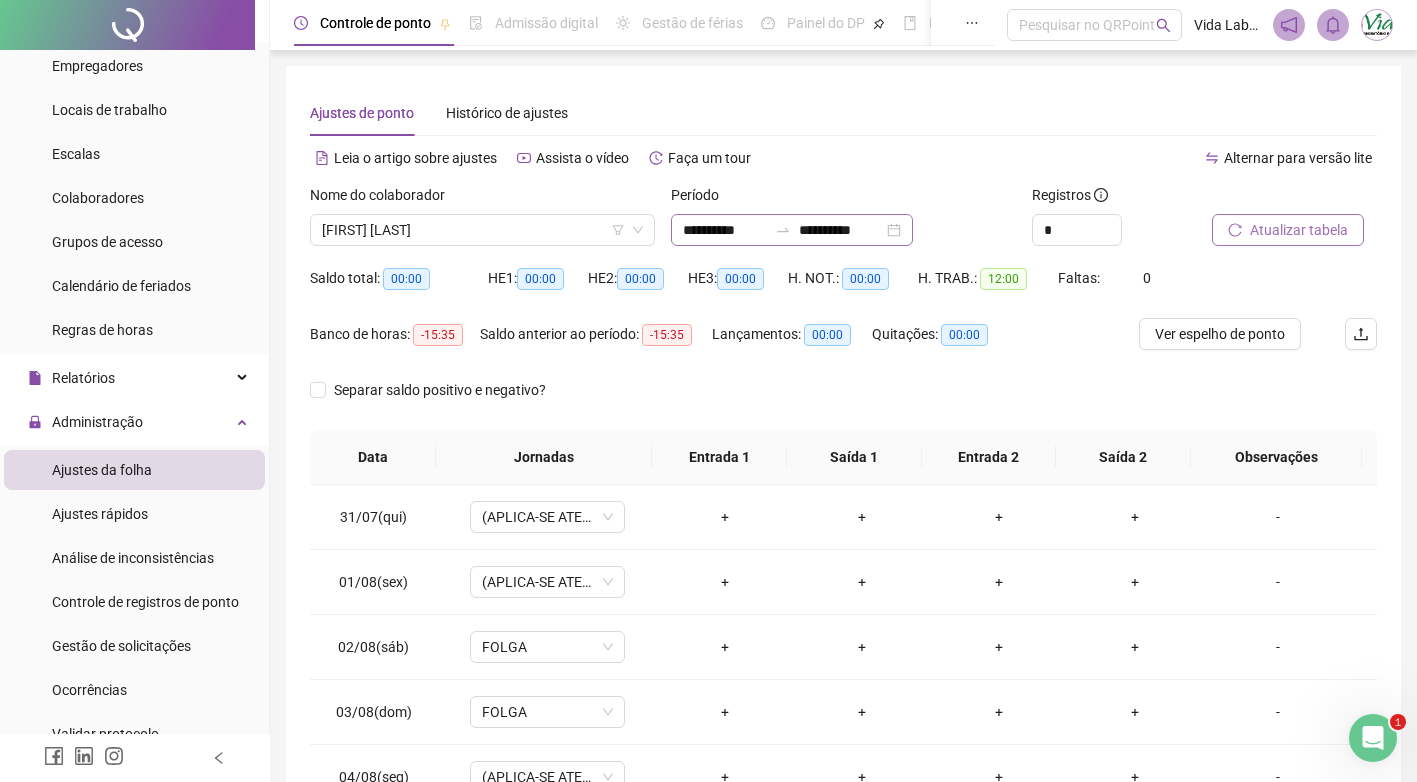 click on "**********" at bounding box center (792, 230) 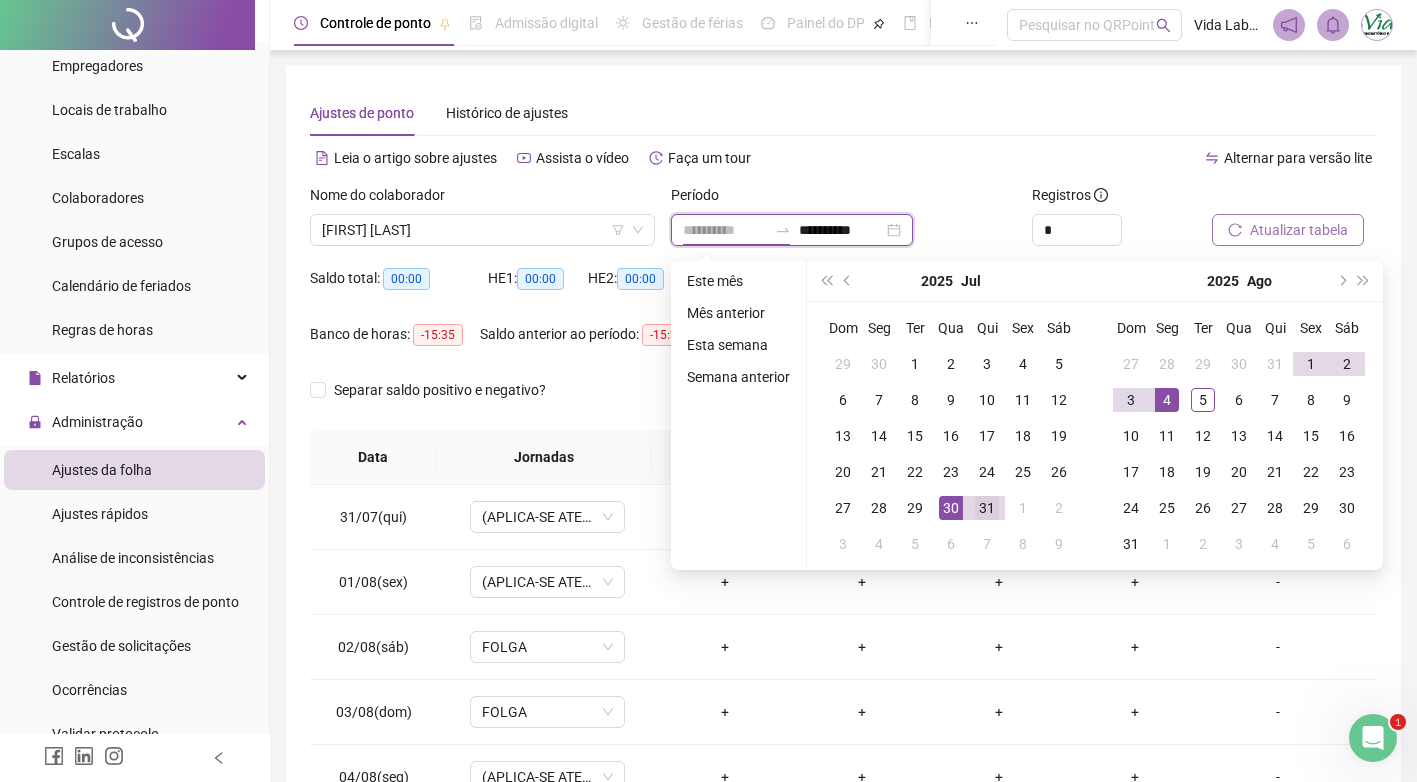 type on "**********" 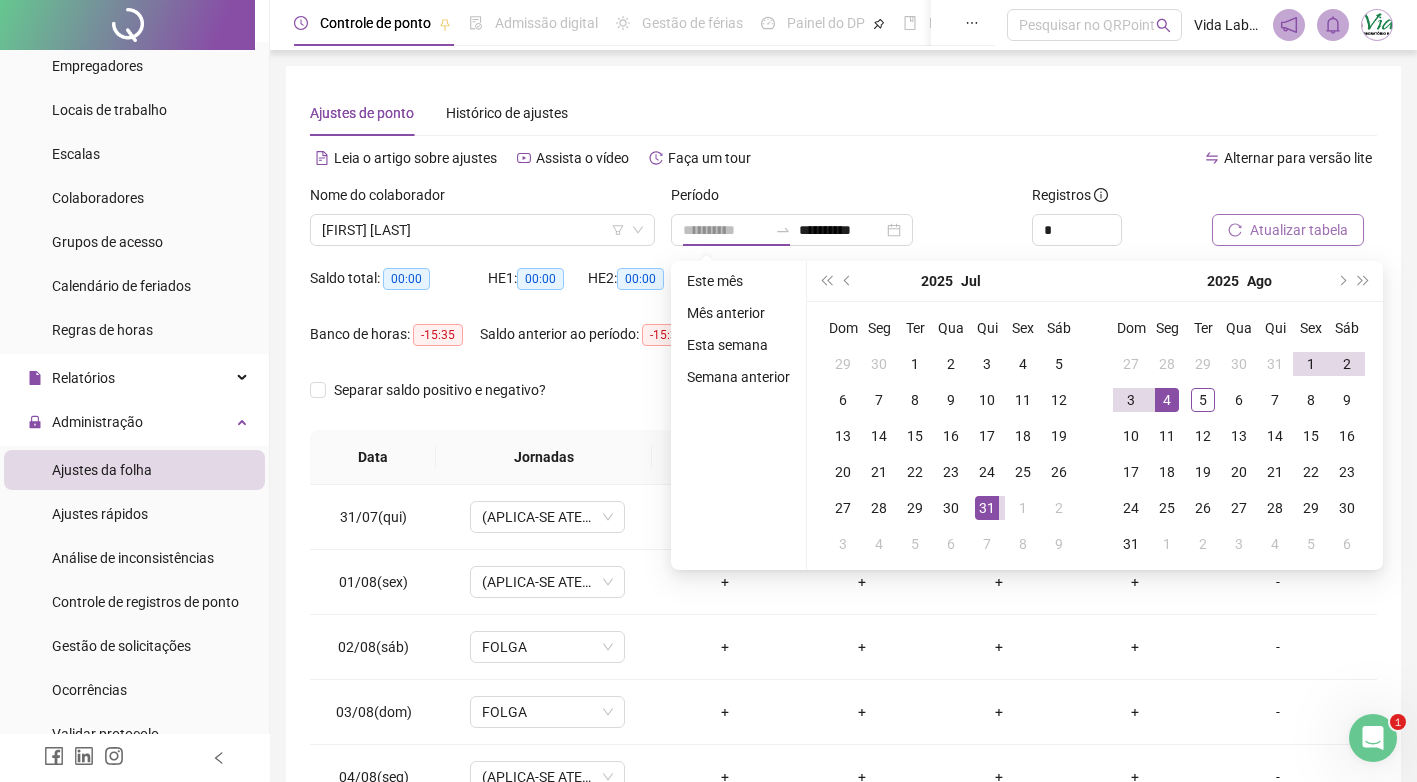 click on "31" at bounding box center (987, 508) 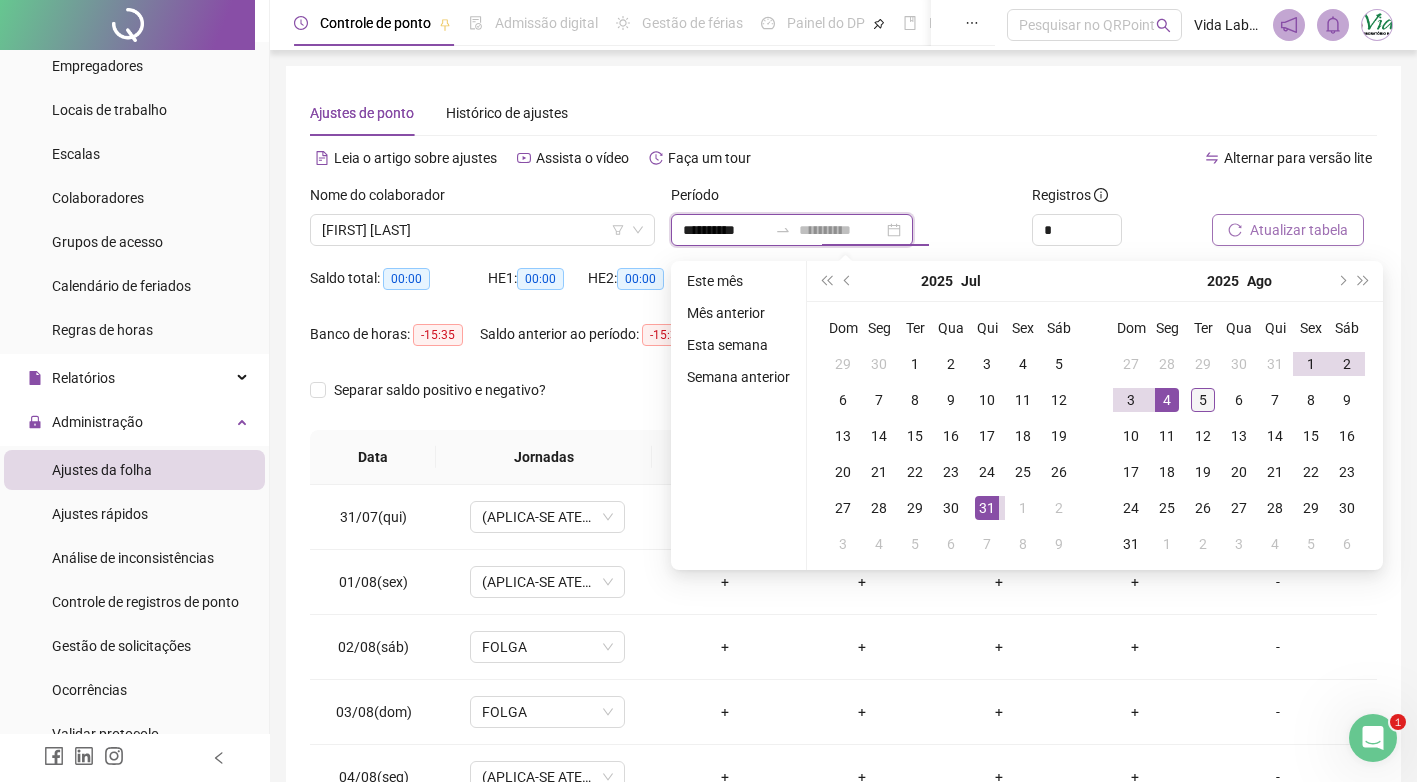 type on "**********" 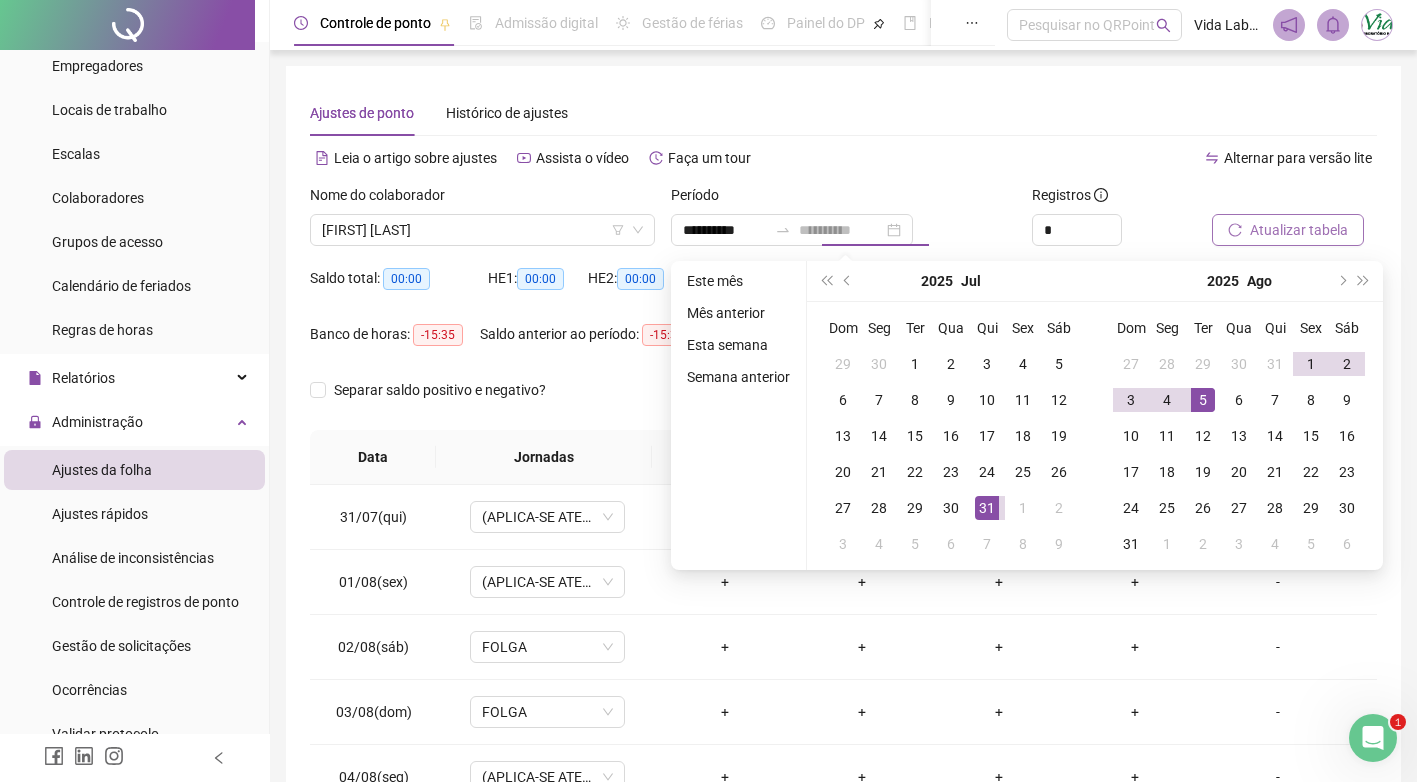 click on "5" at bounding box center [1203, 400] 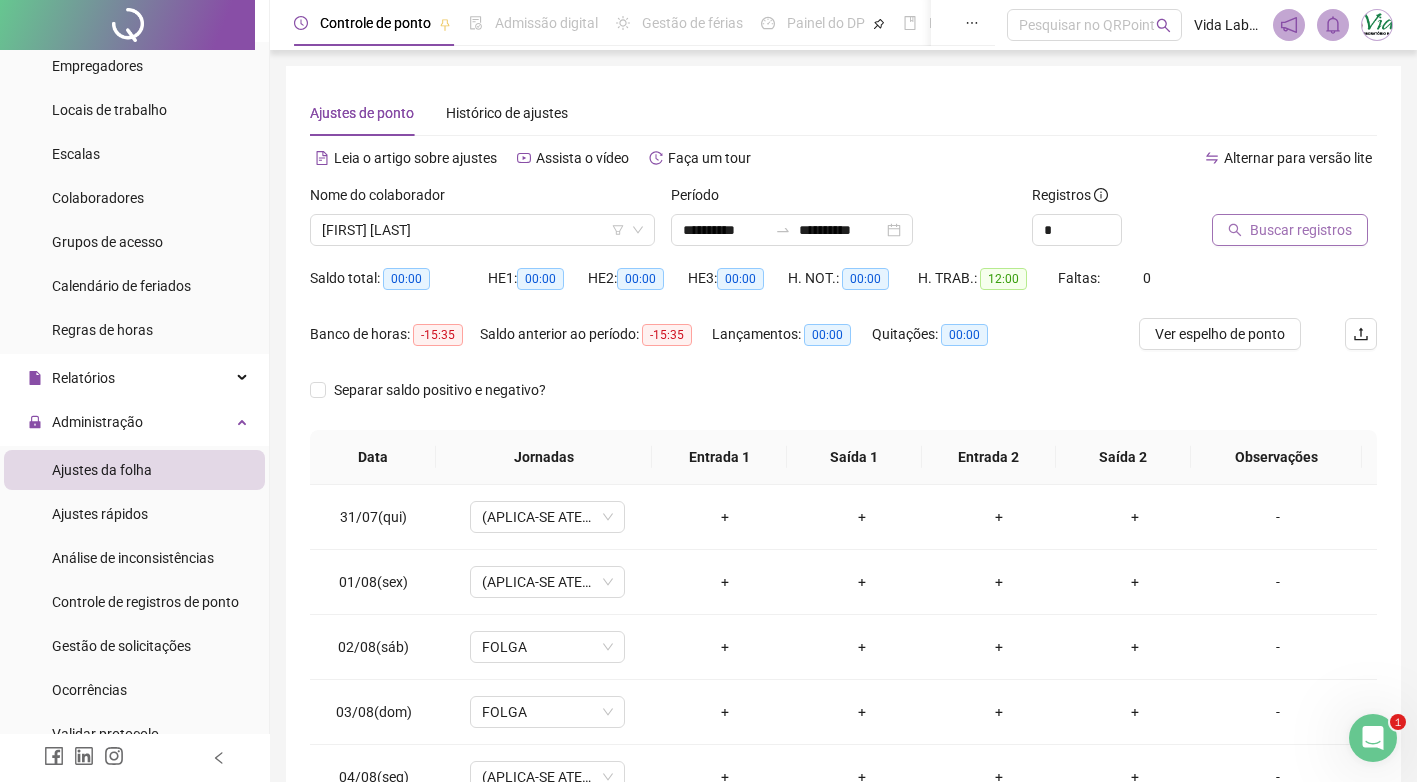 click on "Buscar registros" at bounding box center [1301, 230] 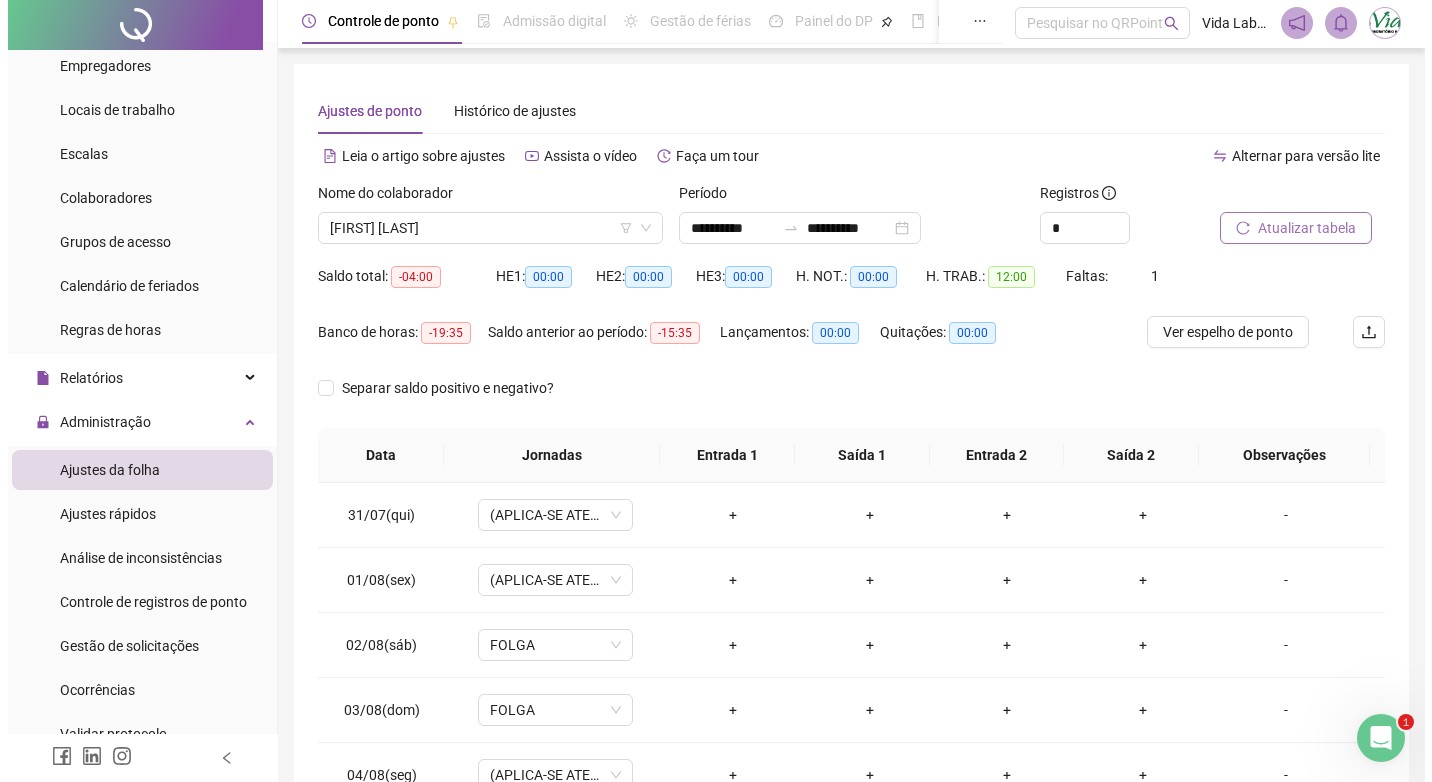 scroll, scrollTop: 0, scrollLeft: 0, axis: both 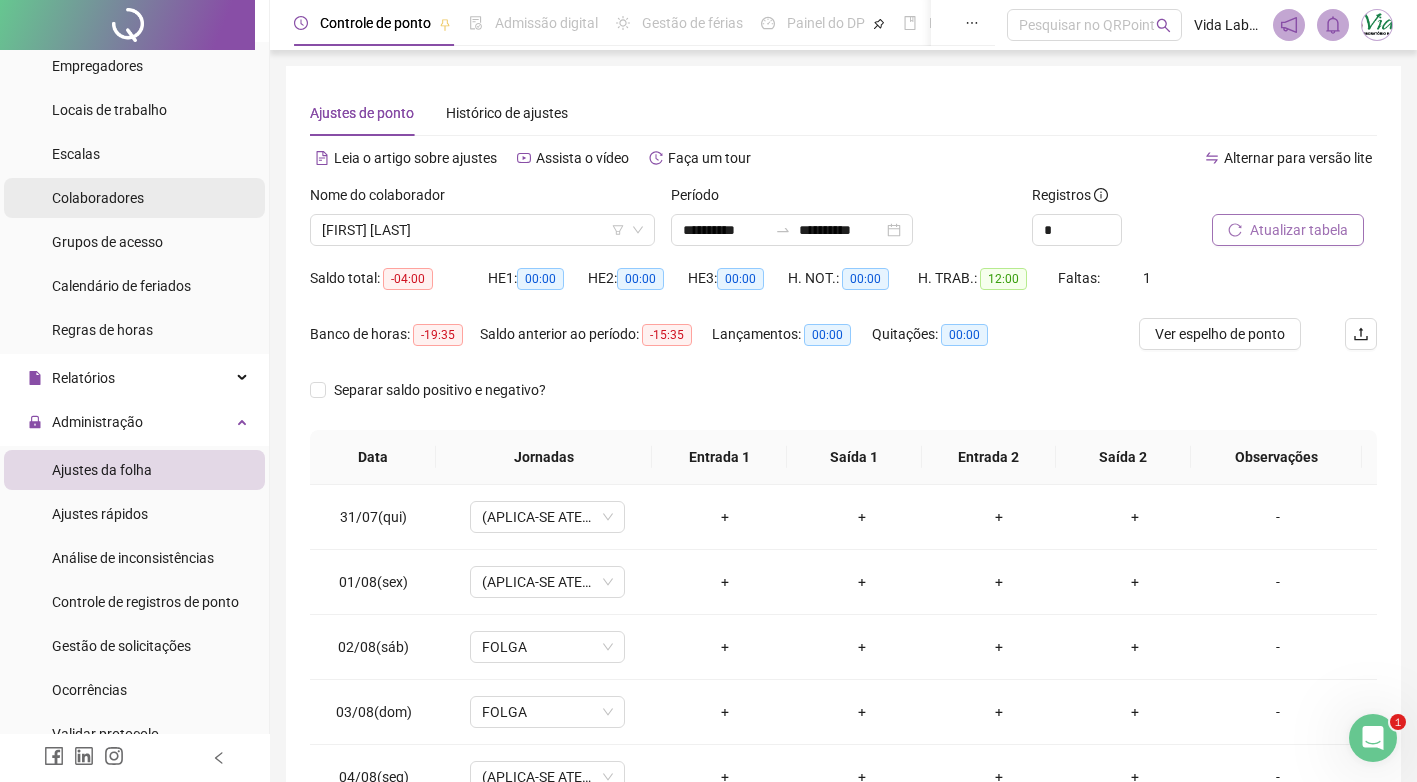 click on "Colaboradores" at bounding box center [98, 198] 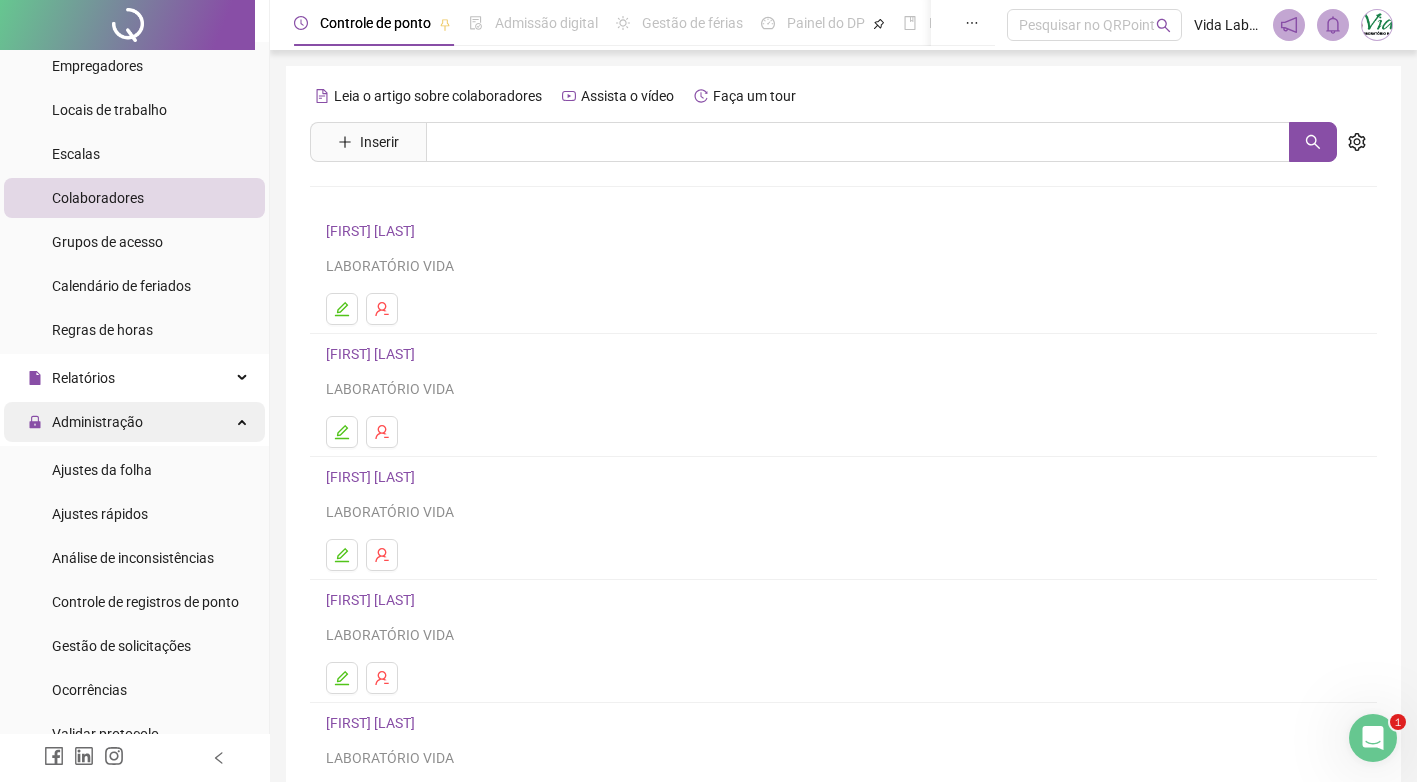 click on "Administração" at bounding box center [97, 422] 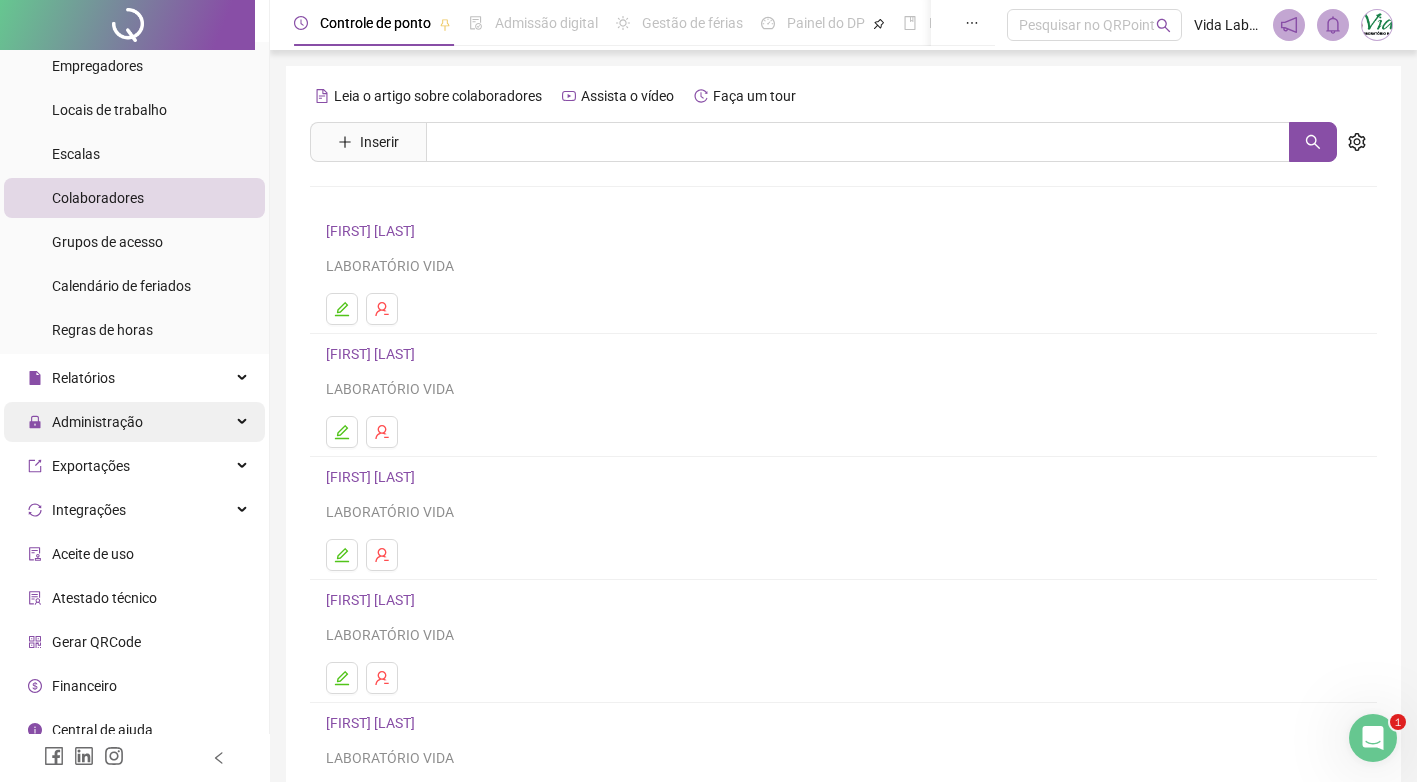 click on "Administração" at bounding box center [97, 422] 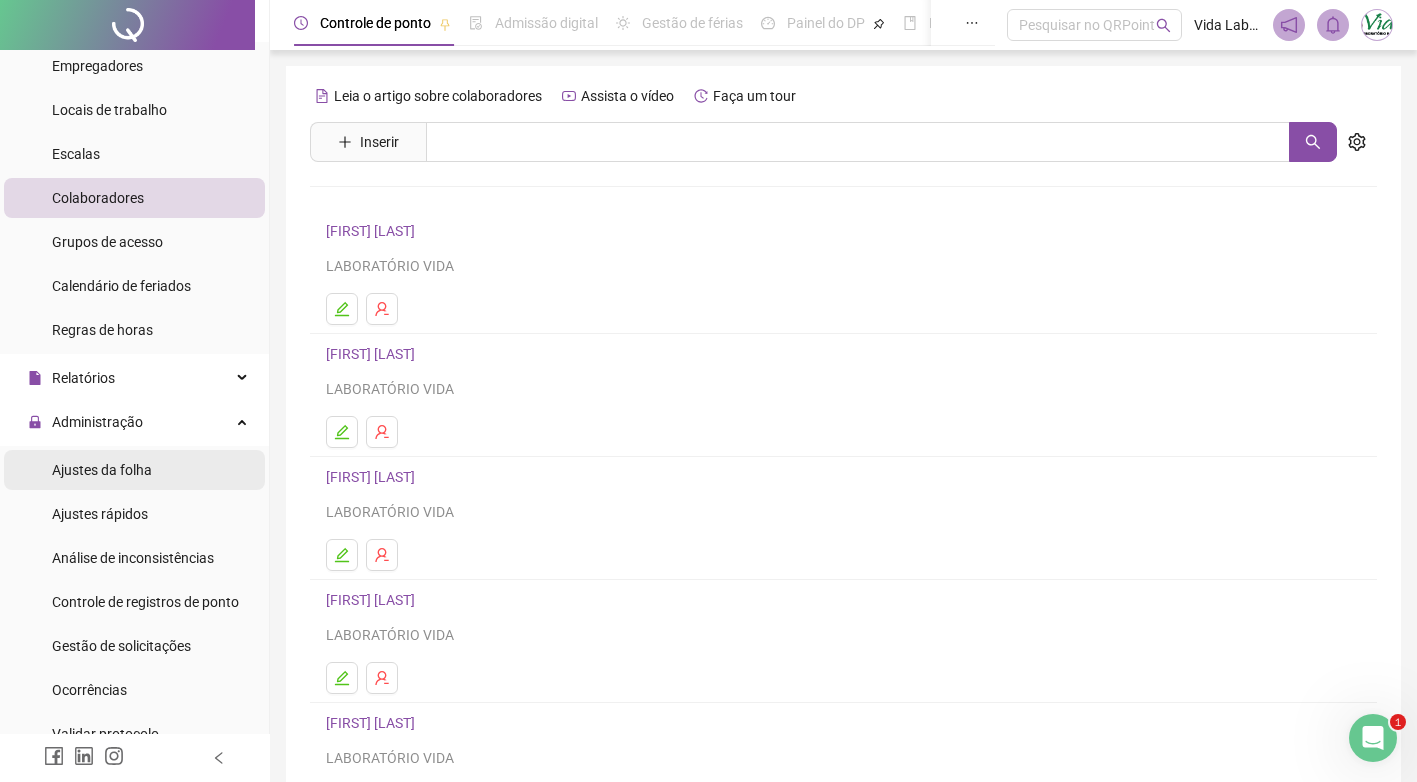 click on "Ajustes da folha" at bounding box center [102, 470] 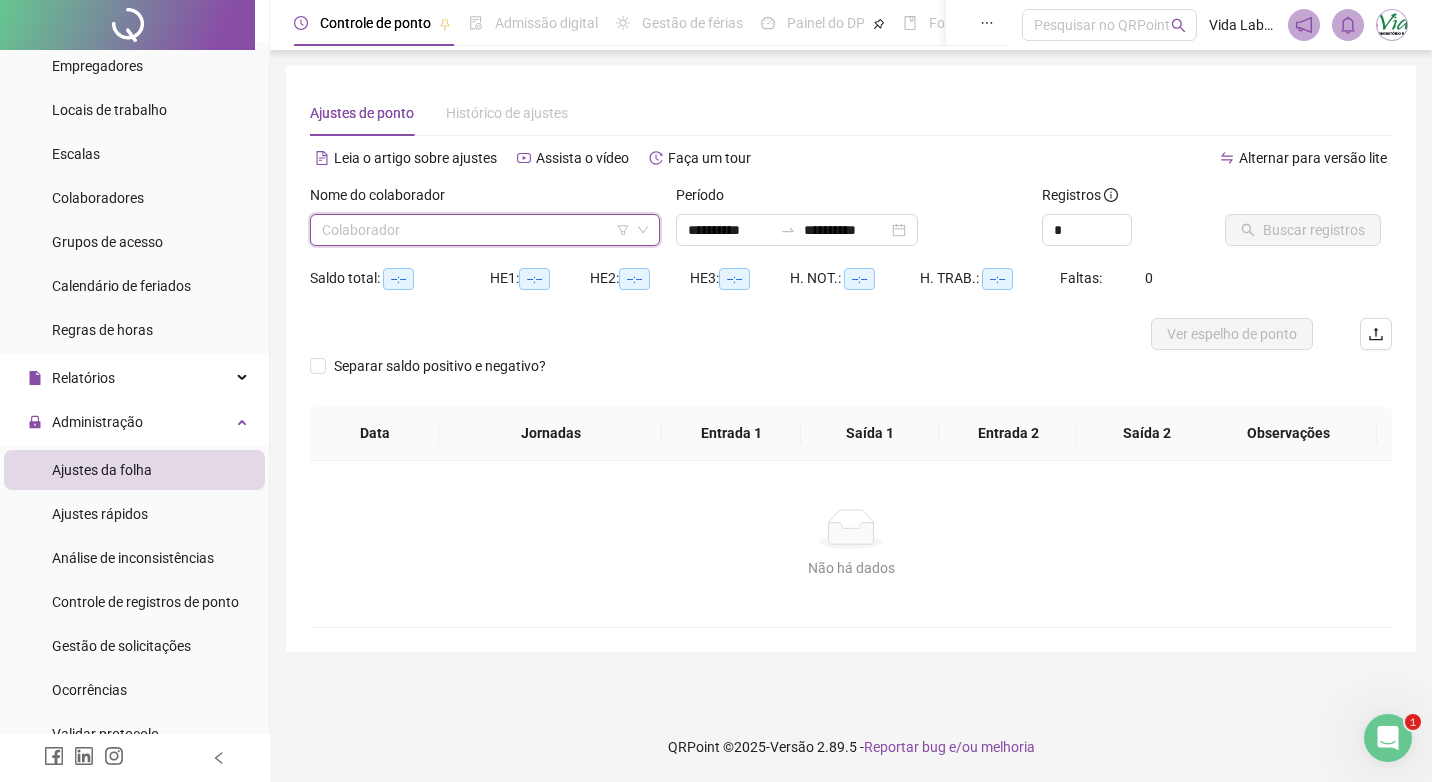 click at bounding box center (476, 230) 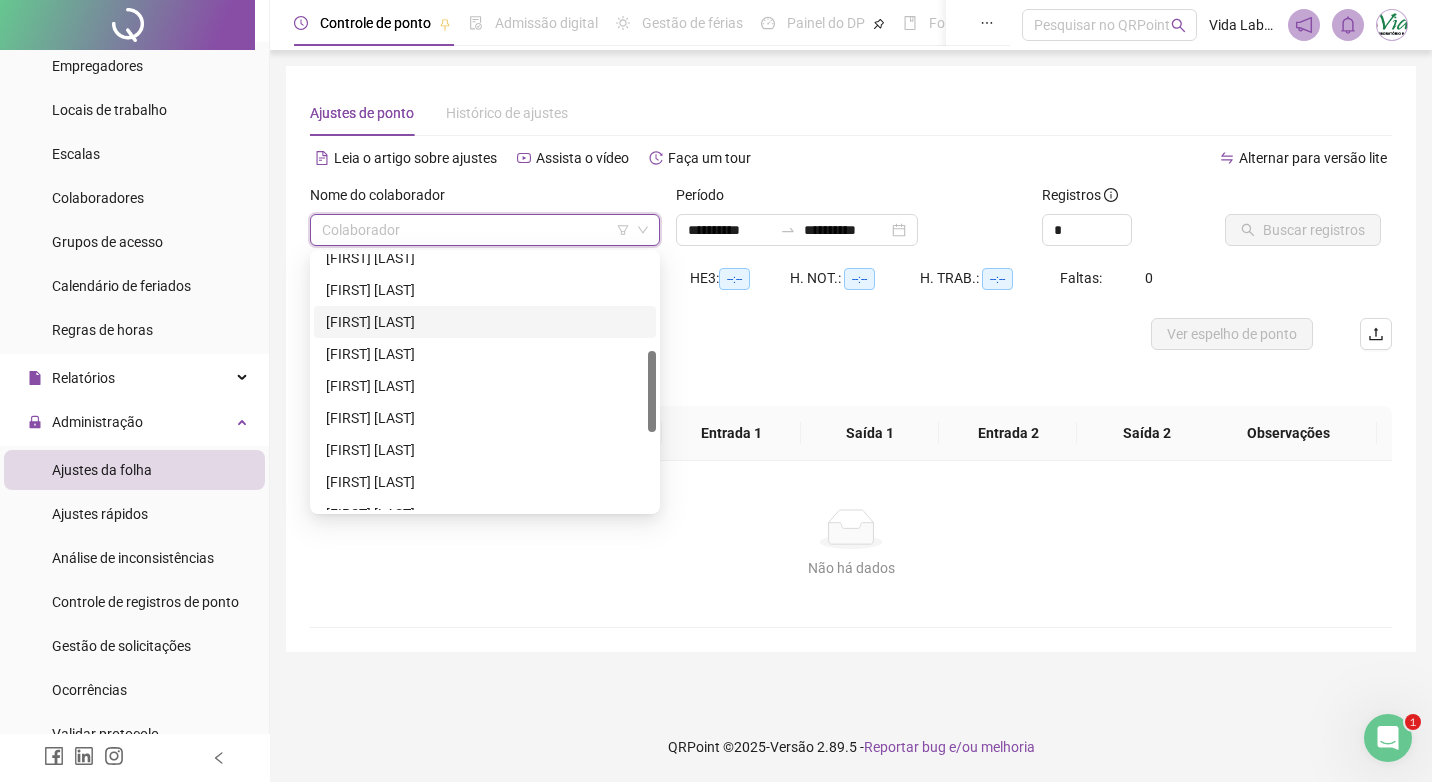 scroll, scrollTop: 200, scrollLeft: 0, axis: vertical 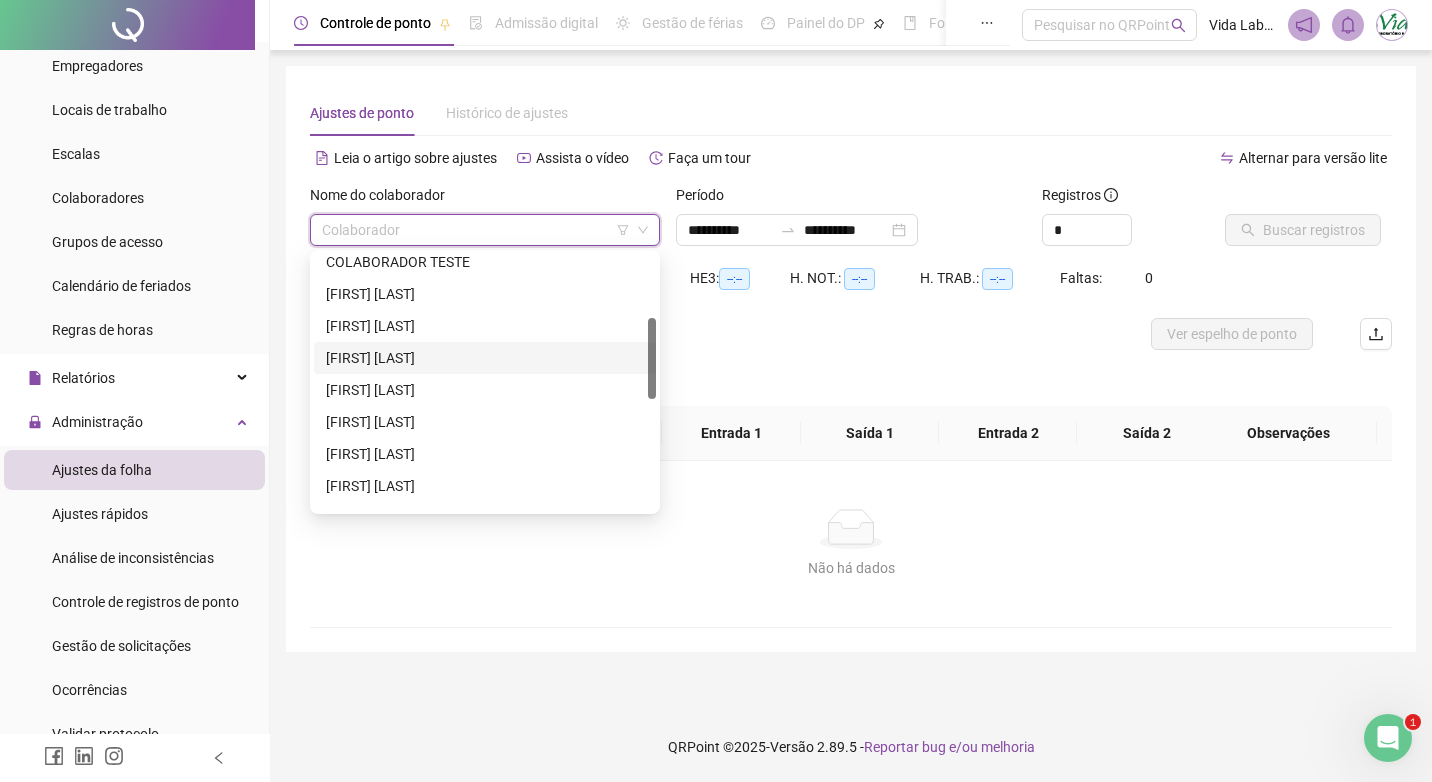 click on "[FIRST] [LAST] [LAST]" at bounding box center [485, 358] 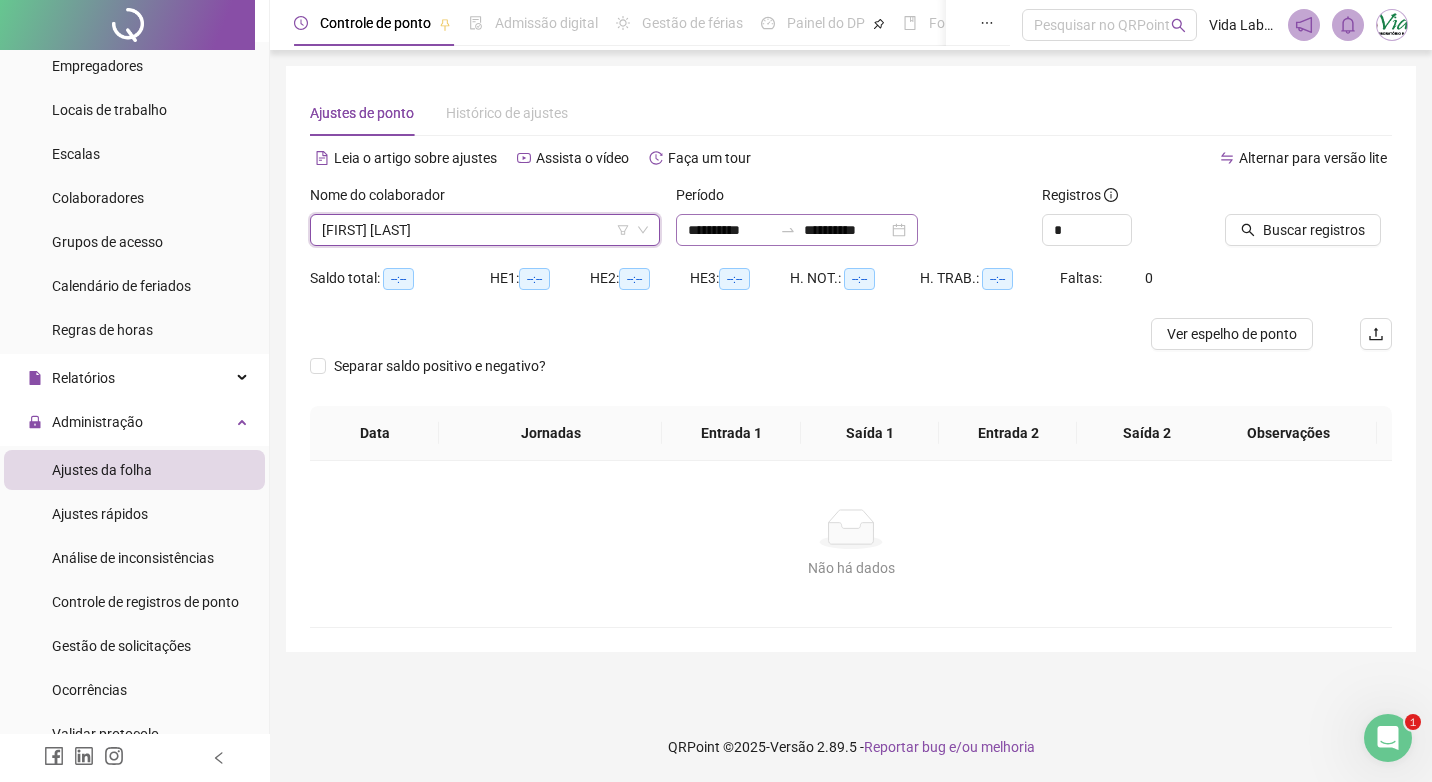 click on "**********" at bounding box center [797, 230] 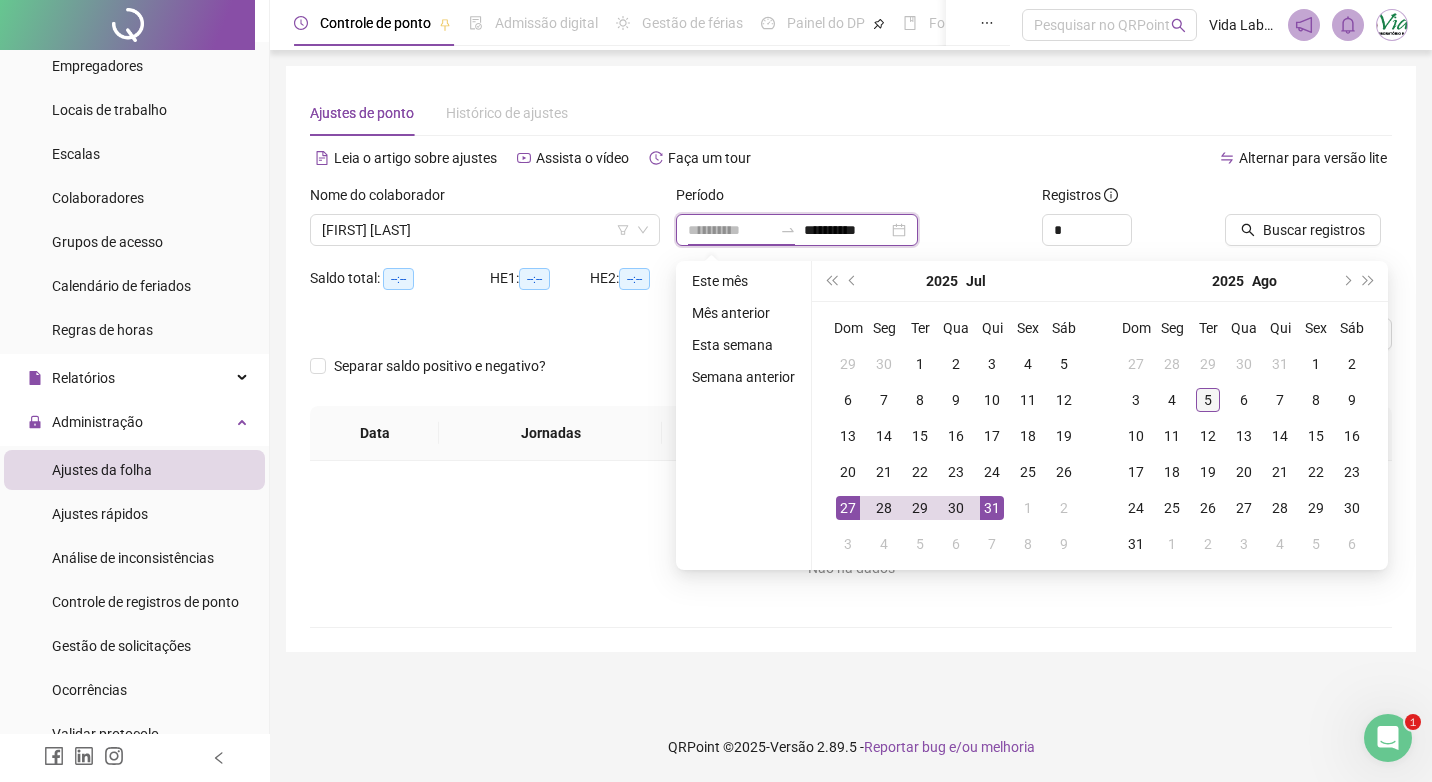 type on "**********" 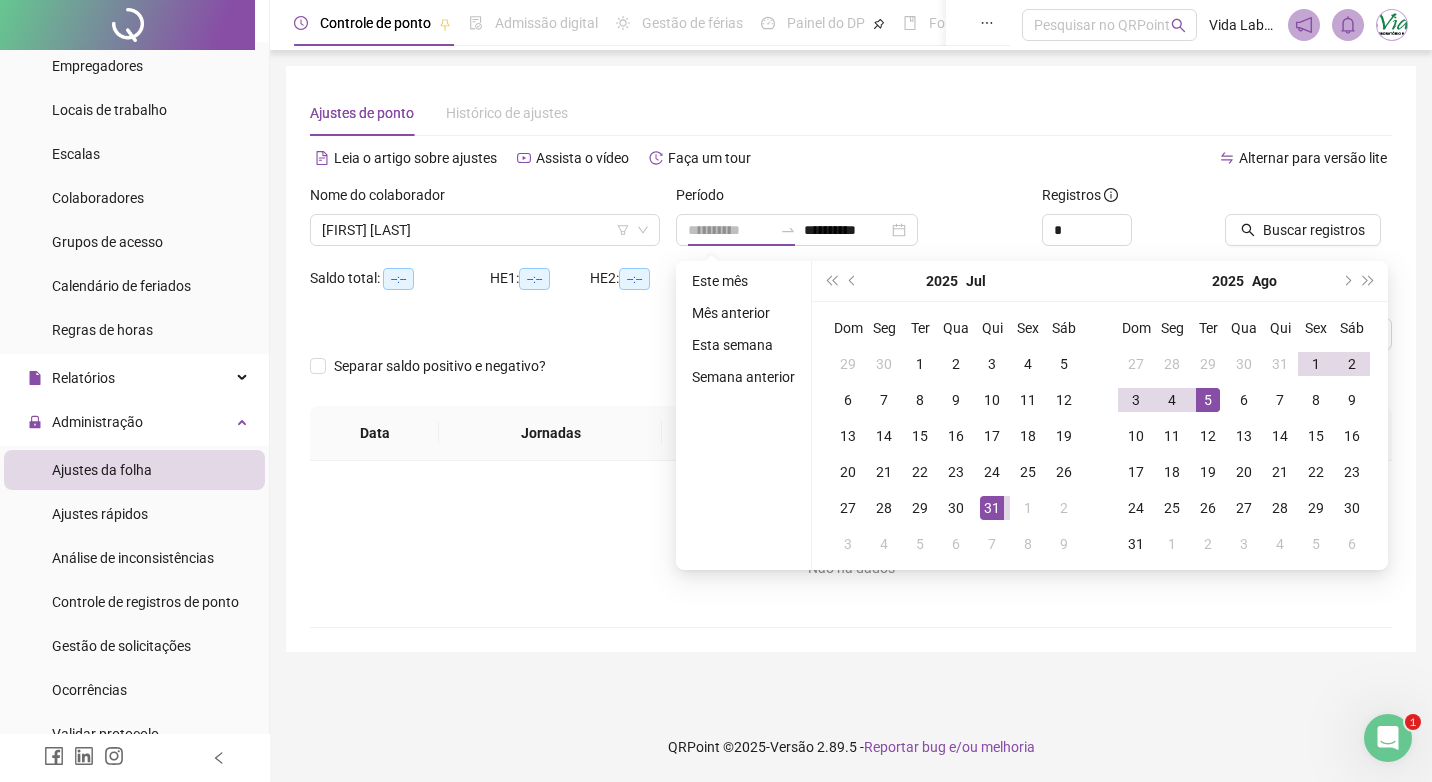 click on "5" at bounding box center (1208, 400) 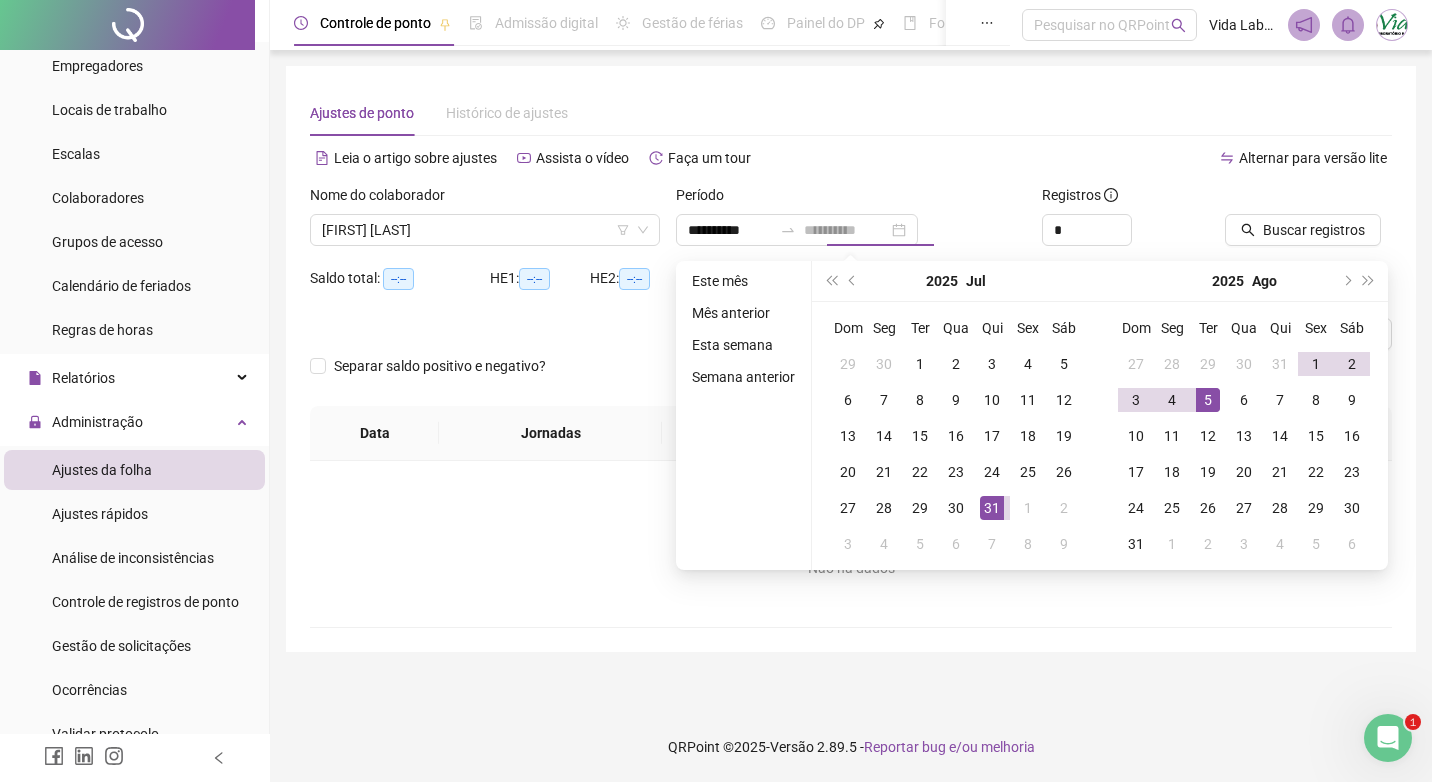 click on "5" at bounding box center (1208, 400) 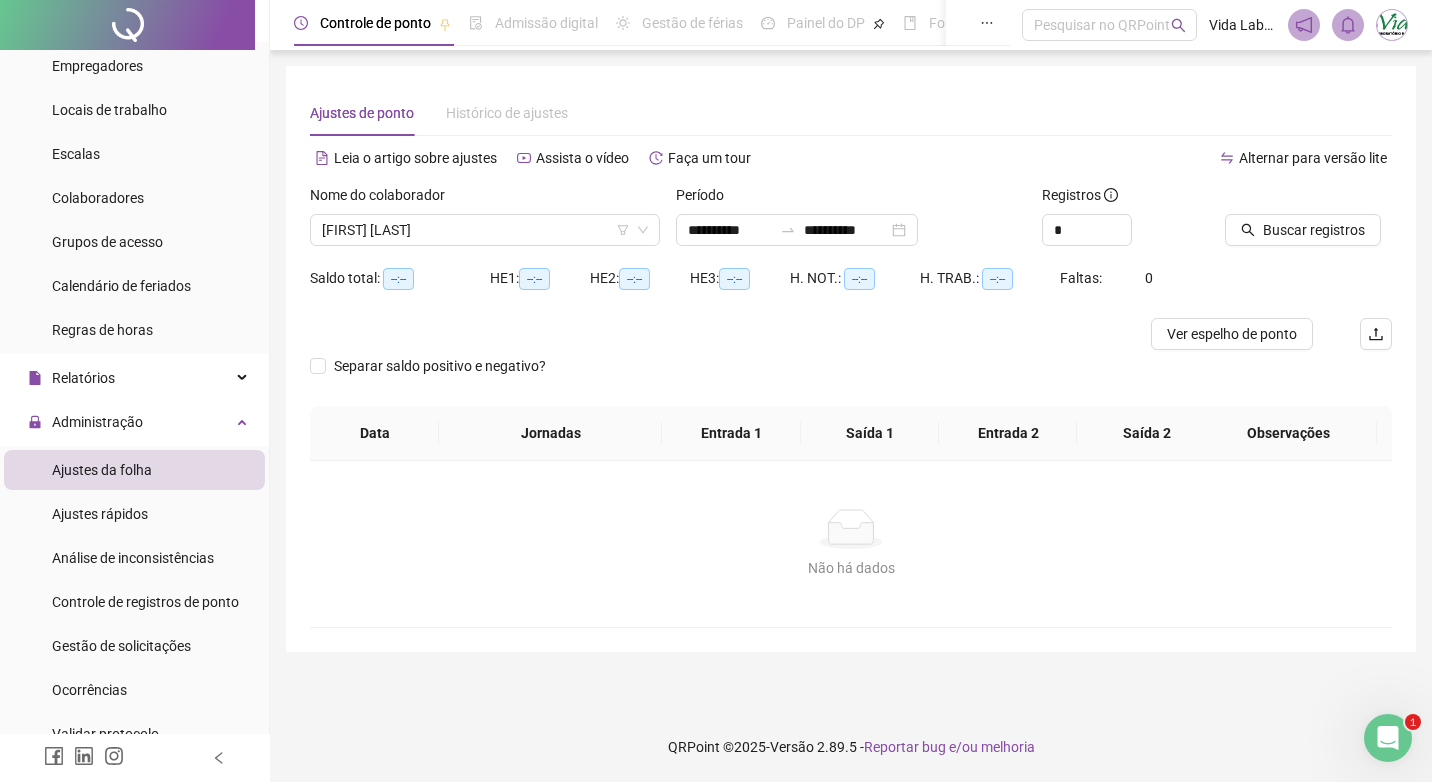 click on "Buscar registros" at bounding box center (1308, 223) 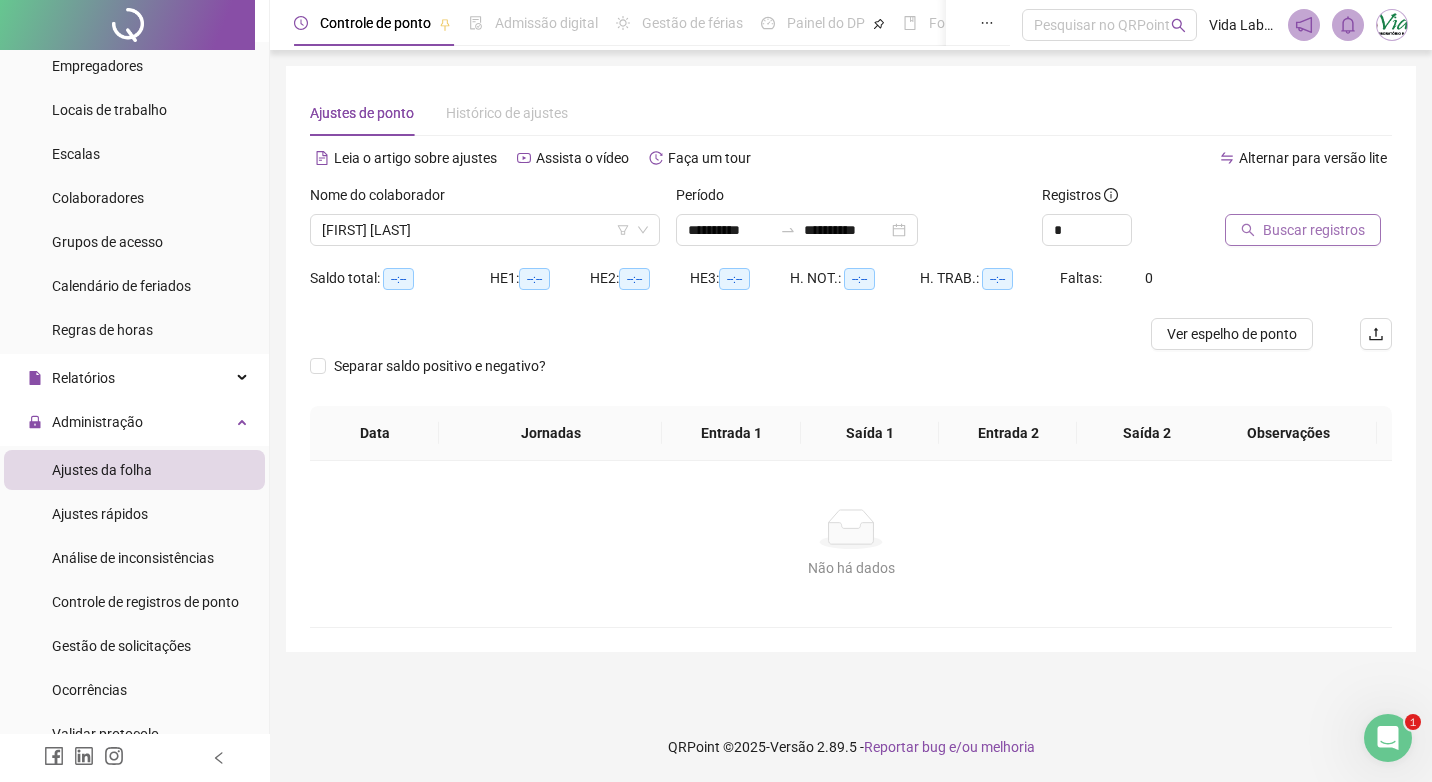 click on "Buscar registros" at bounding box center [1303, 230] 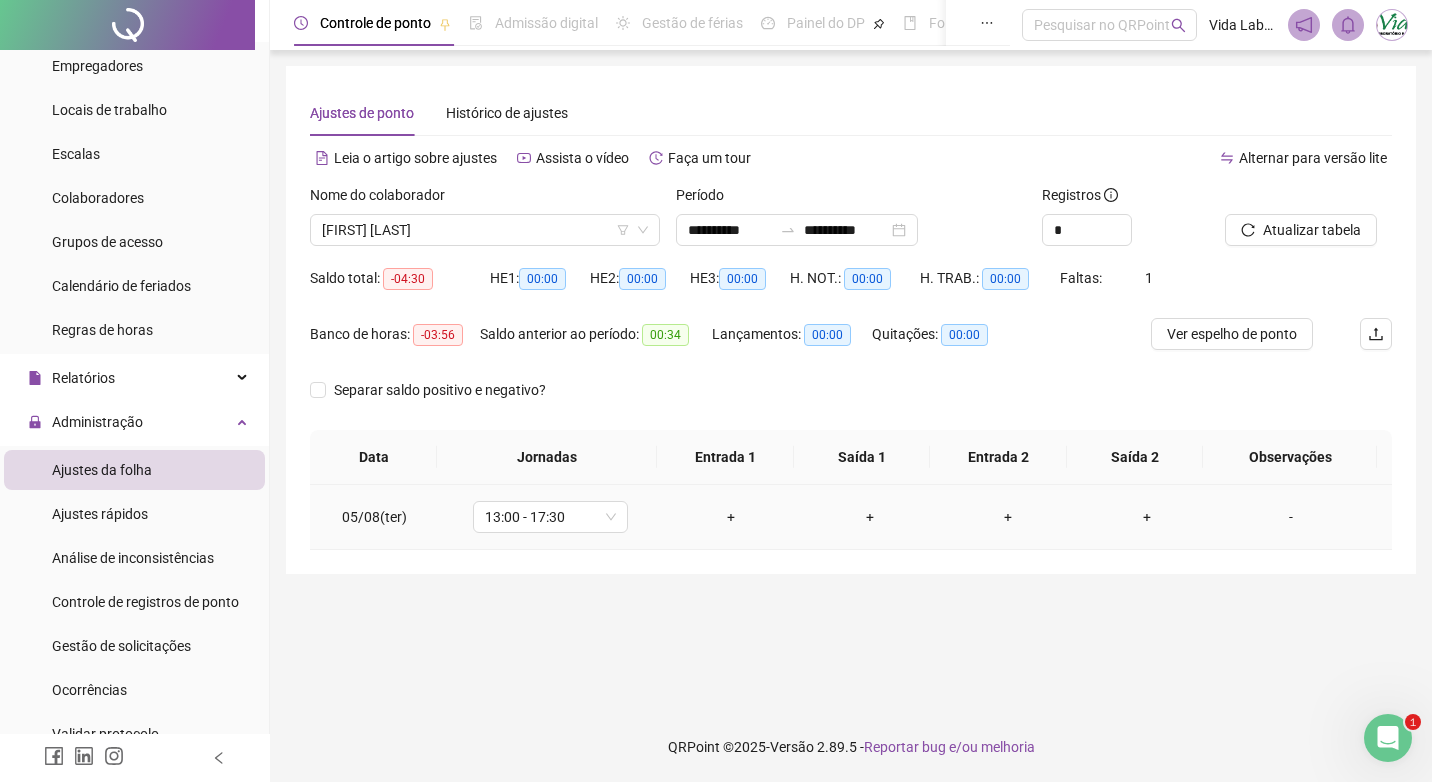 click on "+" at bounding box center [731, 517] 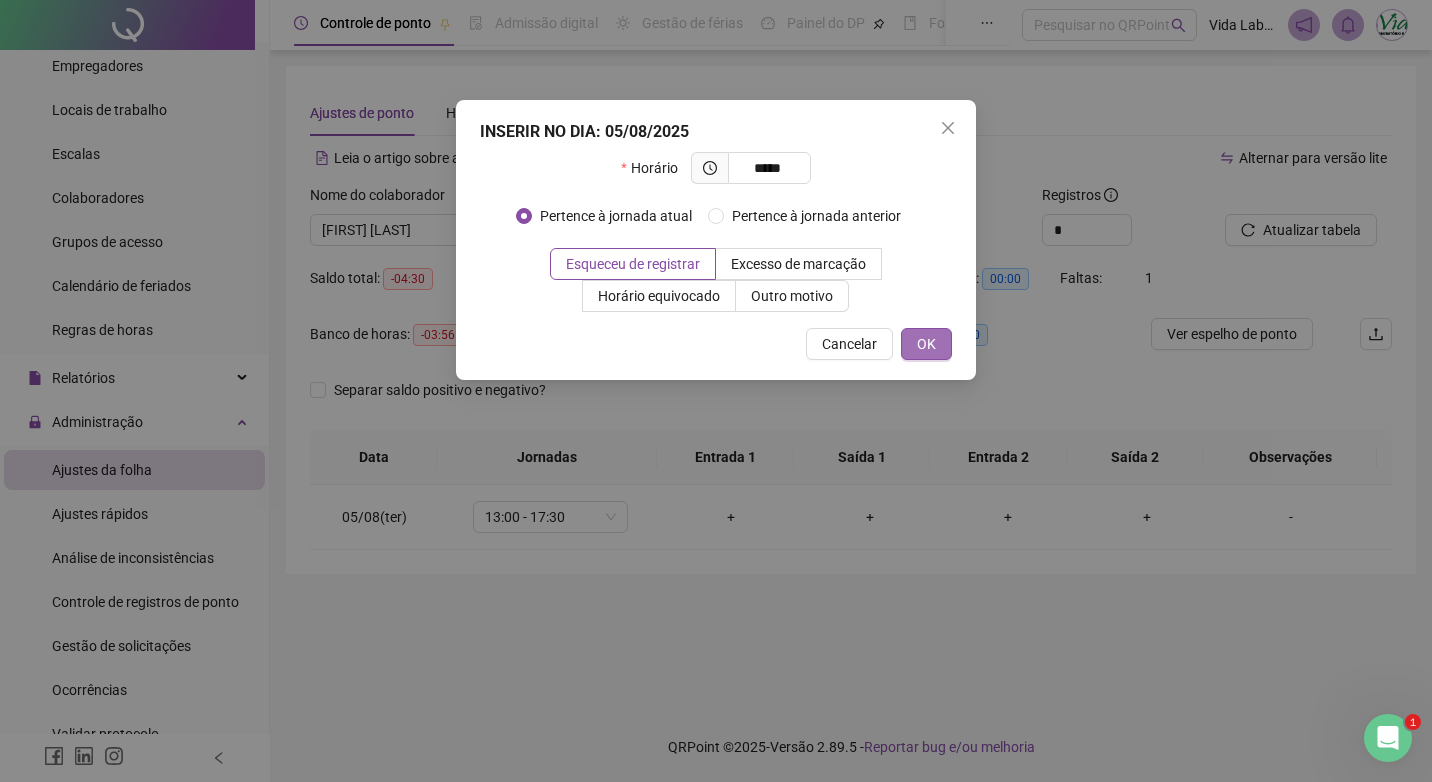type on "*****" 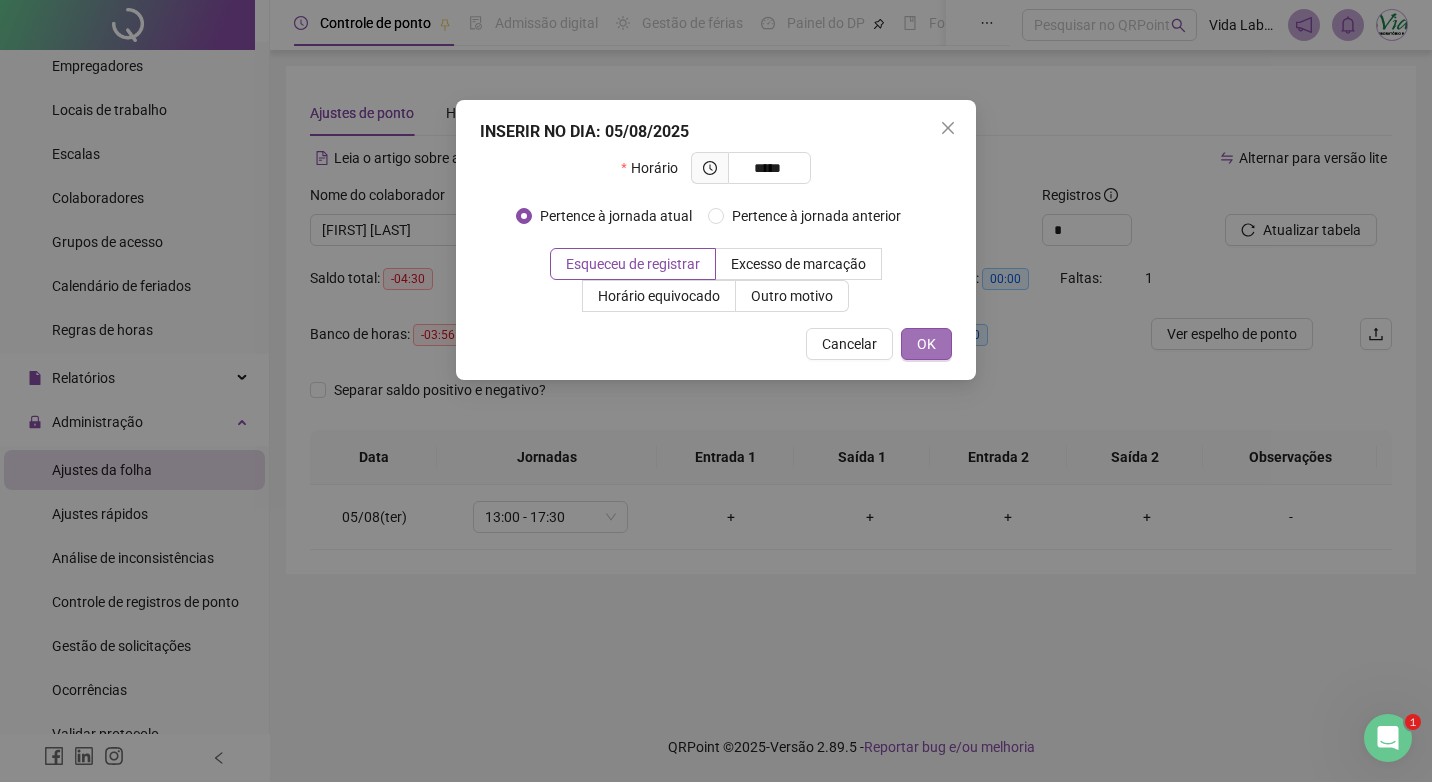 click on "OK" at bounding box center [926, 344] 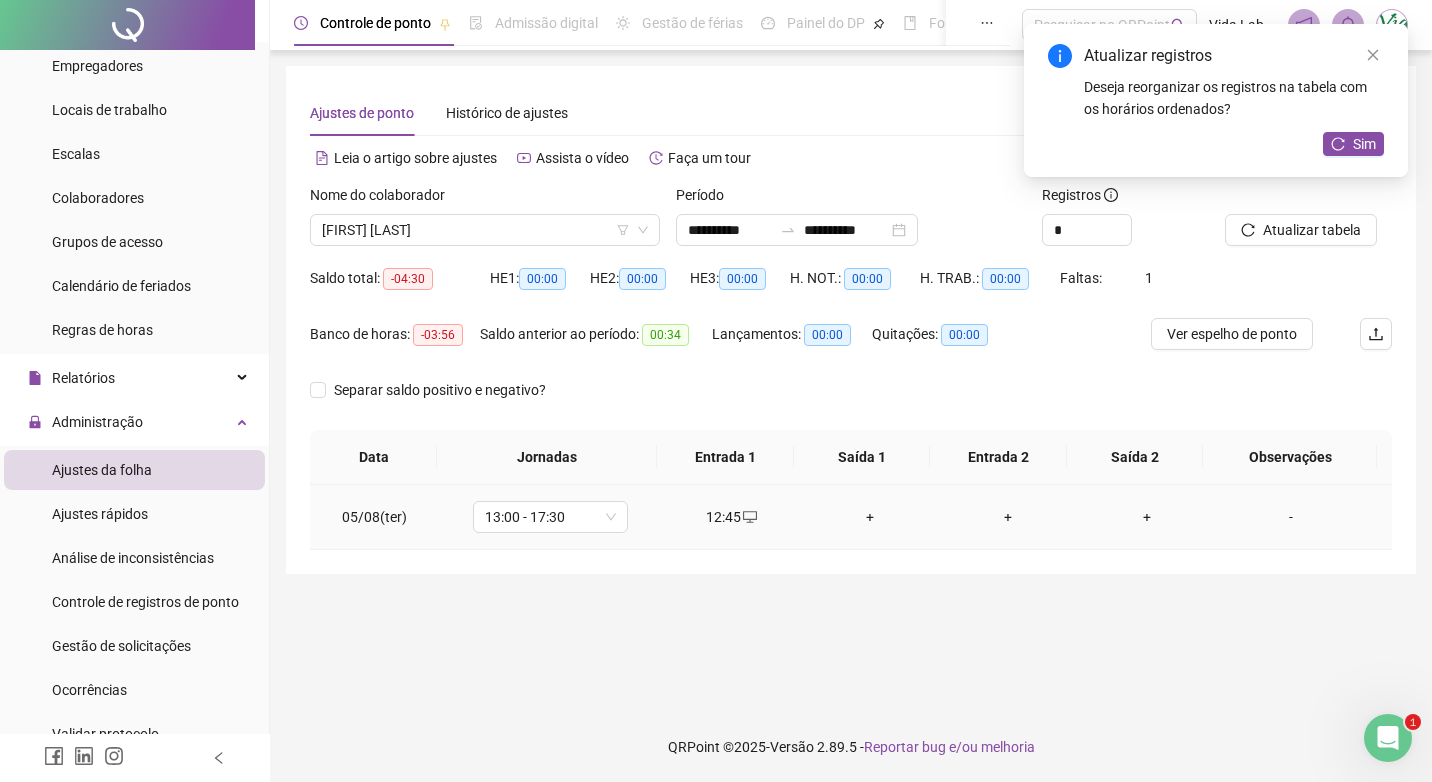 click 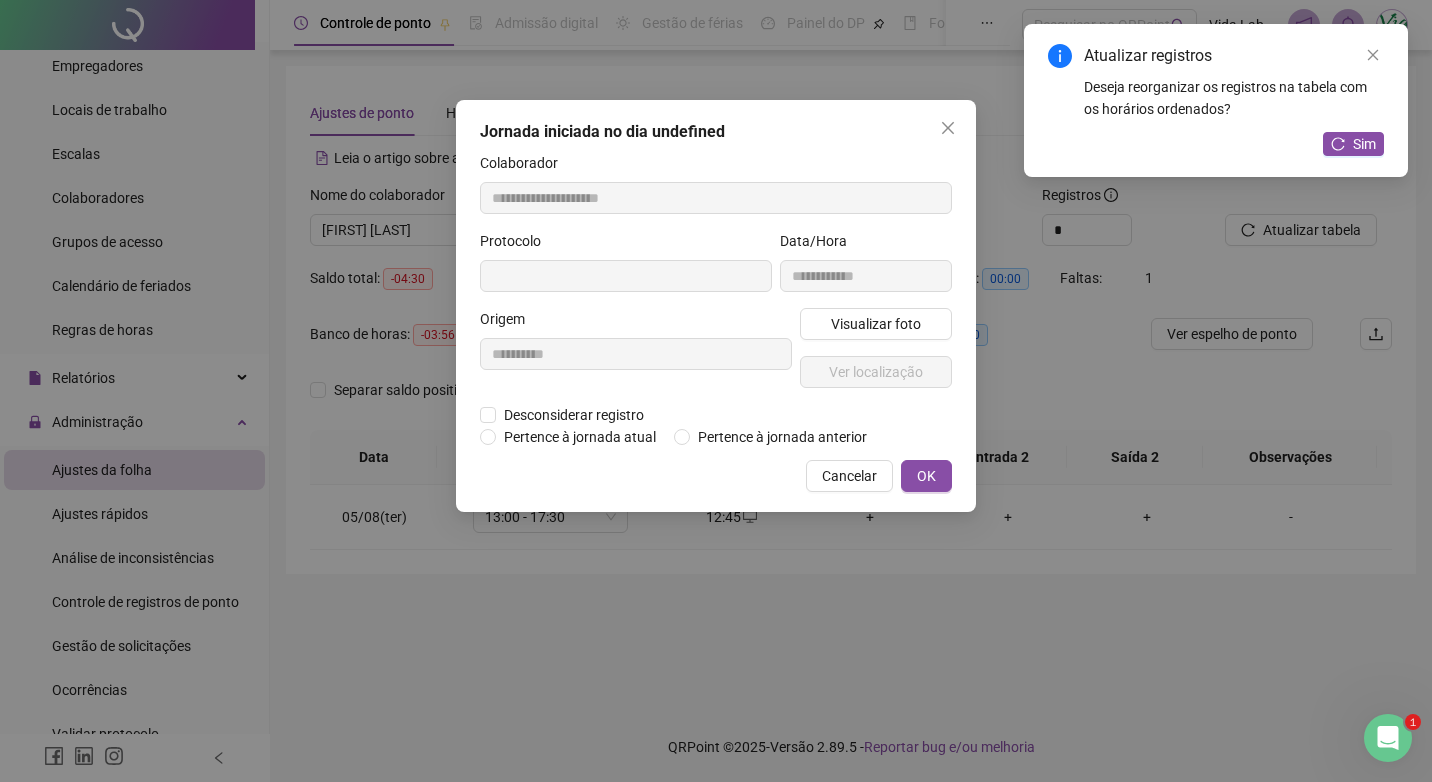 type on "**********" 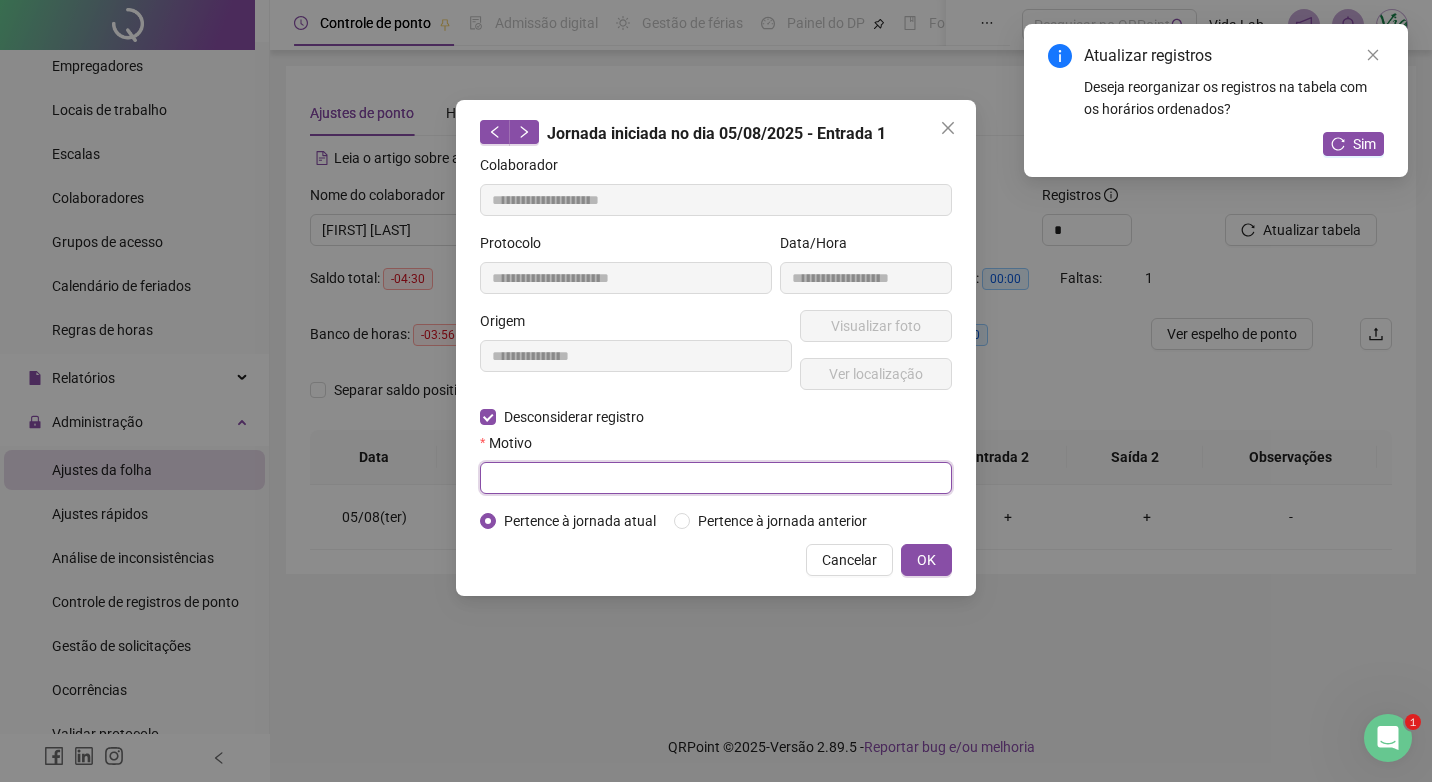 click at bounding box center (716, 478) 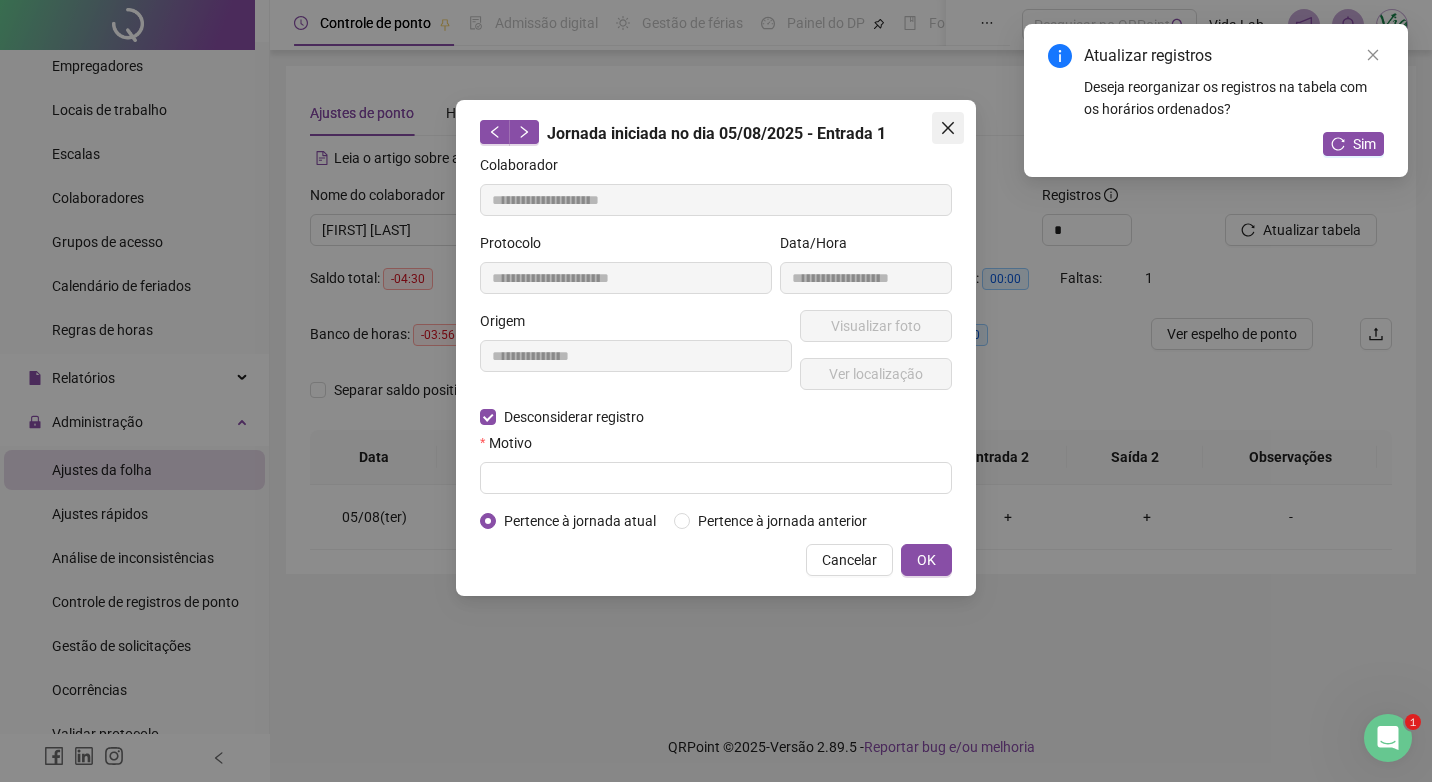 click 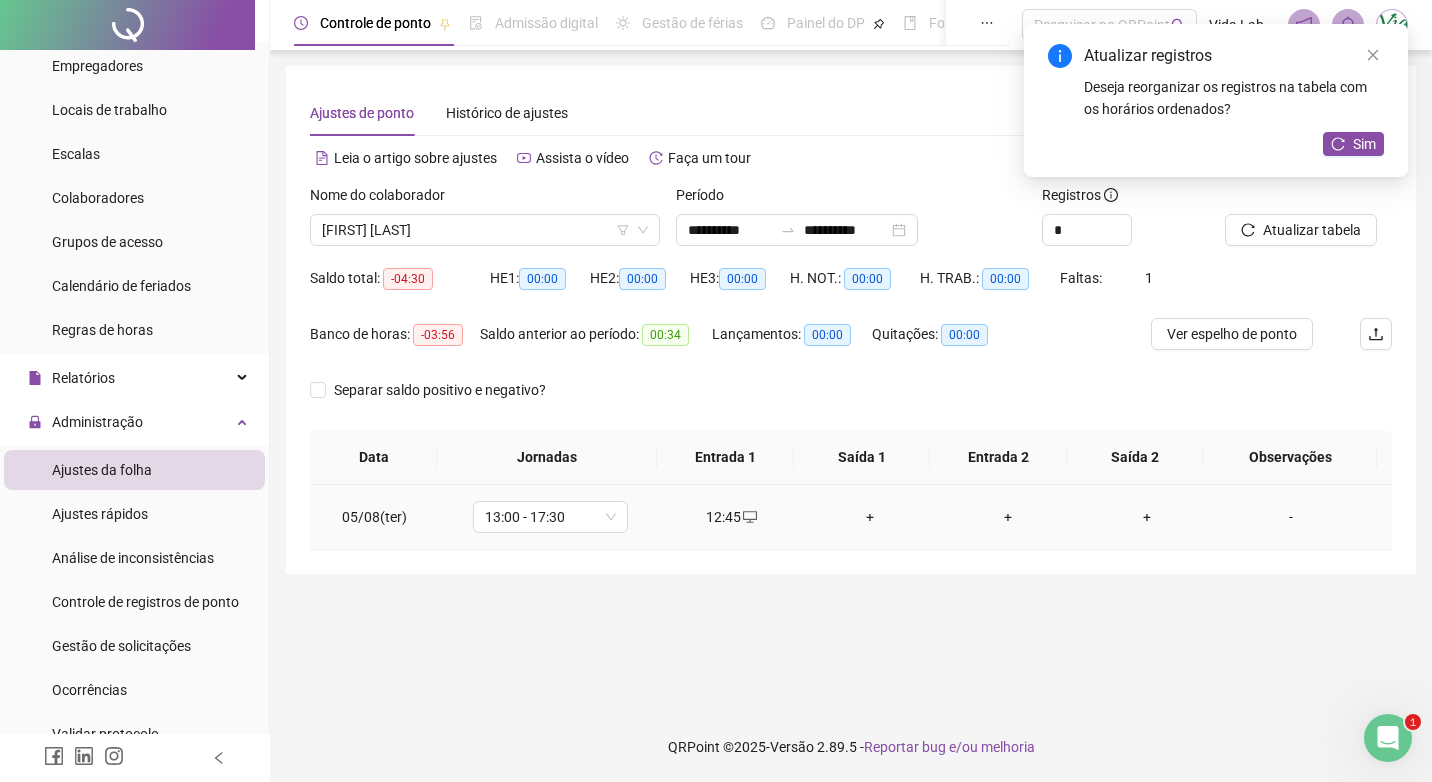 click on "-" at bounding box center (1291, 517) 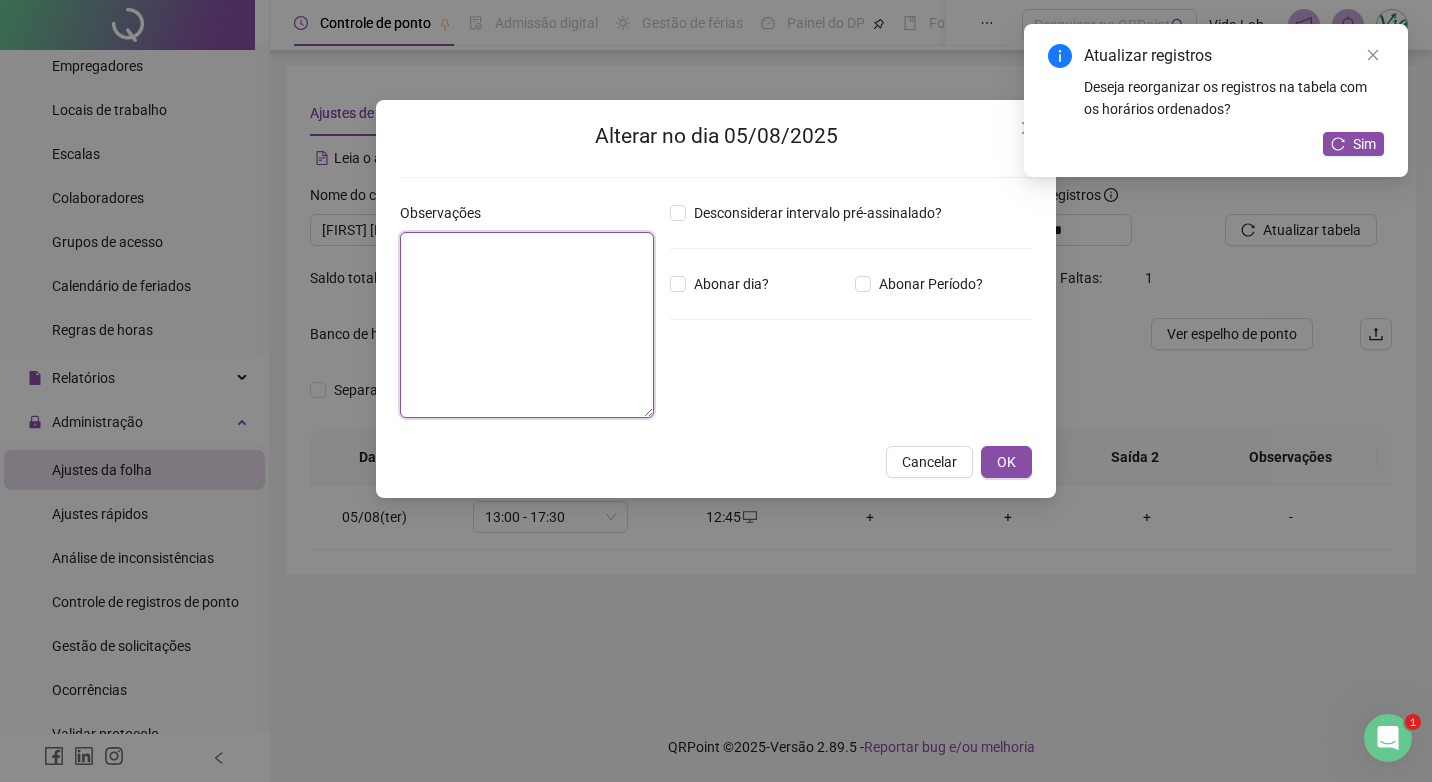 click at bounding box center (527, 325) 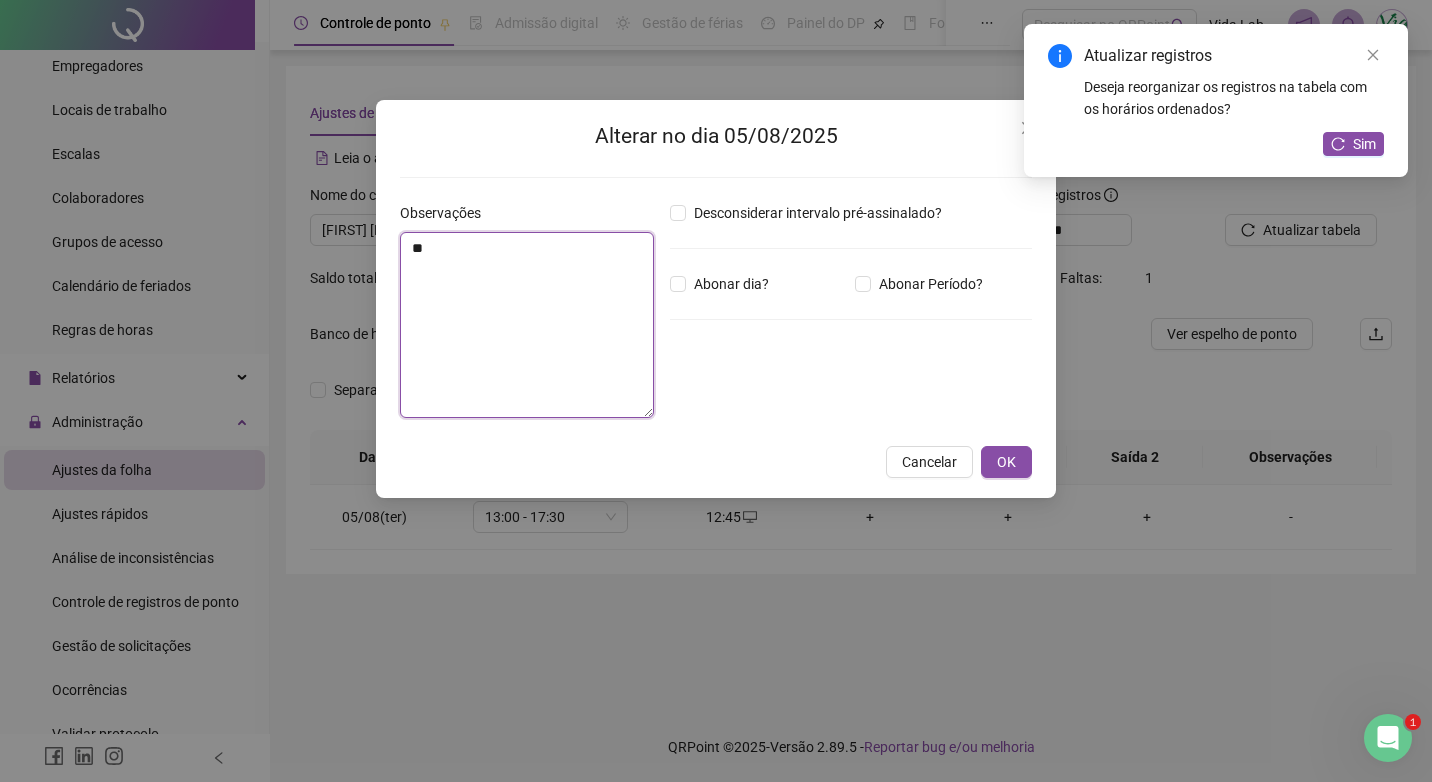 type on "*" 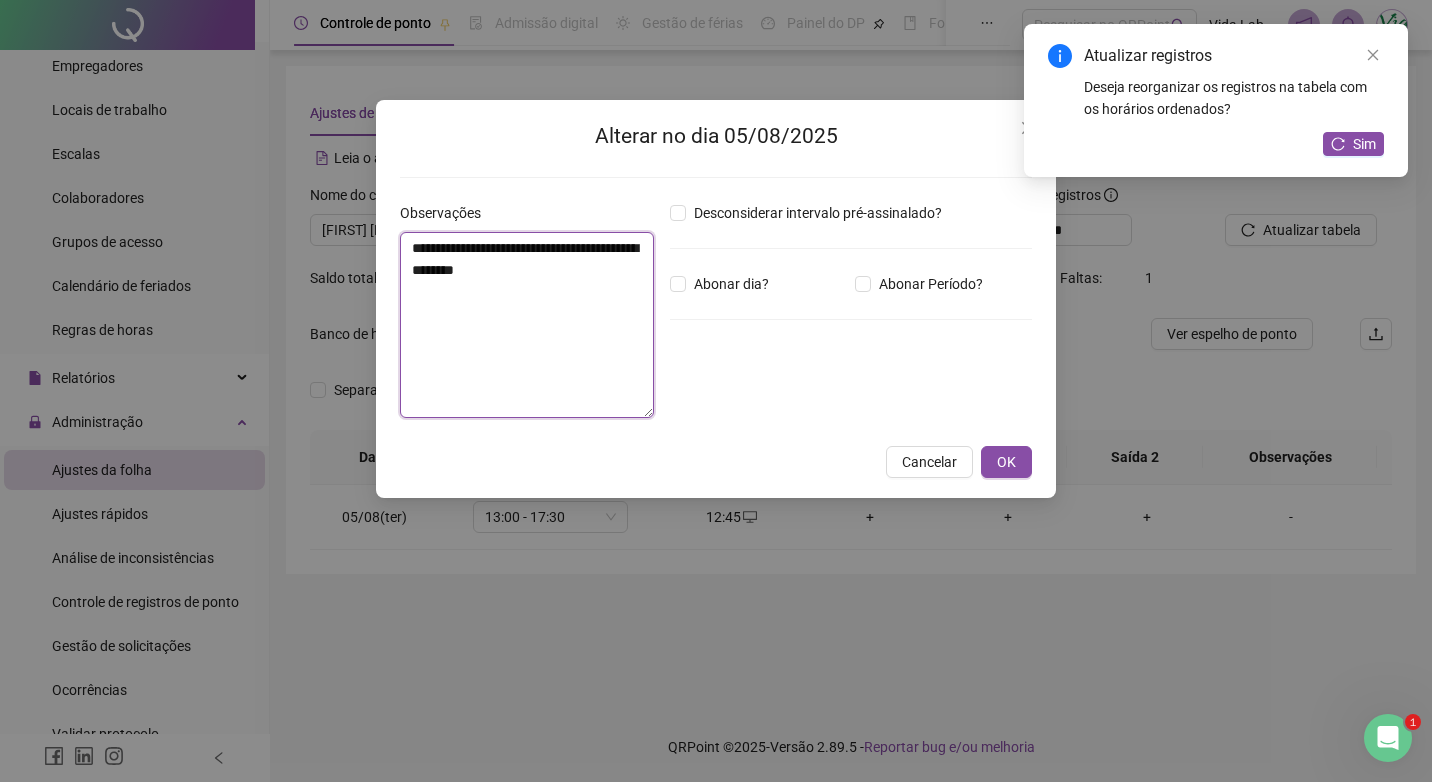 click on "**********" at bounding box center [527, 325] 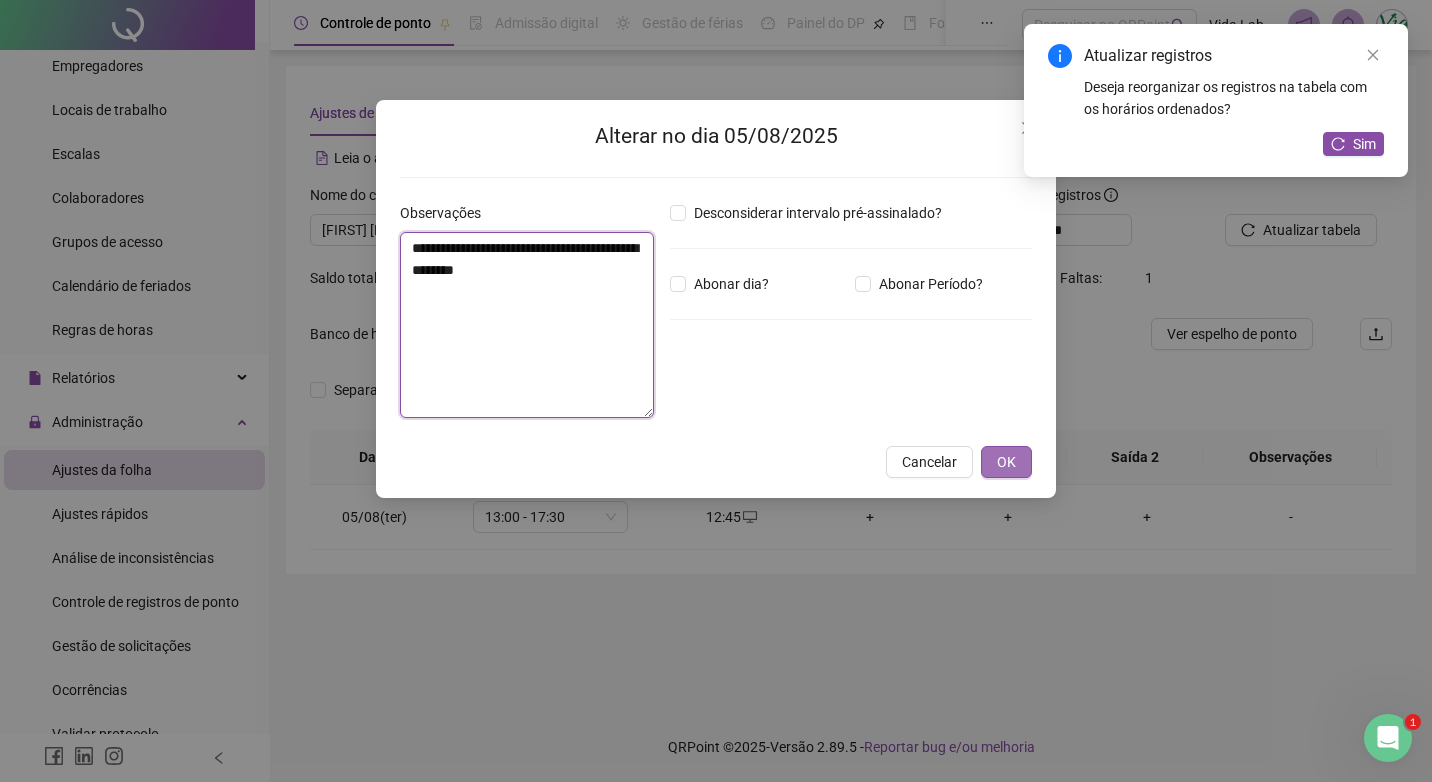 type on "**********" 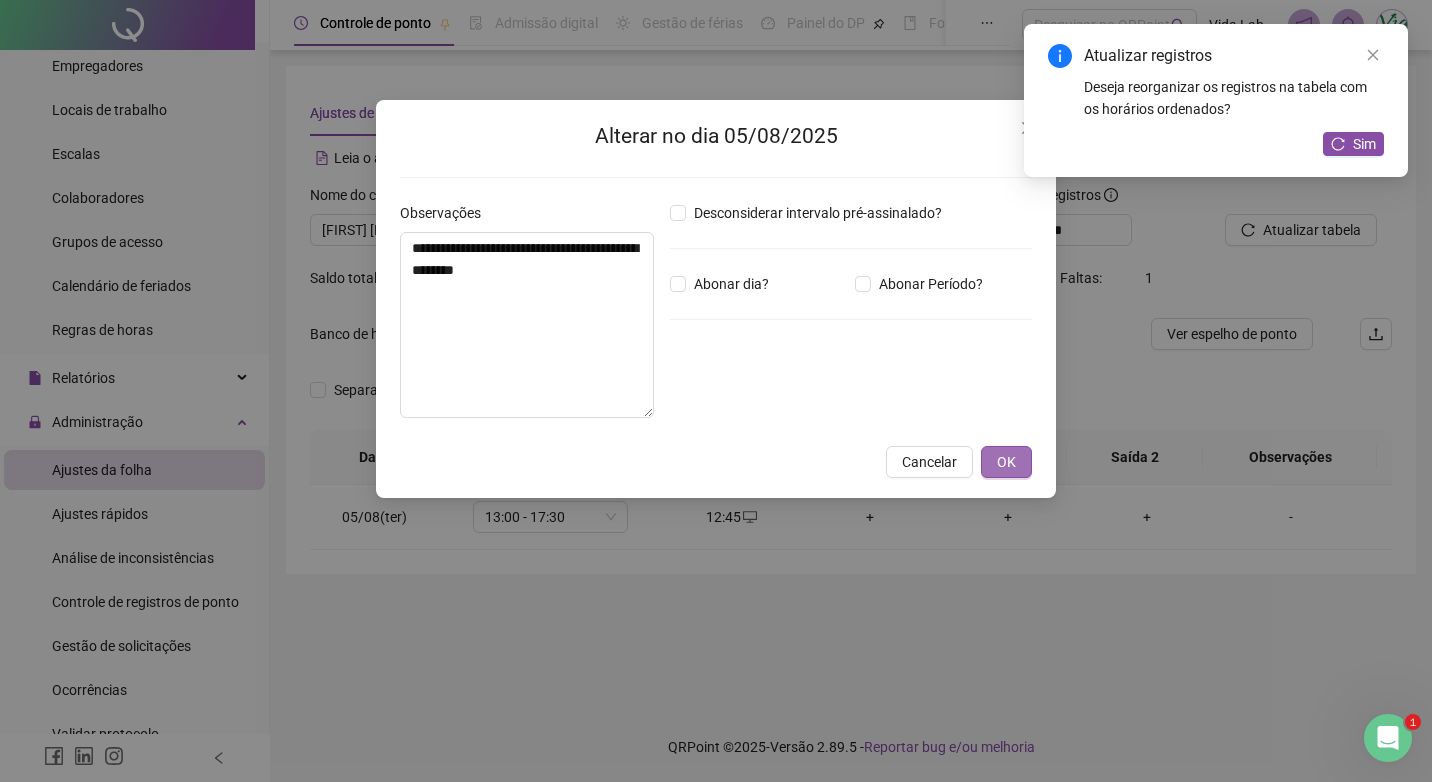 click on "OK" at bounding box center (1006, 462) 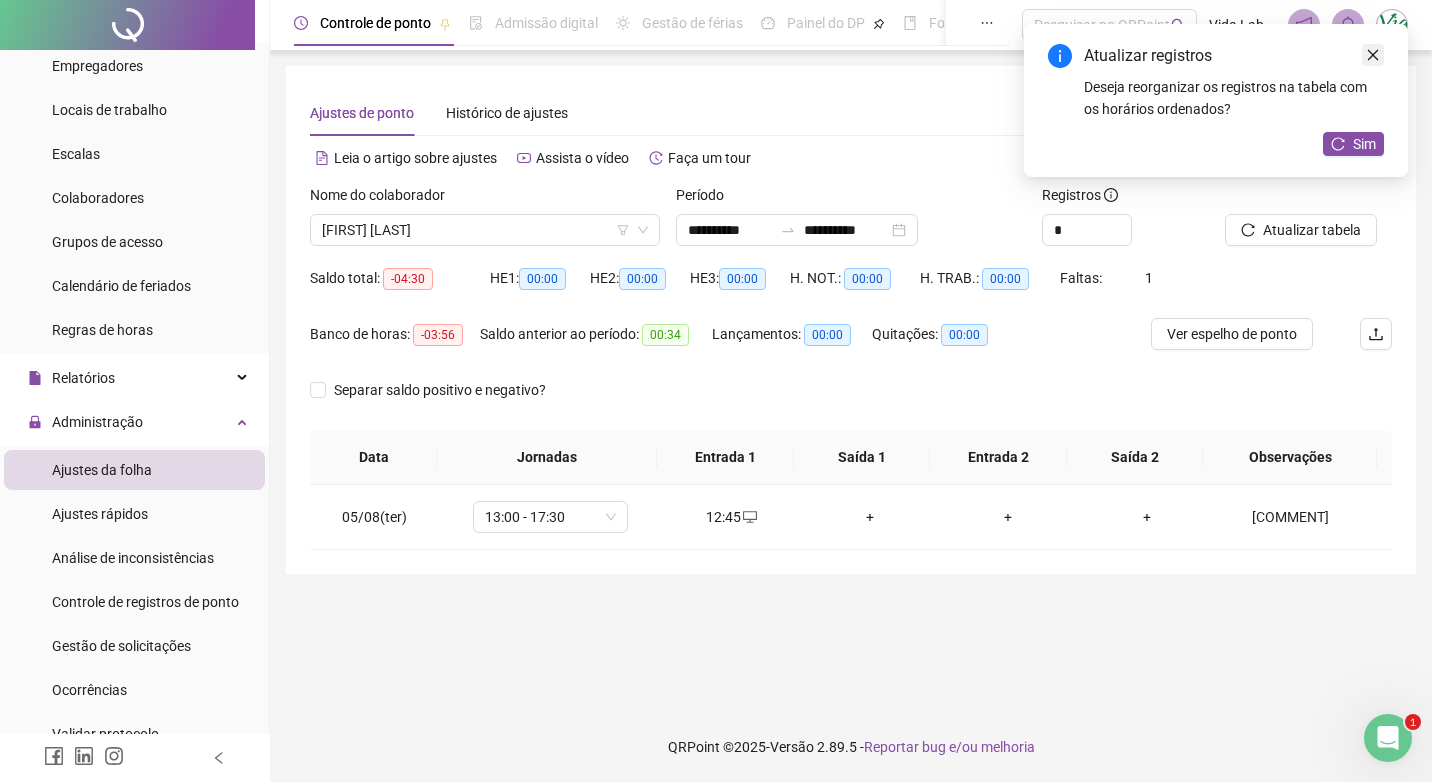 click 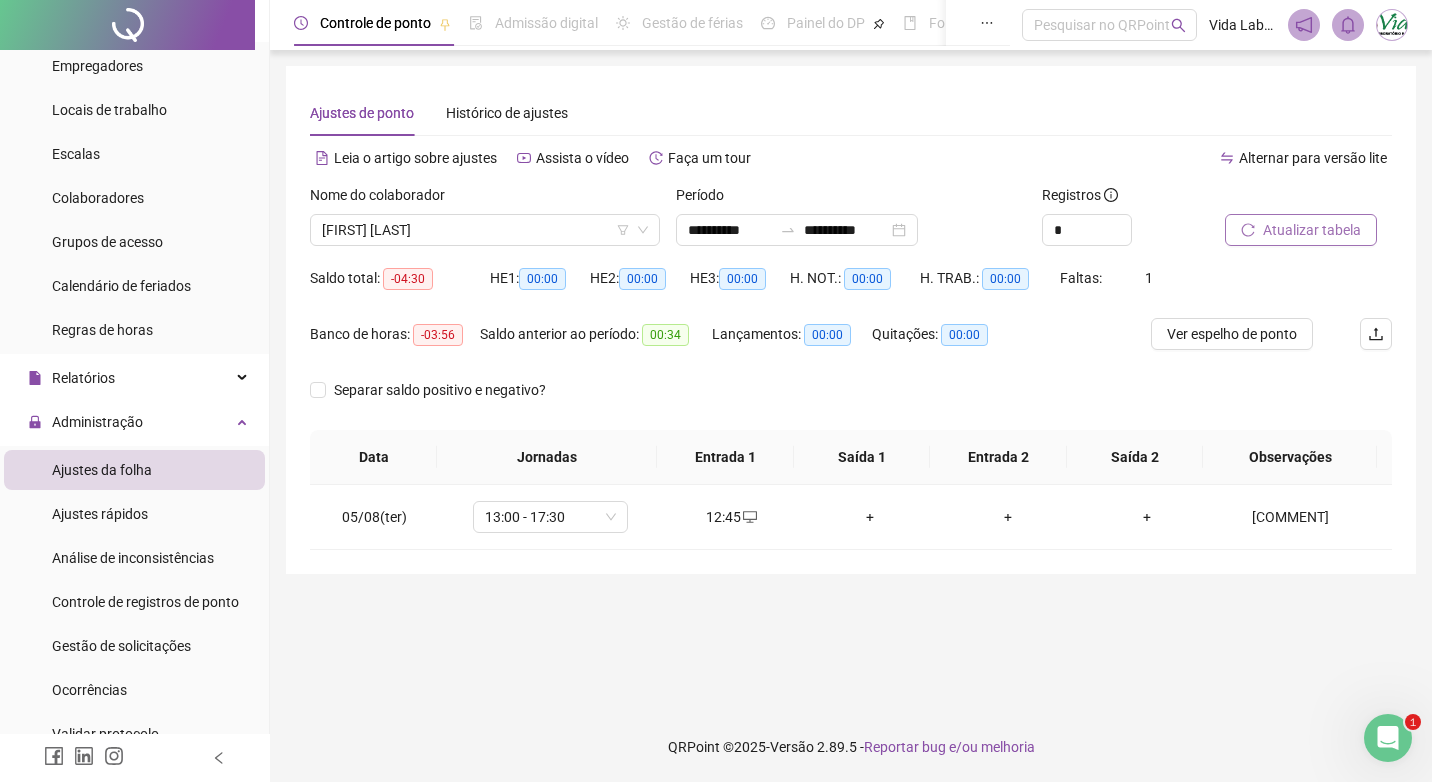 click on "Atualizar tabela" at bounding box center [1312, 230] 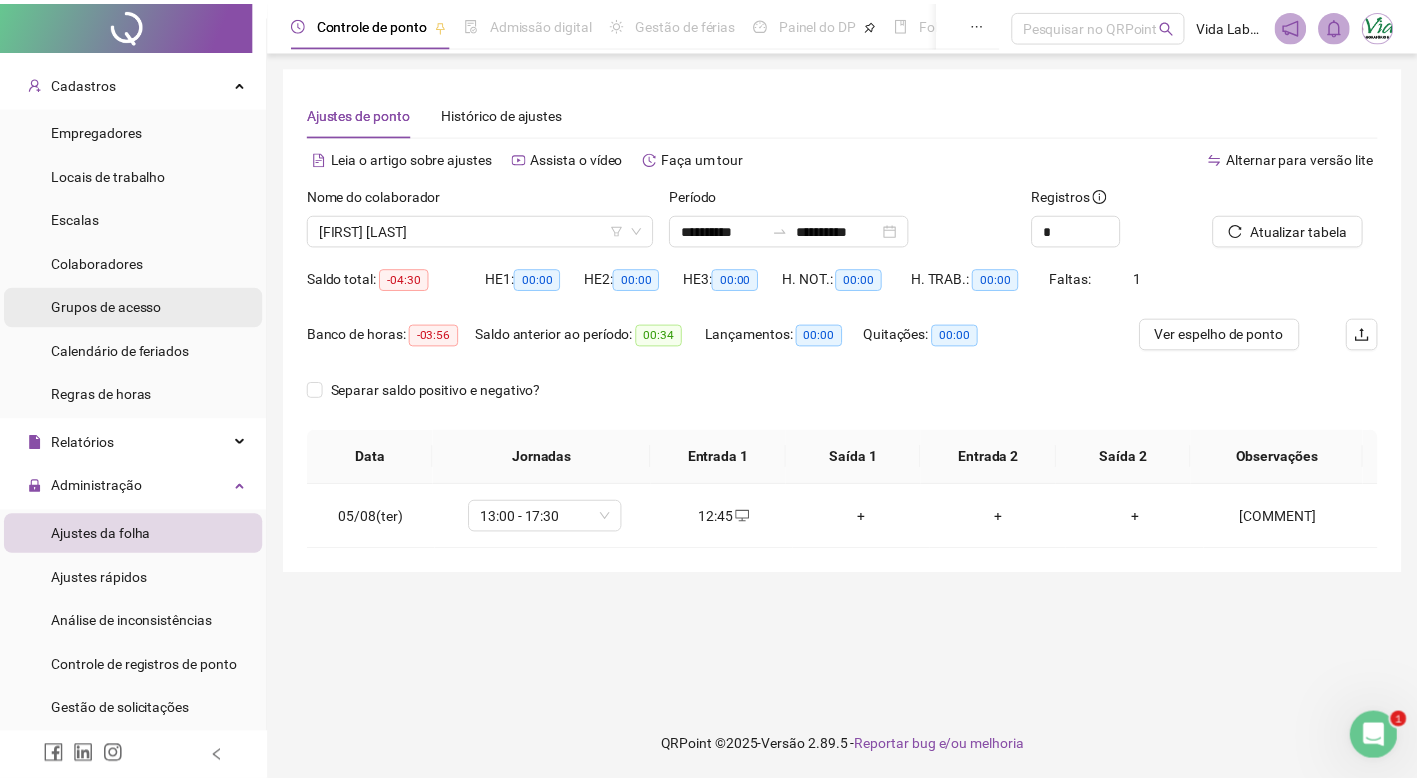 scroll, scrollTop: 0, scrollLeft: 0, axis: both 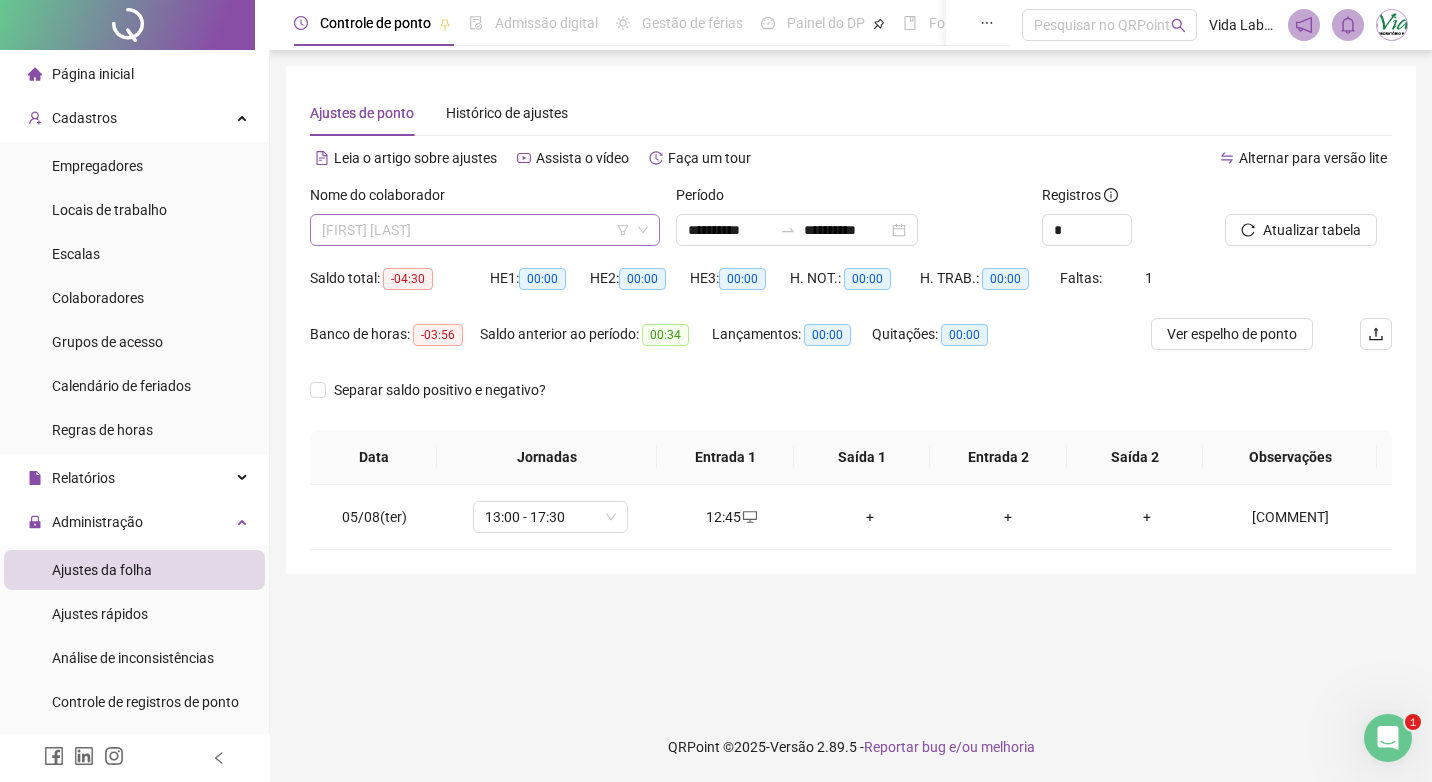 click on "[FIRST] [LAST] [LAST]" at bounding box center [485, 230] 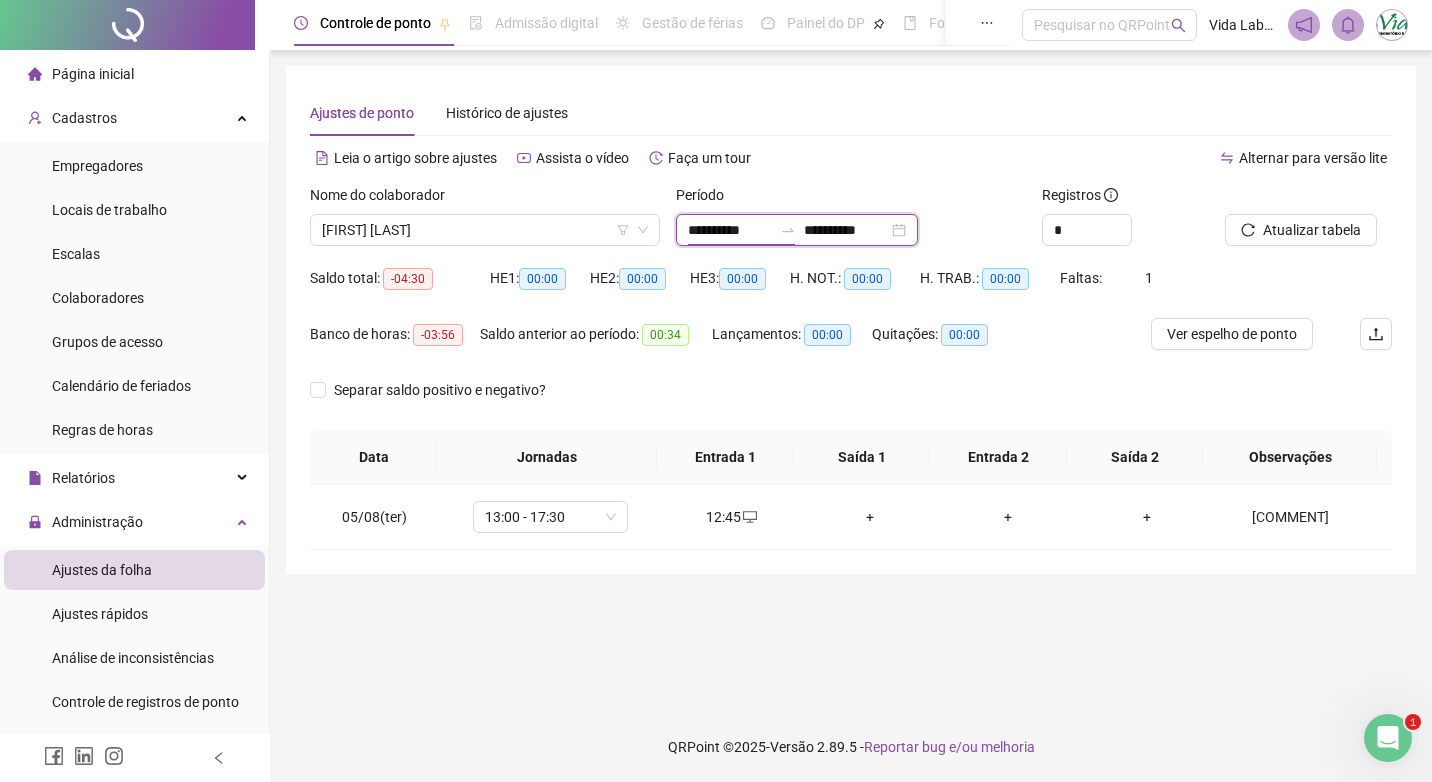 click on "**********" at bounding box center [730, 230] 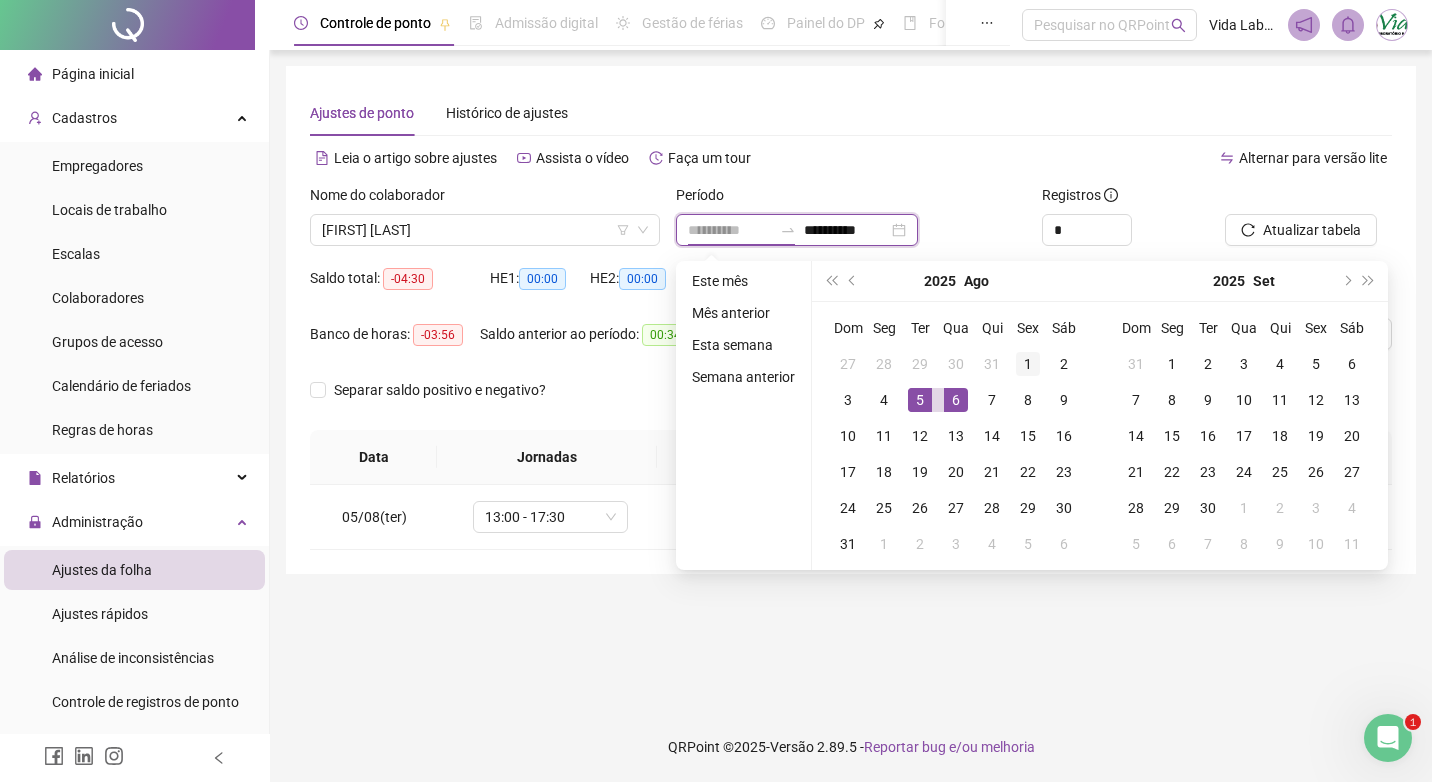 type on "**********" 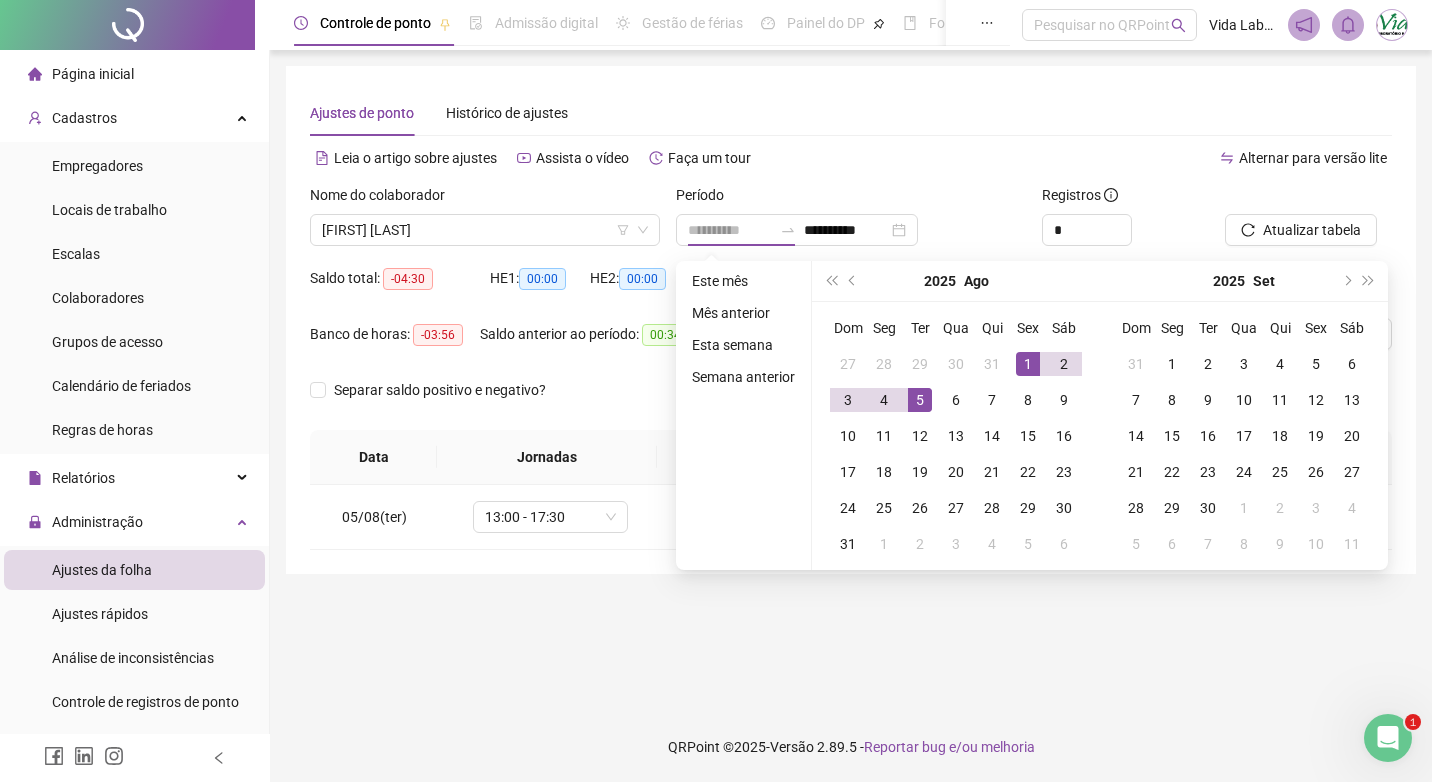 click on "1" at bounding box center (1028, 364) 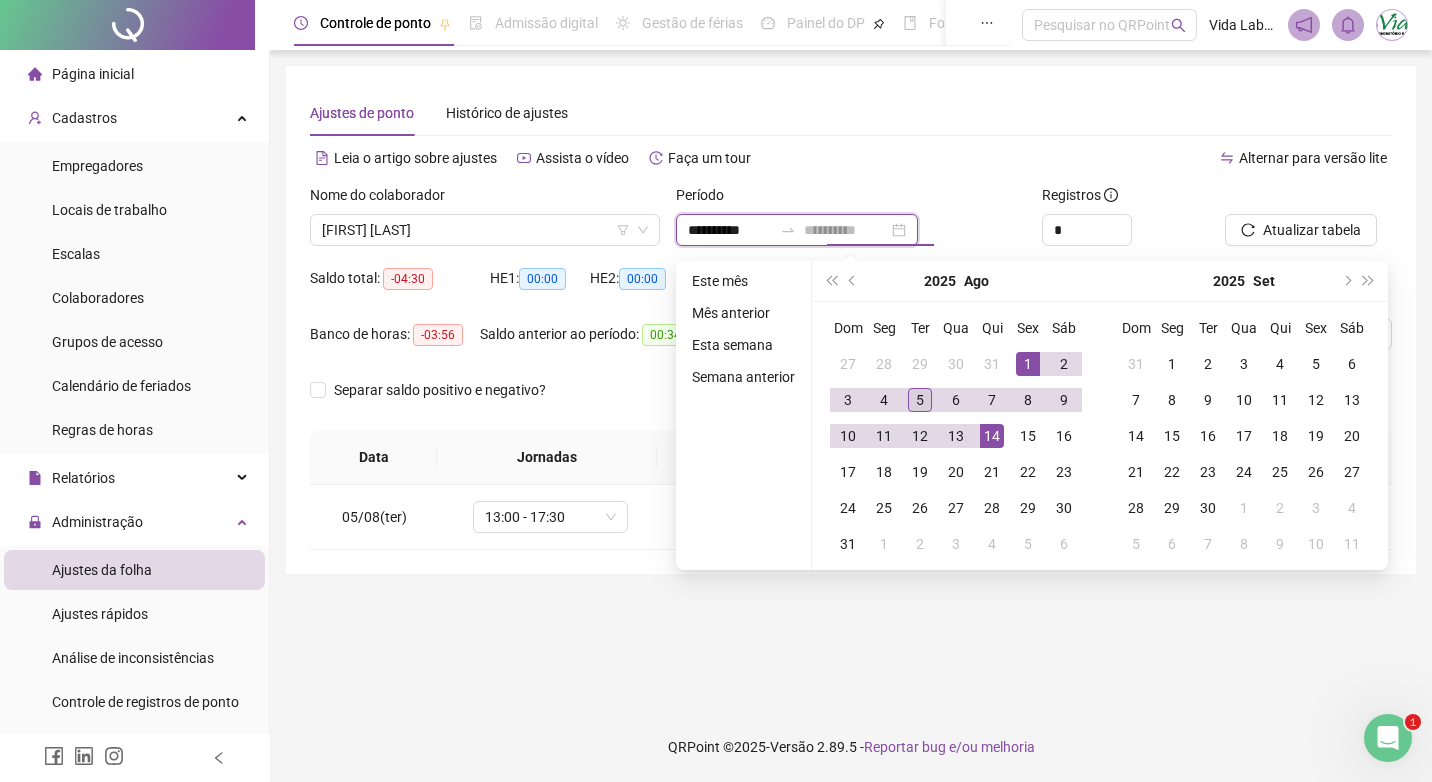 type on "**********" 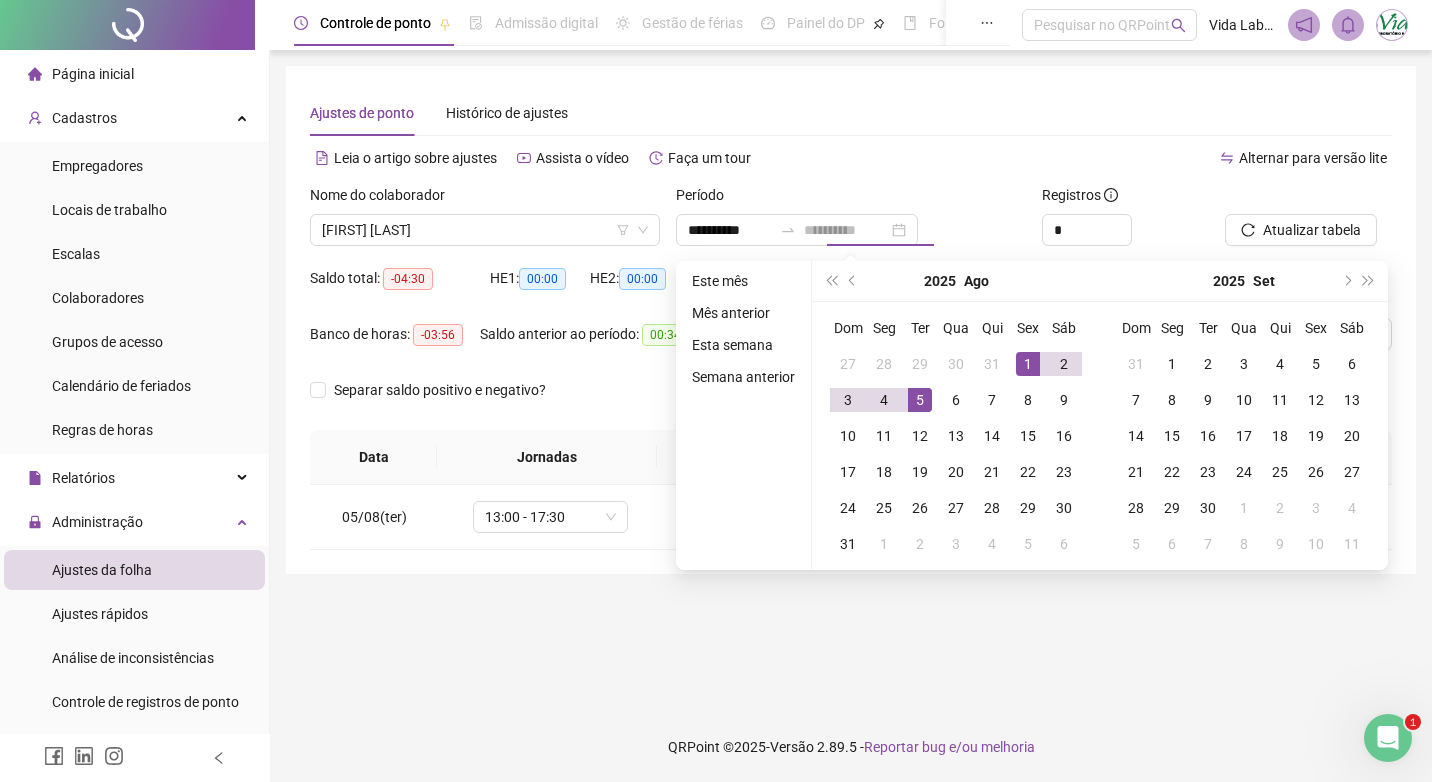 click on "5" at bounding box center [920, 400] 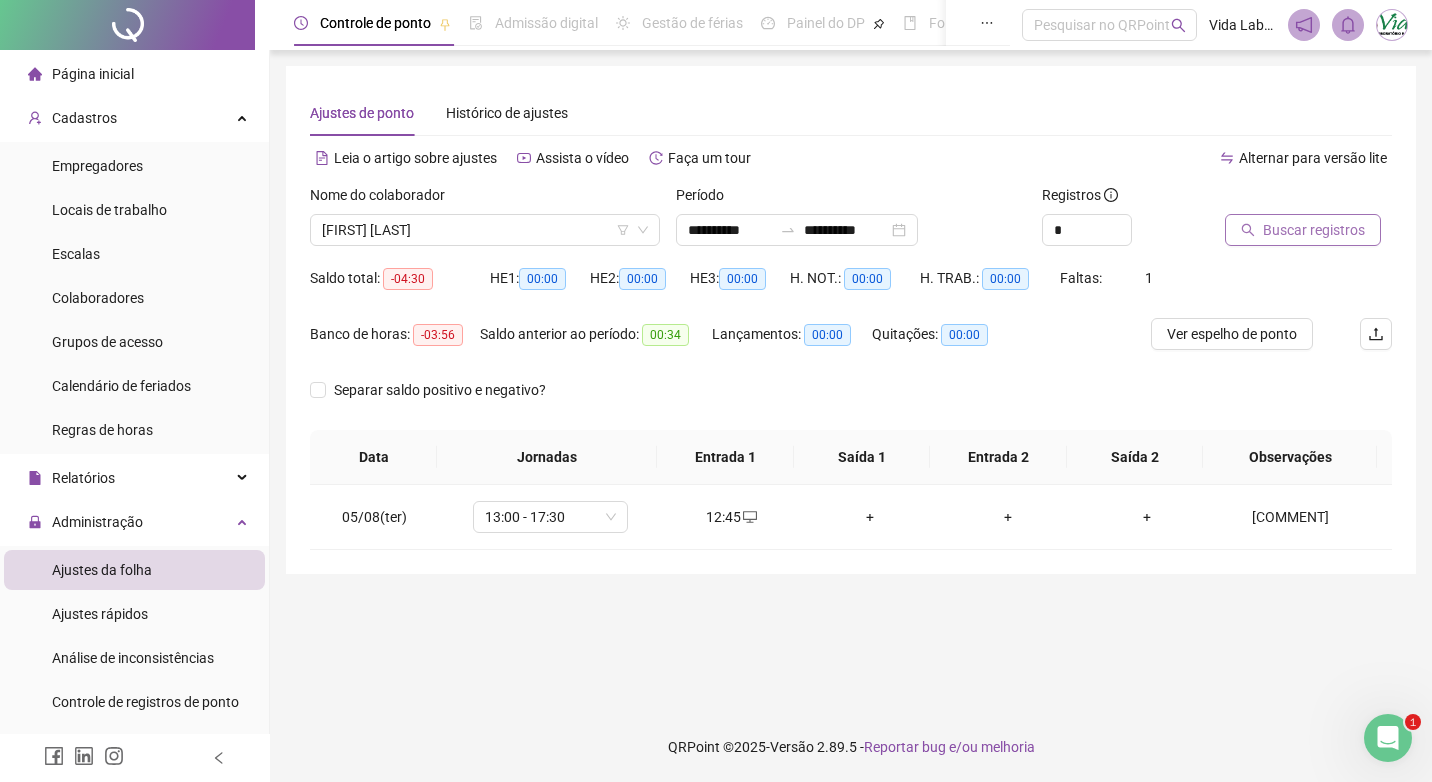 click on "Buscar registros" at bounding box center [1314, 230] 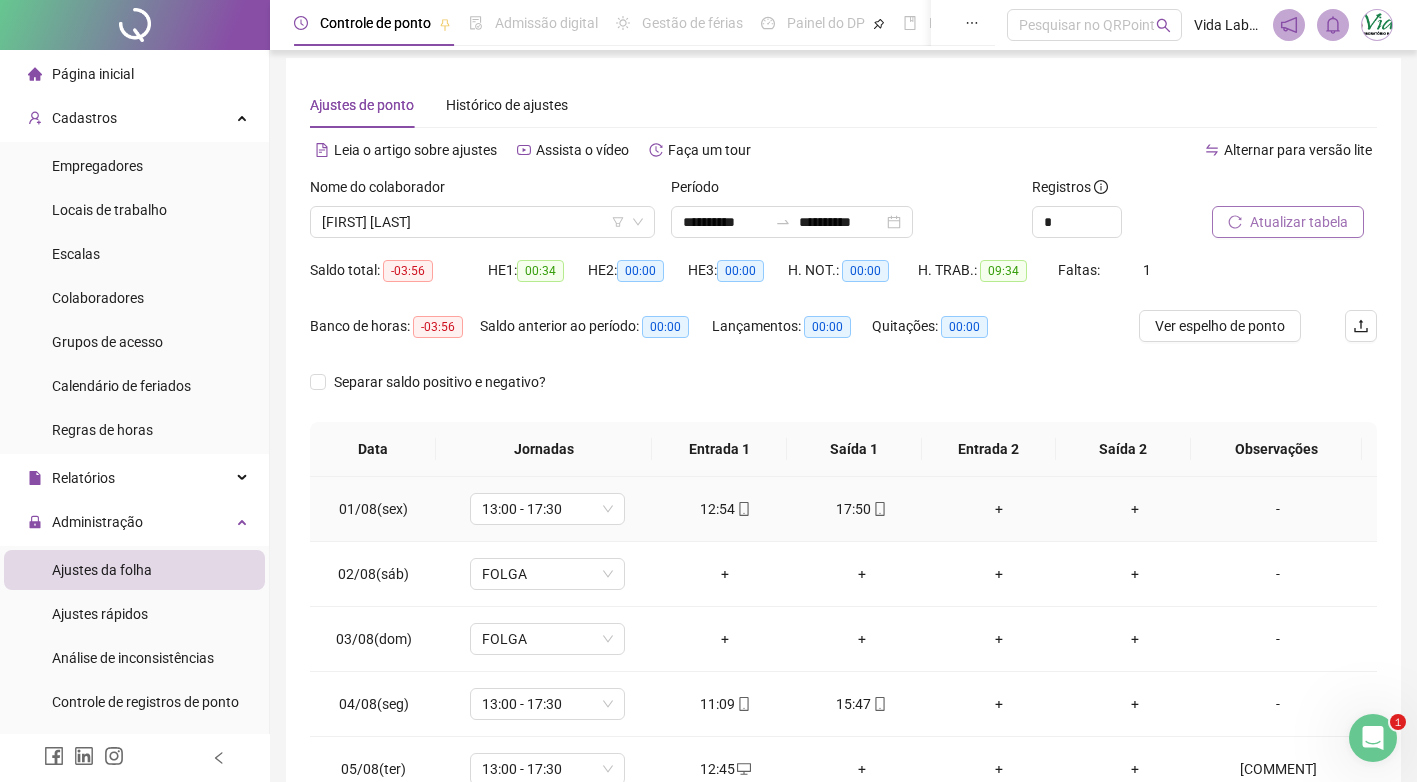 scroll, scrollTop: 0, scrollLeft: 0, axis: both 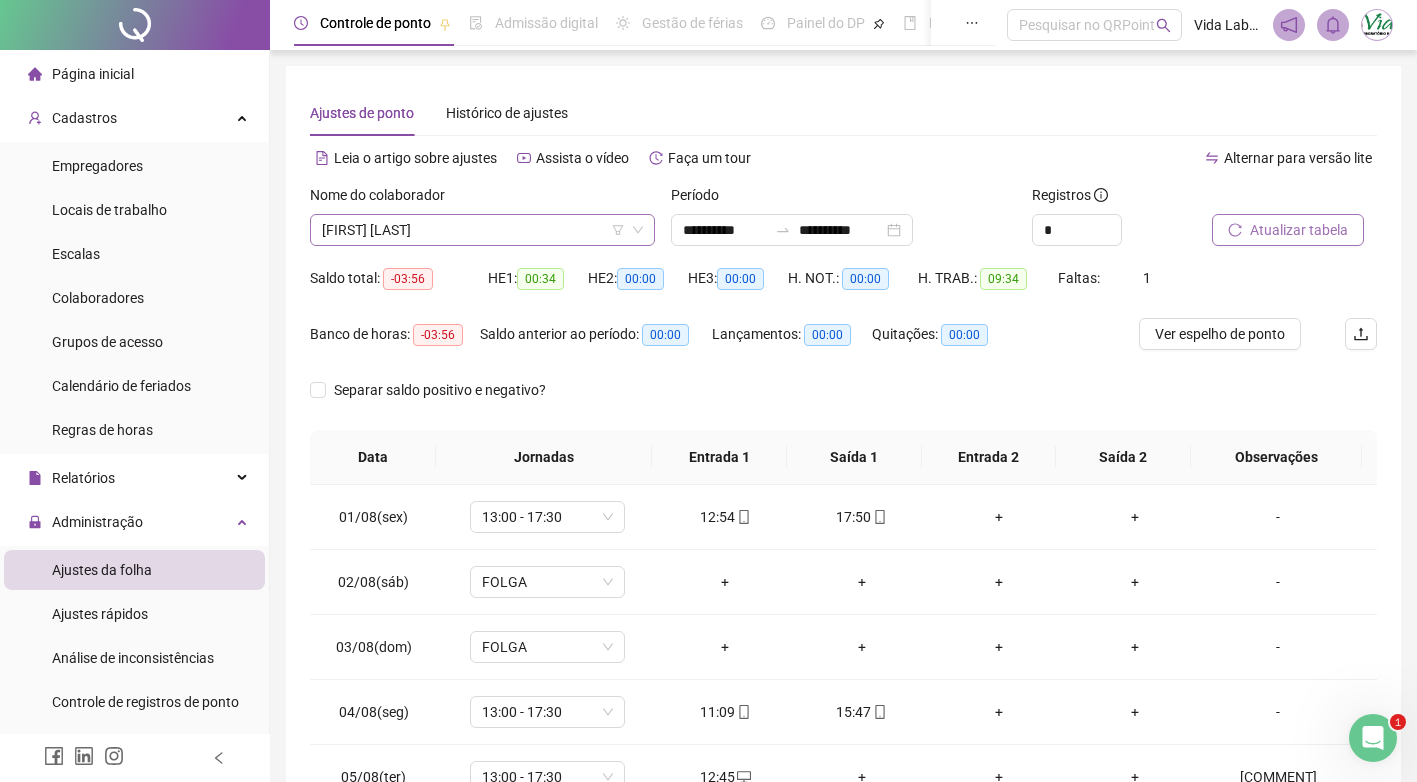 click on "[FIRST] [LAST] [LAST]" at bounding box center [482, 230] 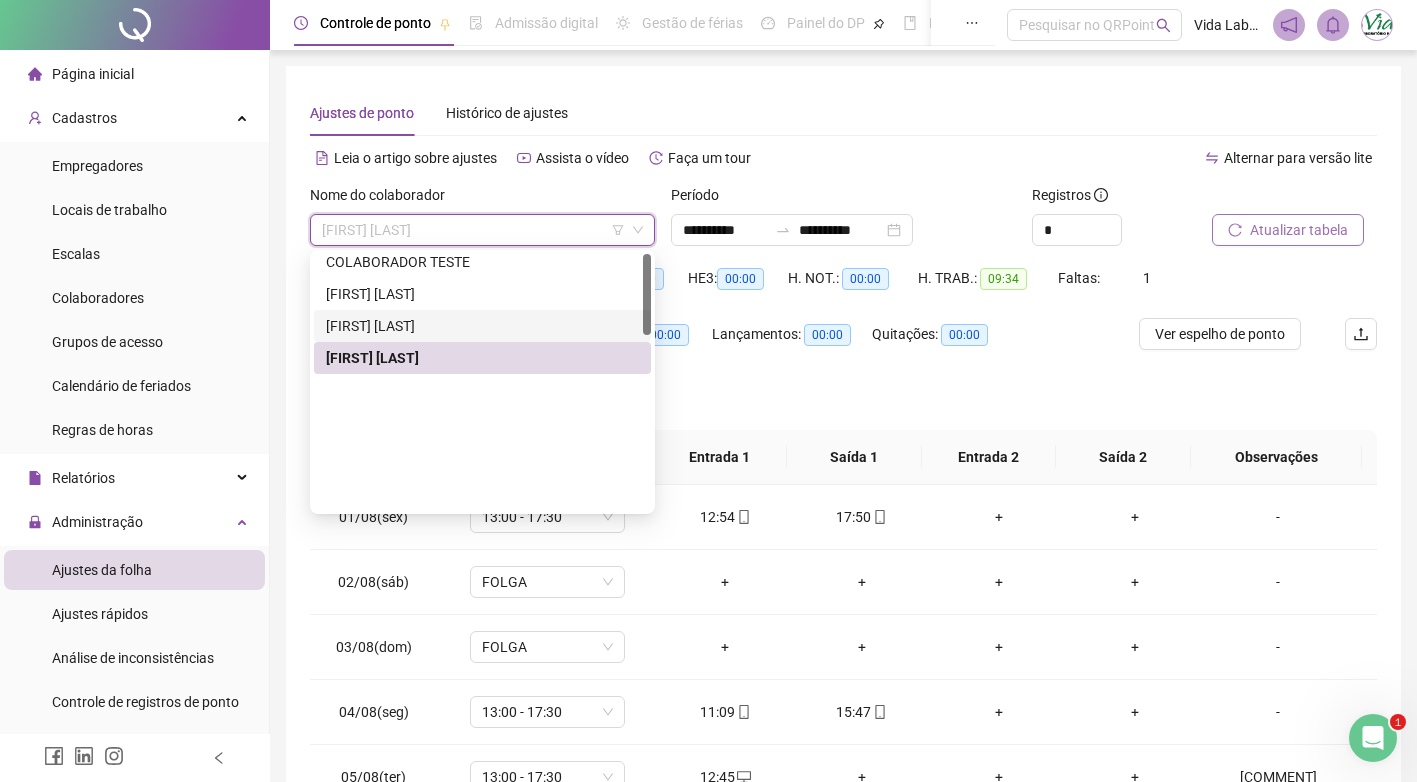 scroll, scrollTop: 0, scrollLeft: 0, axis: both 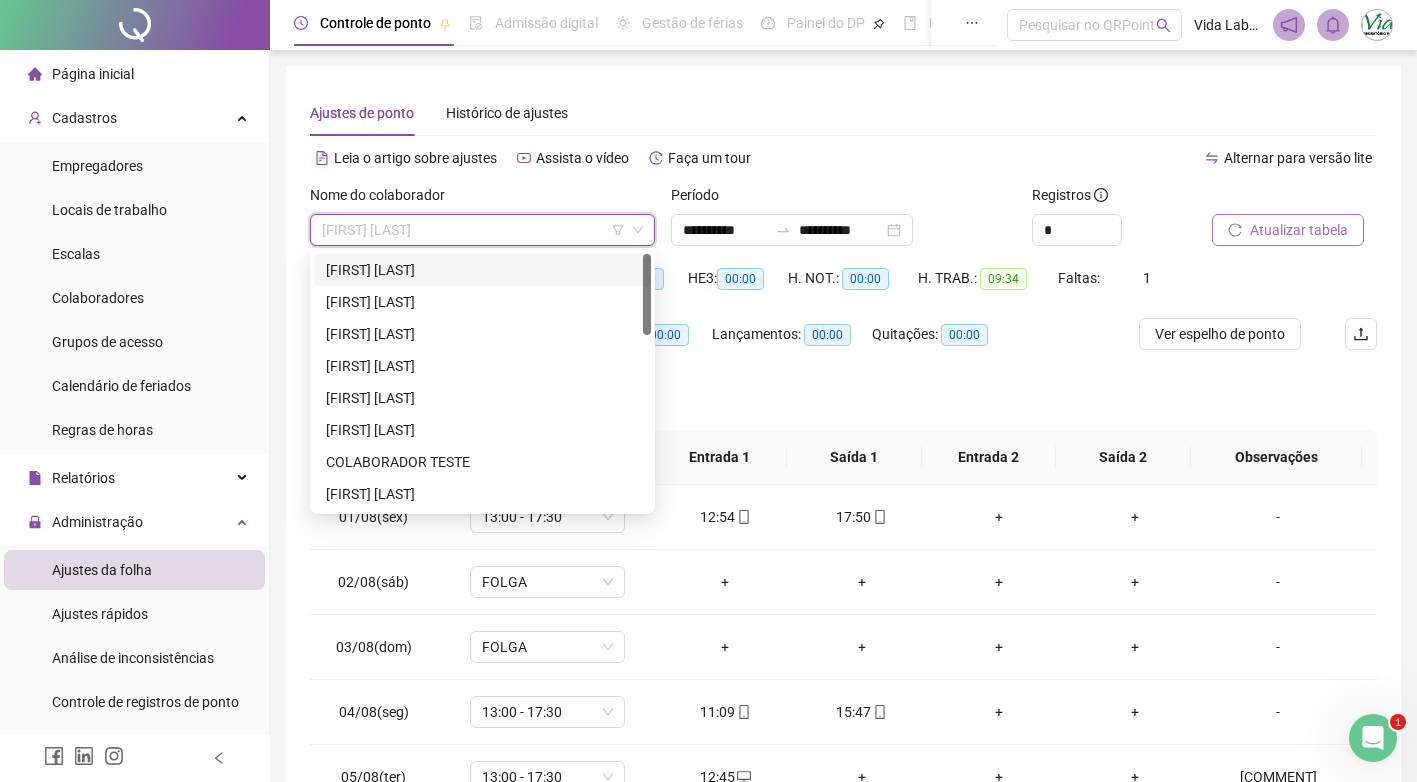 click on "[FIRST] [LAST] [LAST]" at bounding box center (482, 270) 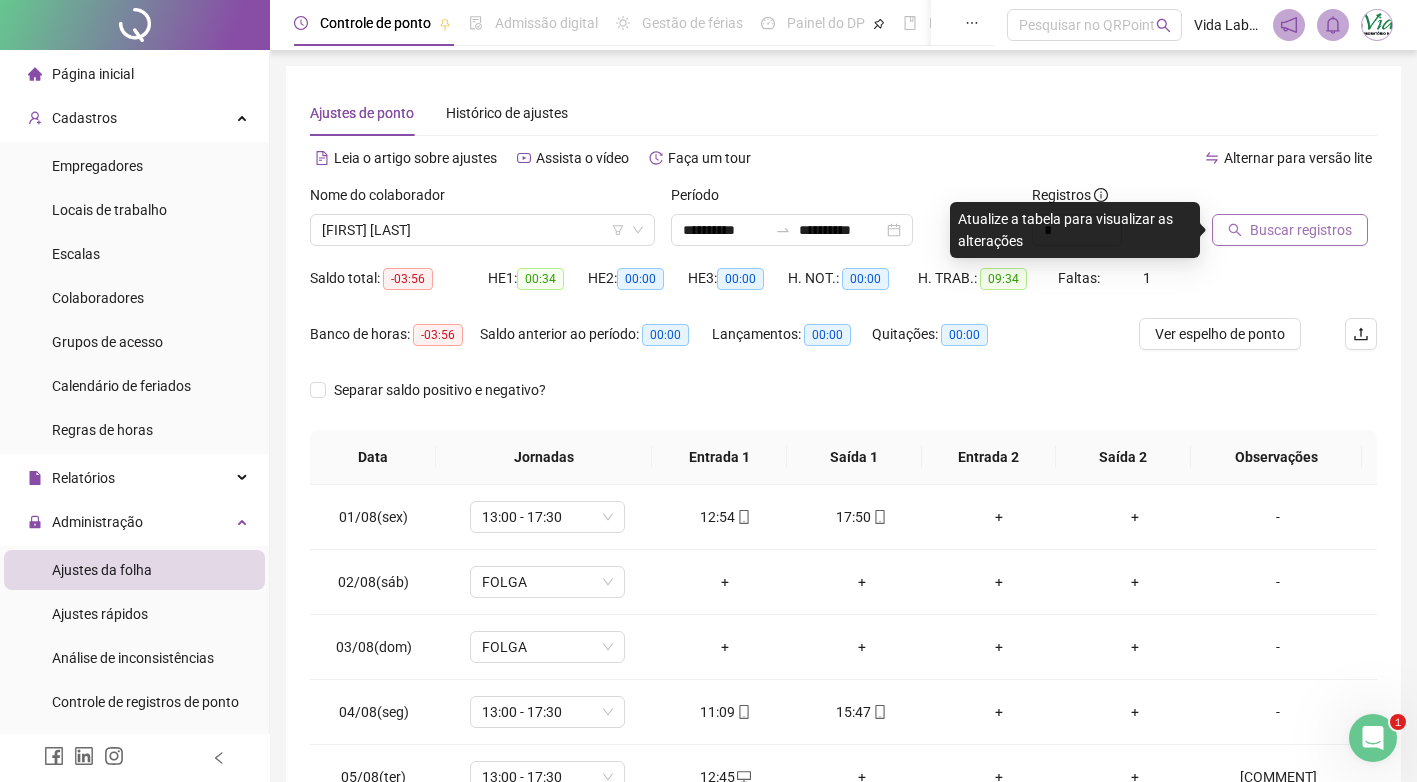 click on "Buscar registros" at bounding box center (1294, 223) 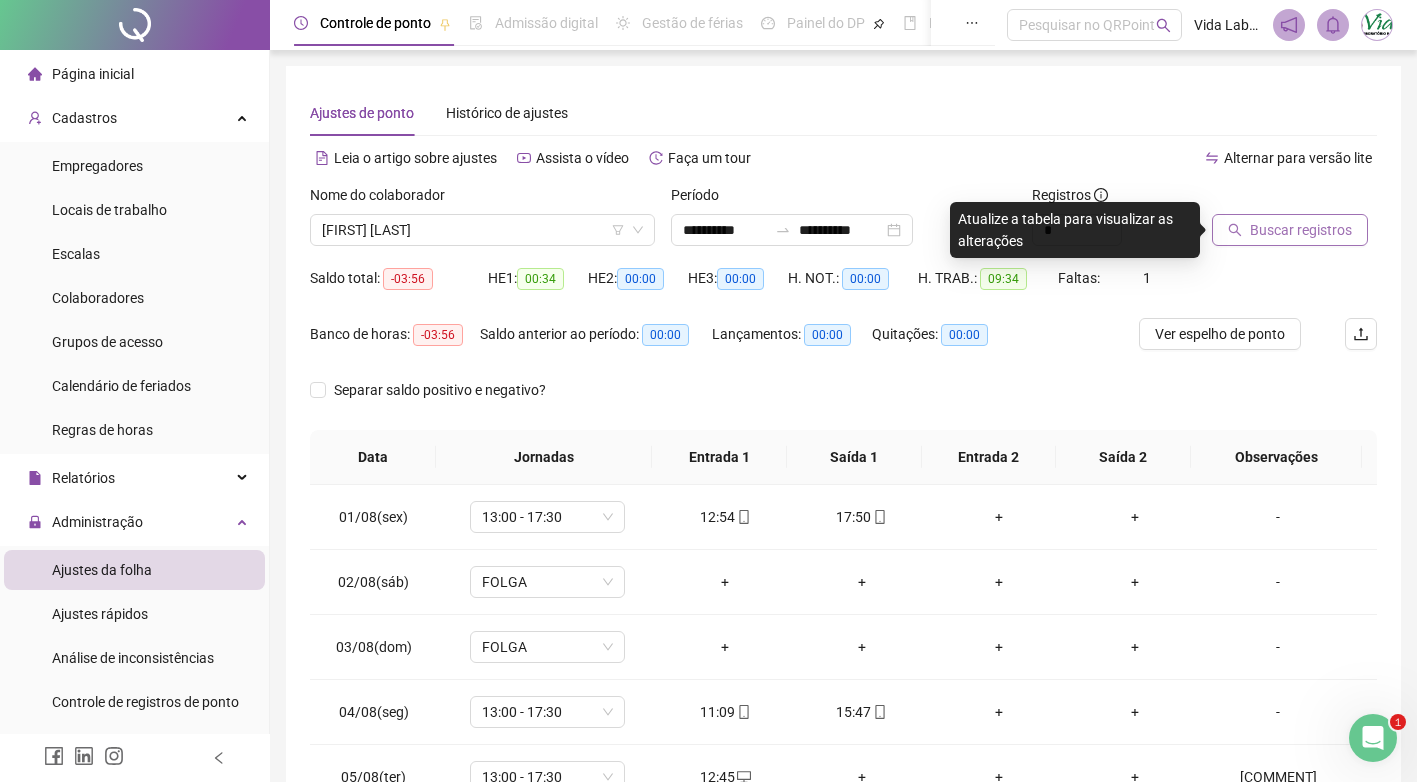 click on "Buscar registros" at bounding box center [1301, 230] 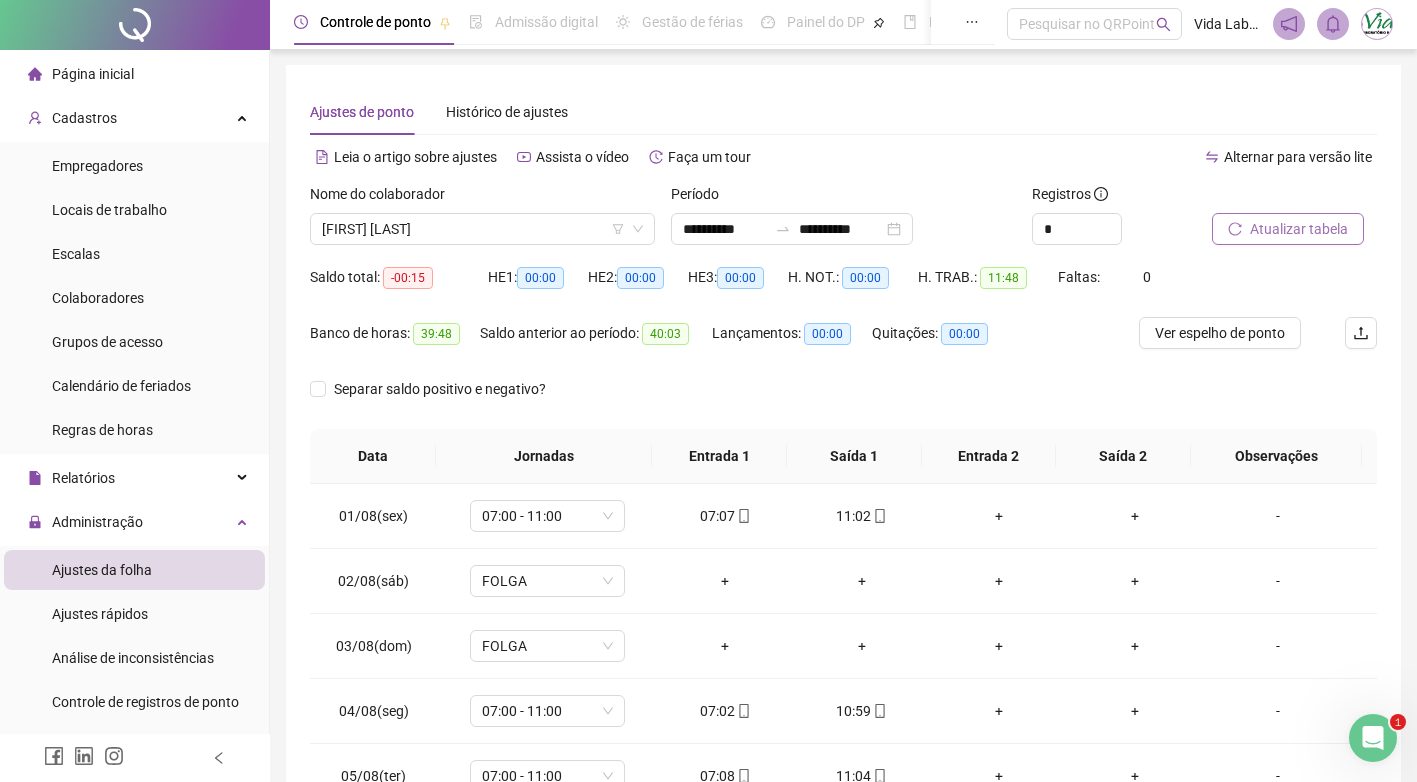 scroll, scrollTop: 0, scrollLeft: 0, axis: both 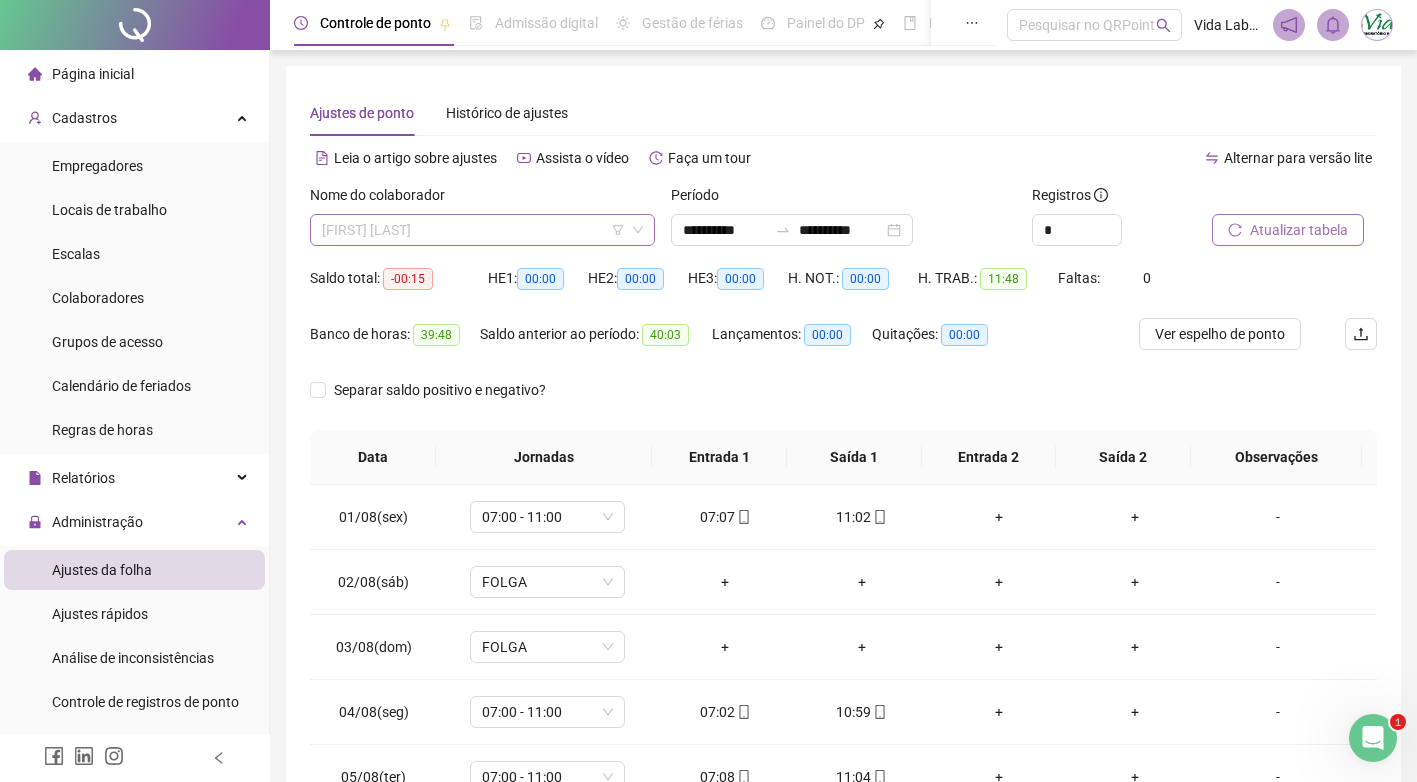 click on "[FIRST] [LAST] [LAST]" at bounding box center [482, 230] 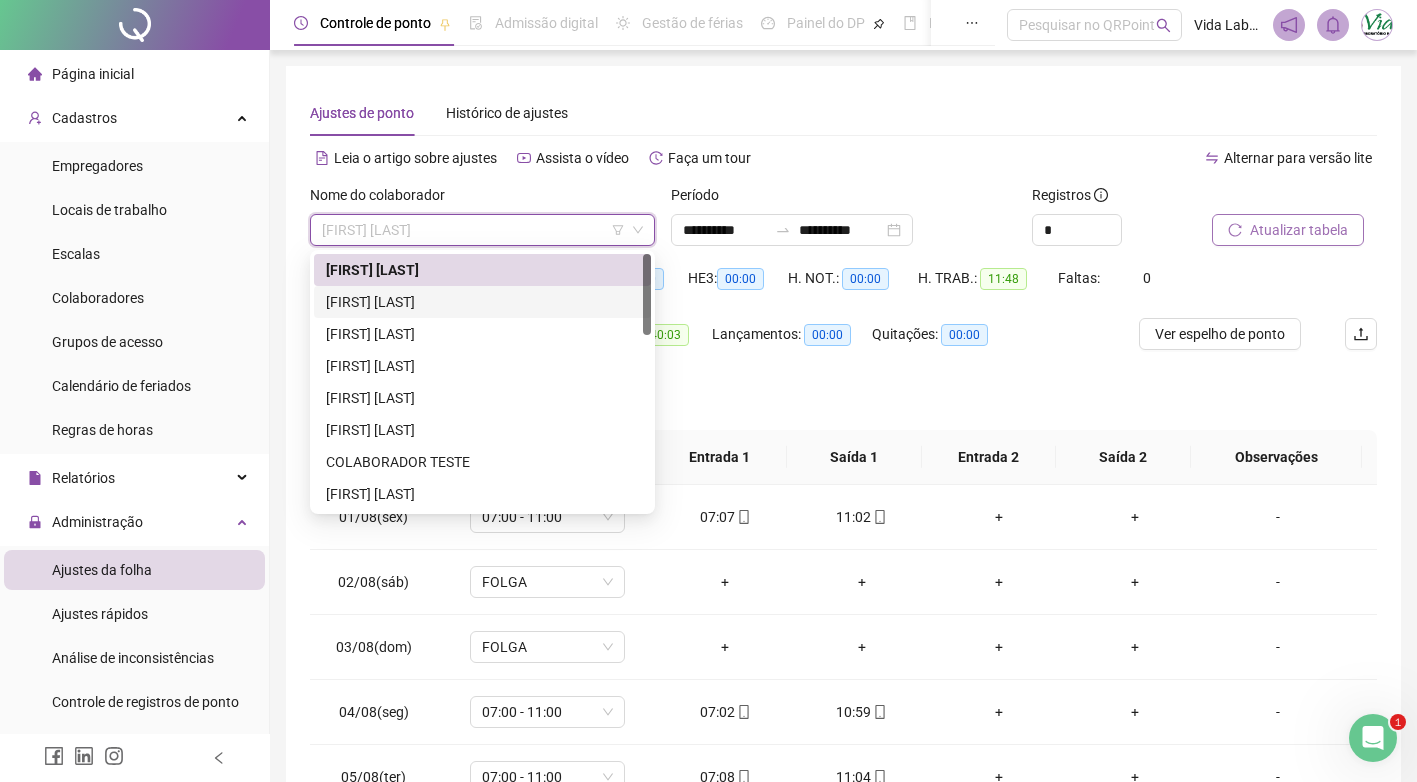 click on "[FIRST] [LAST] [LAST]" at bounding box center [482, 302] 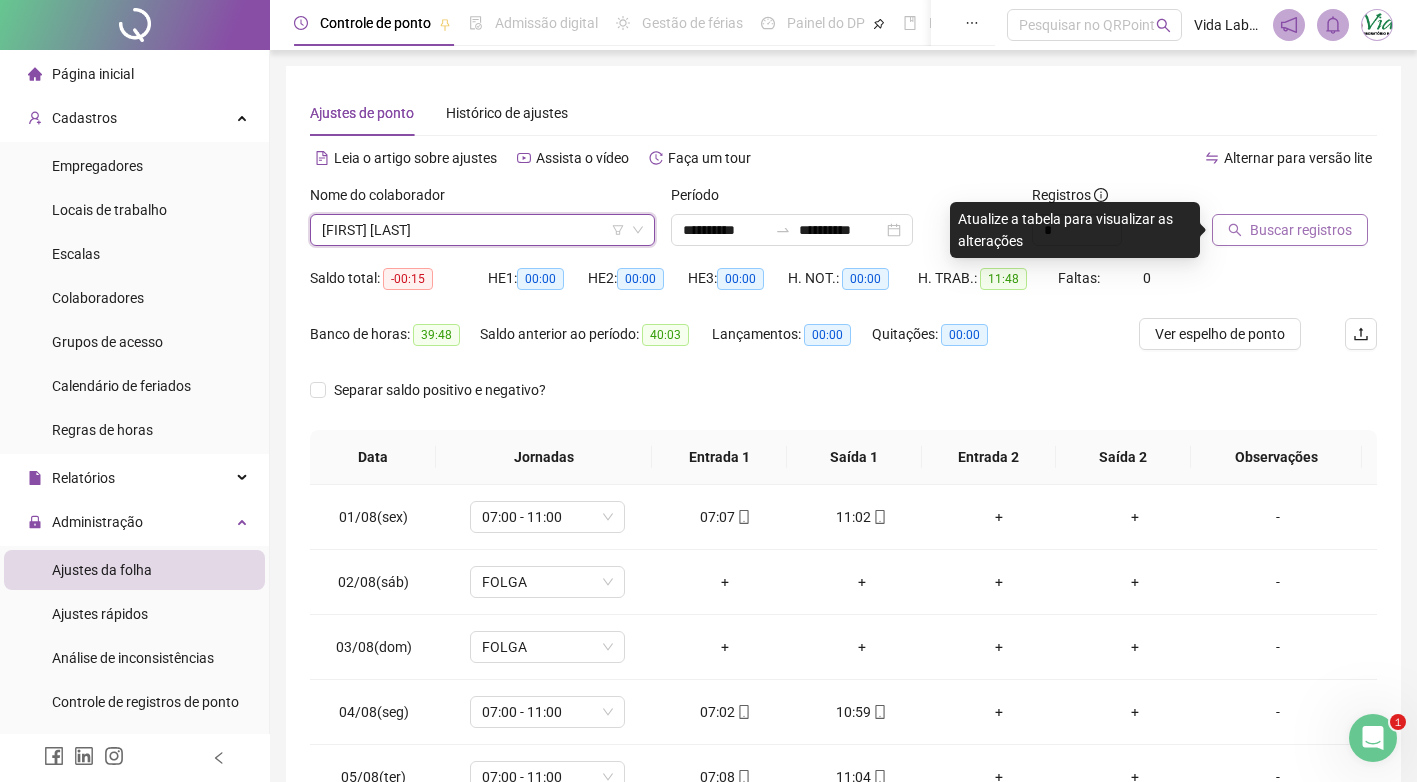 click on "Buscar registros" at bounding box center [1290, 230] 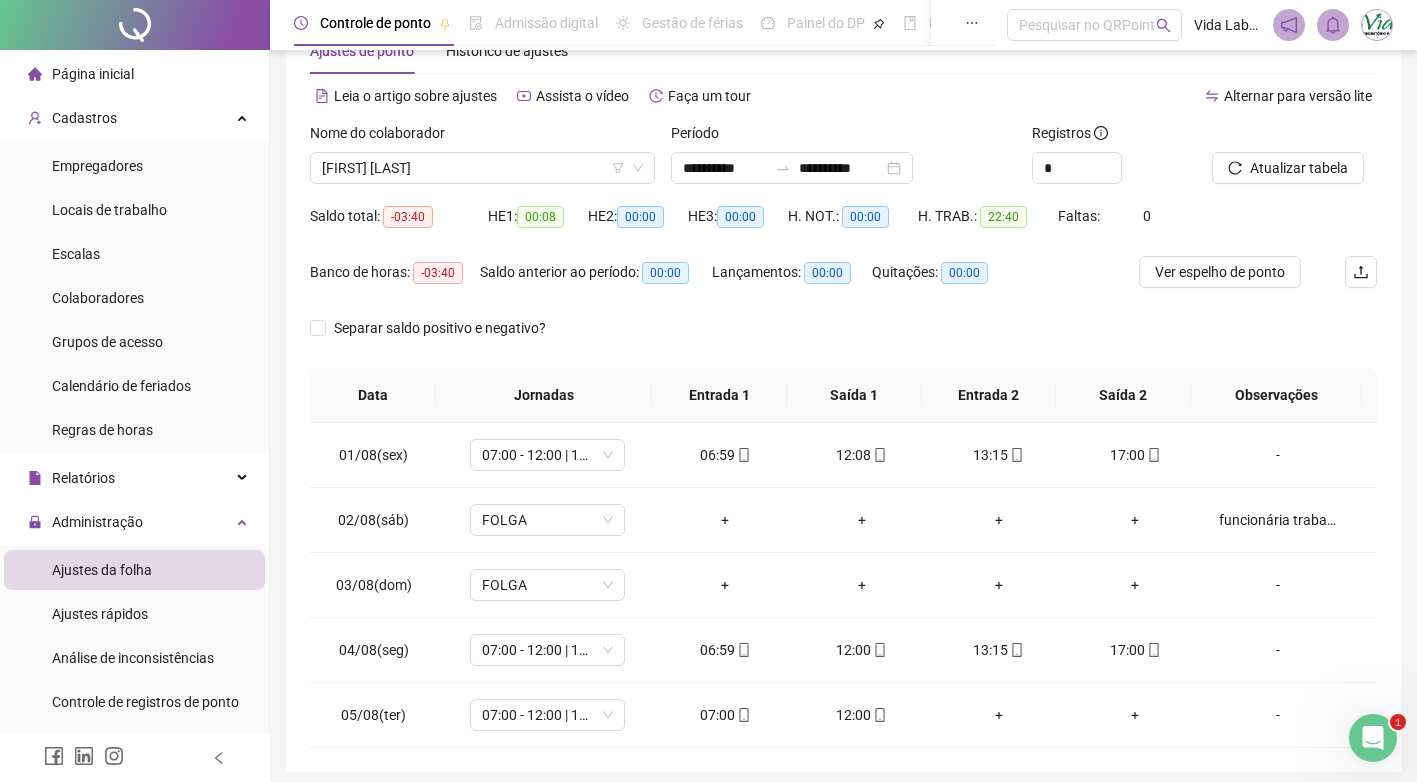 scroll, scrollTop: 138, scrollLeft: 0, axis: vertical 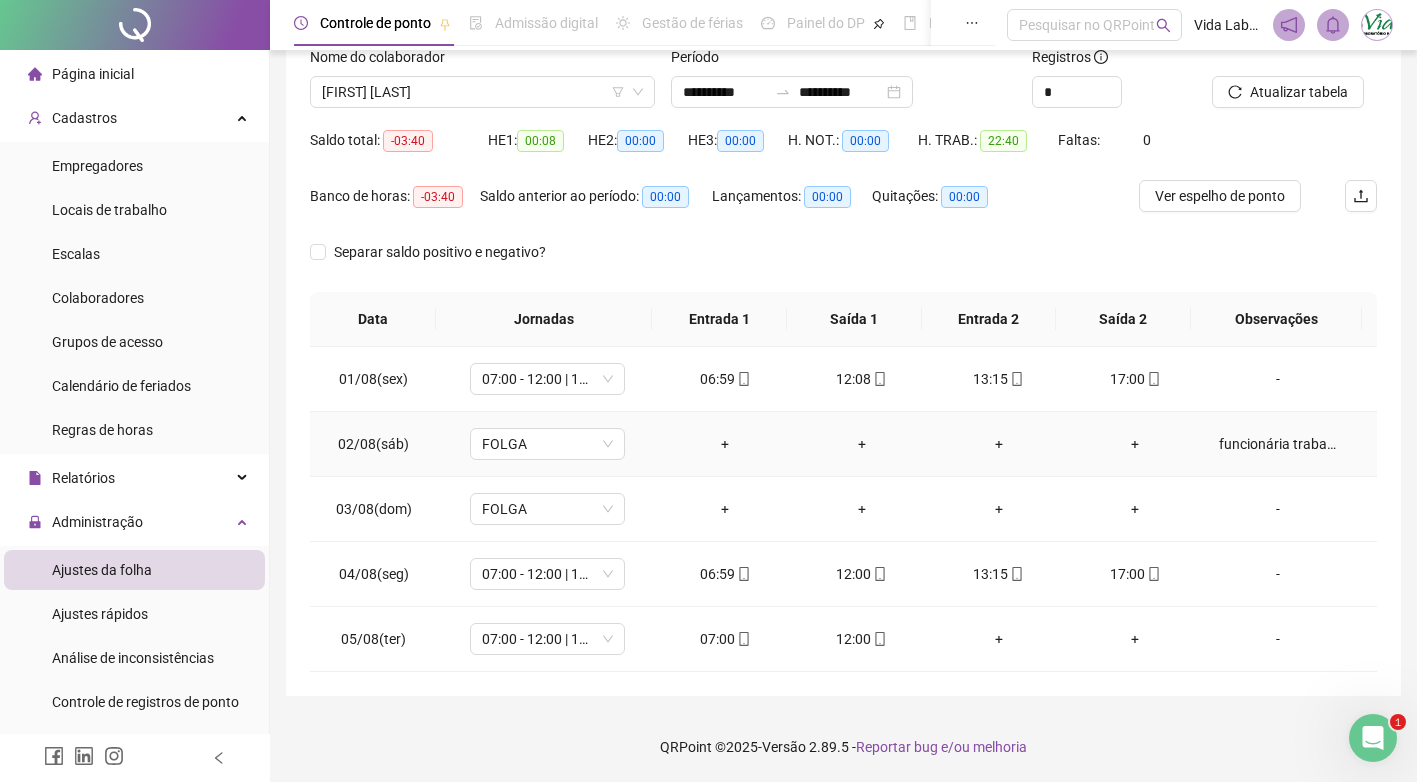 click on "funcionária trabalha de segunda a sexta" at bounding box center (1278, 444) 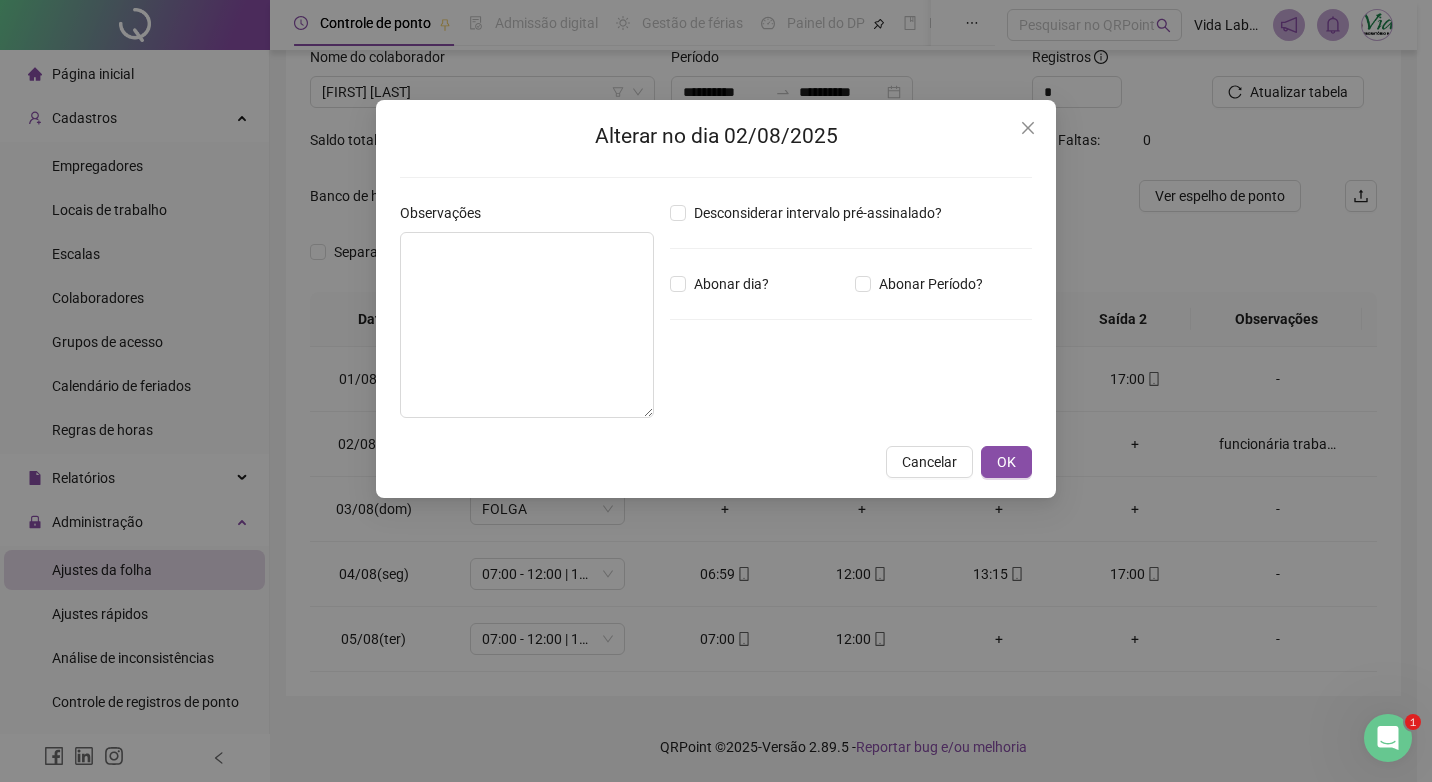 type on "**********" 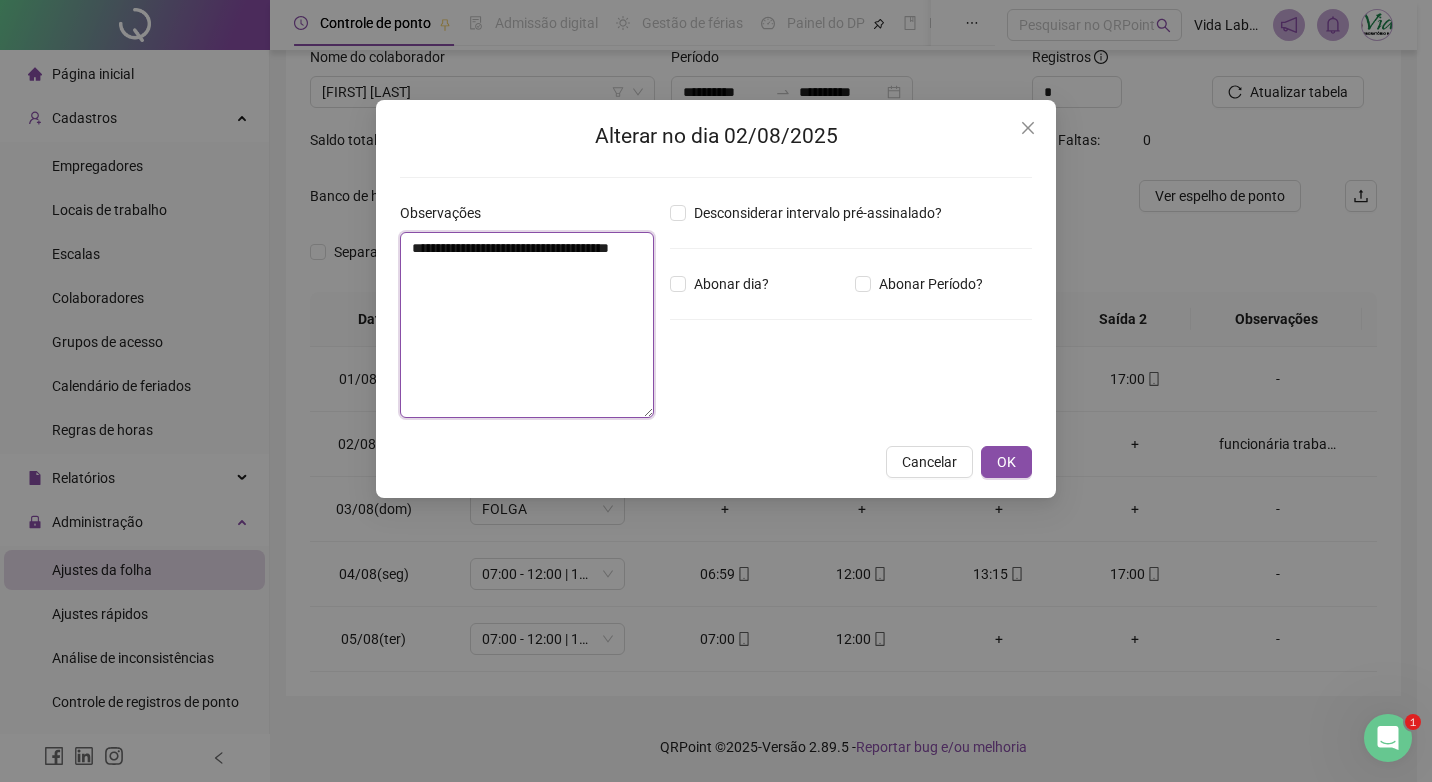 click on "**********" at bounding box center (527, 325) 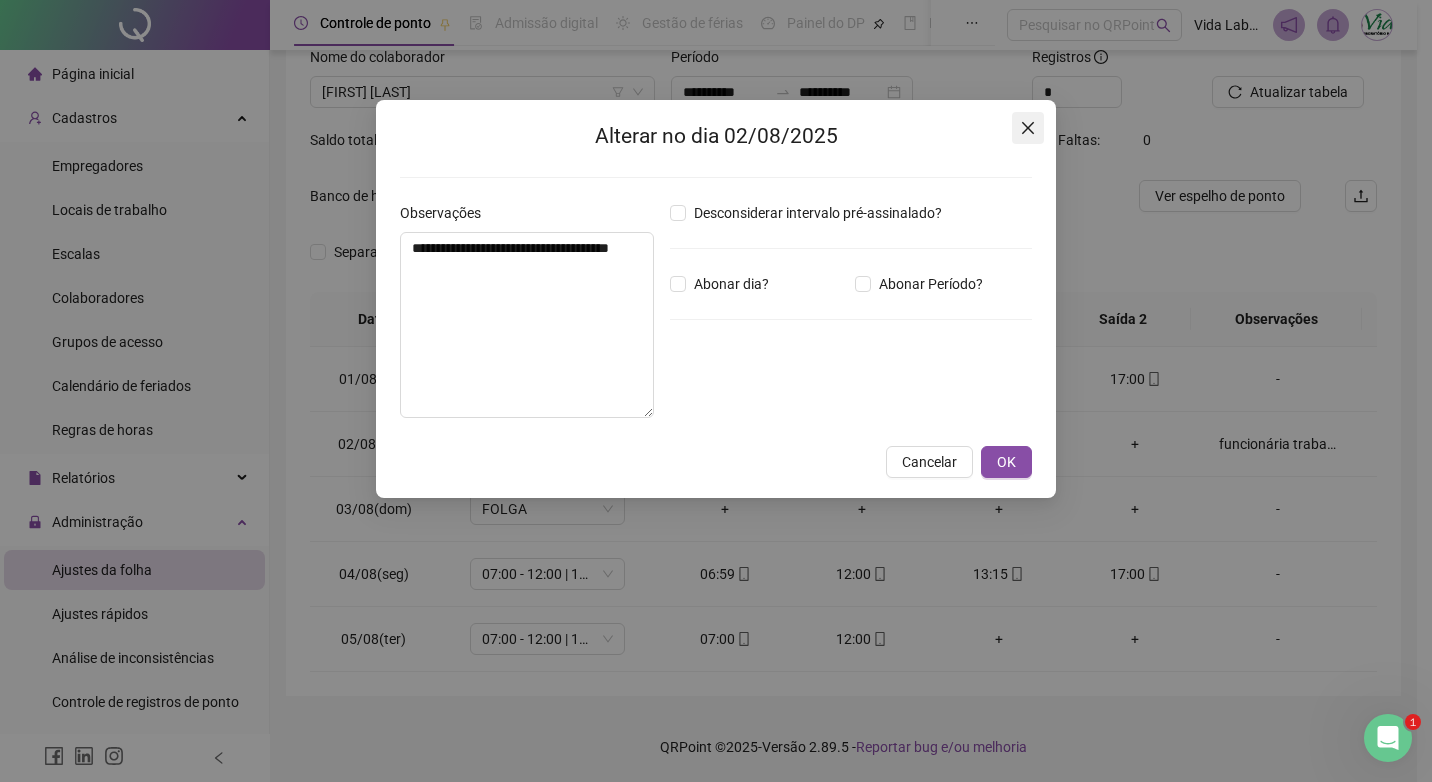 click 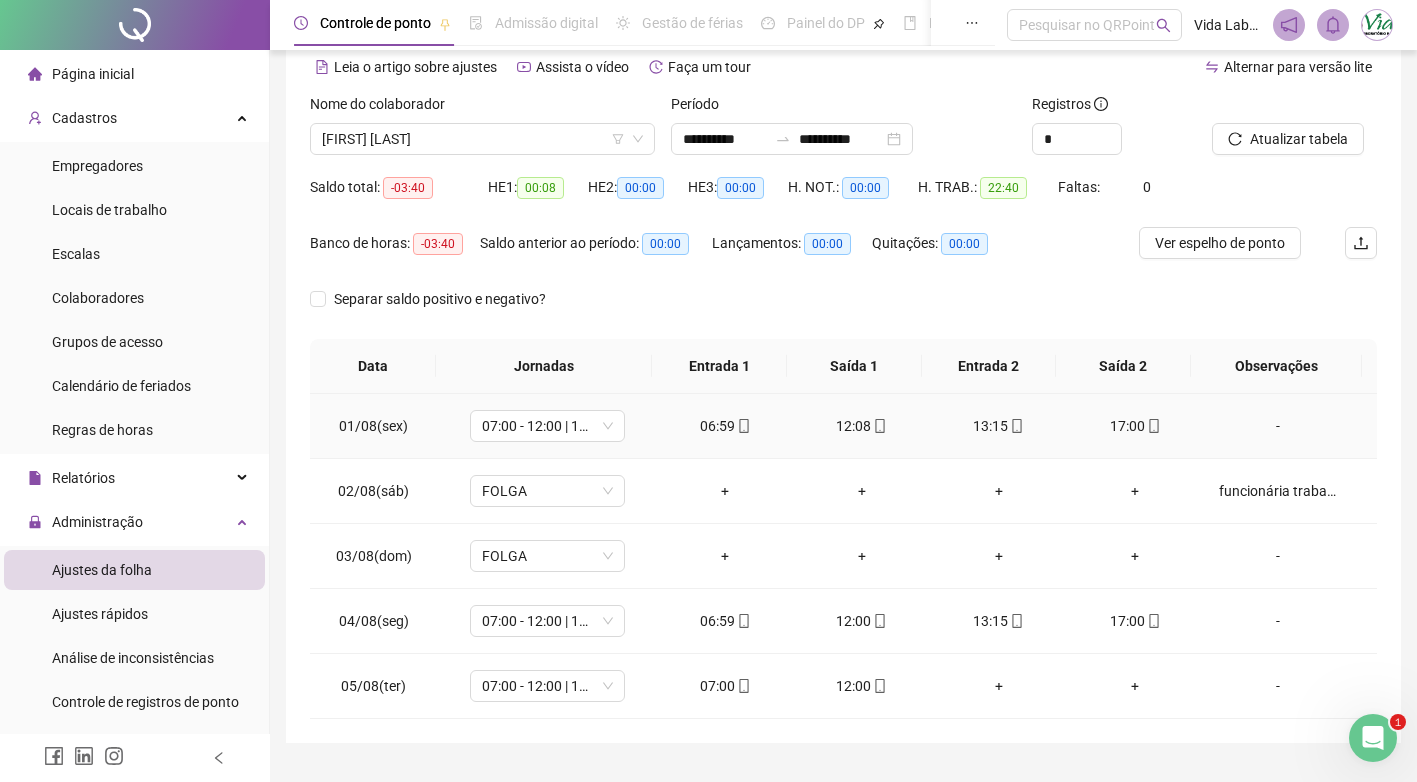 scroll, scrollTop: 138, scrollLeft: 0, axis: vertical 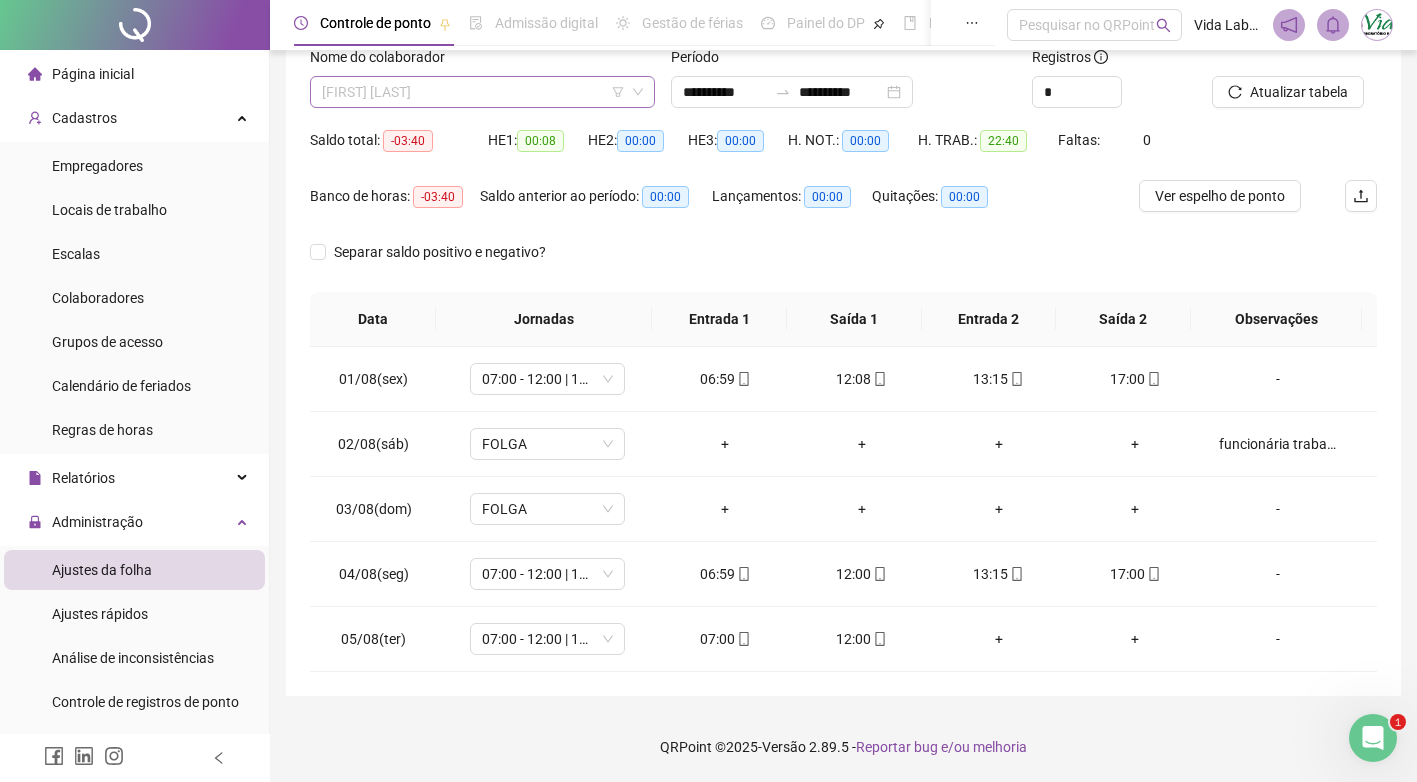 click on "[FIRST] [LAST] [LAST]" at bounding box center (482, 92) 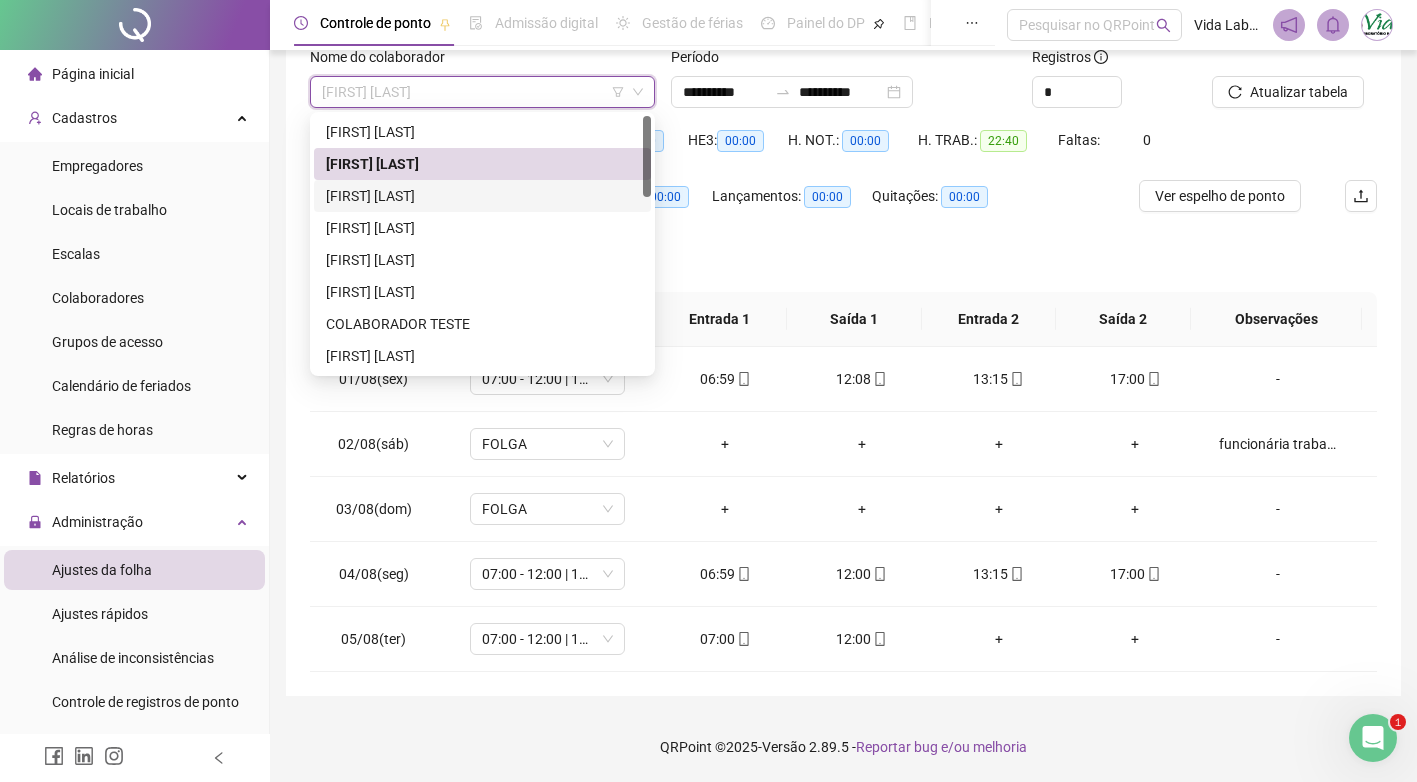 click on "[FIRST] [LAST] [LAST]" at bounding box center (482, 196) 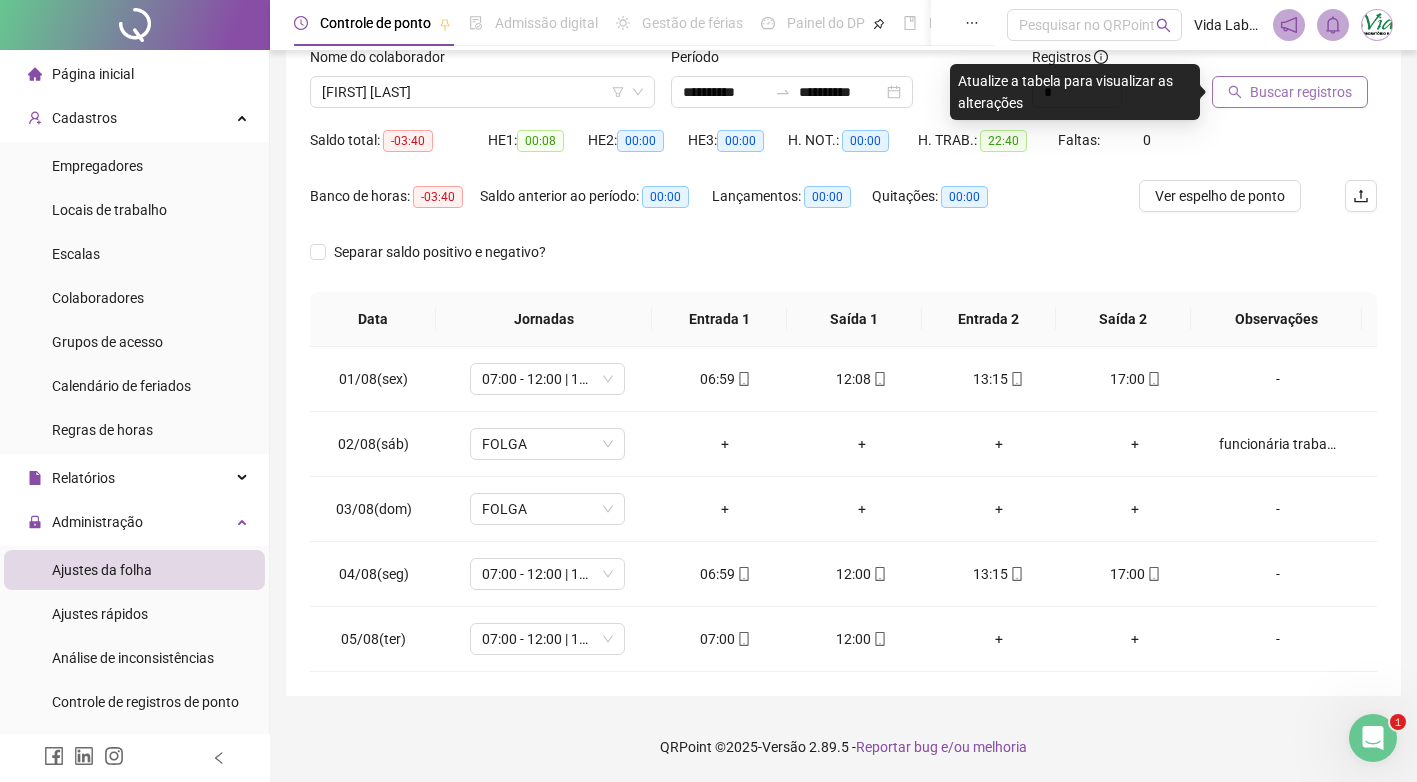 click on "Buscar registros" at bounding box center (1290, 92) 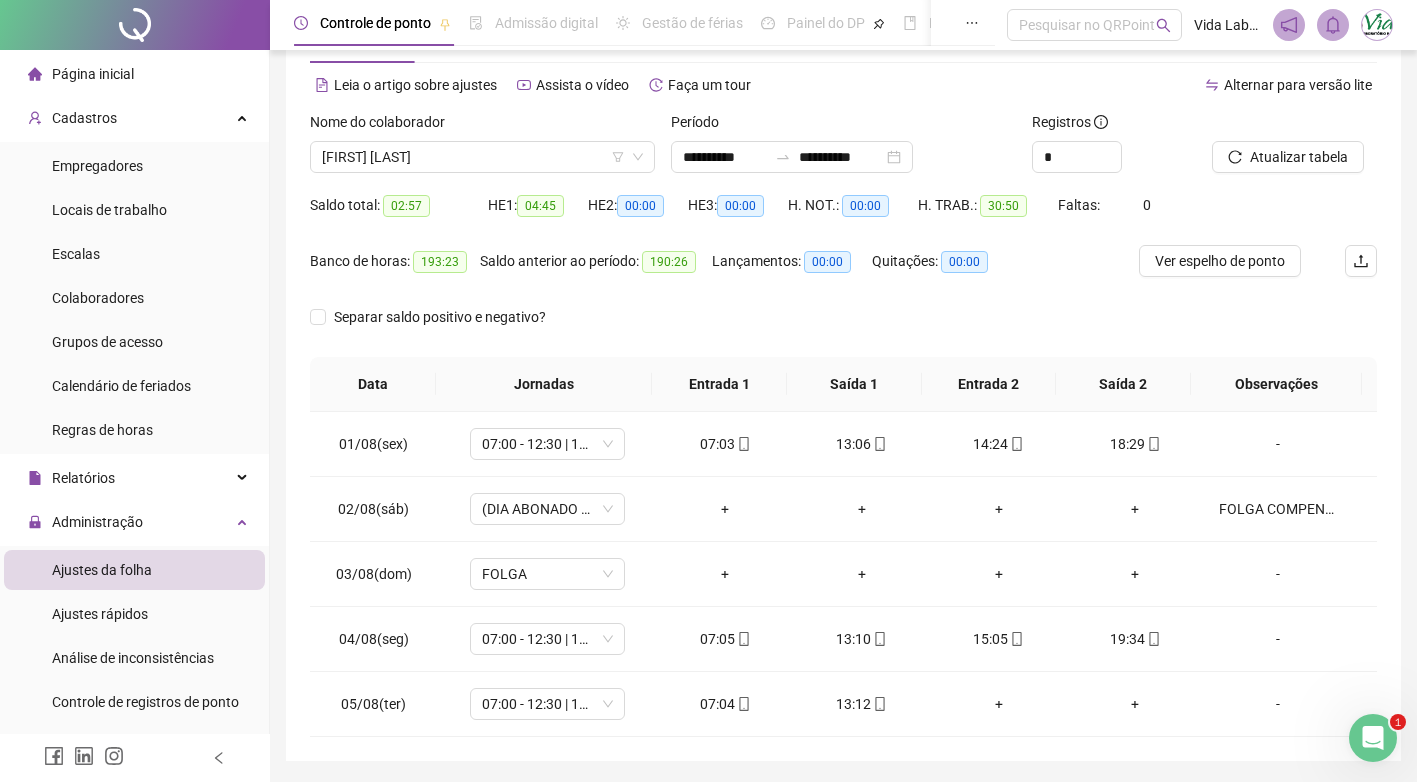scroll, scrollTop: 0, scrollLeft: 0, axis: both 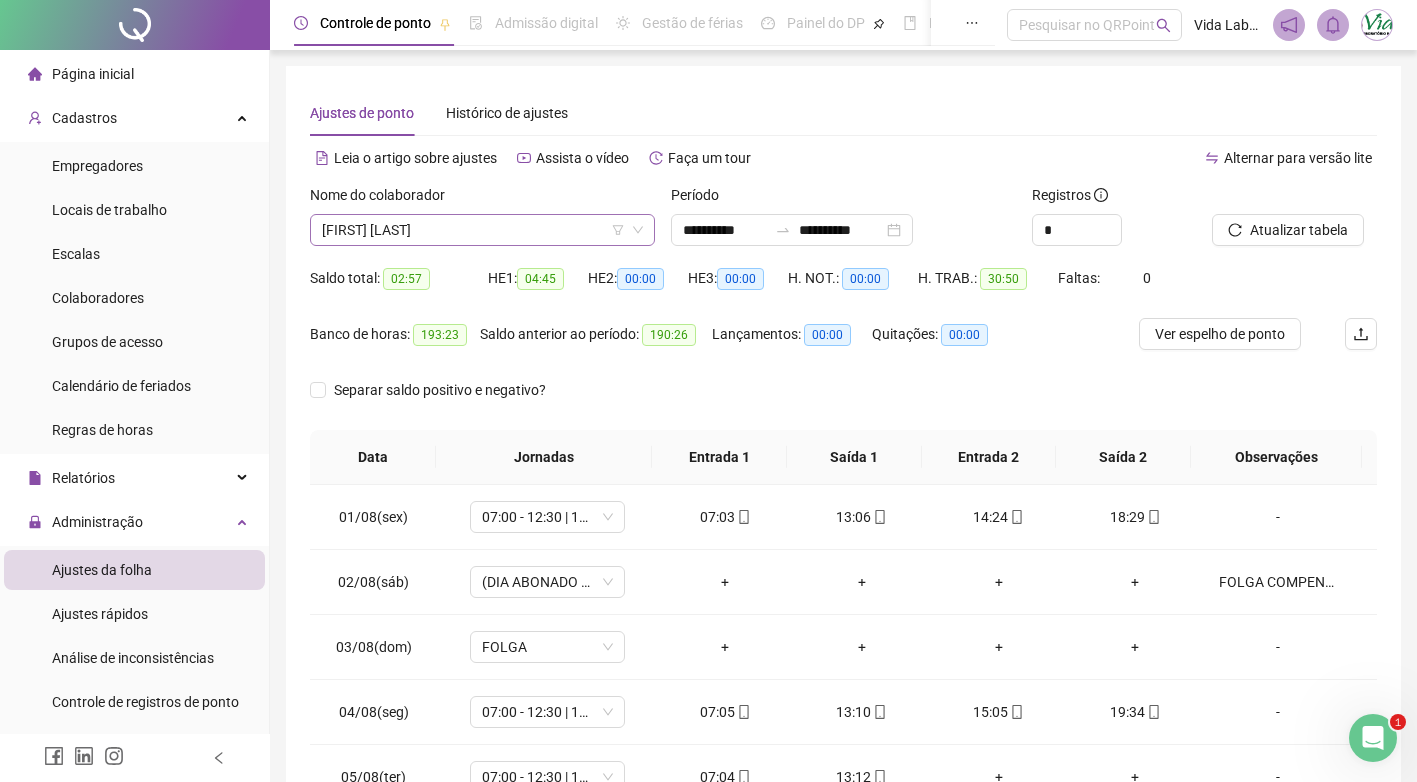 click on "[FIRST] [LAST] [LAST]" at bounding box center (482, 230) 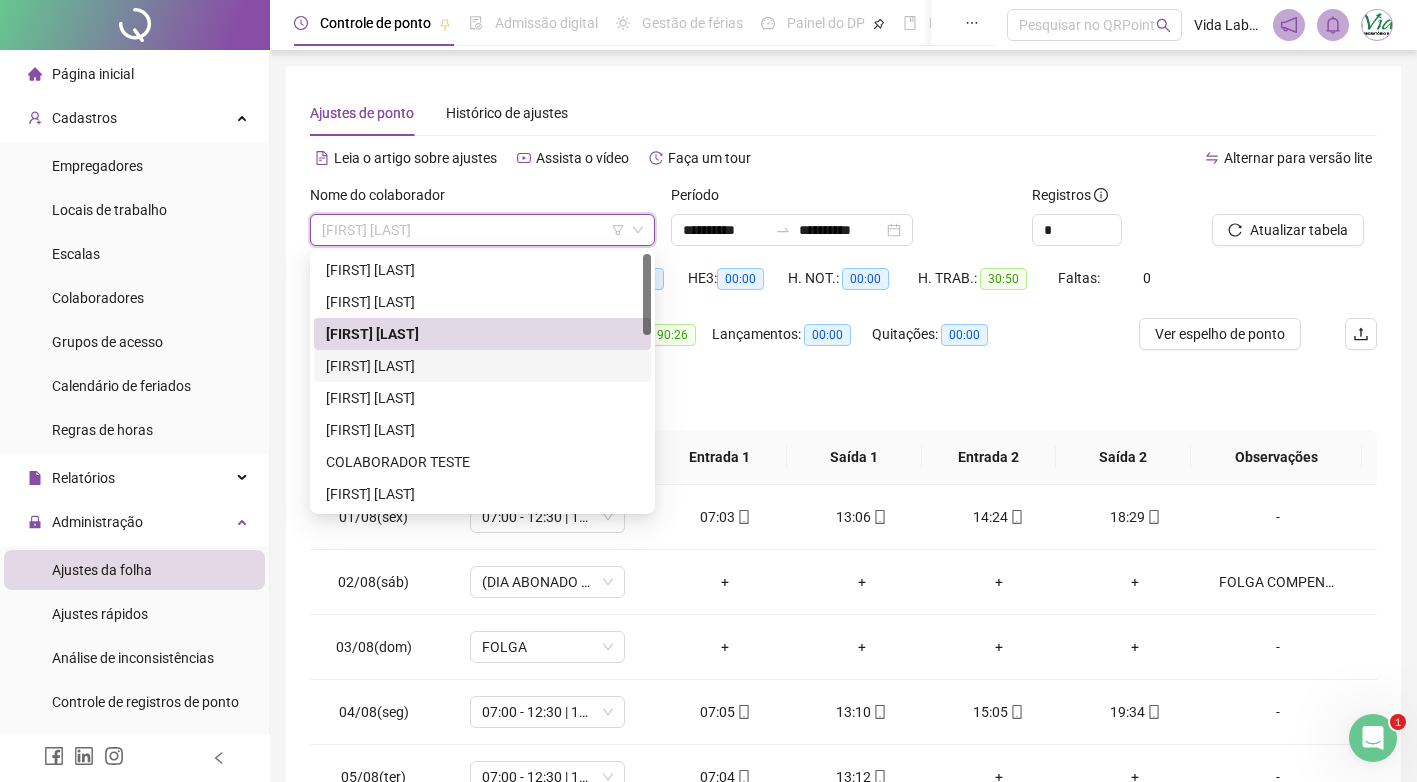click on "[FIRST] [LAST] [LAST] [LAST]" at bounding box center (482, 366) 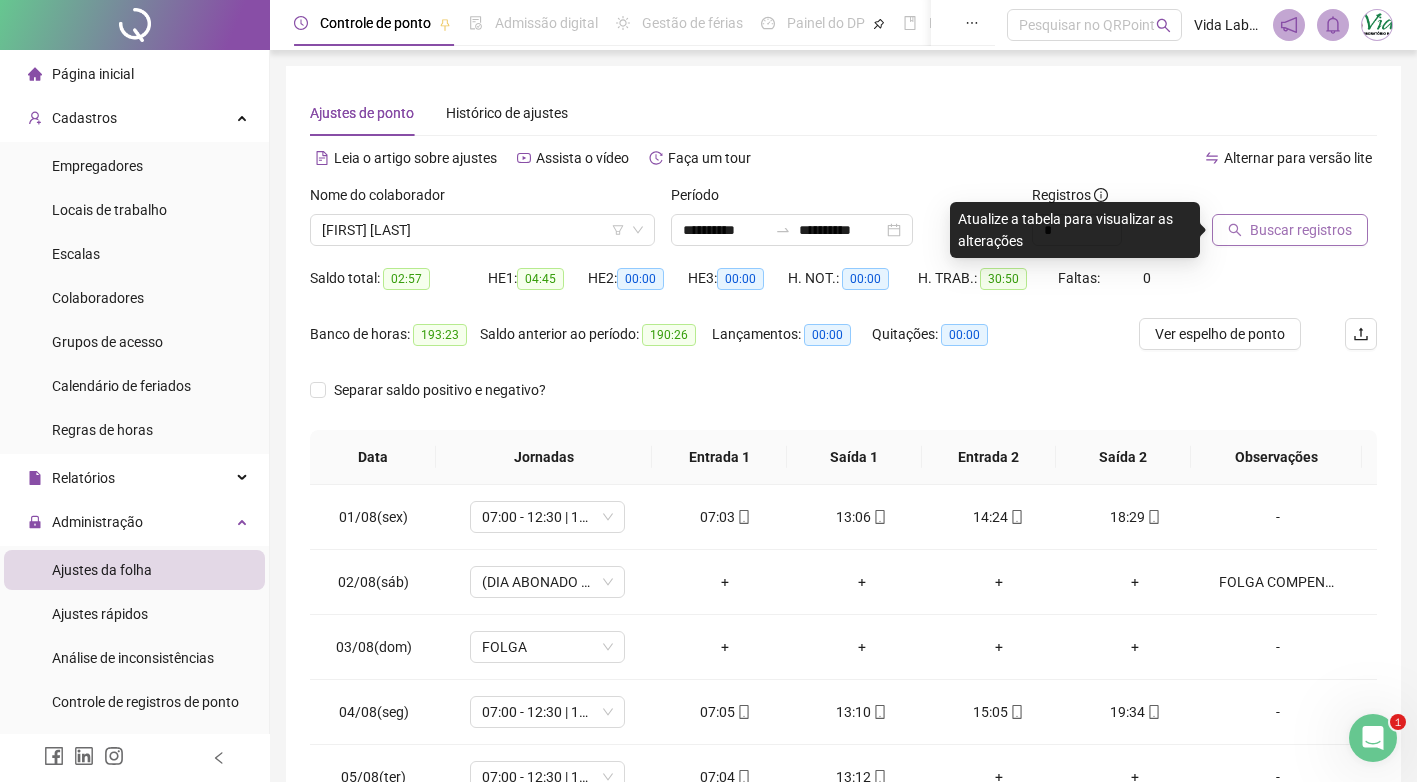 click on "Buscar registros" at bounding box center [1301, 230] 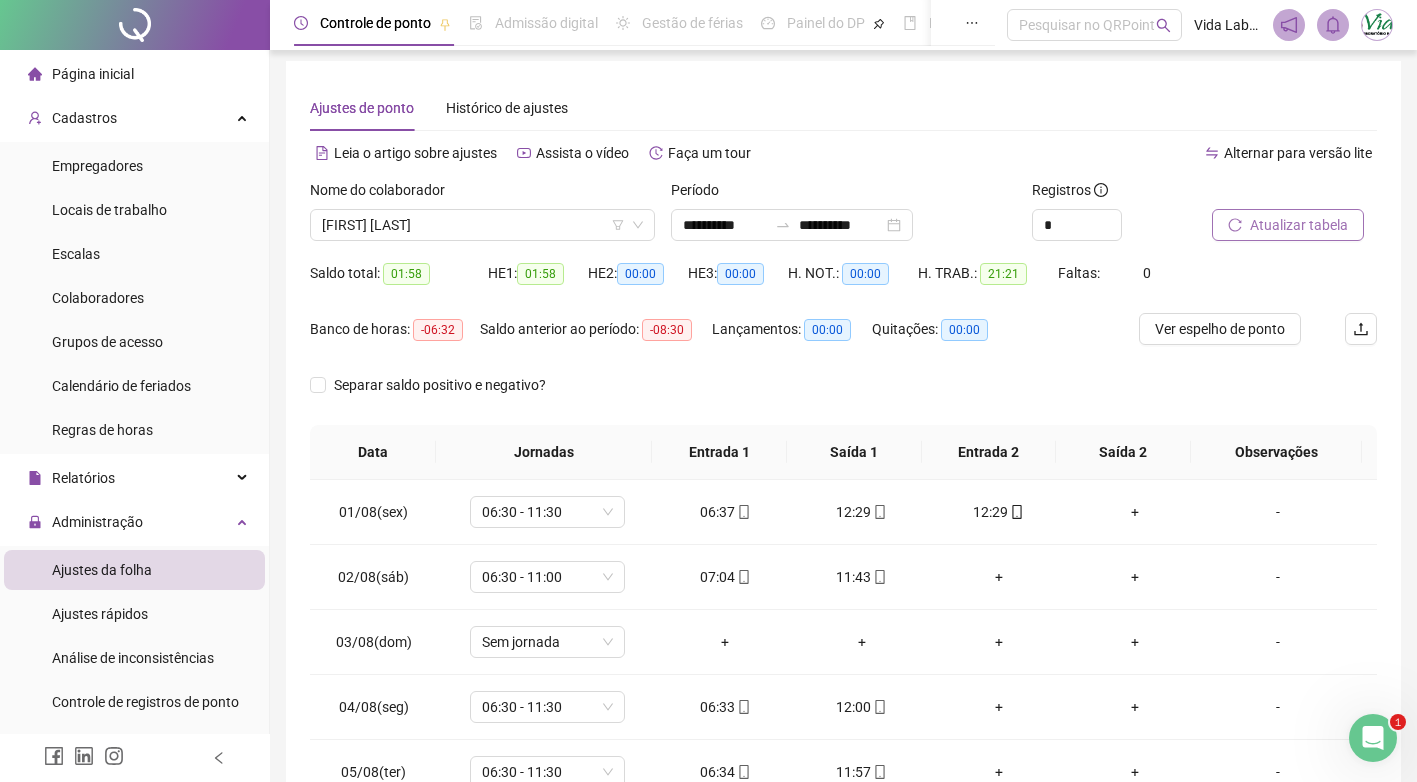 scroll, scrollTop: 0, scrollLeft: 0, axis: both 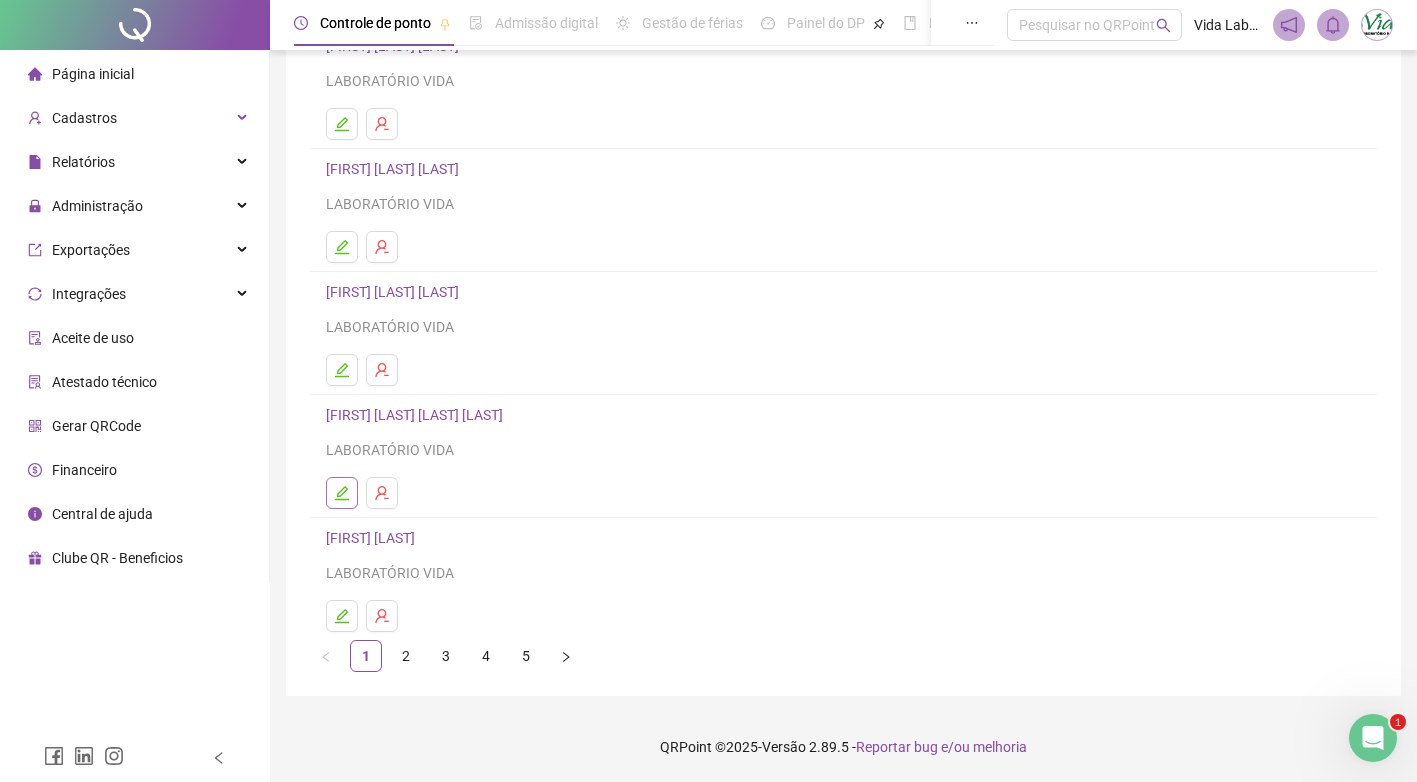 click at bounding box center (342, 493) 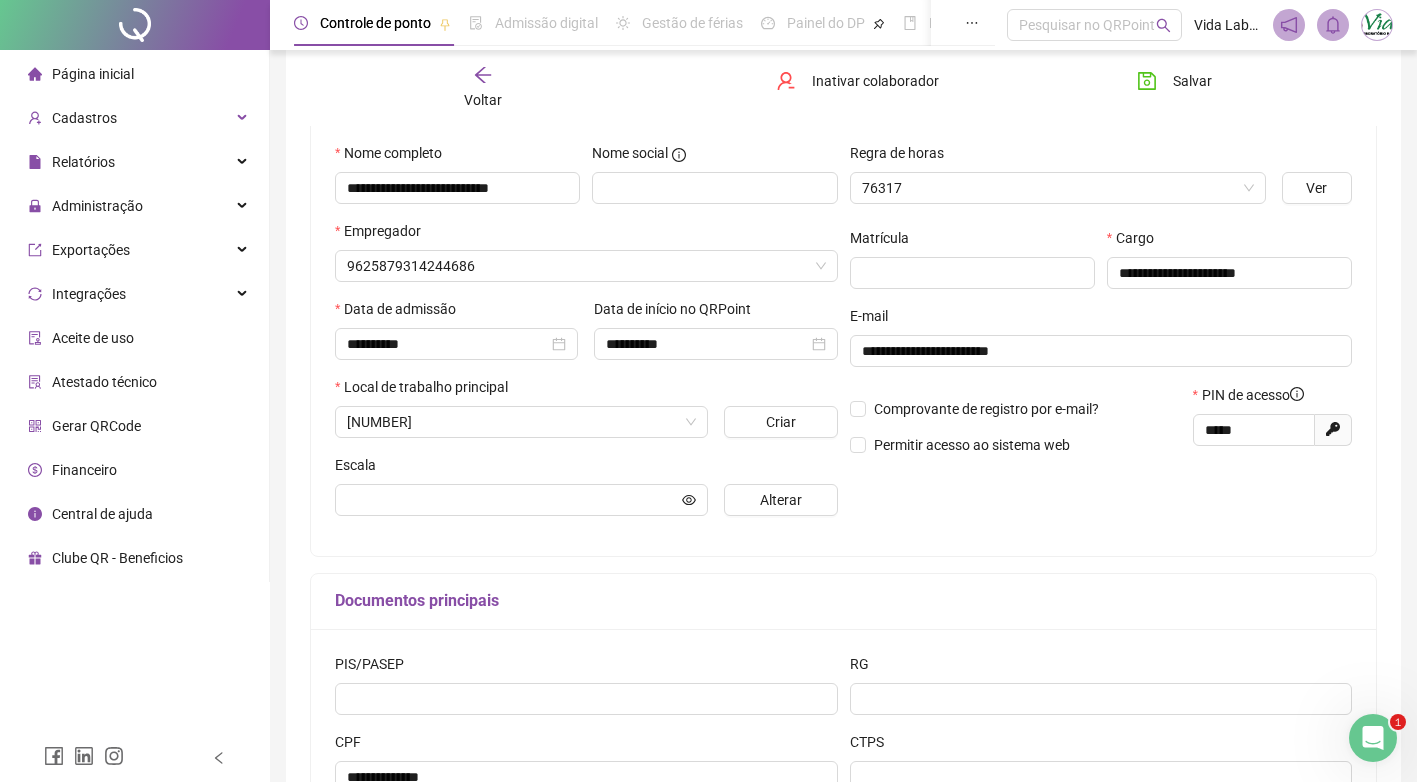 scroll, scrollTop: 195, scrollLeft: 0, axis: vertical 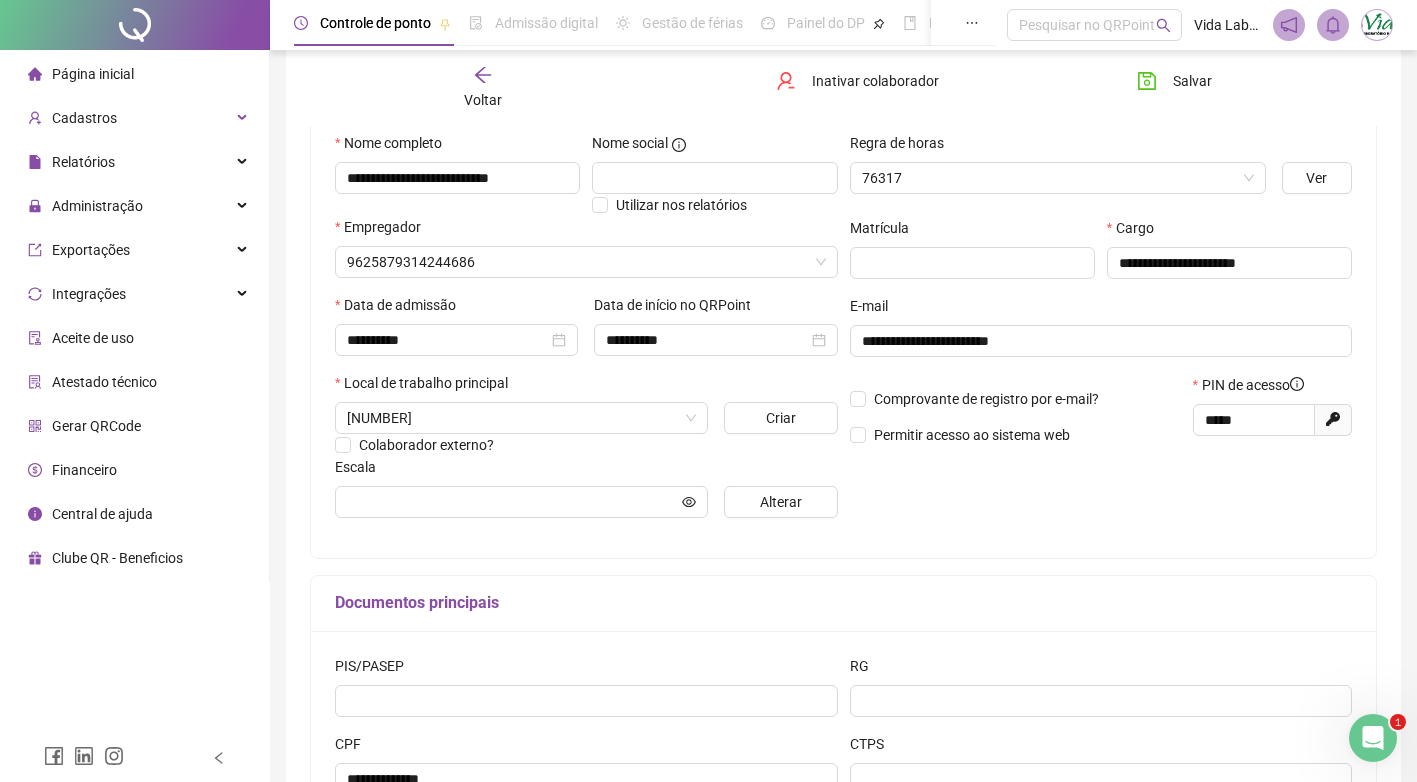 type on "**********" 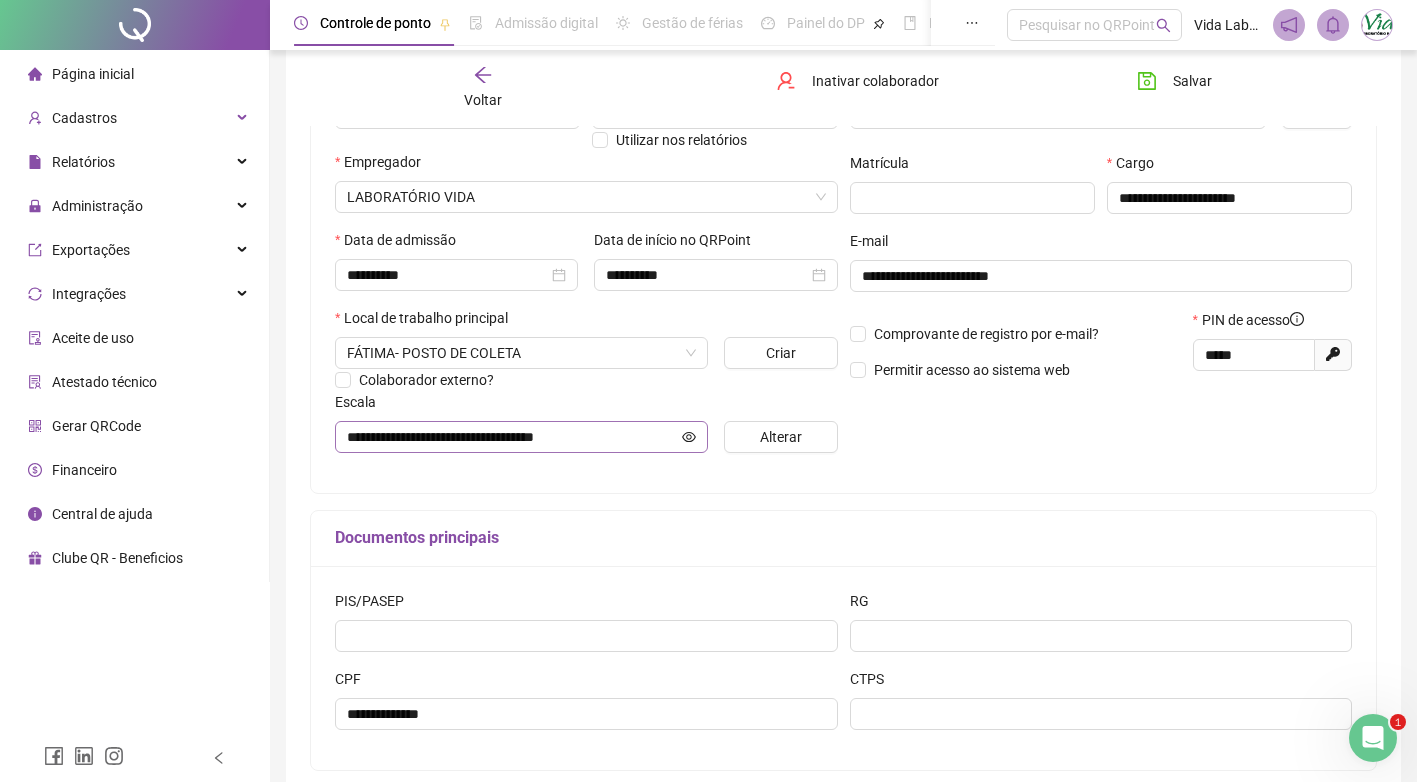 scroll, scrollTop: 295, scrollLeft: 0, axis: vertical 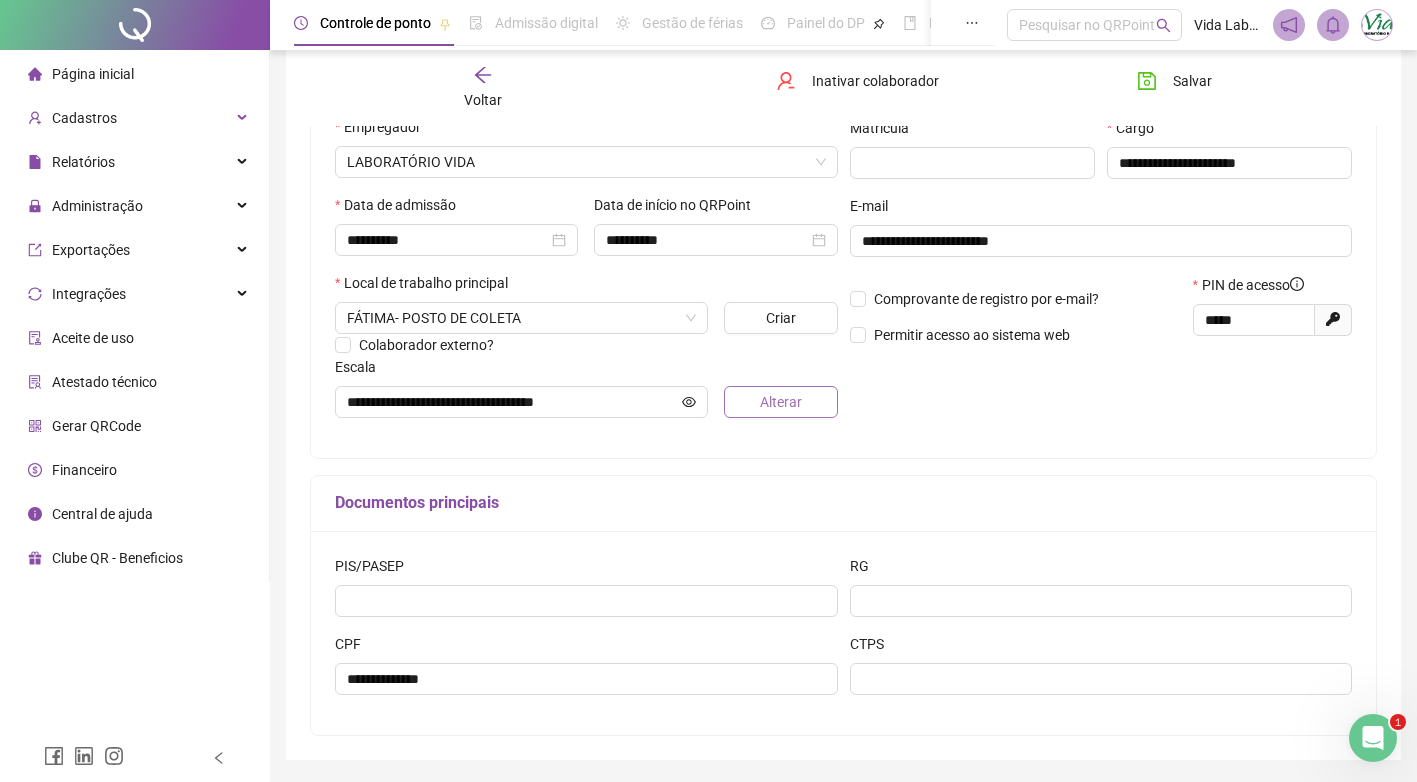 click on "Alterar" at bounding box center [781, 402] 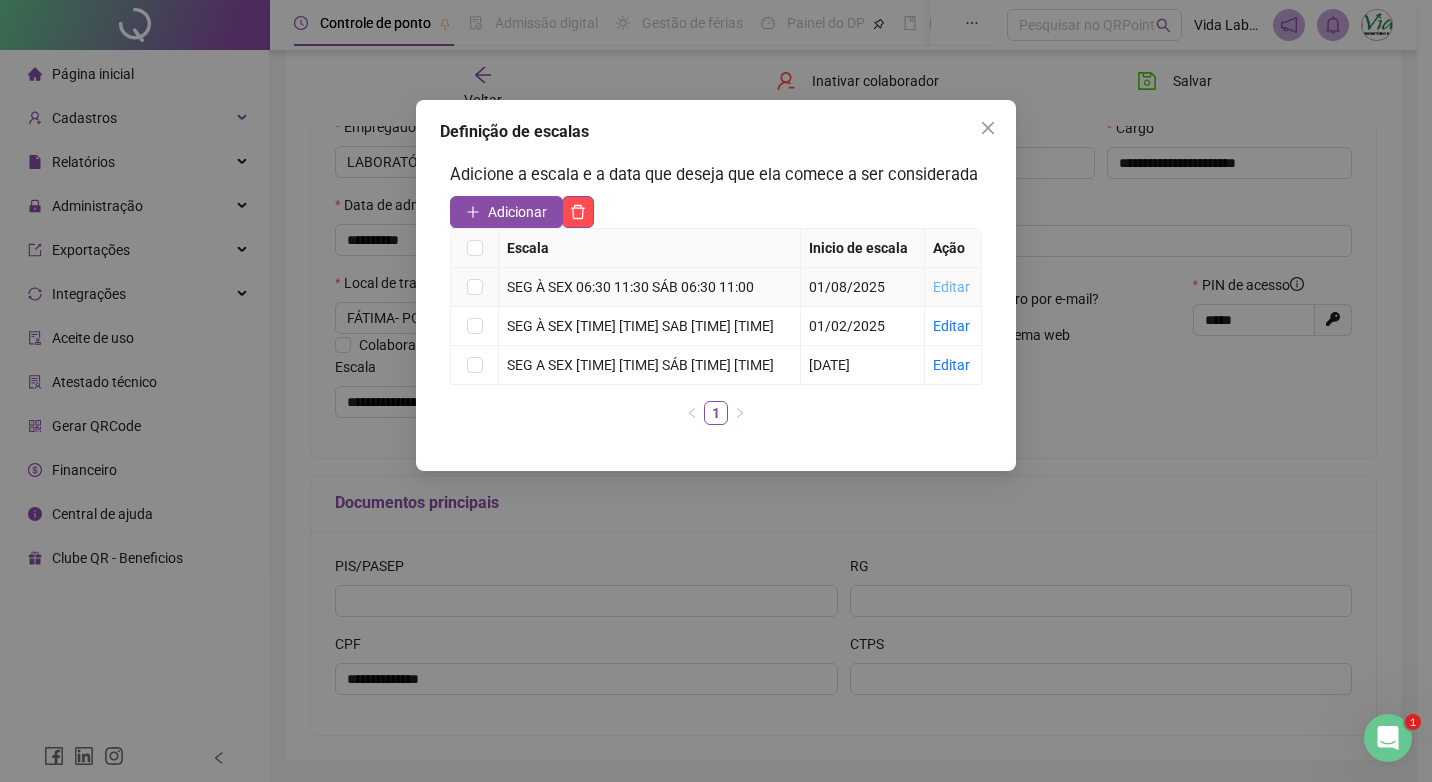 click on "Editar" at bounding box center [951, 287] 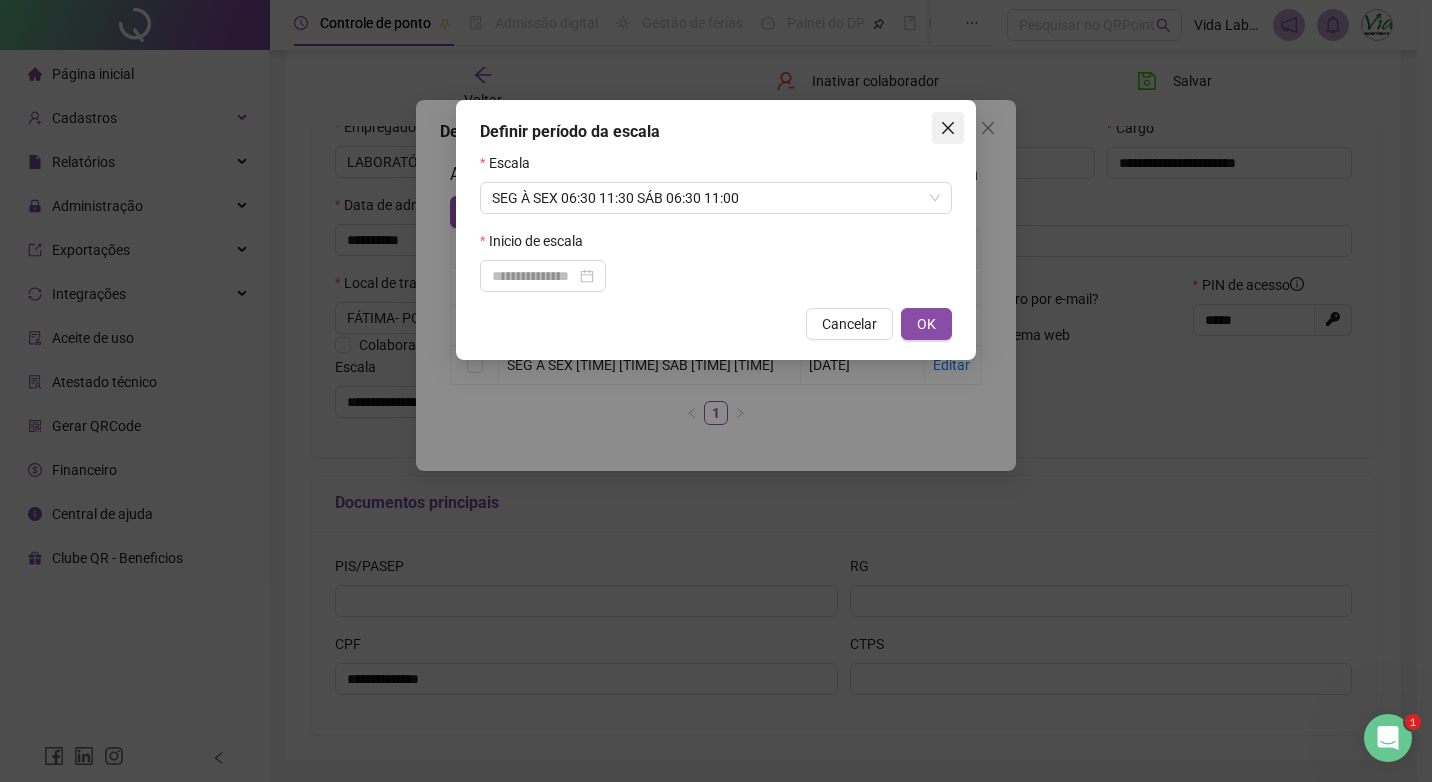 click at bounding box center [948, 128] 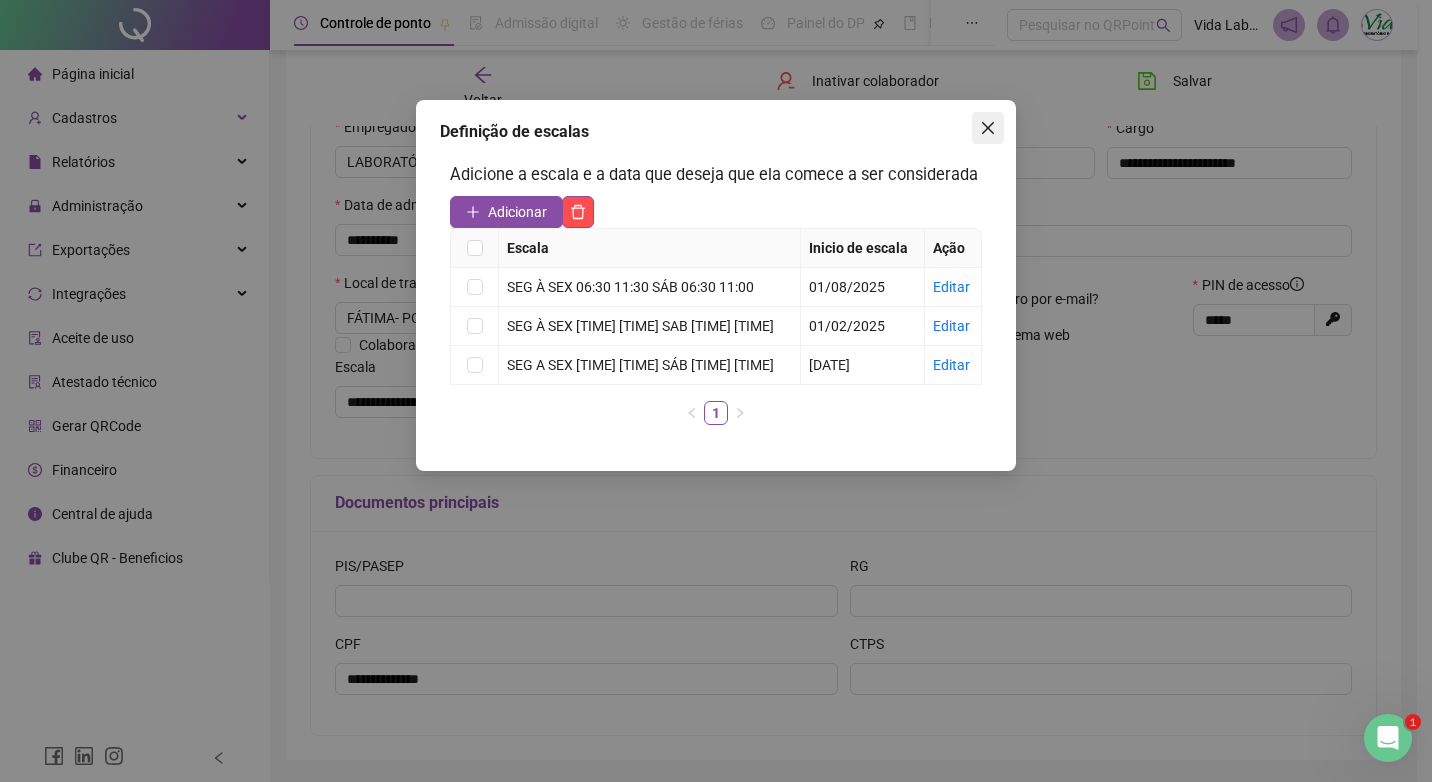 click 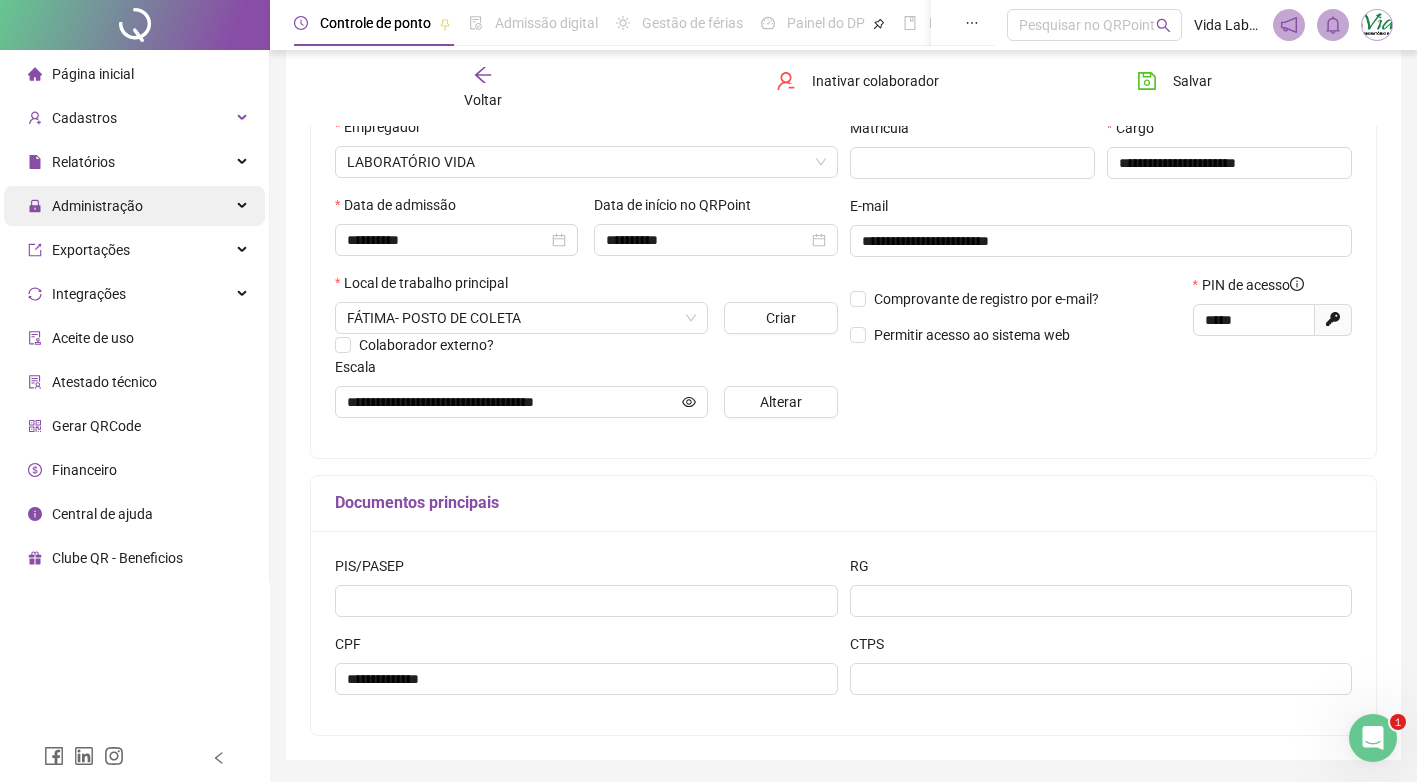 click on "Administração" at bounding box center [97, 206] 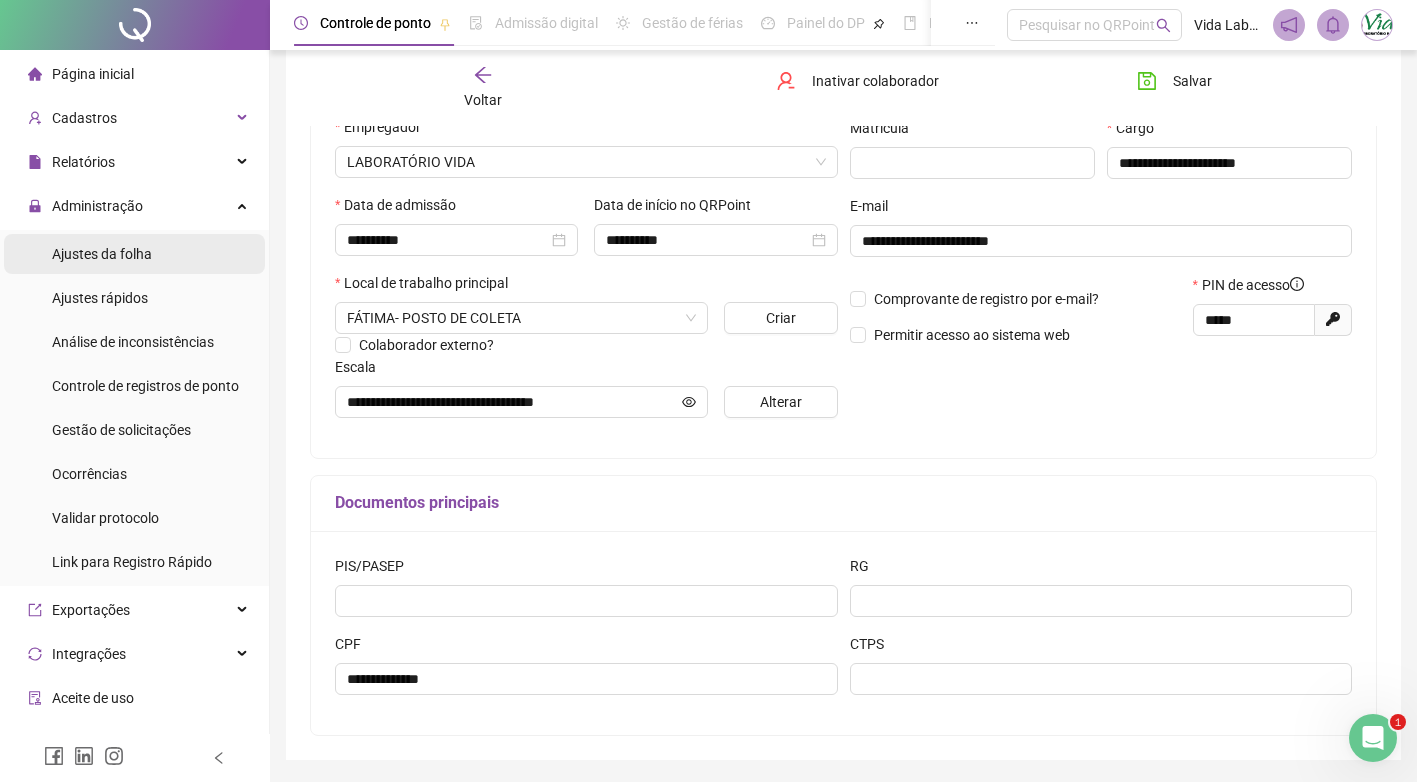 click on "Ajustes da folha" at bounding box center (102, 254) 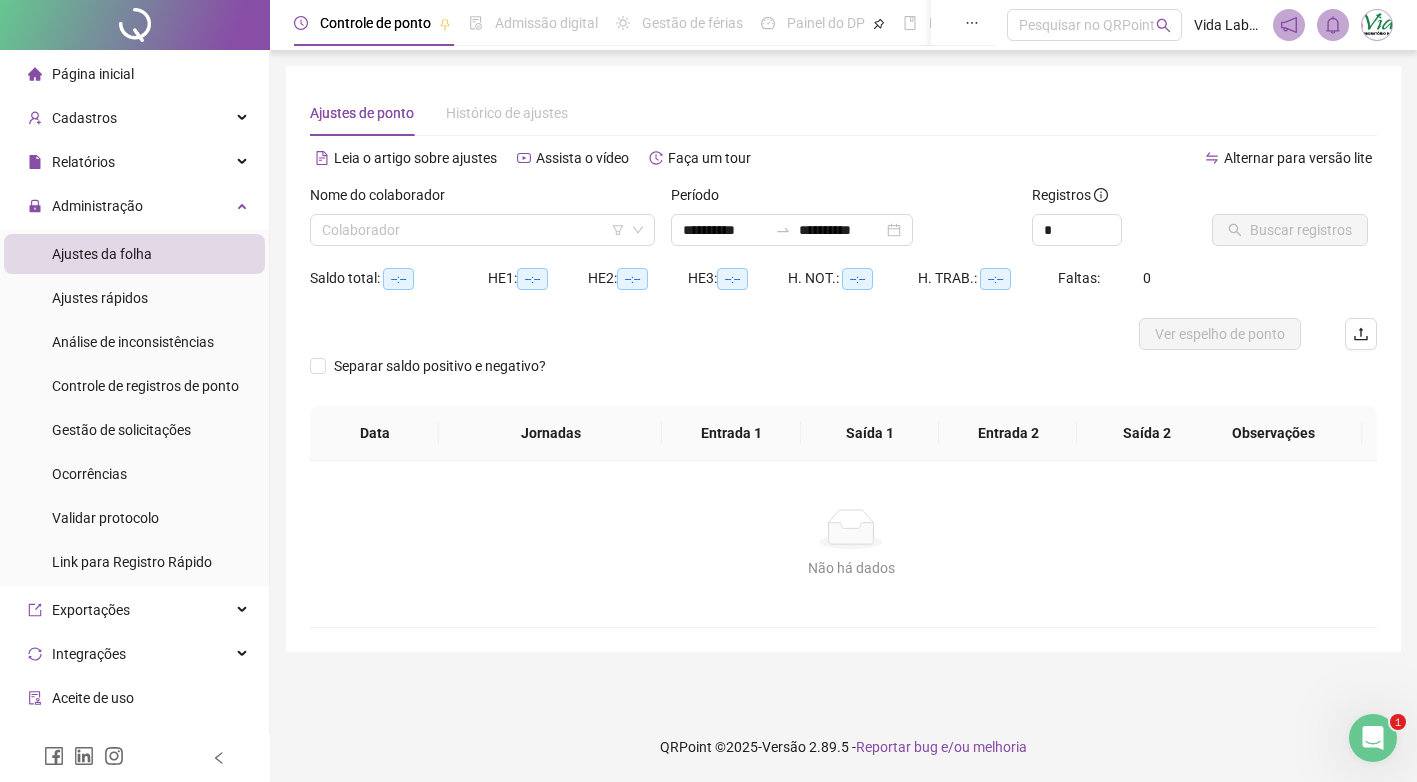 scroll, scrollTop: 0, scrollLeft: 0, axis: both 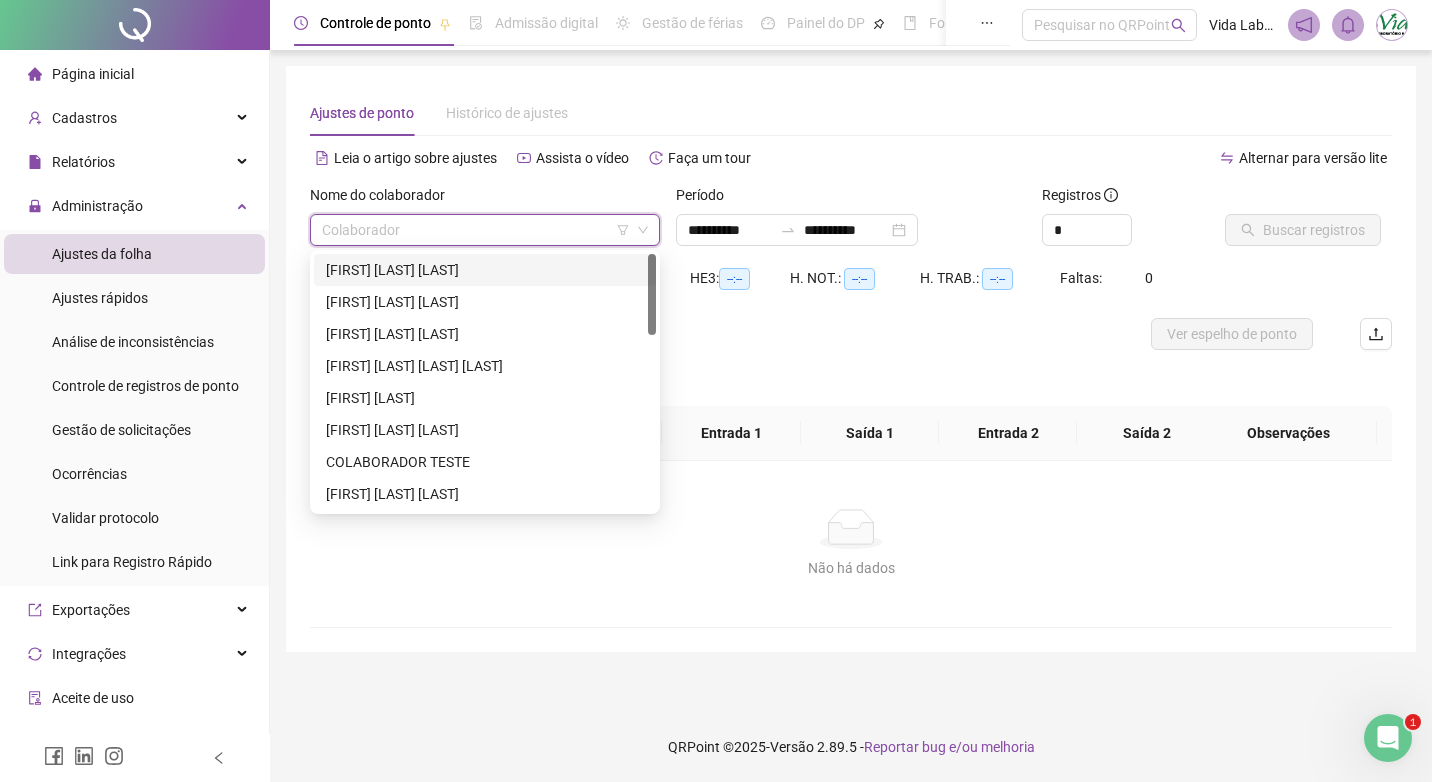 click at bounding box center (476, 230) 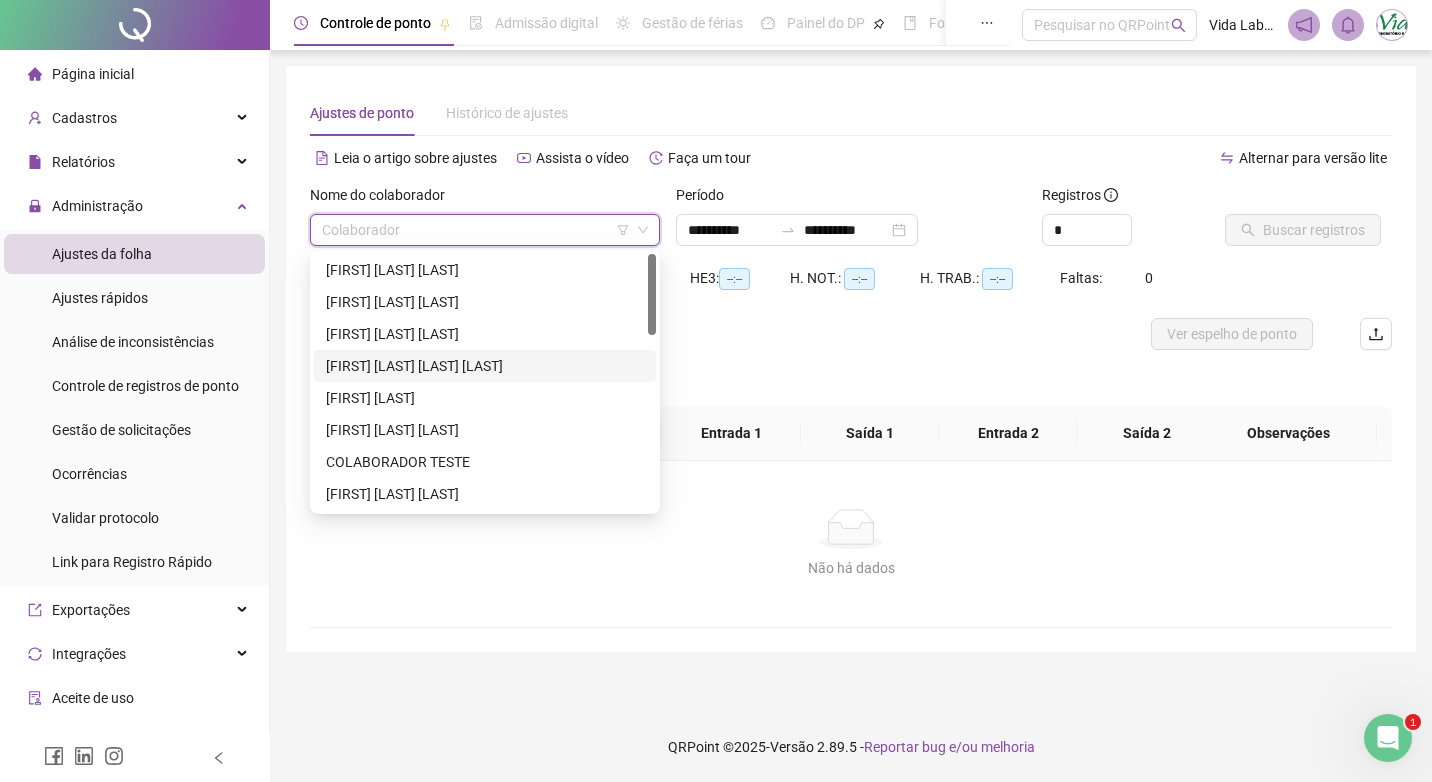 click on "[FIRST] [LAST] [LAST] [LAST]" at bounding box center (485, 366) 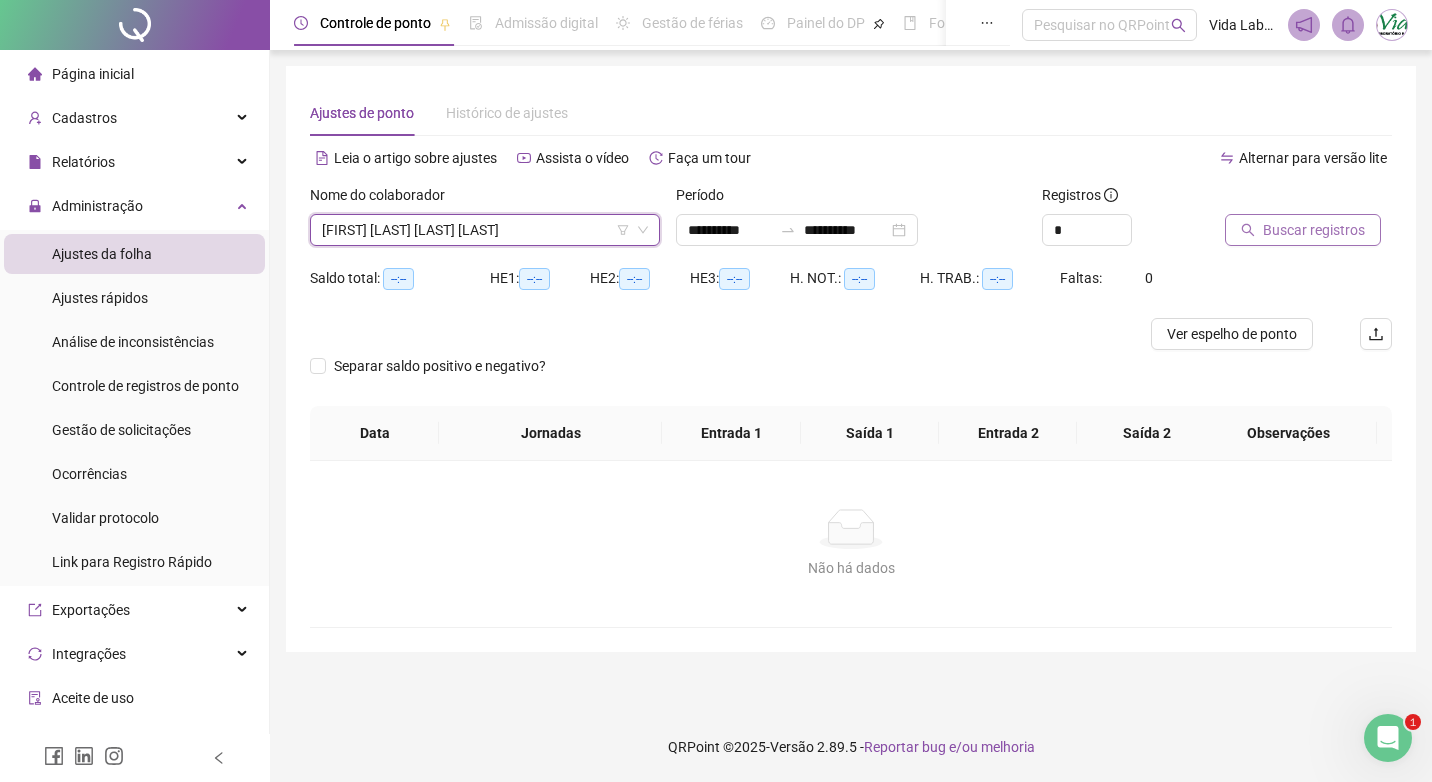 click on "Buscar registros" at bounding box center (1314, 230) 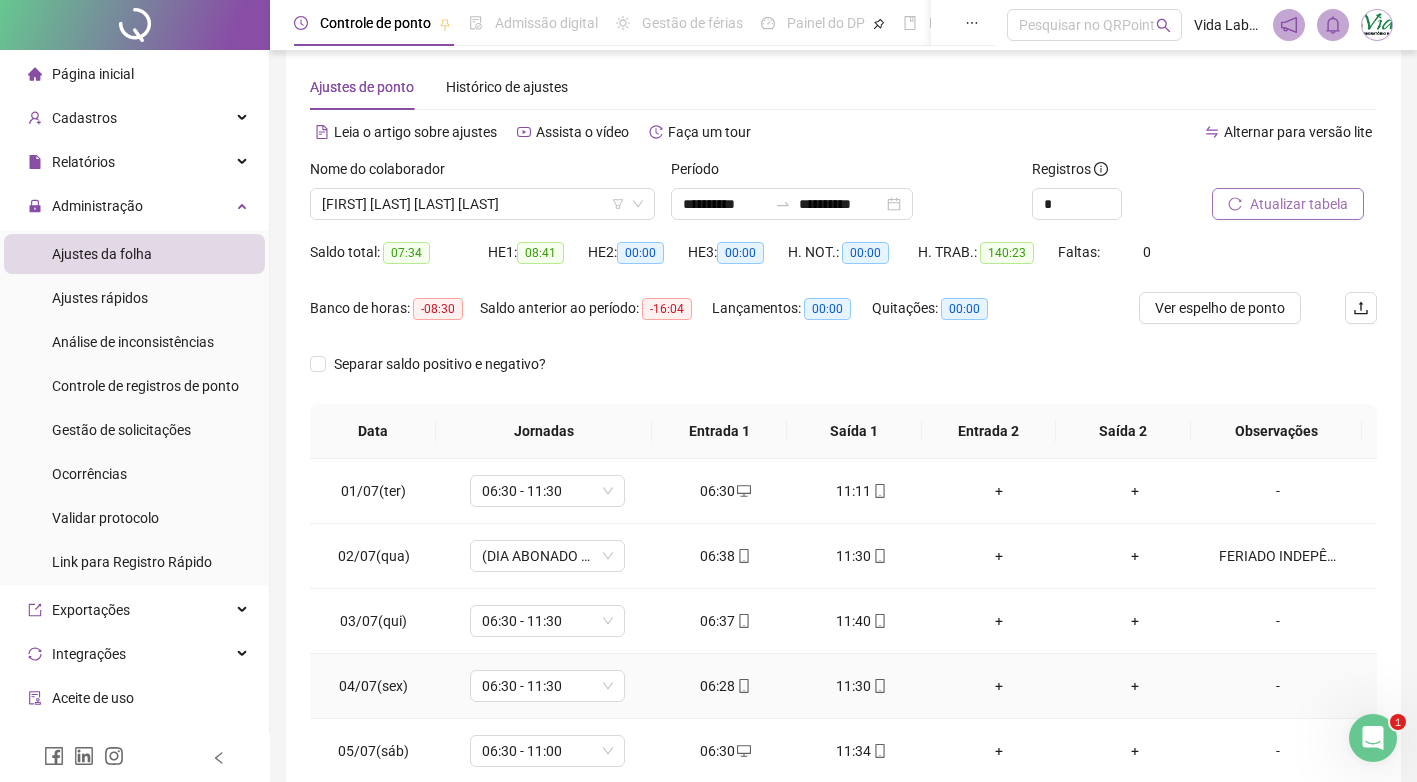scroll, scrollTop: 0, scrollLeft: 0, axis: both 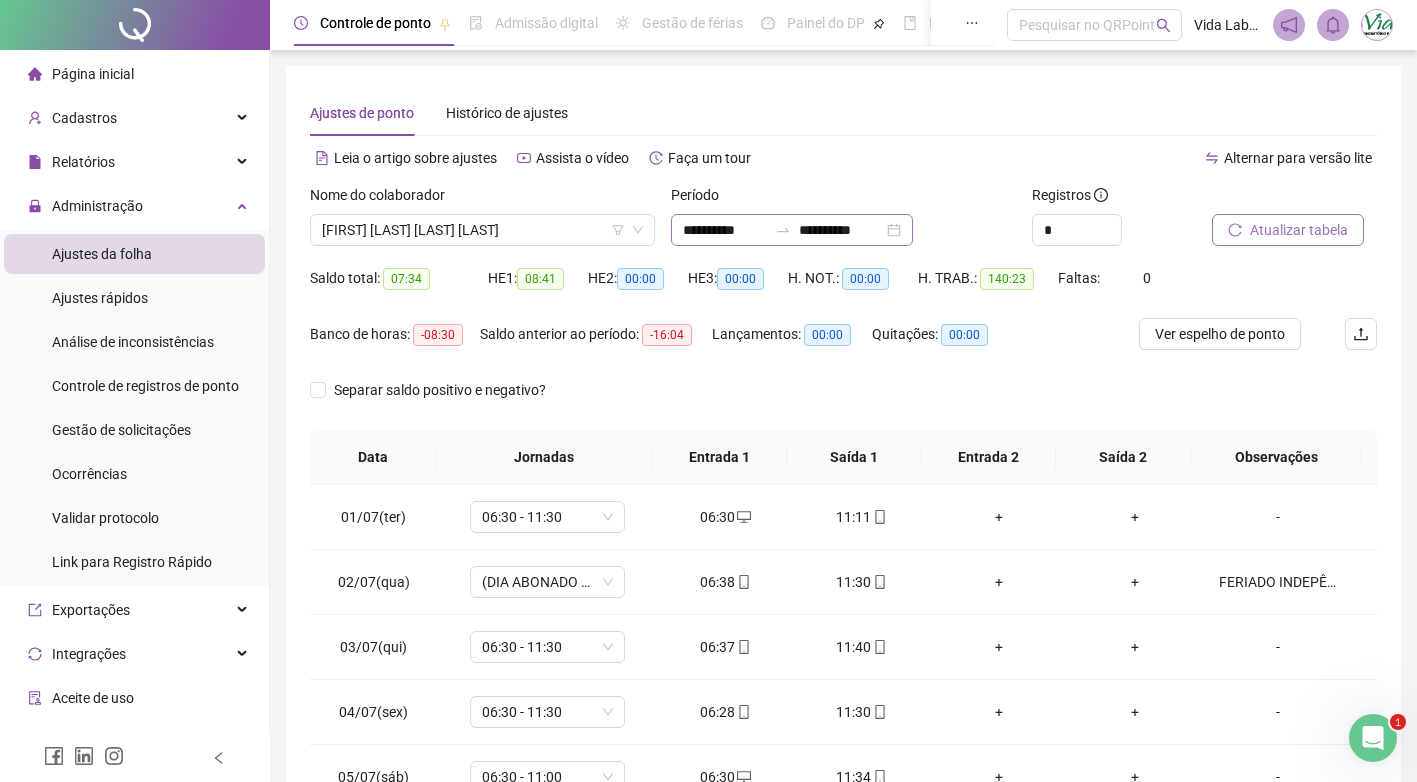 click on "**********" at bounding box center [792, 230] 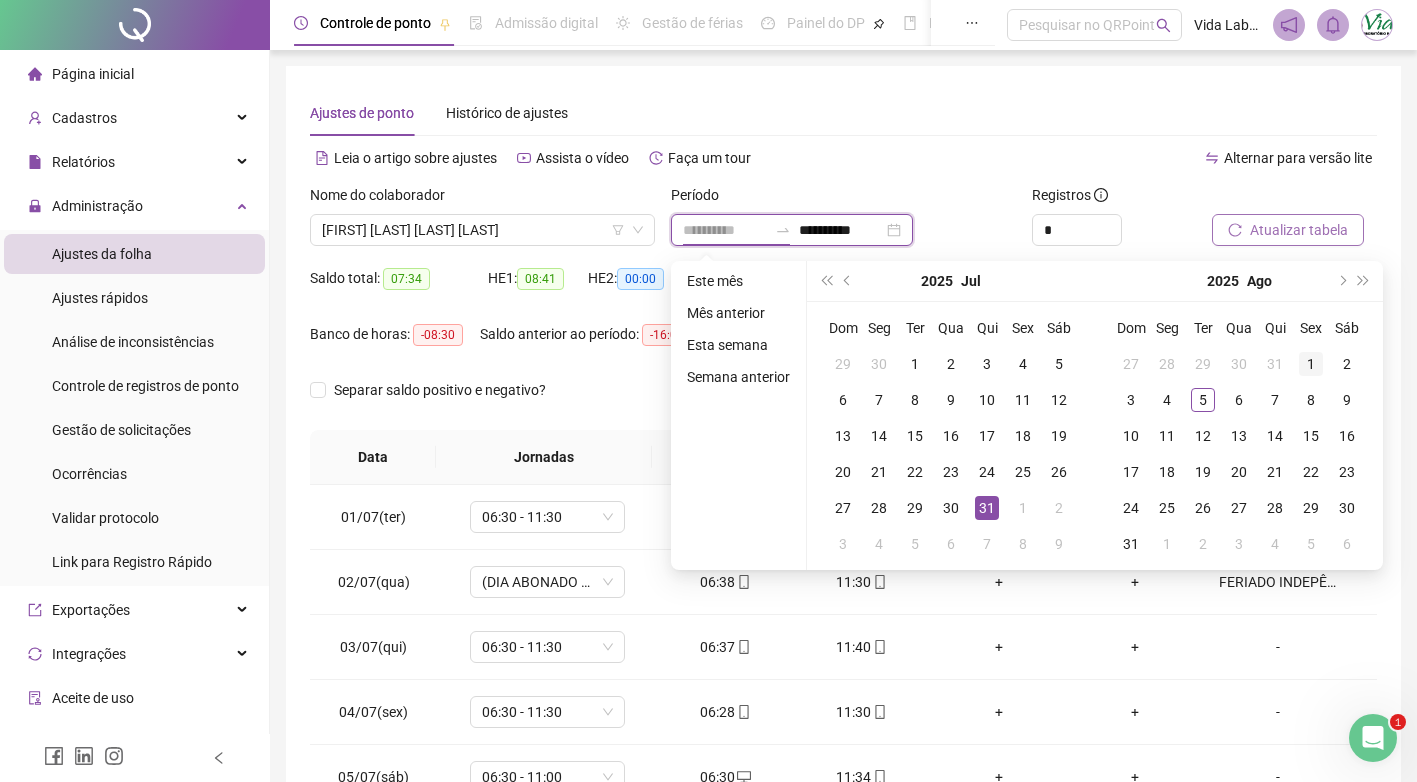 type on "**********" 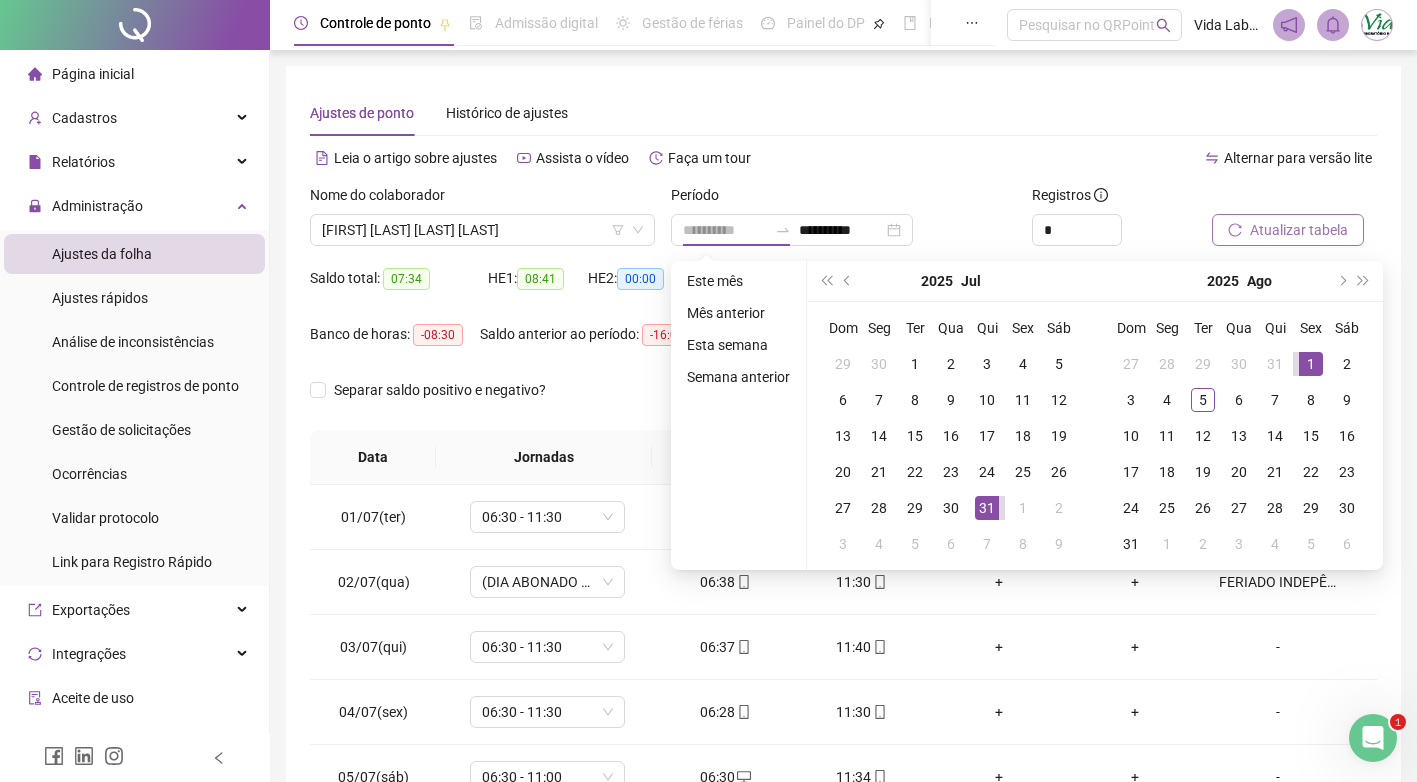 click on "1" at bounding box center [1311, 364] 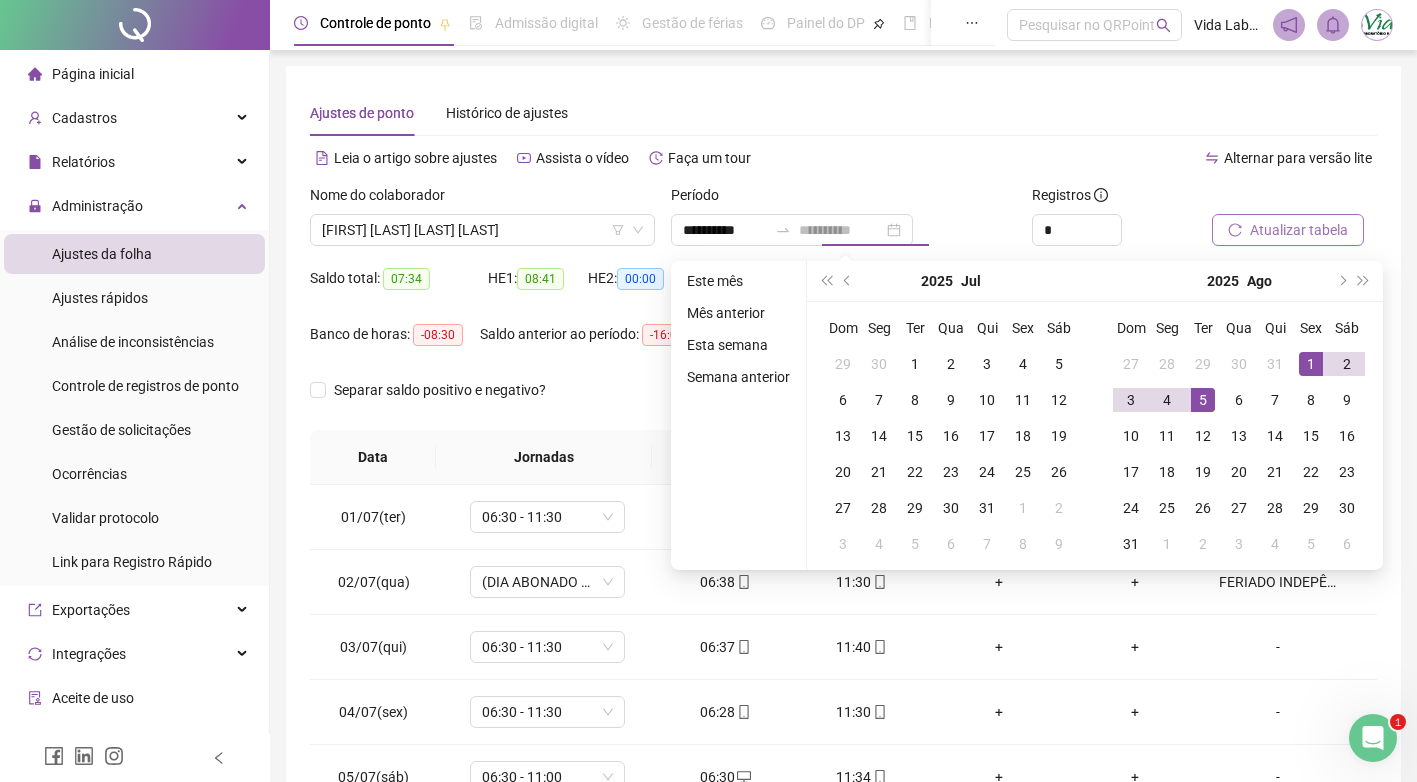 click on "5" at bounding box center [1203, 400] 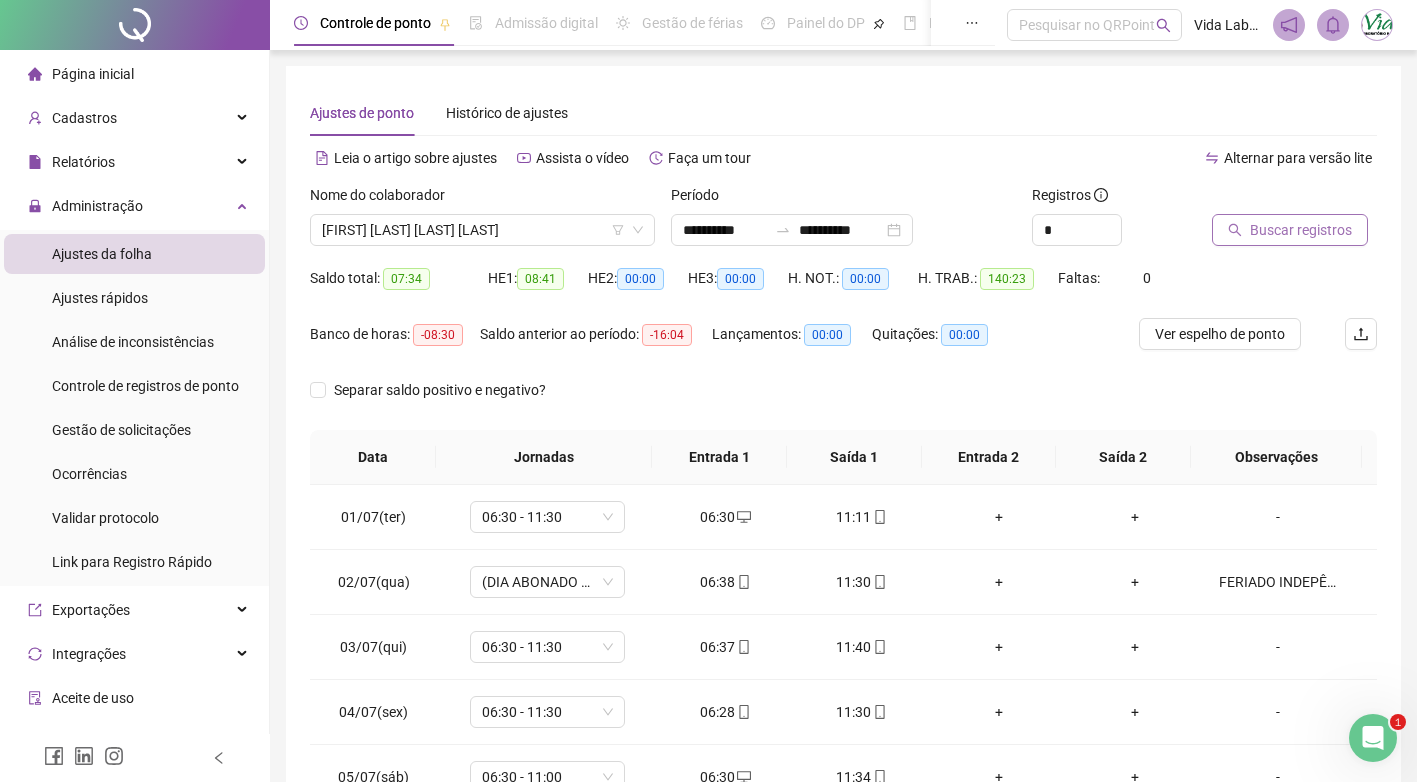 click on "Buscar registros" at bounding box center (1301, 230) 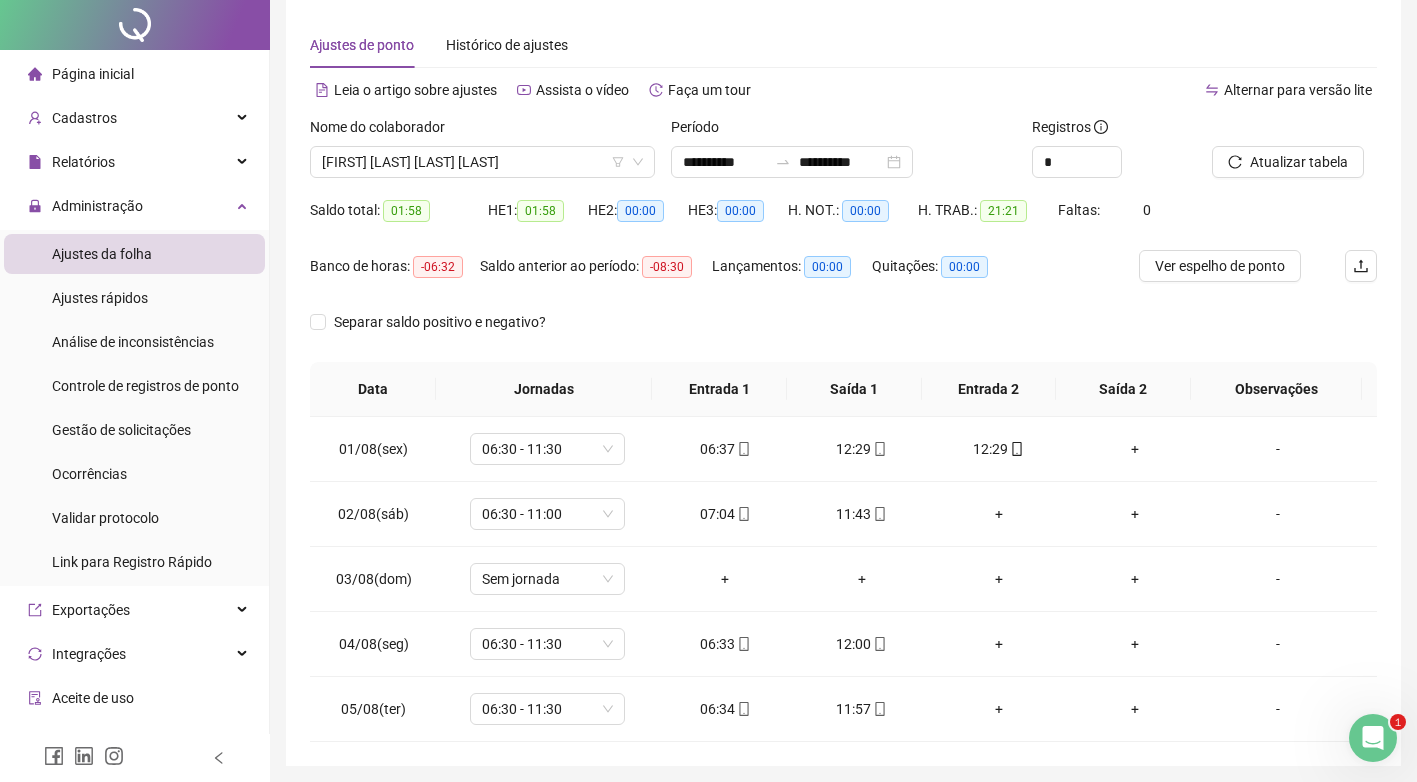 scroll, scrollTop: 138, scrollLeft: 0, axis: vertical 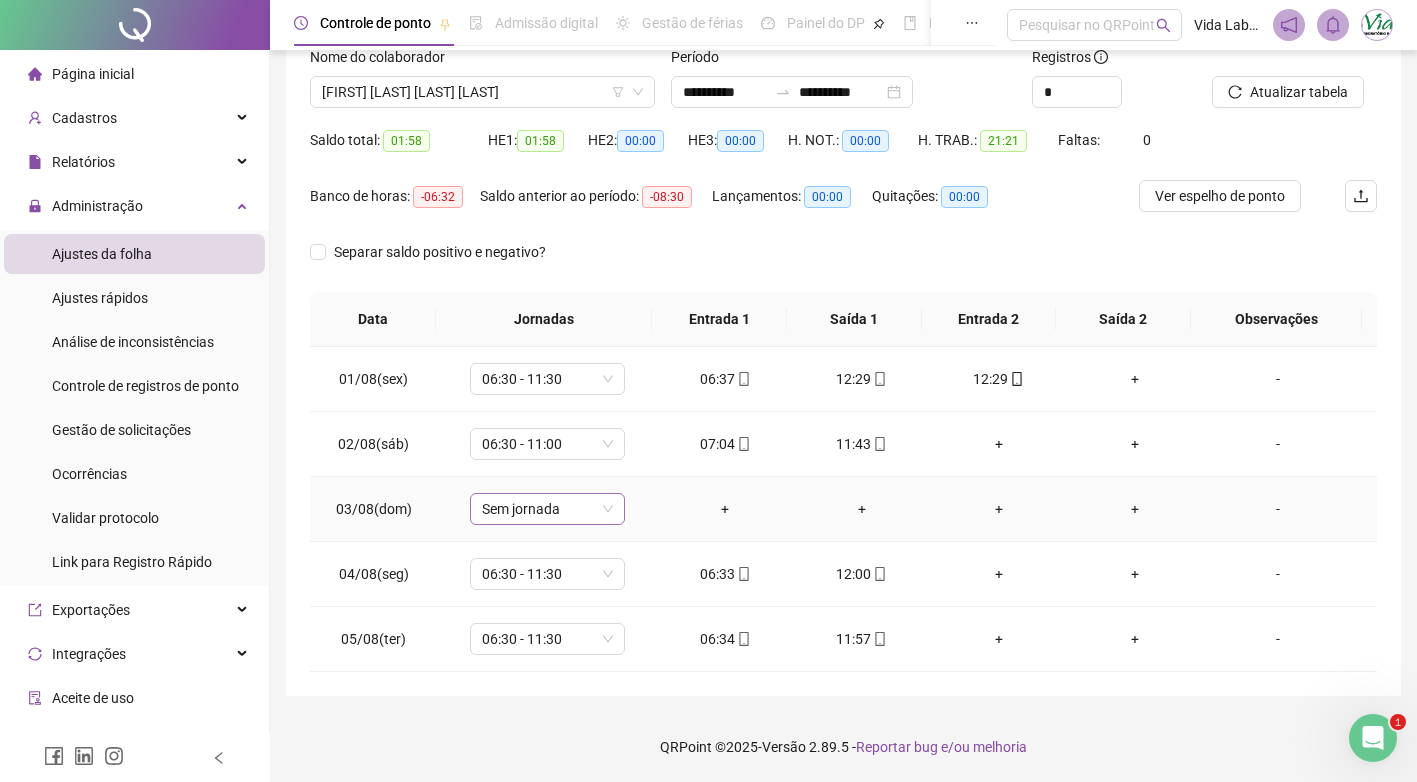 click on "Sem jornada" at bounding box center (547, 509) 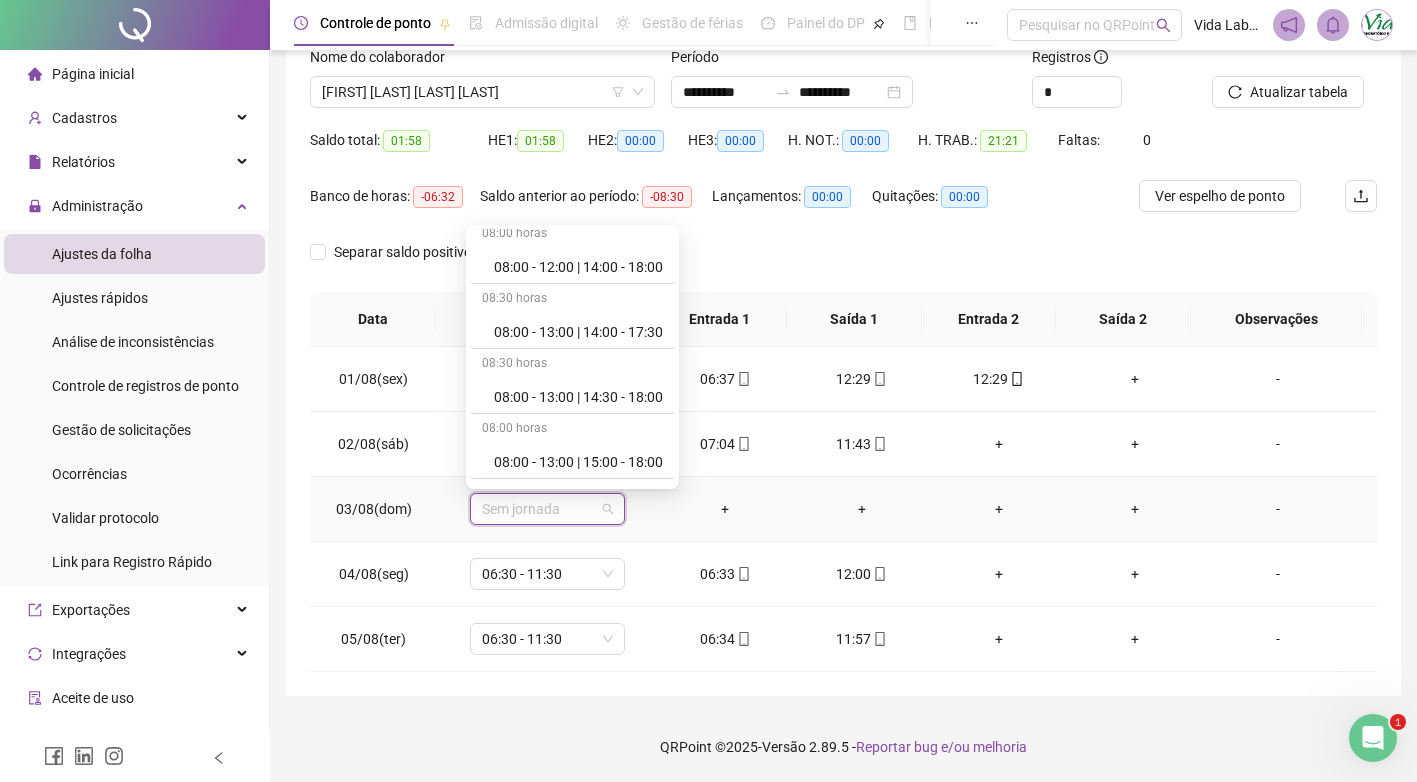 scroll, scrollTop: 3300, scrollLeft: 0, axis: vertical 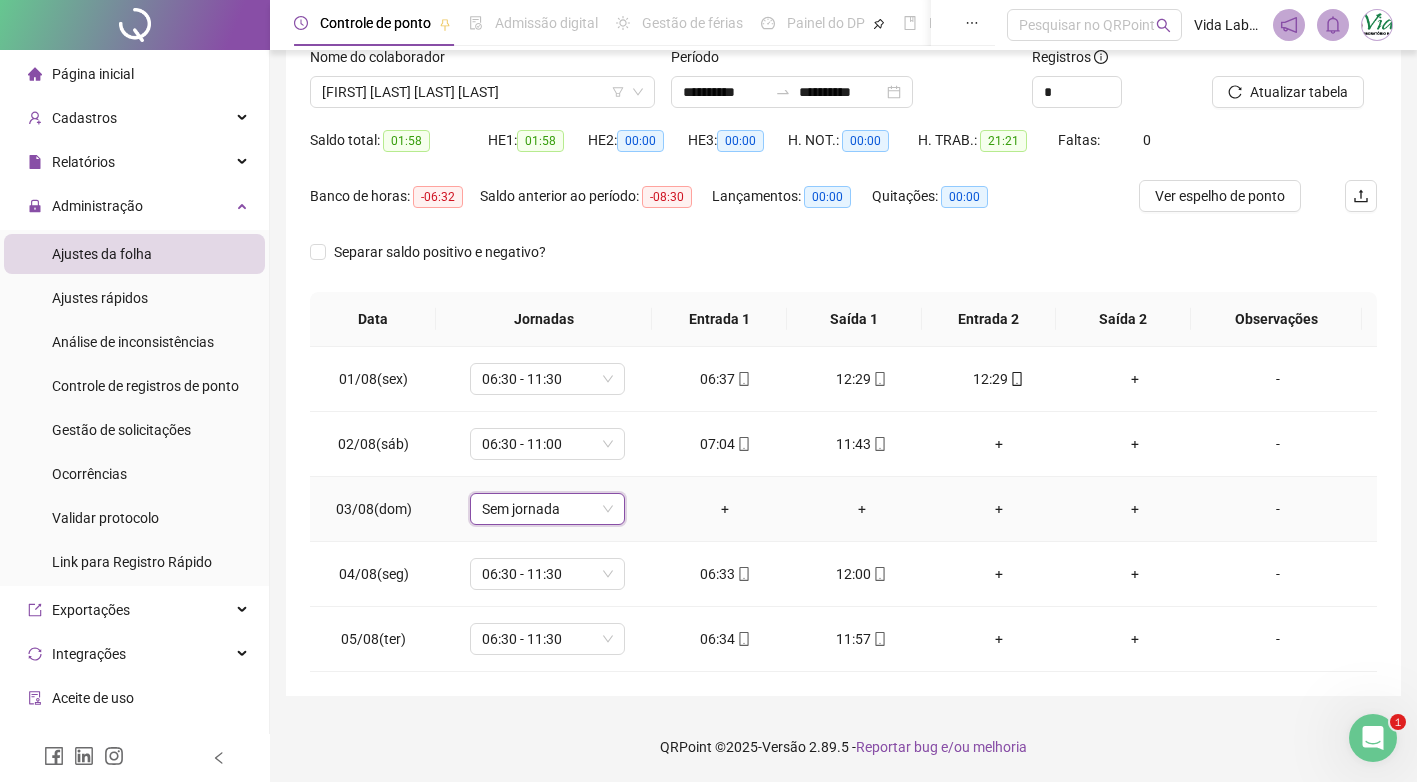 click on "Sem jornada" at bounding box center [547, 509] 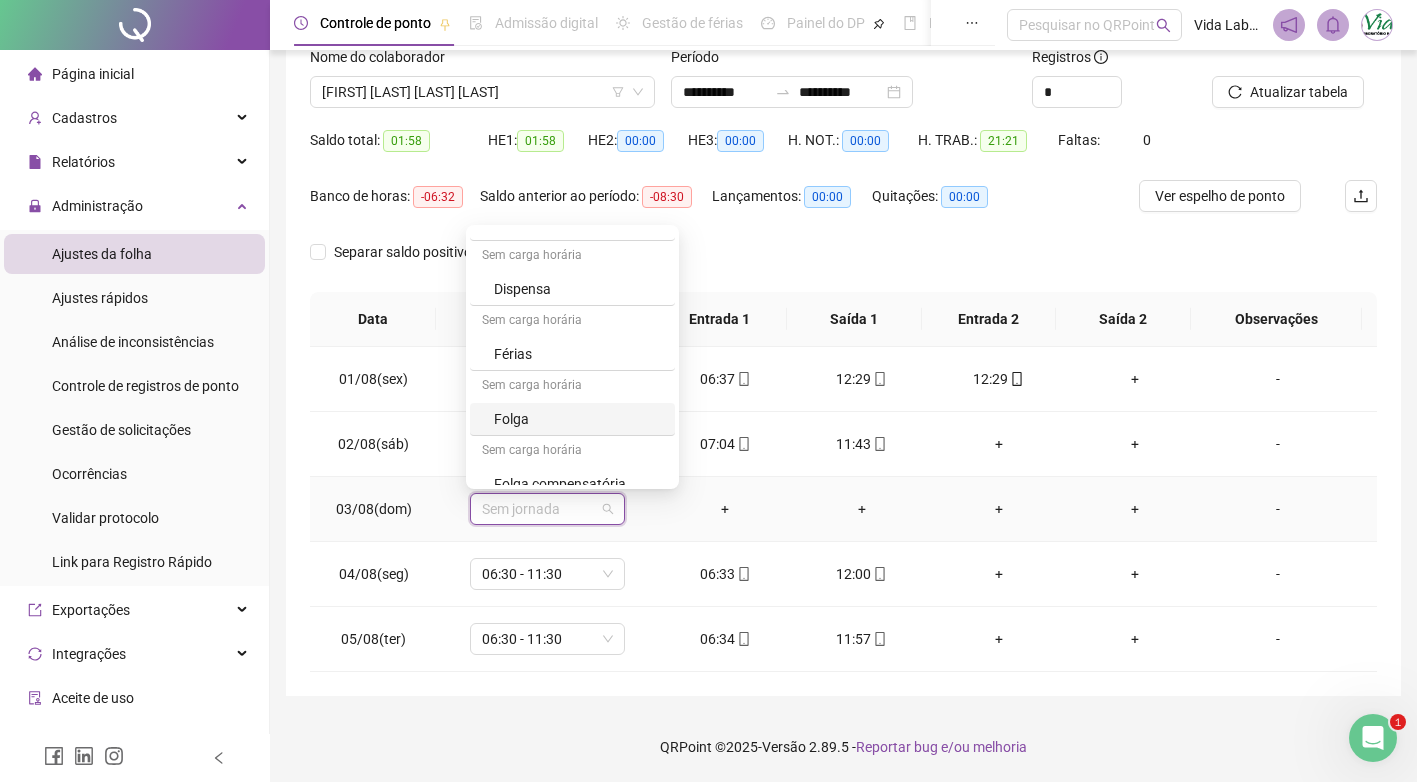 scroll, scrollTop: 3400, scrollLeft: 0, axis: vertical 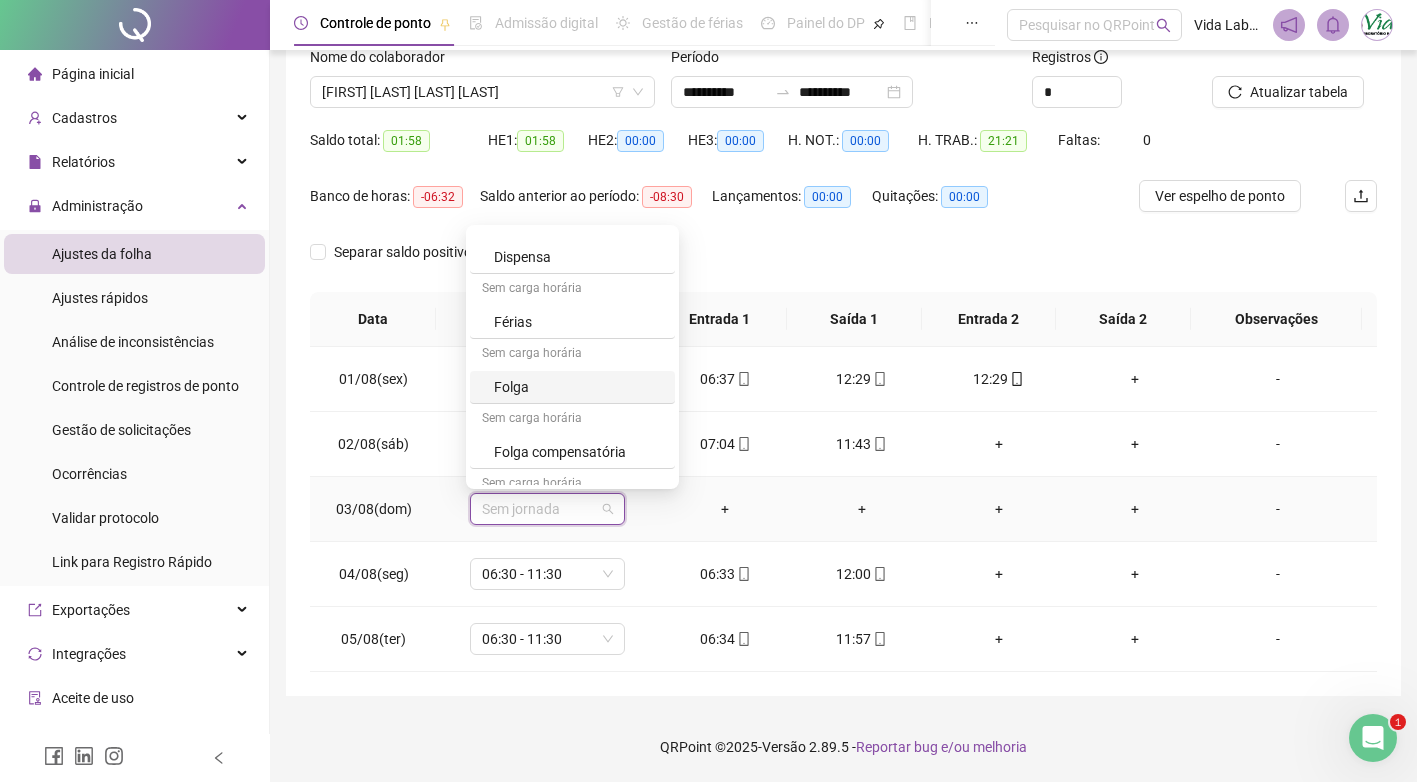 click on "Folga" at bounding box center (578, 387) 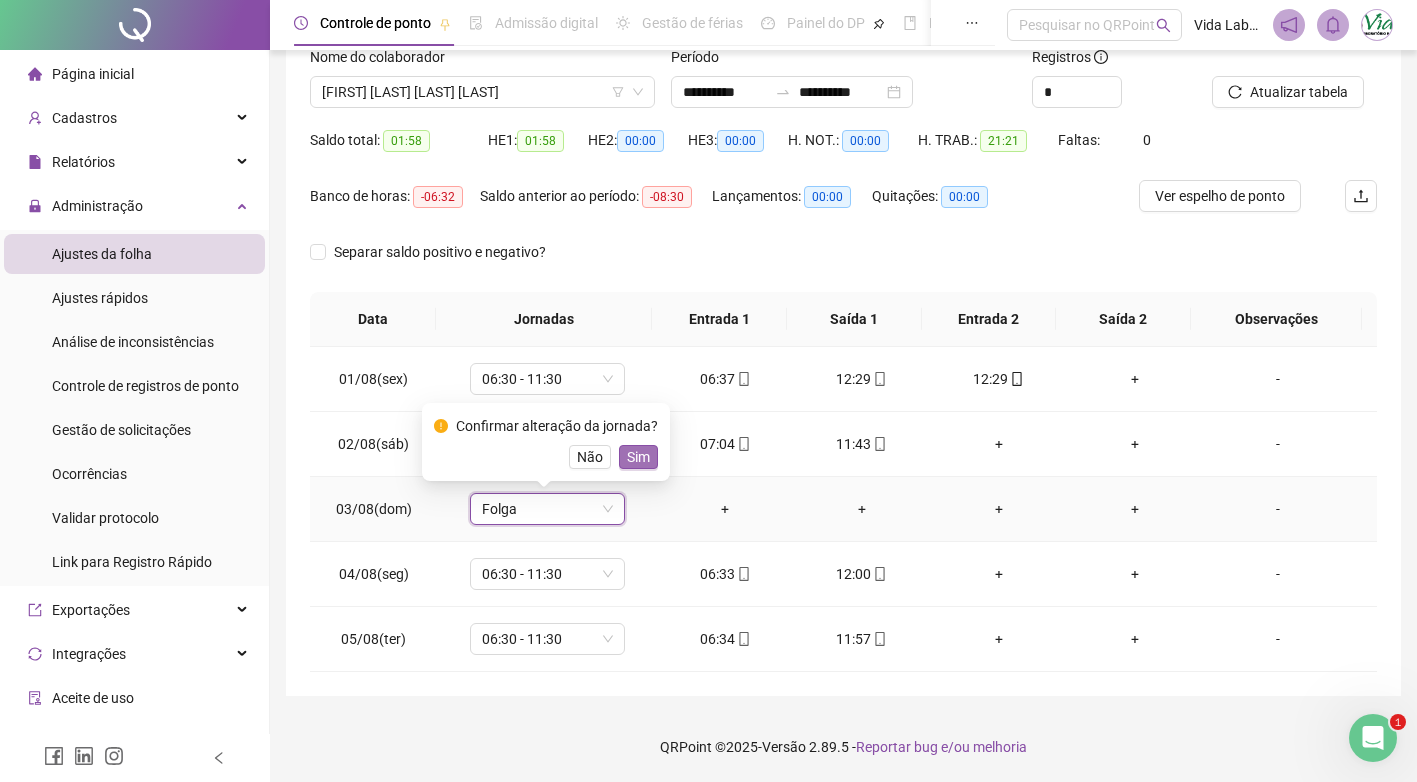 click on "Sim" at bounding box center (638, 457) 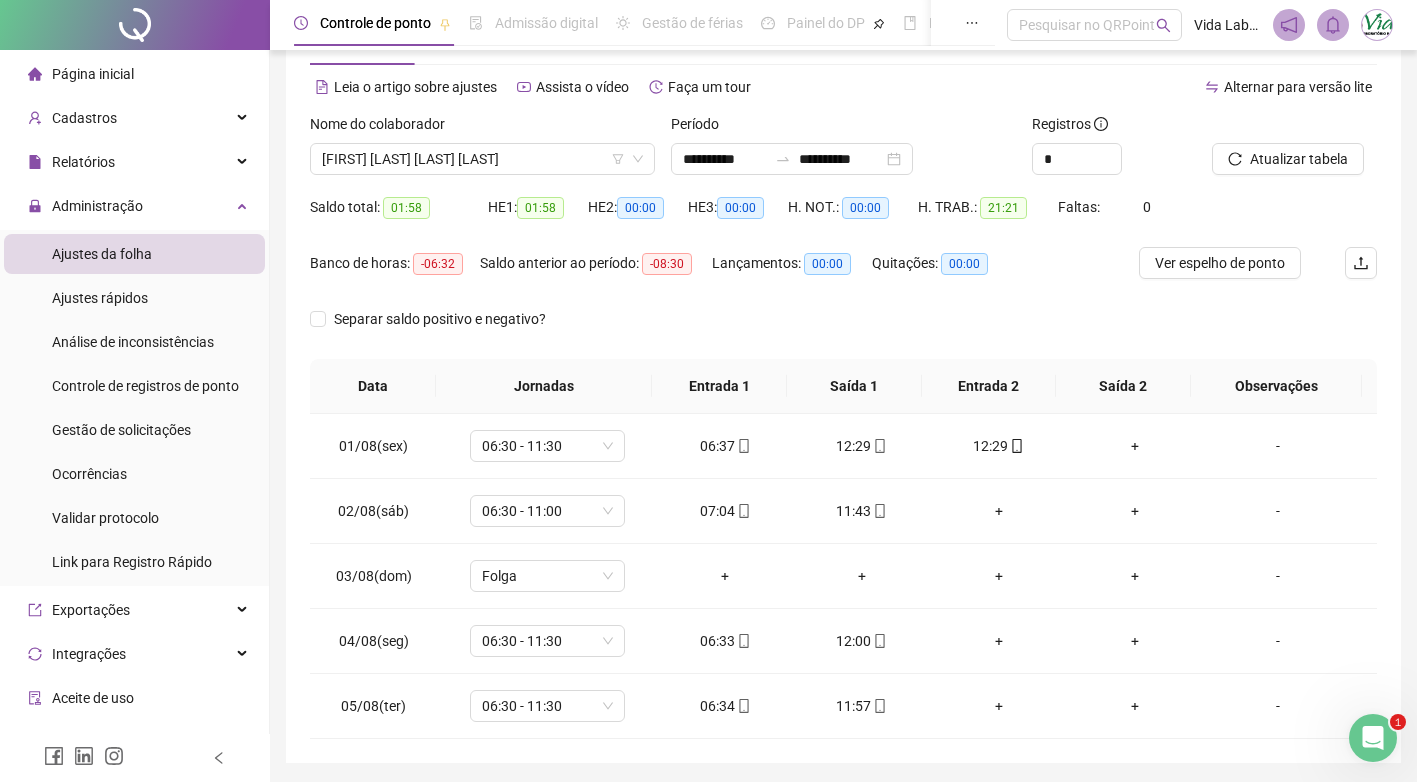 scroll, scrollTop: 0, scrollLeft: 0, axis: both 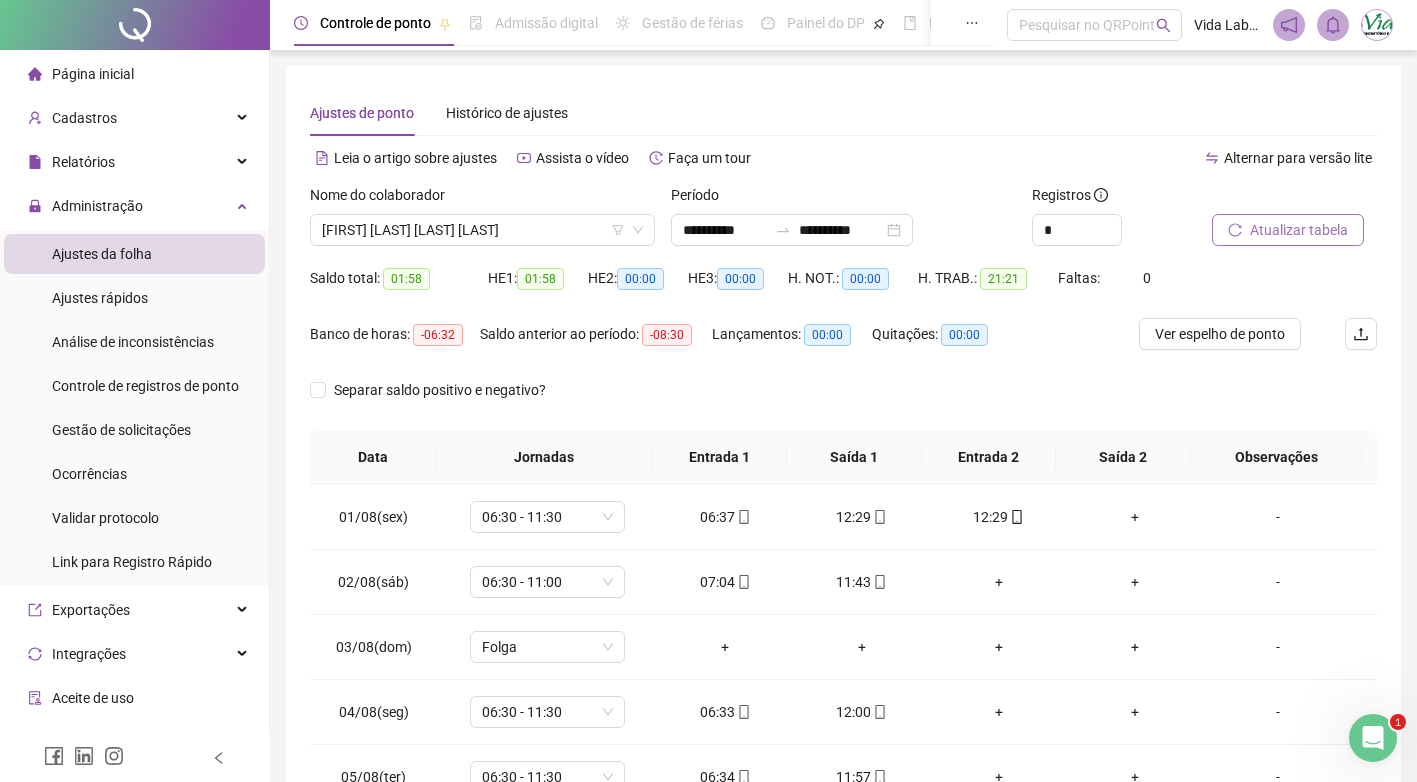 click on "Atualizar tabela" at bounding box center (1299, 230) 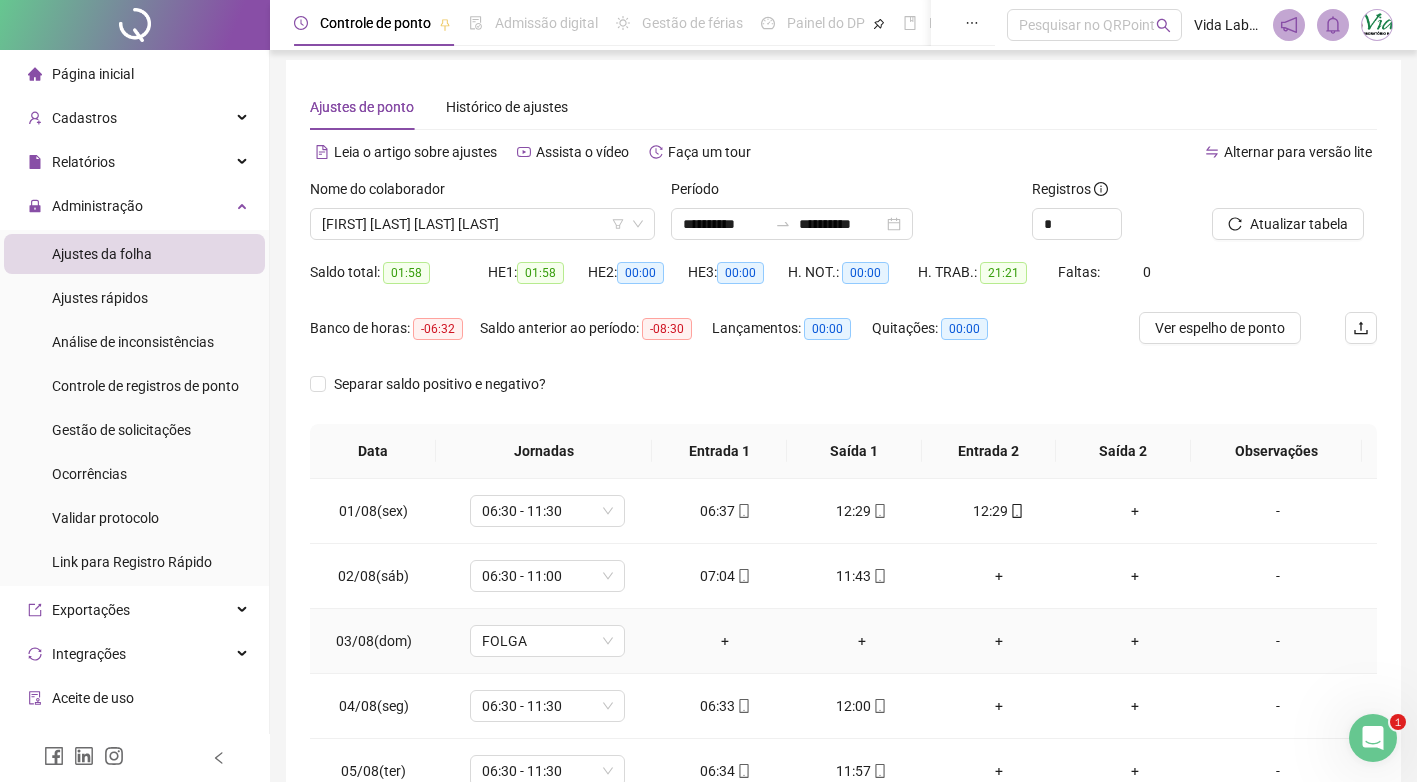 scroll, scrollTop: 0, scrollLeft: 0, axis: both 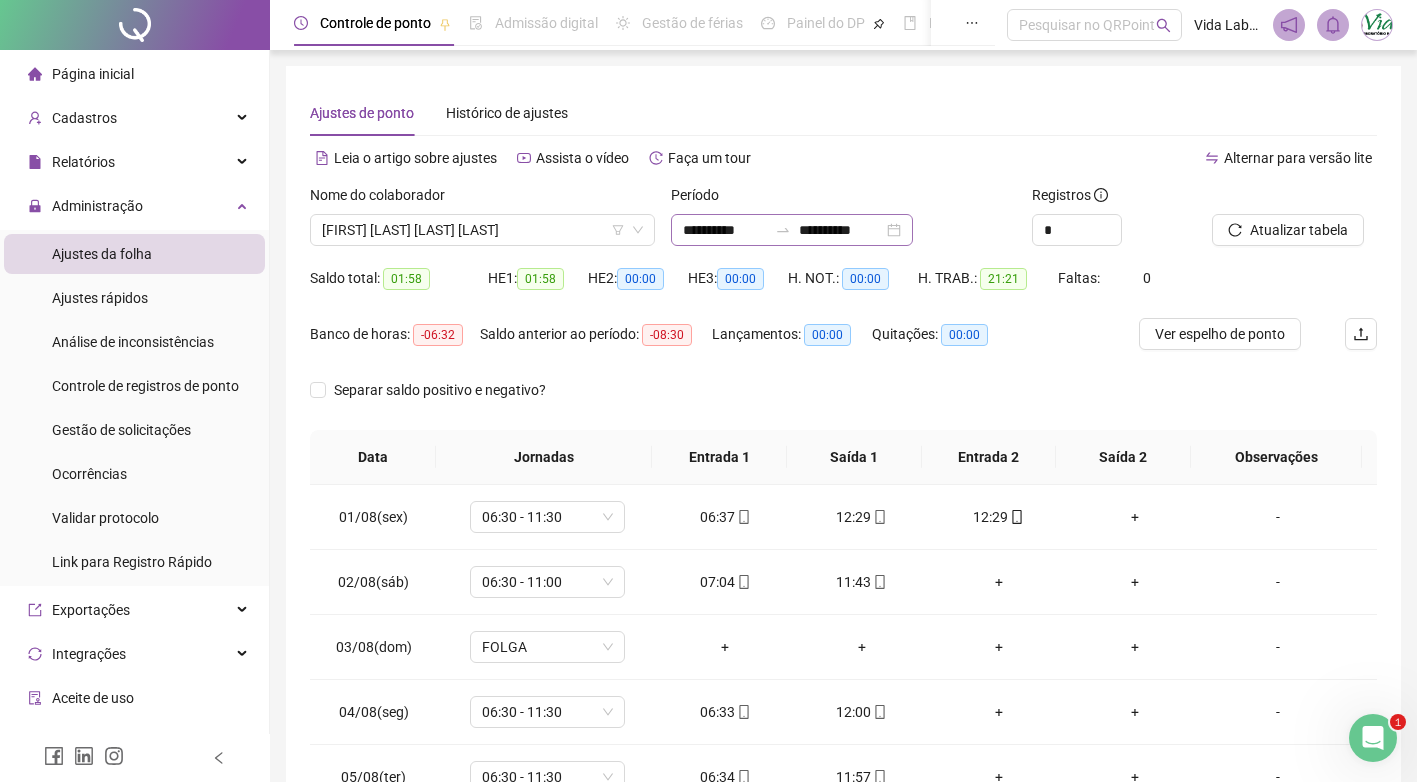 click on "**********" at bounding box center (792, 230) 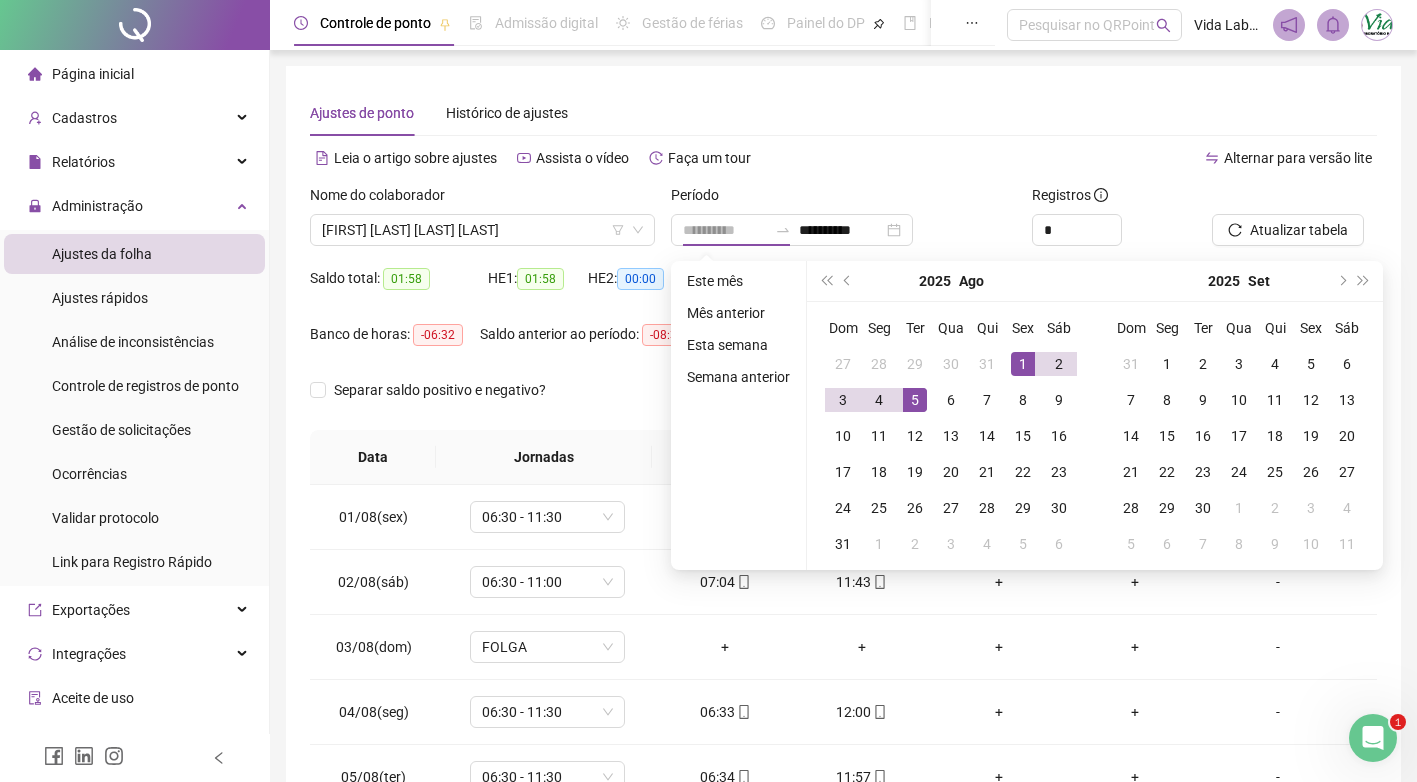 click on "1" at bounding box center [1023, 364] 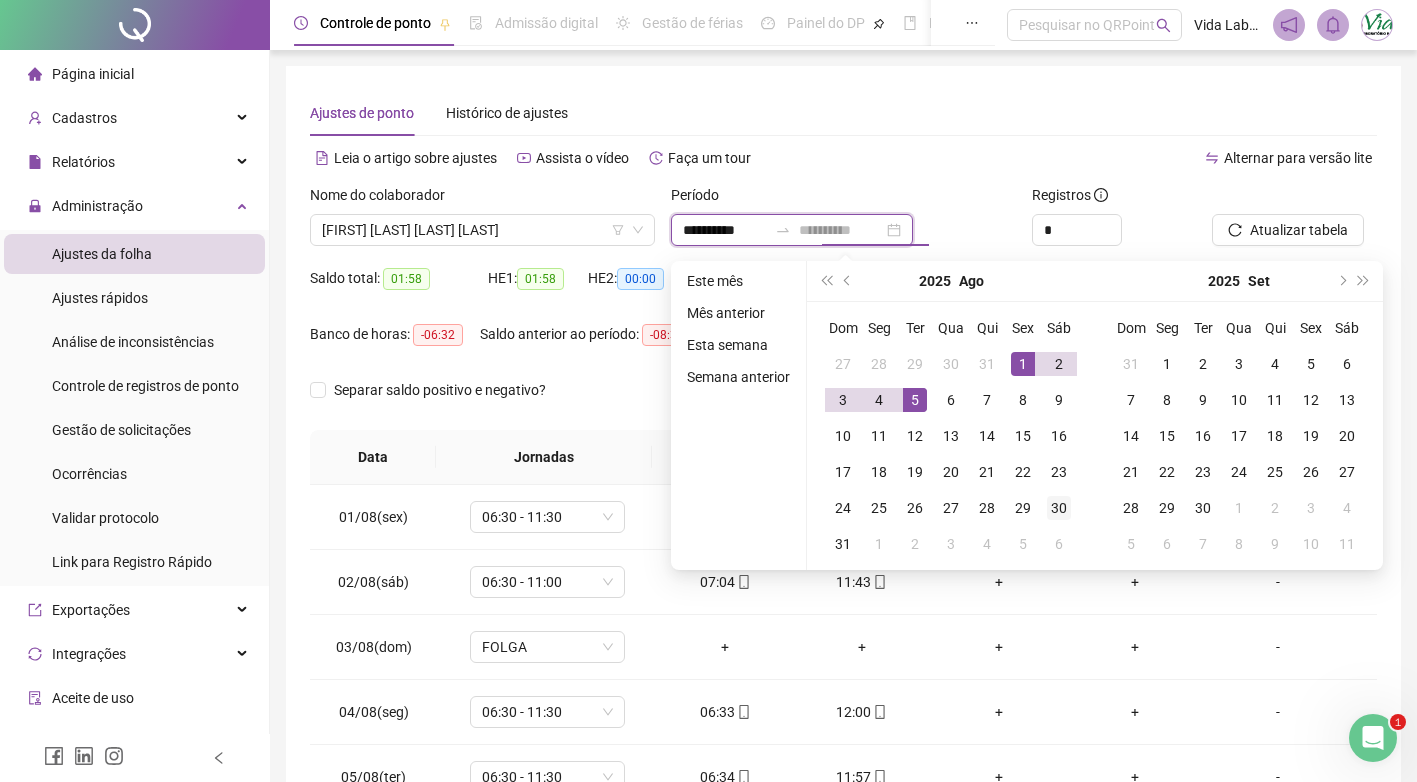 type on "**********" 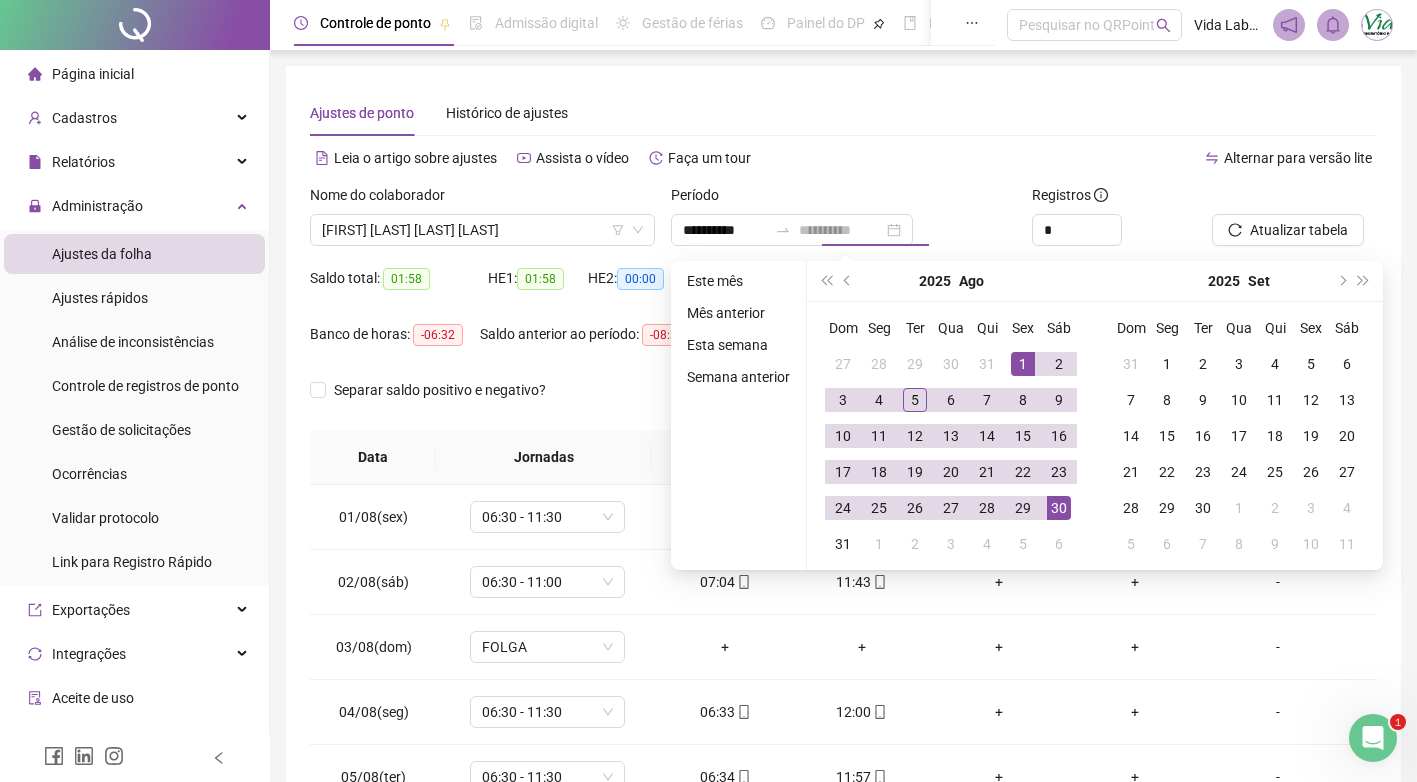 click on "30" at bounding box center (1059, 508) 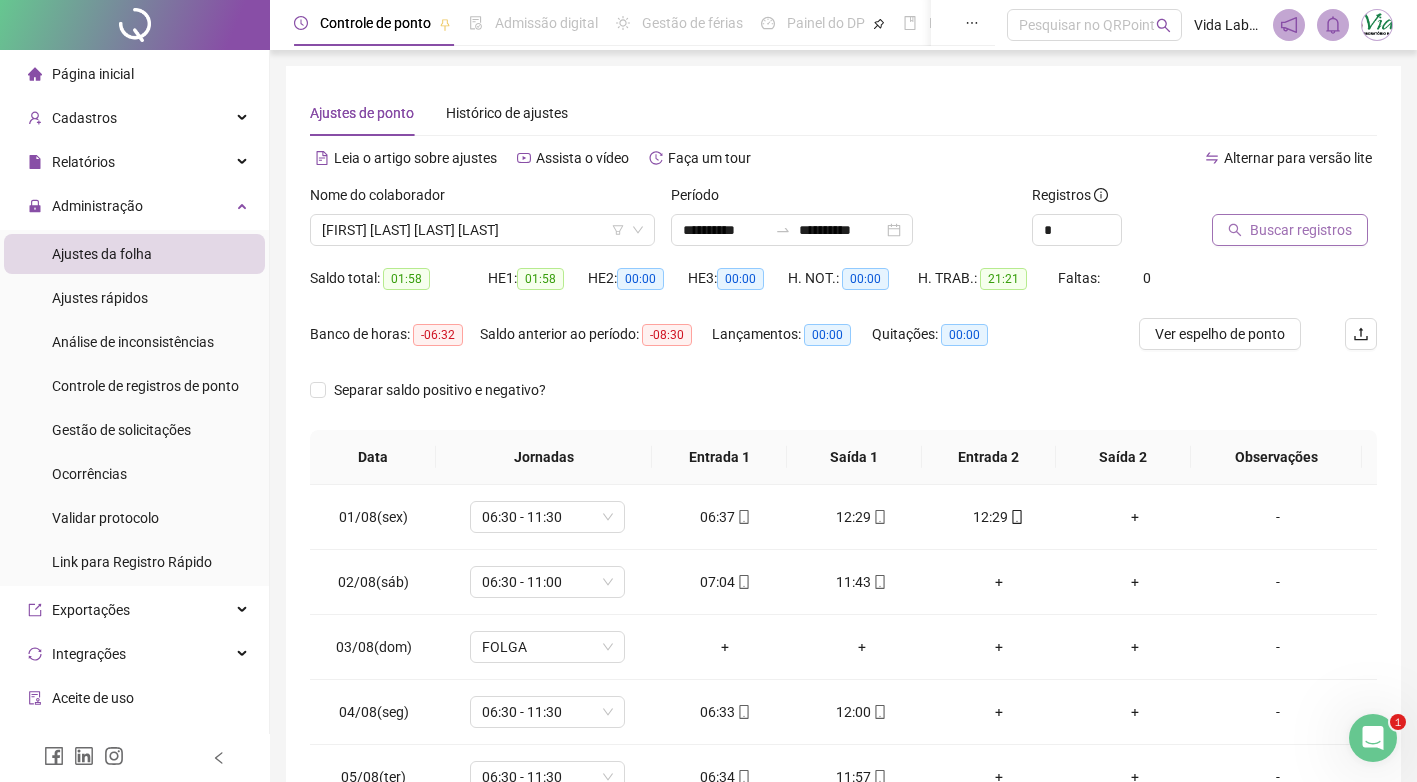 click on "Buscar registros" at bounding box center [1301, 230] 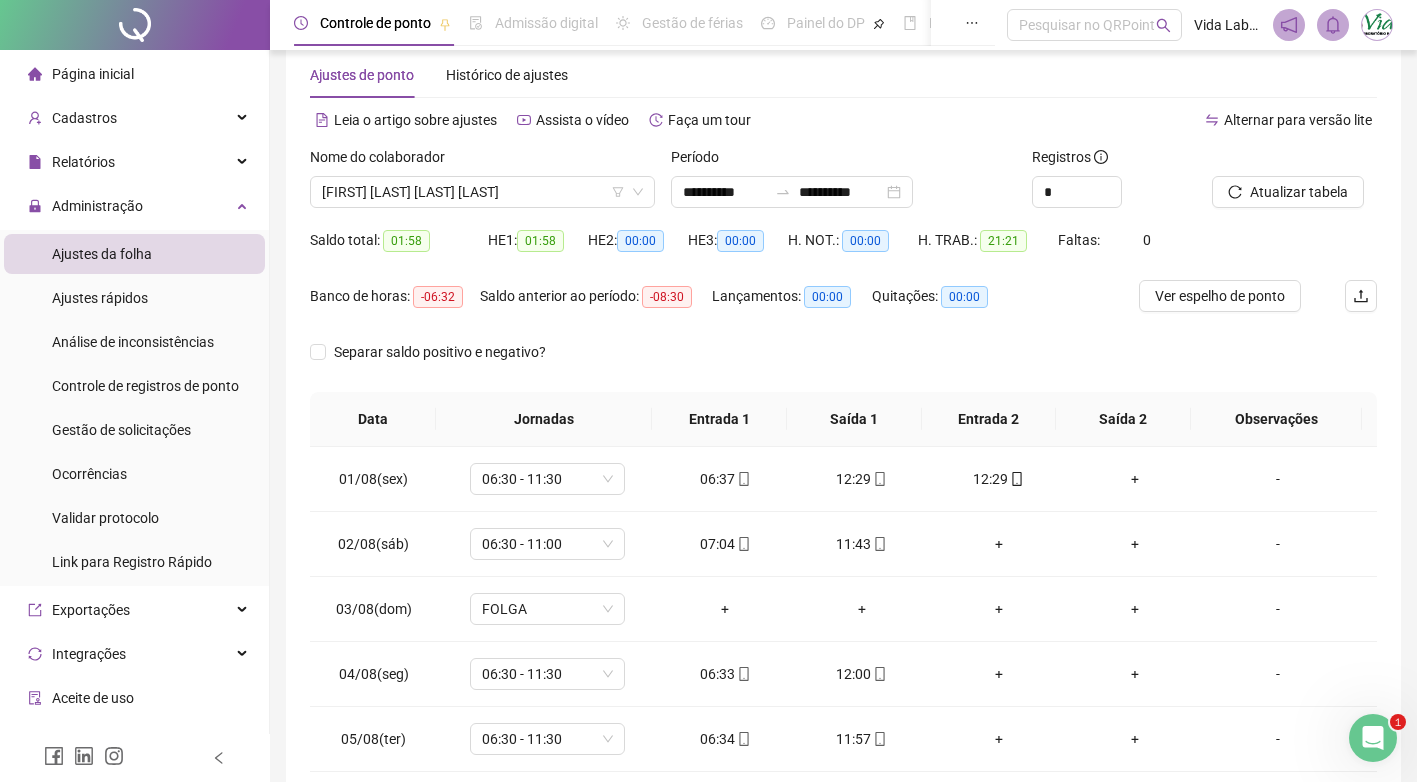 scroll, scrollTop: 138, scrollLeft: 0, axis: vertical 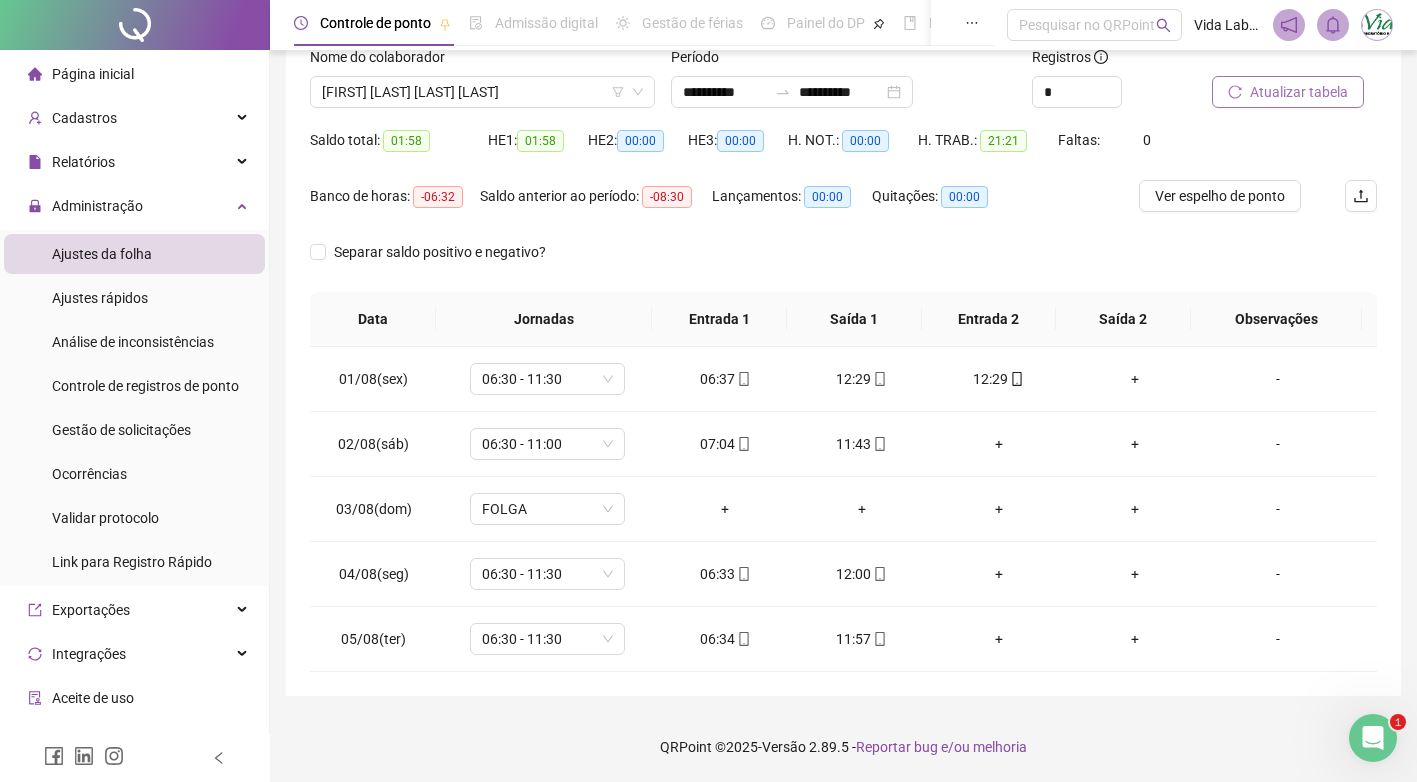 click on "Atualizar tabela" at bounding box center [1288, 92] 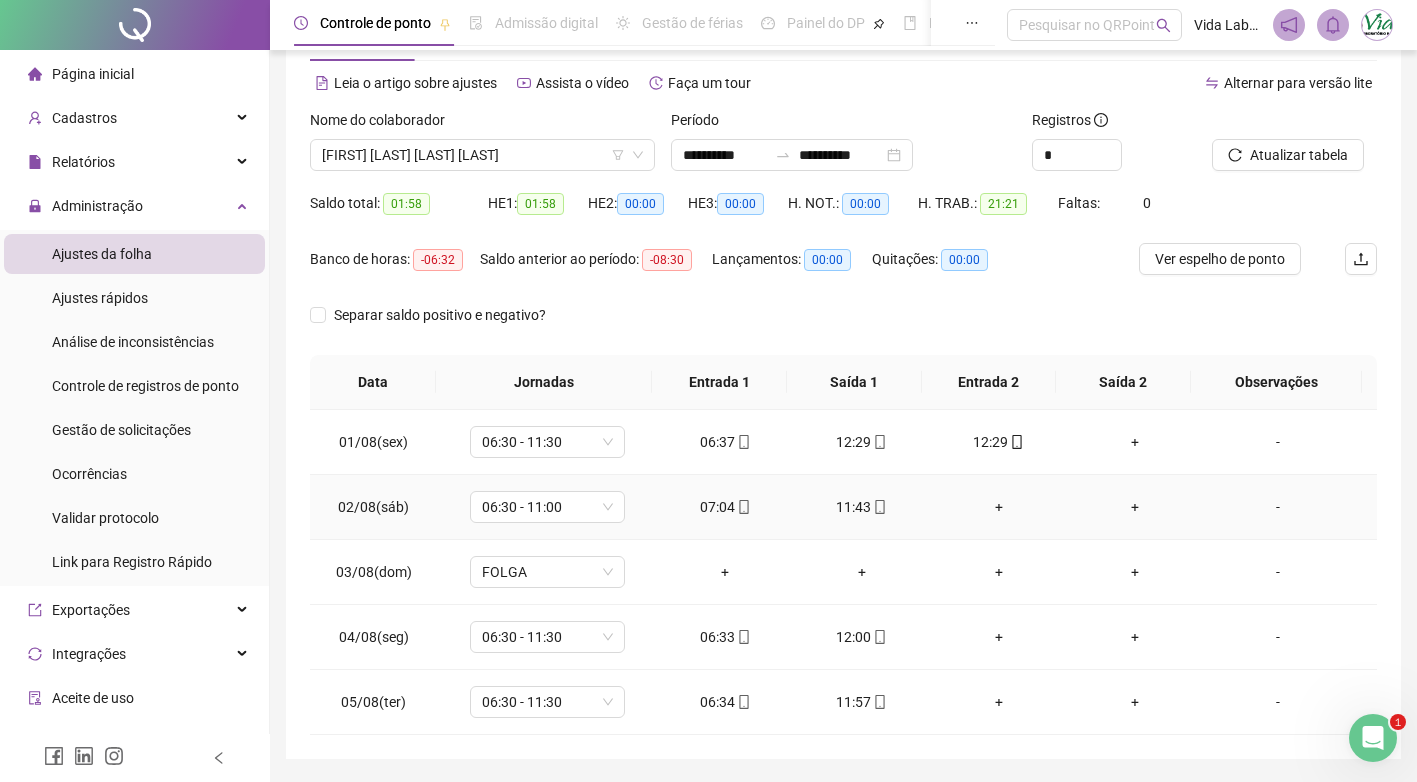 scroll, scrollTop: 0, scrollLeft: 0, axis: both 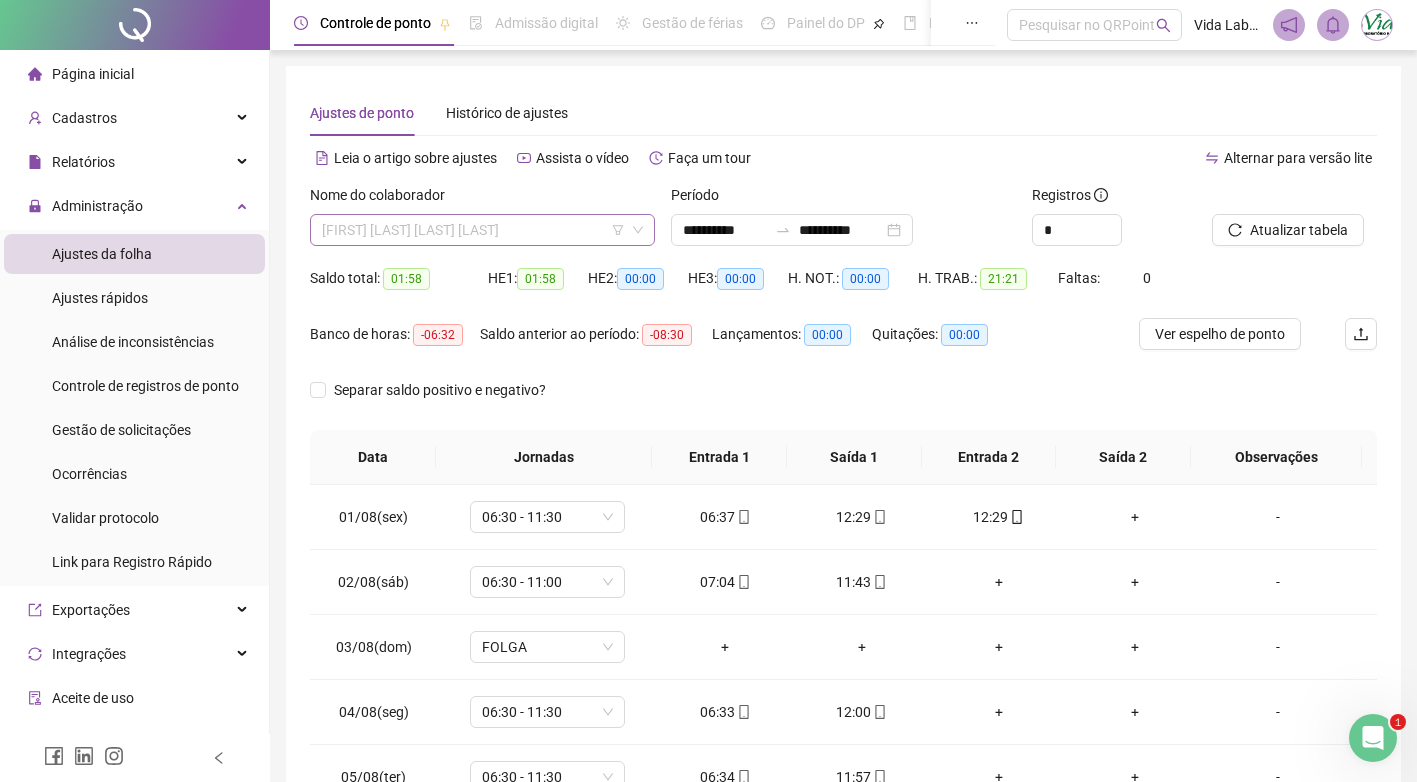 click on "[FIRST] [LAST] [LAST] [LAST]" at bounding box center [482, 230] 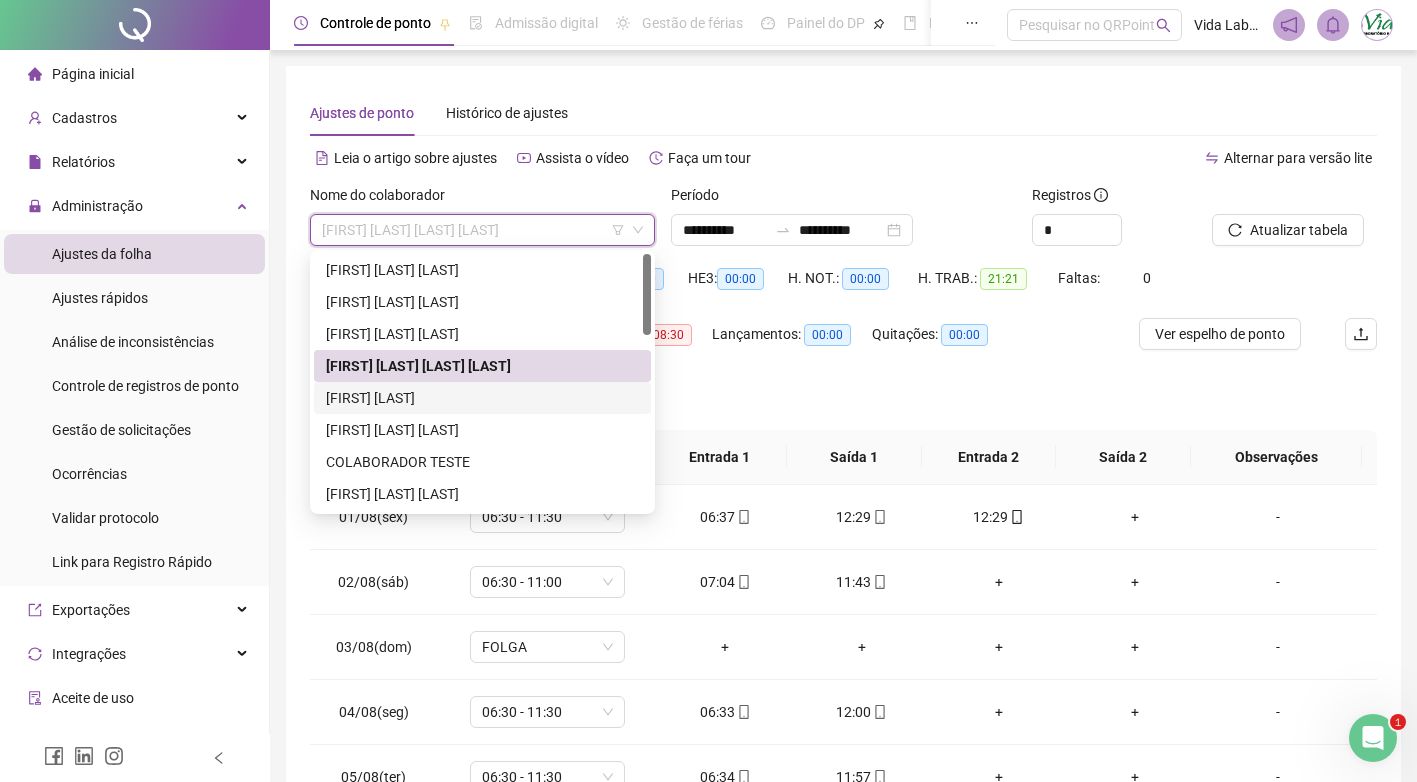 click on "[FIRST] [LAST]" at bounding box center (482, 398) 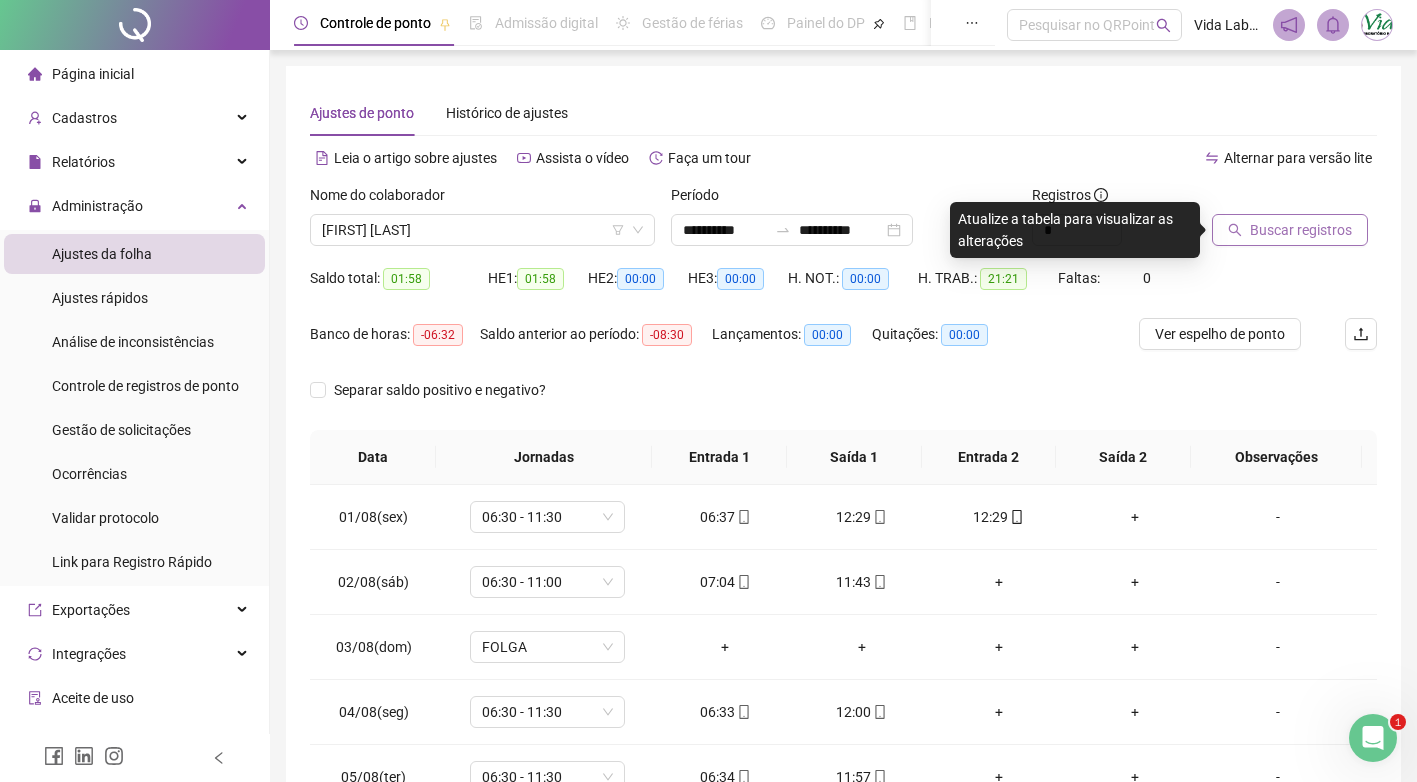 click on "Buscar registros" at bounding box center [1301, 230] 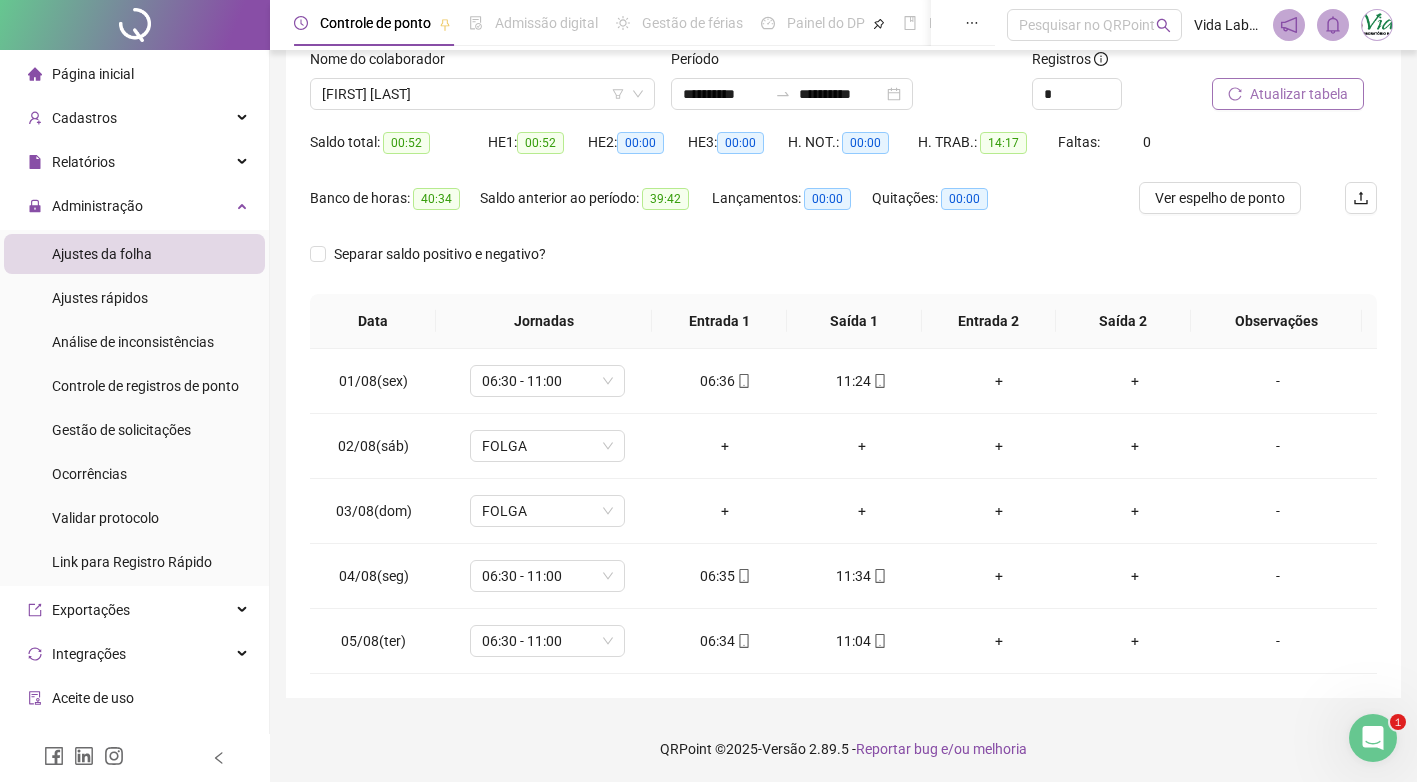 scroll, scrollTop: 138, scrollLeft: 0, axis: vertical 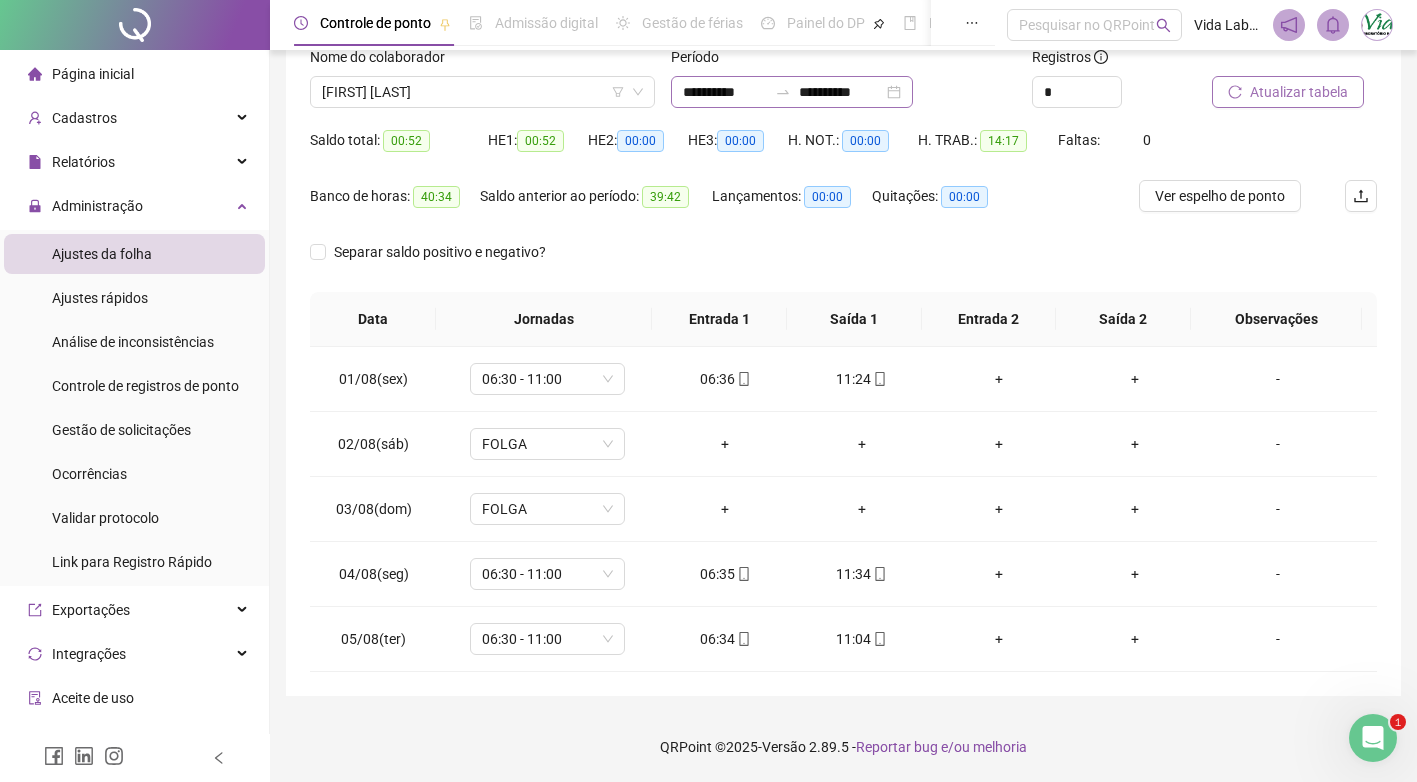 click on "**********" at bounding box center [792, 92] 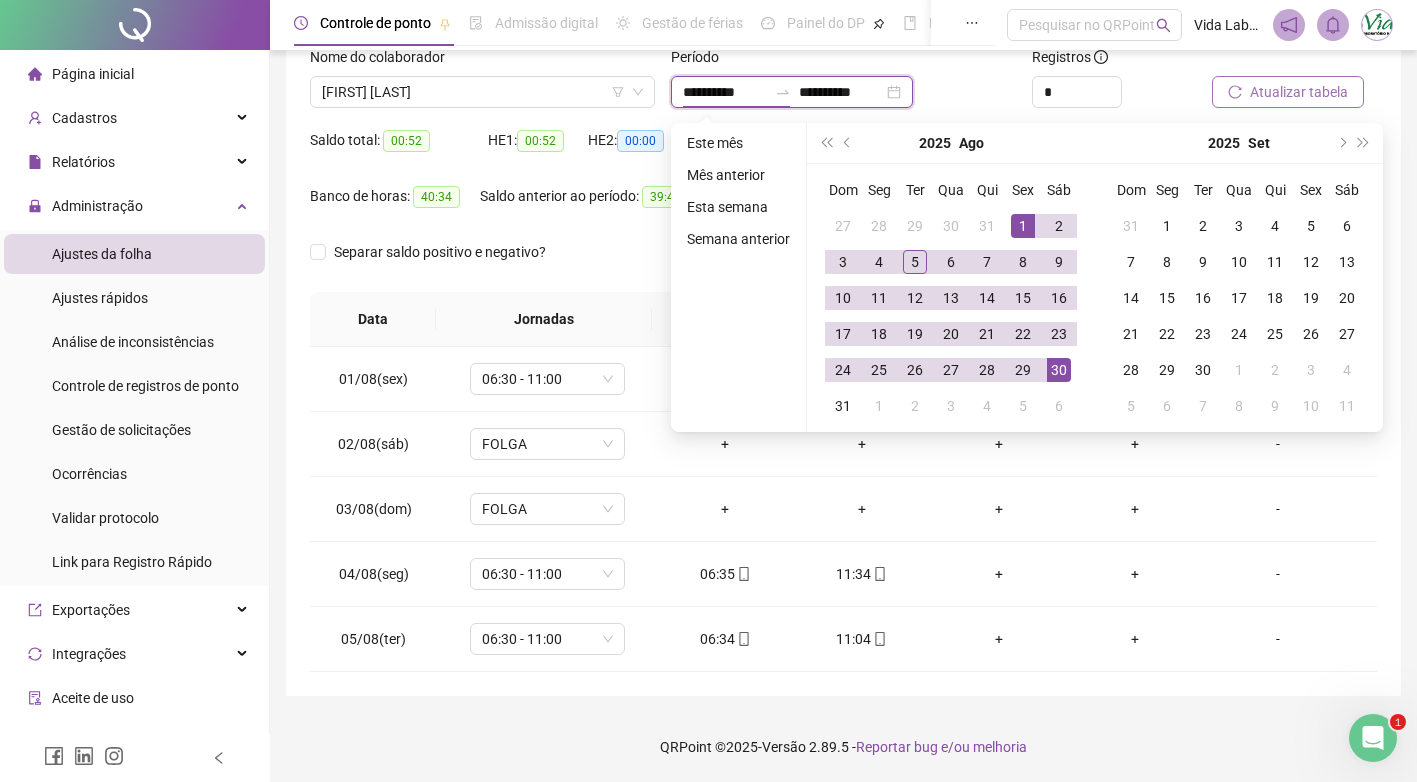 type on "**********" 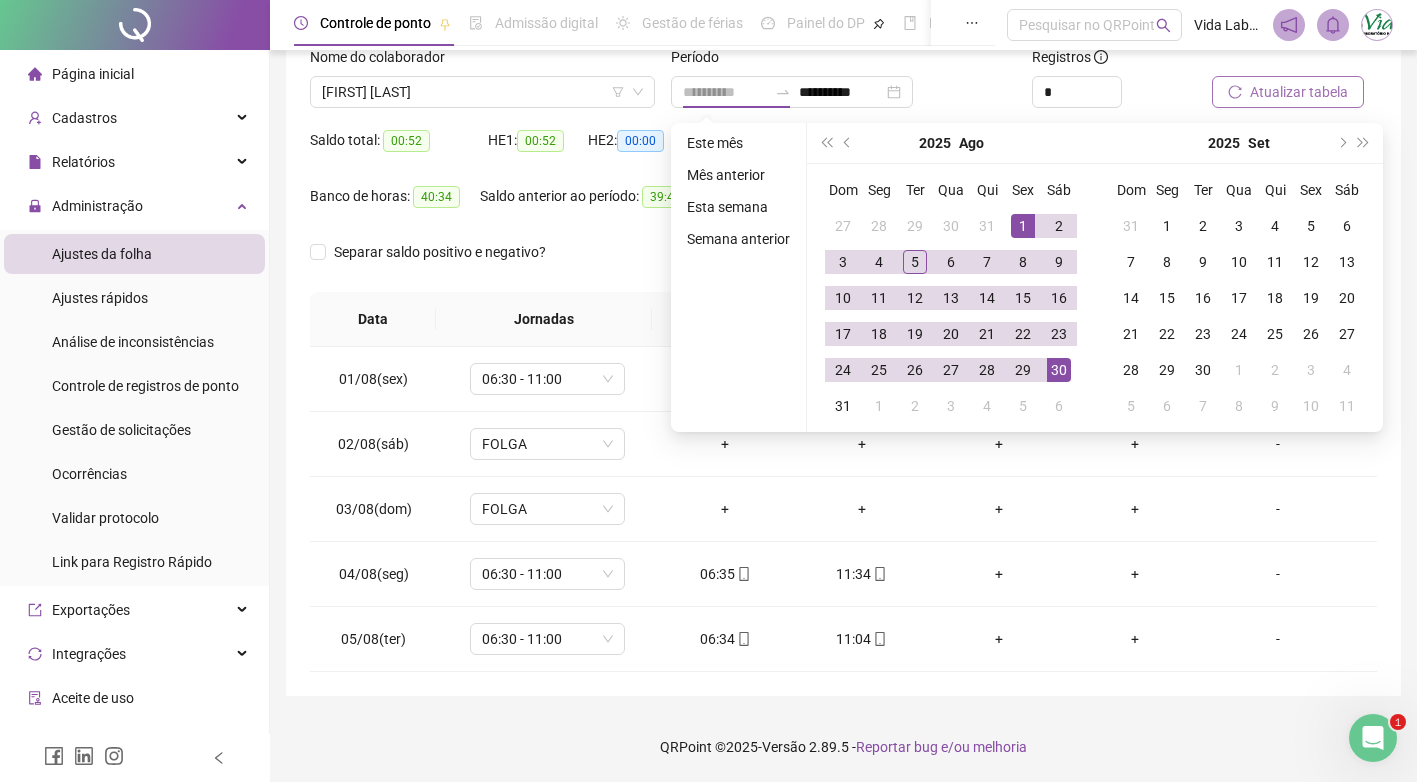 click on "1" at bounding box center [1023, 226] 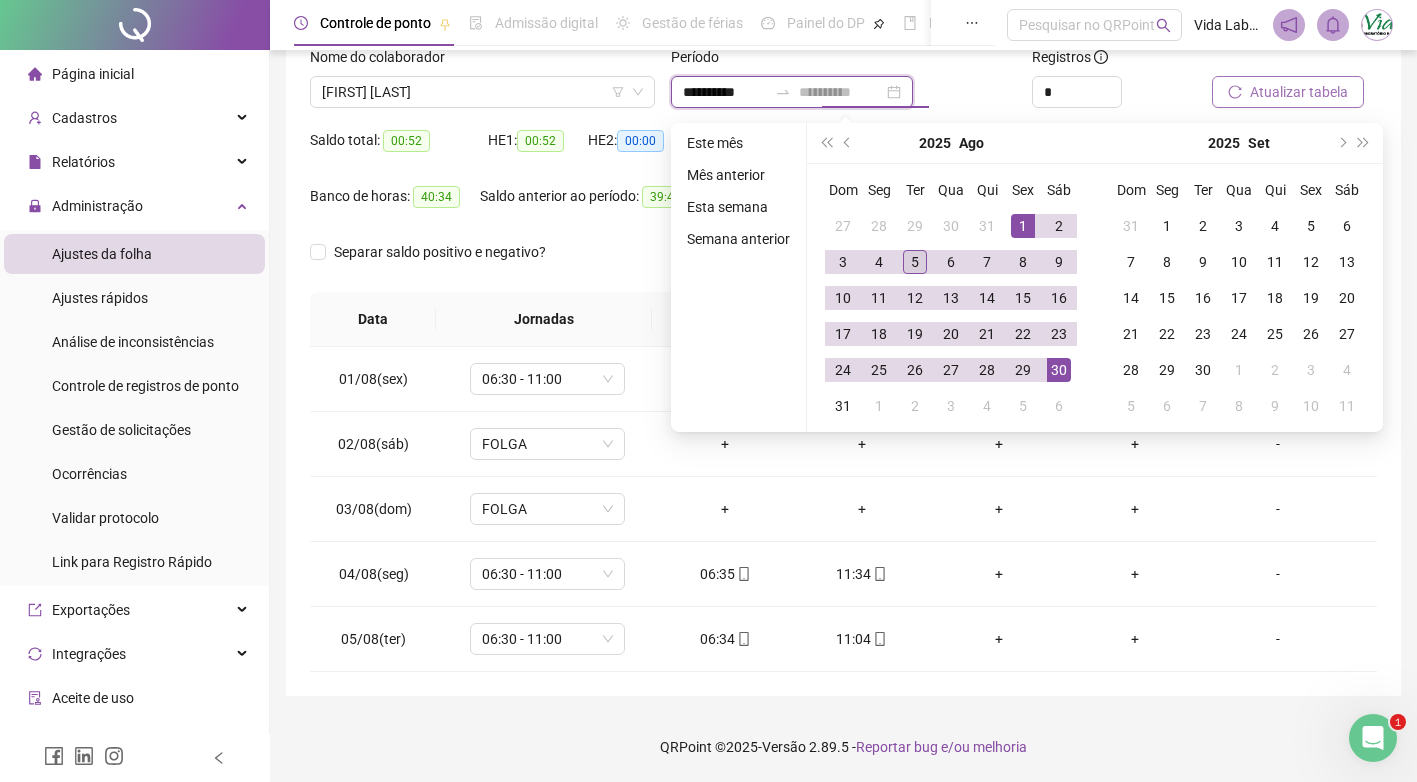 type on "**********" 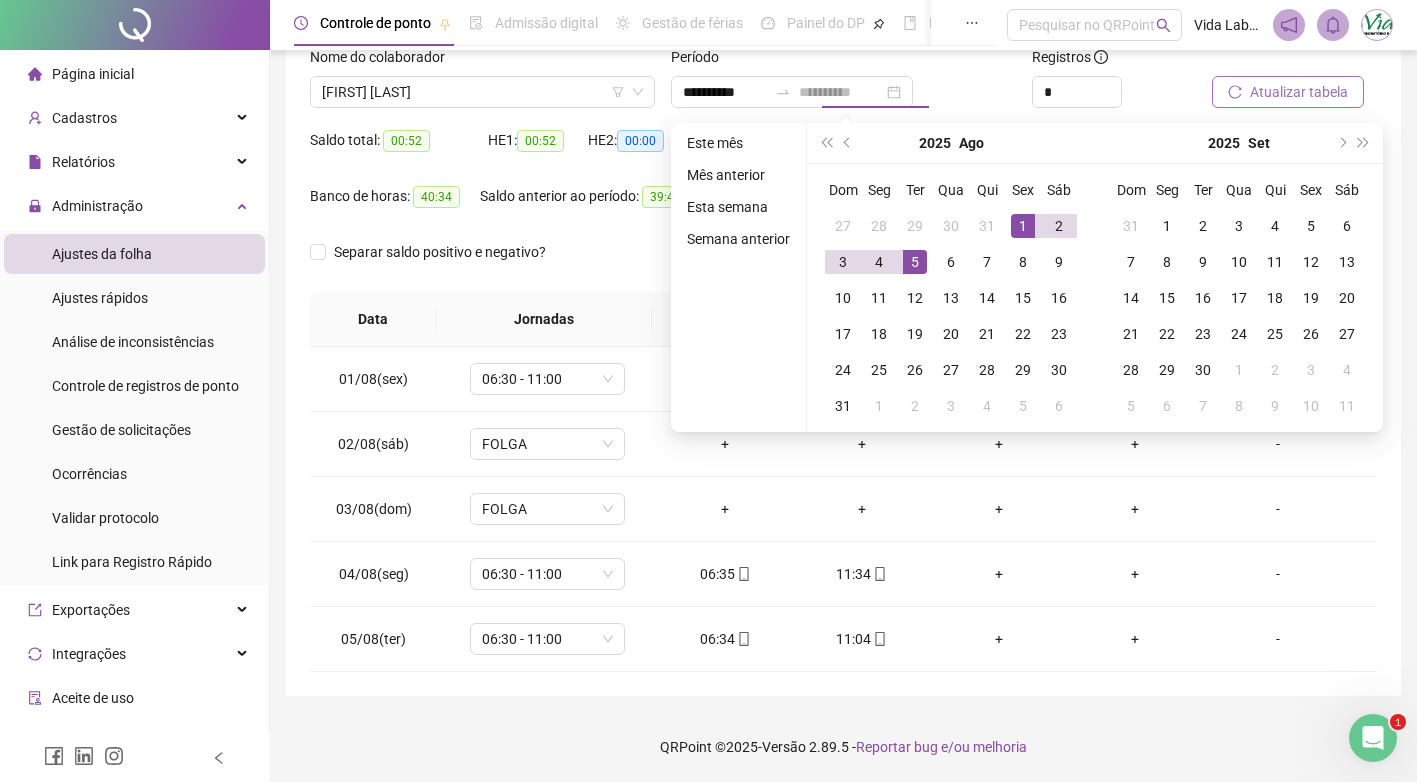 click on "5" at bounding box center (915, 262) 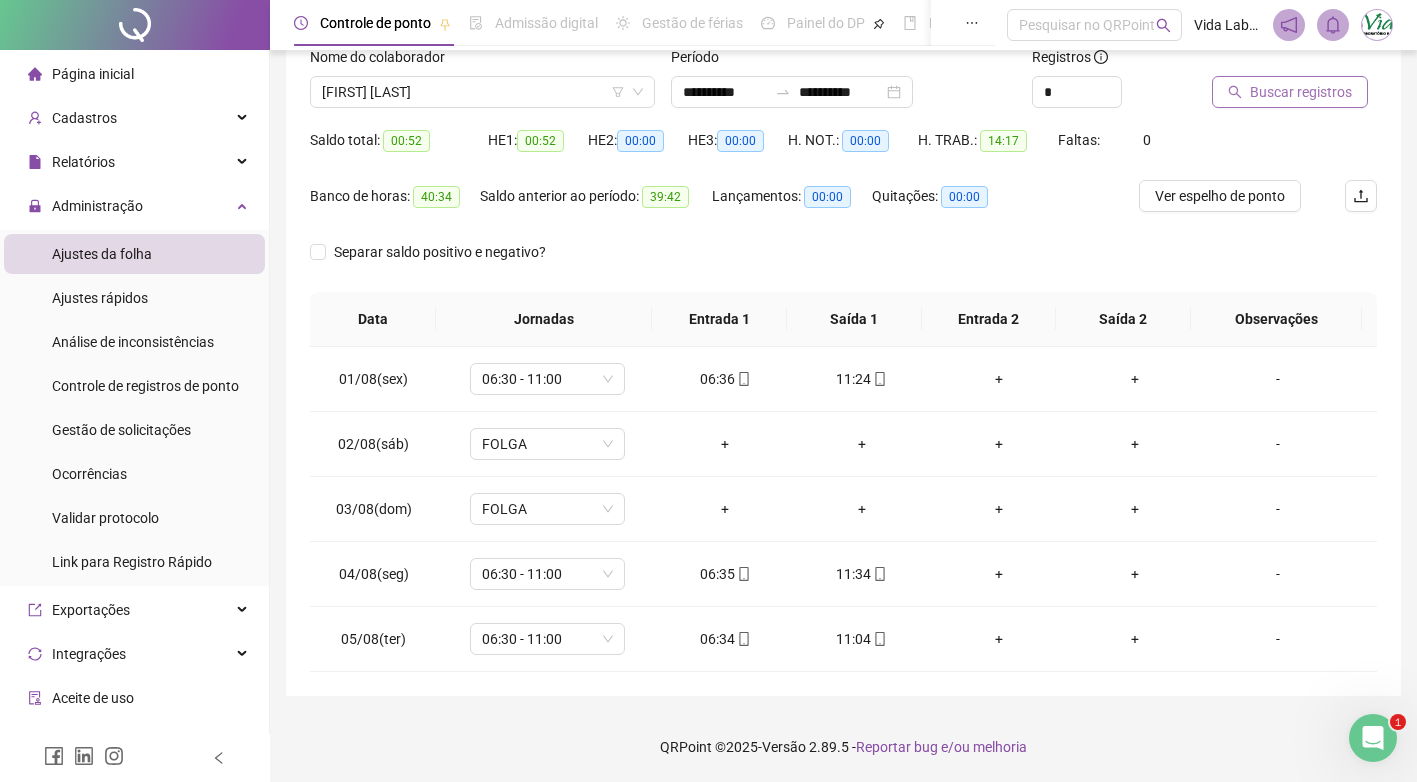 click on "Buscar registros" at bounding box center (1301, 92) 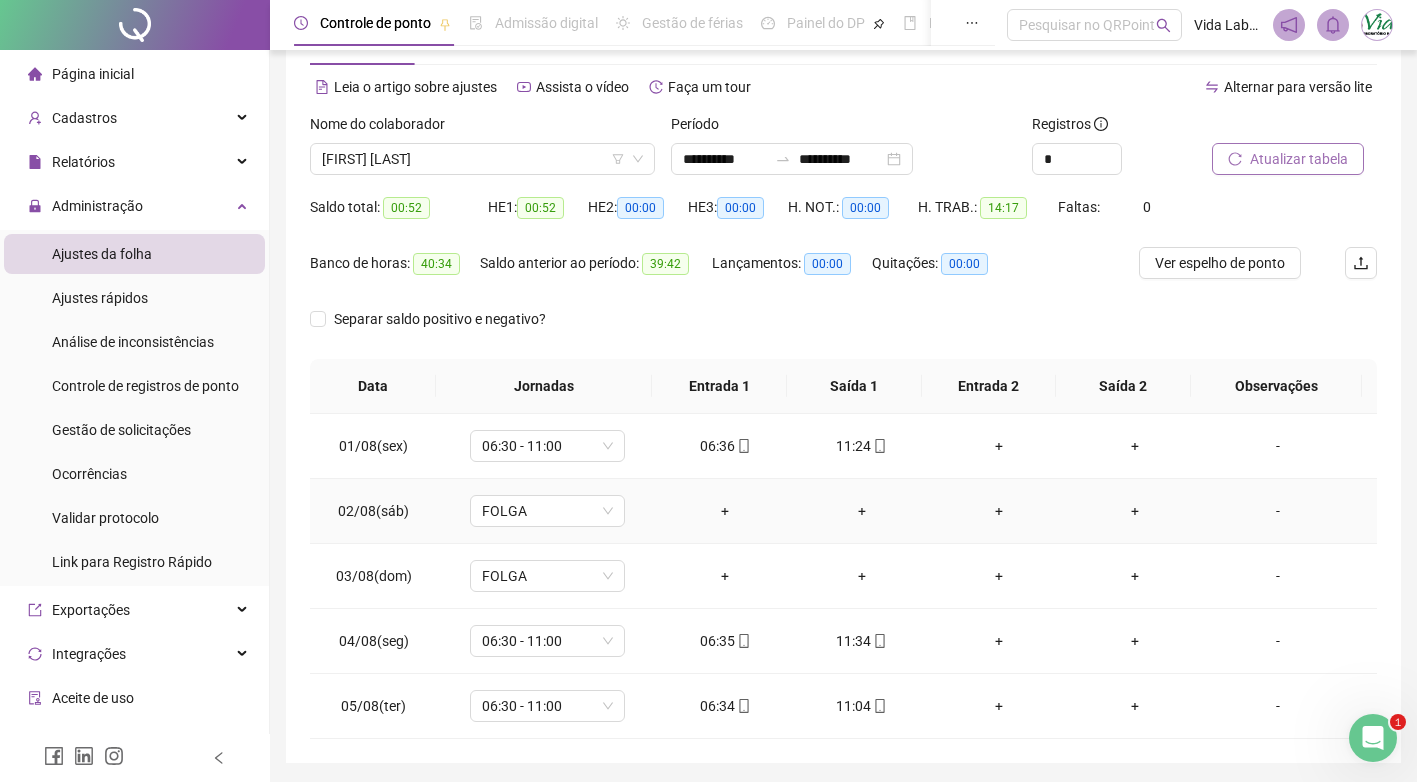 scroll, scrollTop: 0, scrollLeft: 0, axis: both 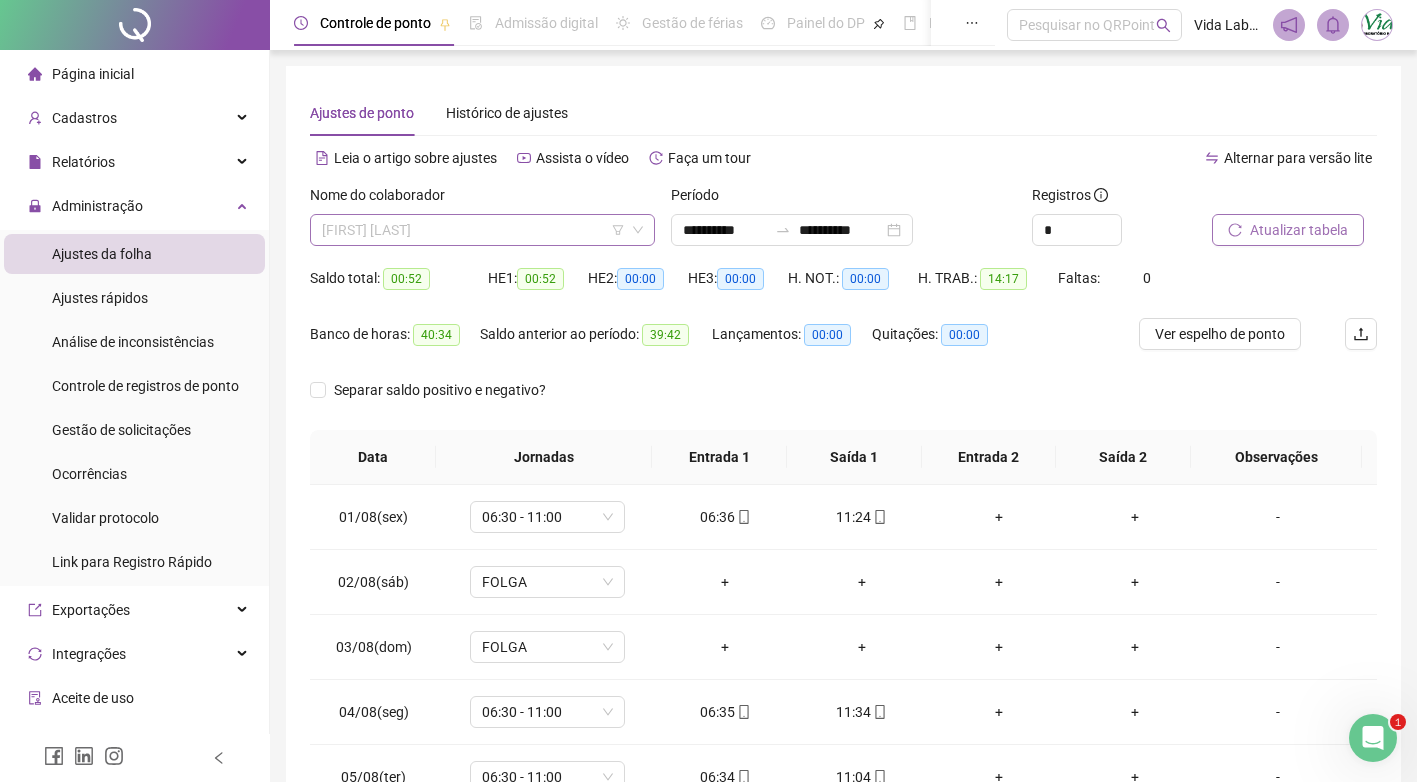 click on "[FIRST] [LAST]" at bounding box center [482, 230] 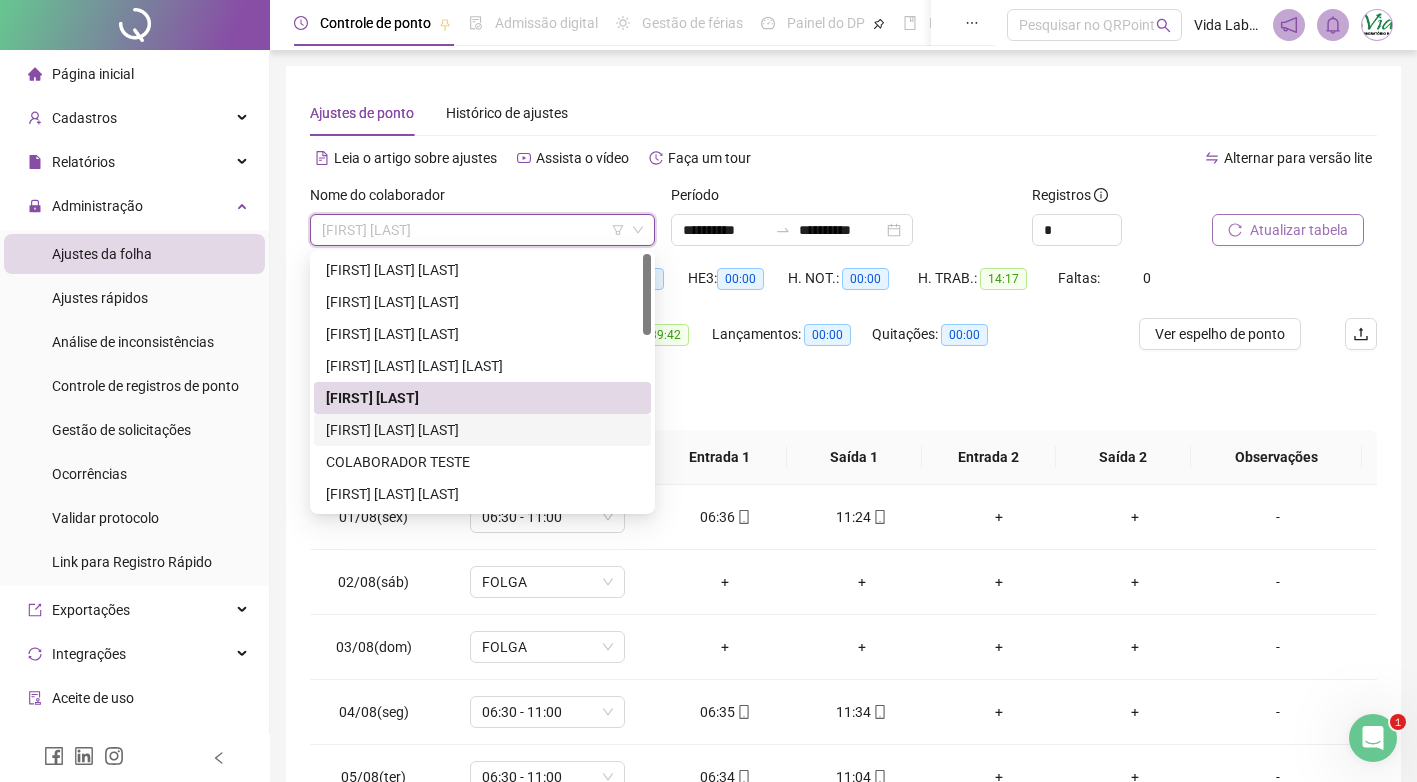 click on "[FIRST] [LAST] [LAST]" at bounding box center [482, 430] 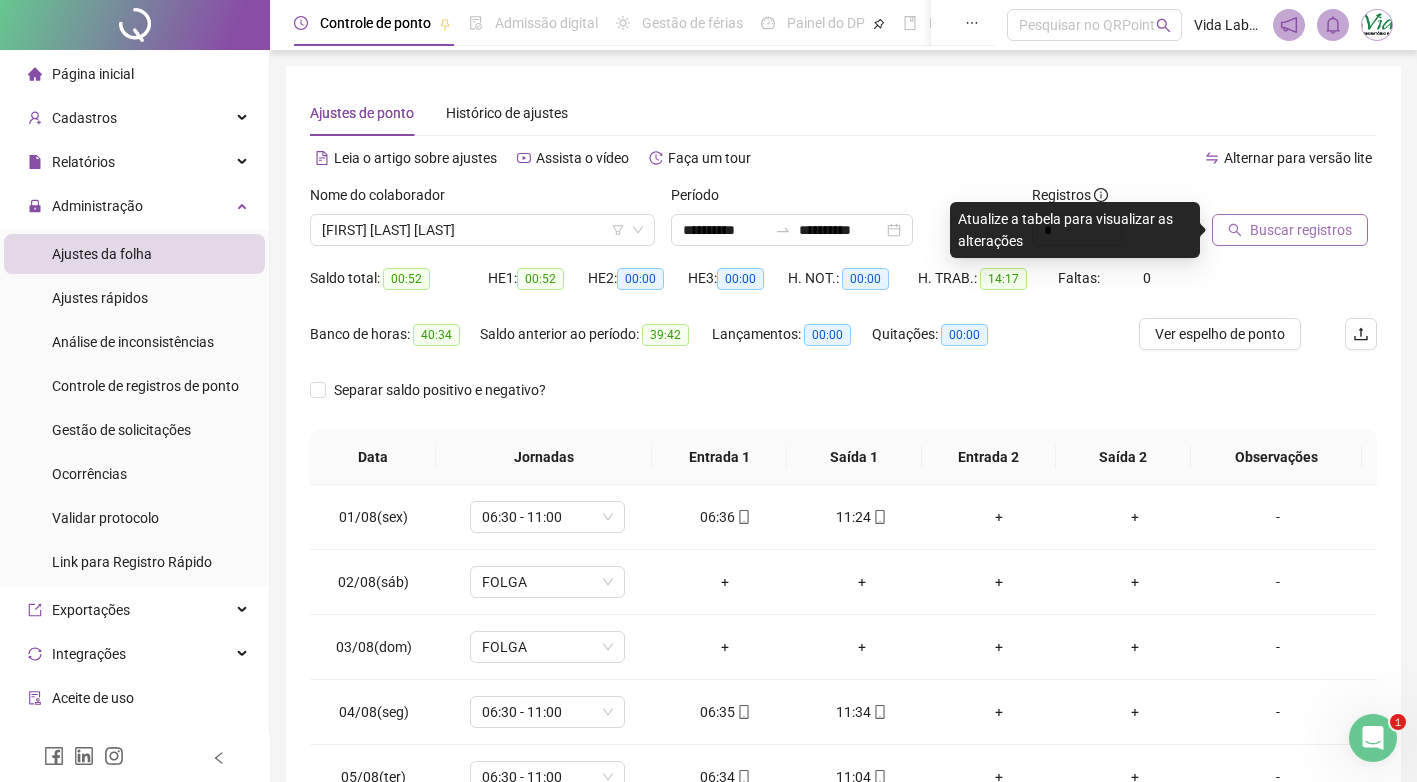 click on "Buscar registros" at bounding box center [1301, 230] 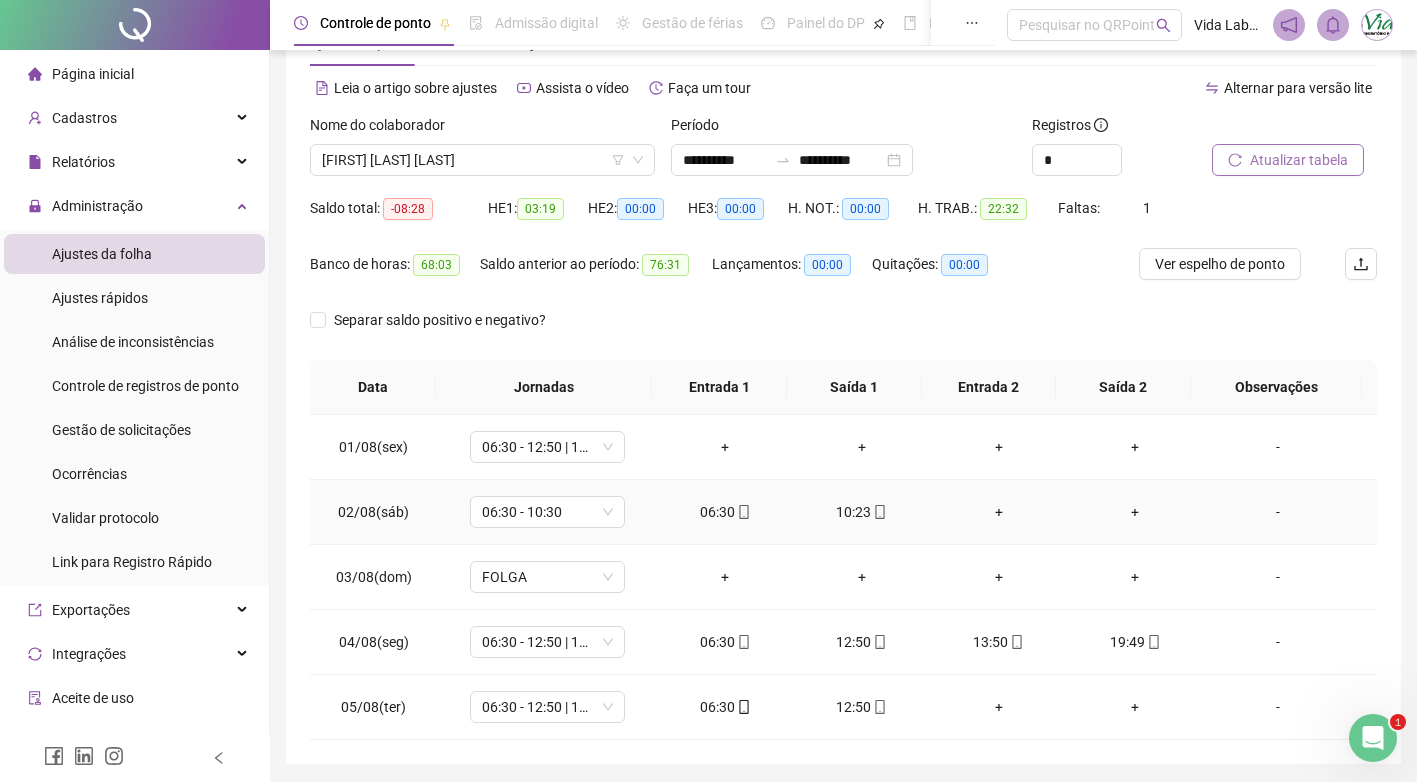 scroll, scrollTop: 0, scrollLeft: 0, axis: both 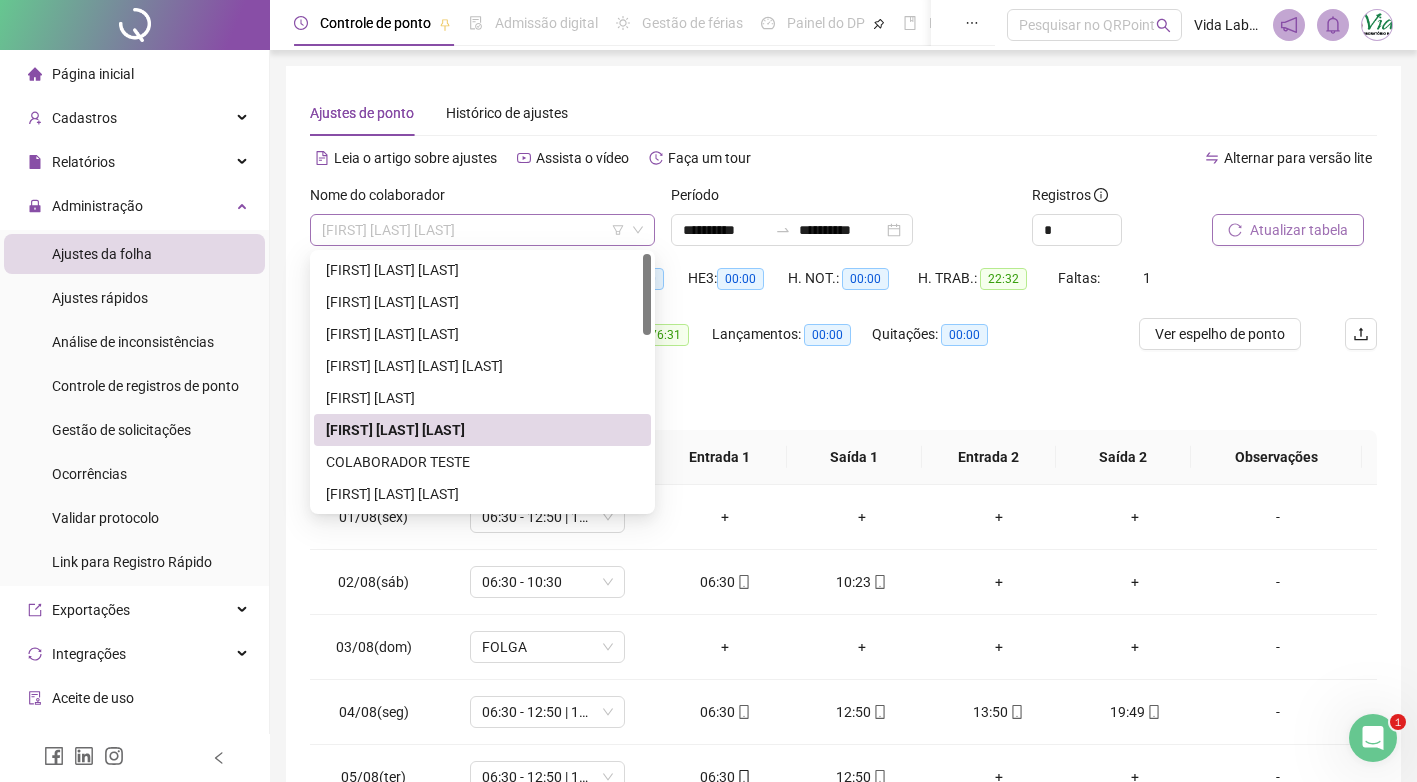 click on "[FIRST] [LAST] [LAST]" at bounding box center (482, 230) 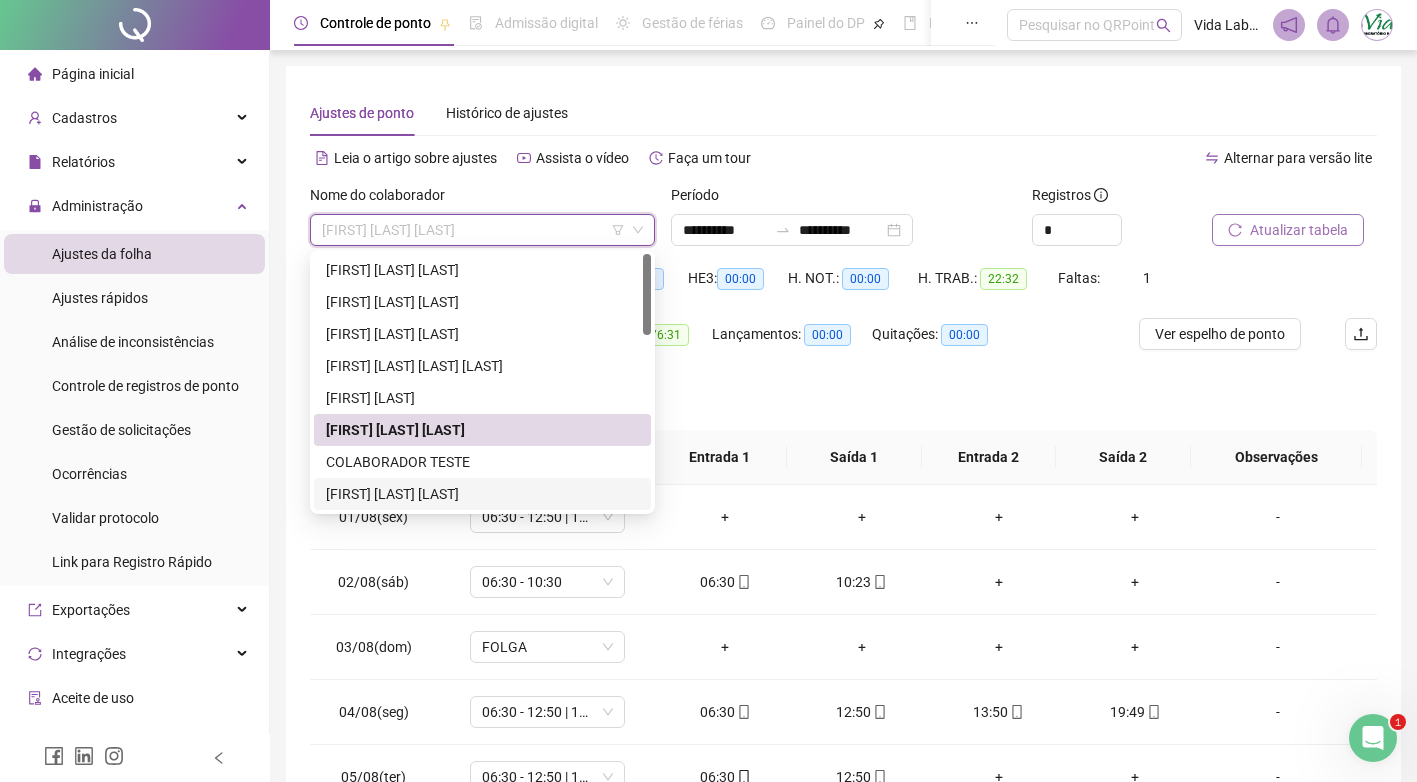 click on "[FIRST] [LAST] [LAST]" at bounding box center (482, 494) 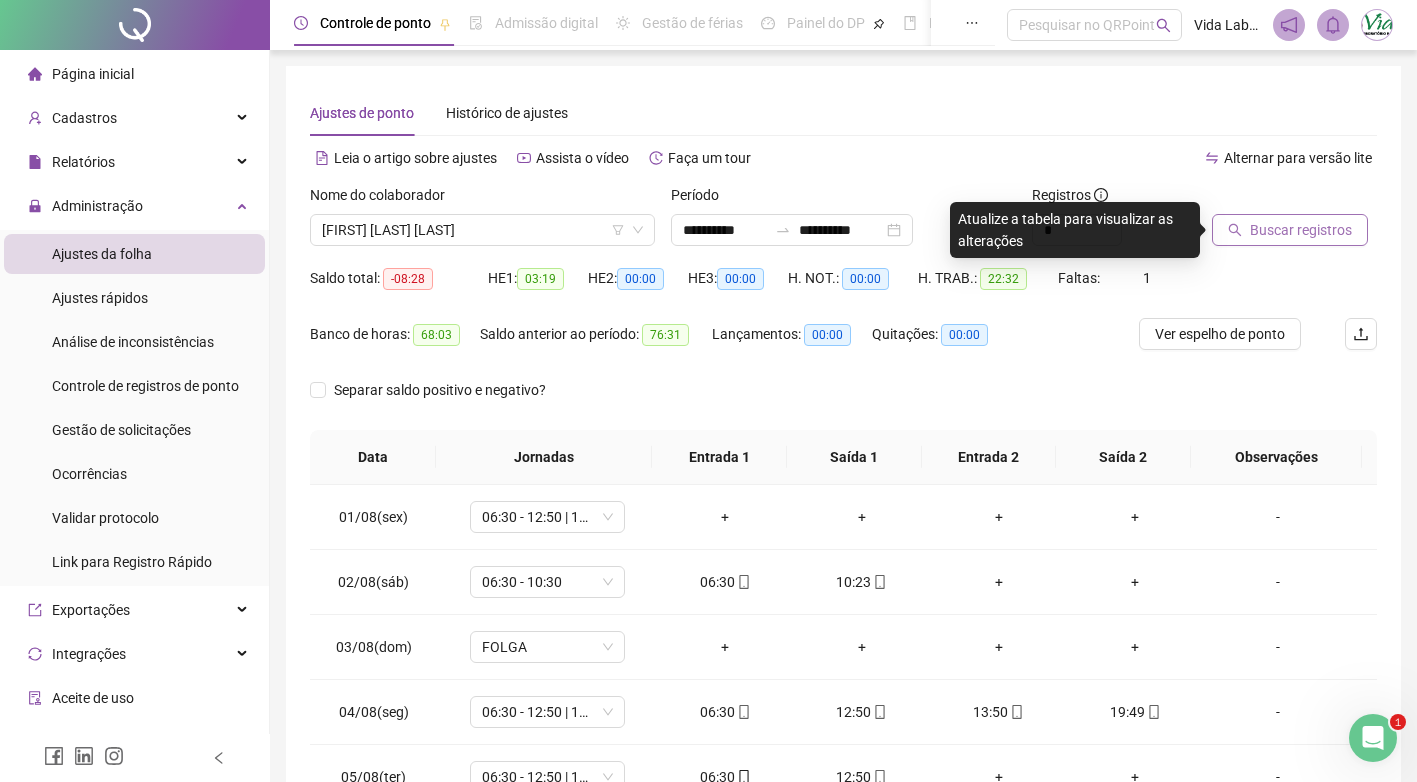 click on "Buscar registros" at bounding box center [1301, 230] 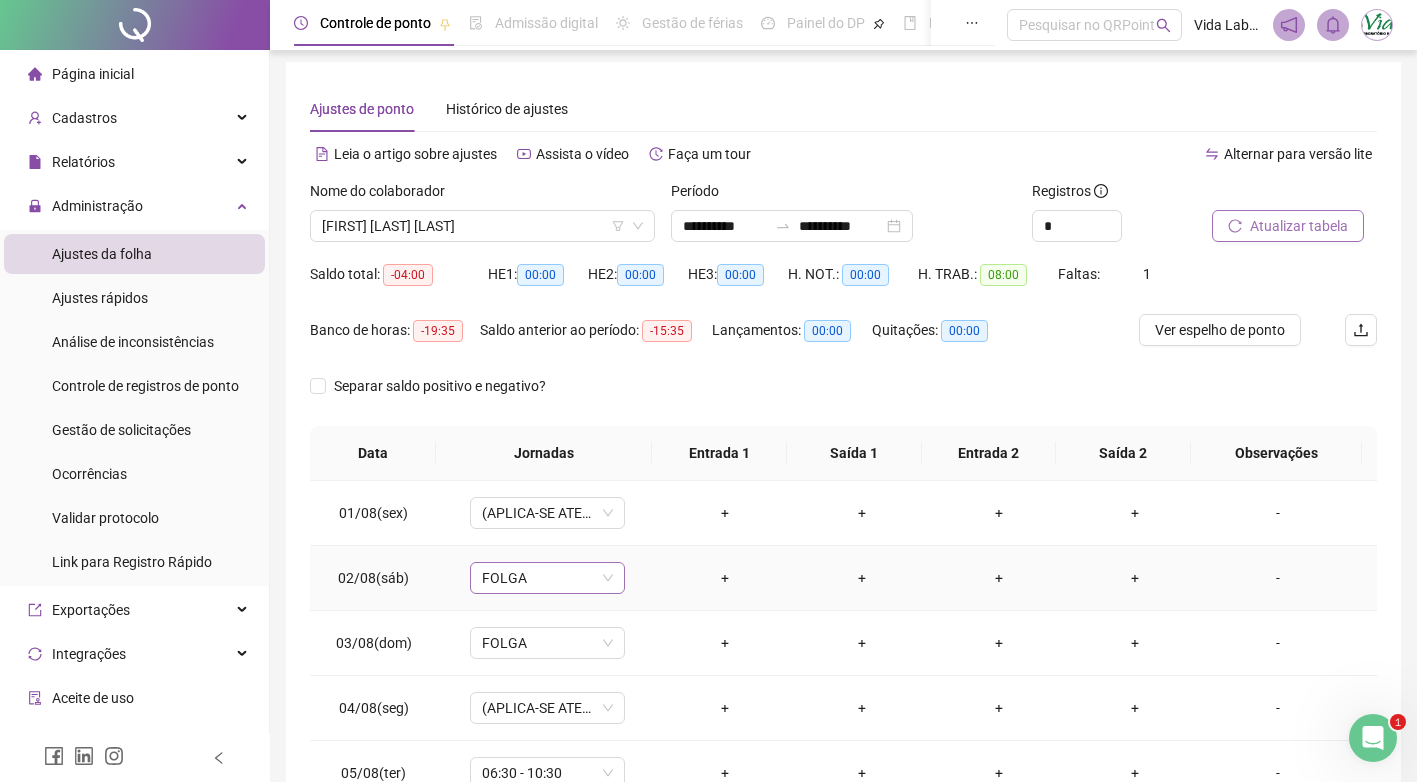 scroll, scrollTop: 0, scrollLeft: 0, axis: both 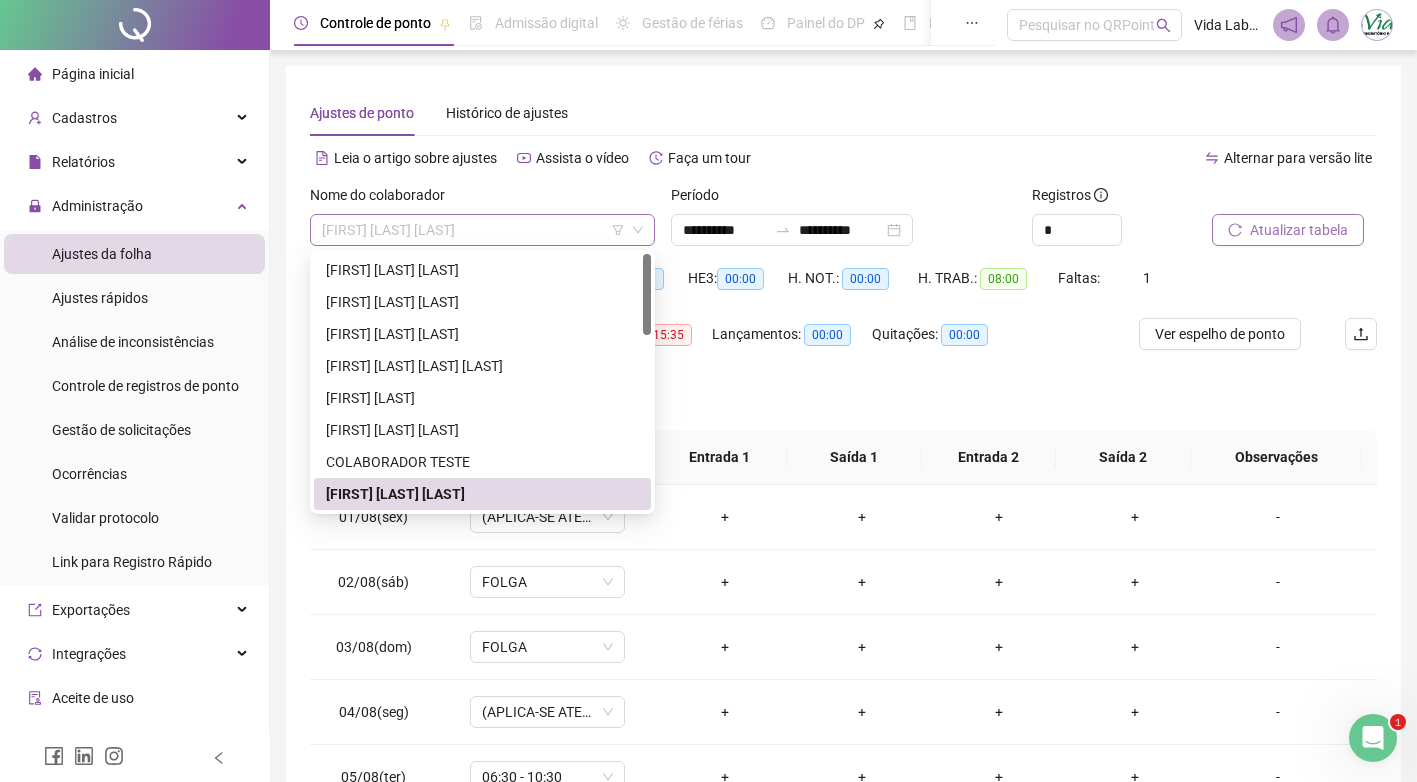 click on "[FIRST] [LAST] [LAST]" at bounding box center (482, 230) 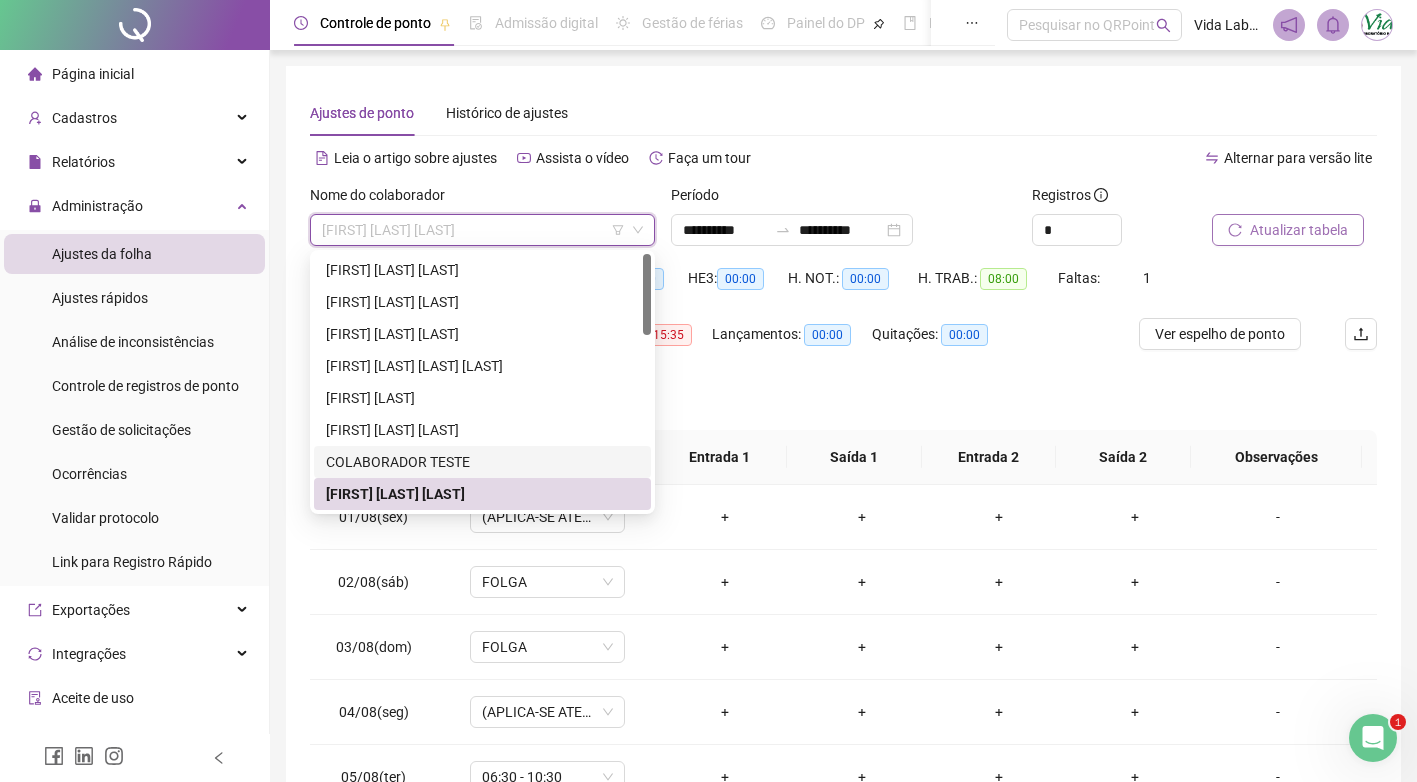 scroll, scrollTop: 100, scrollLeft: 0, axis: vertical 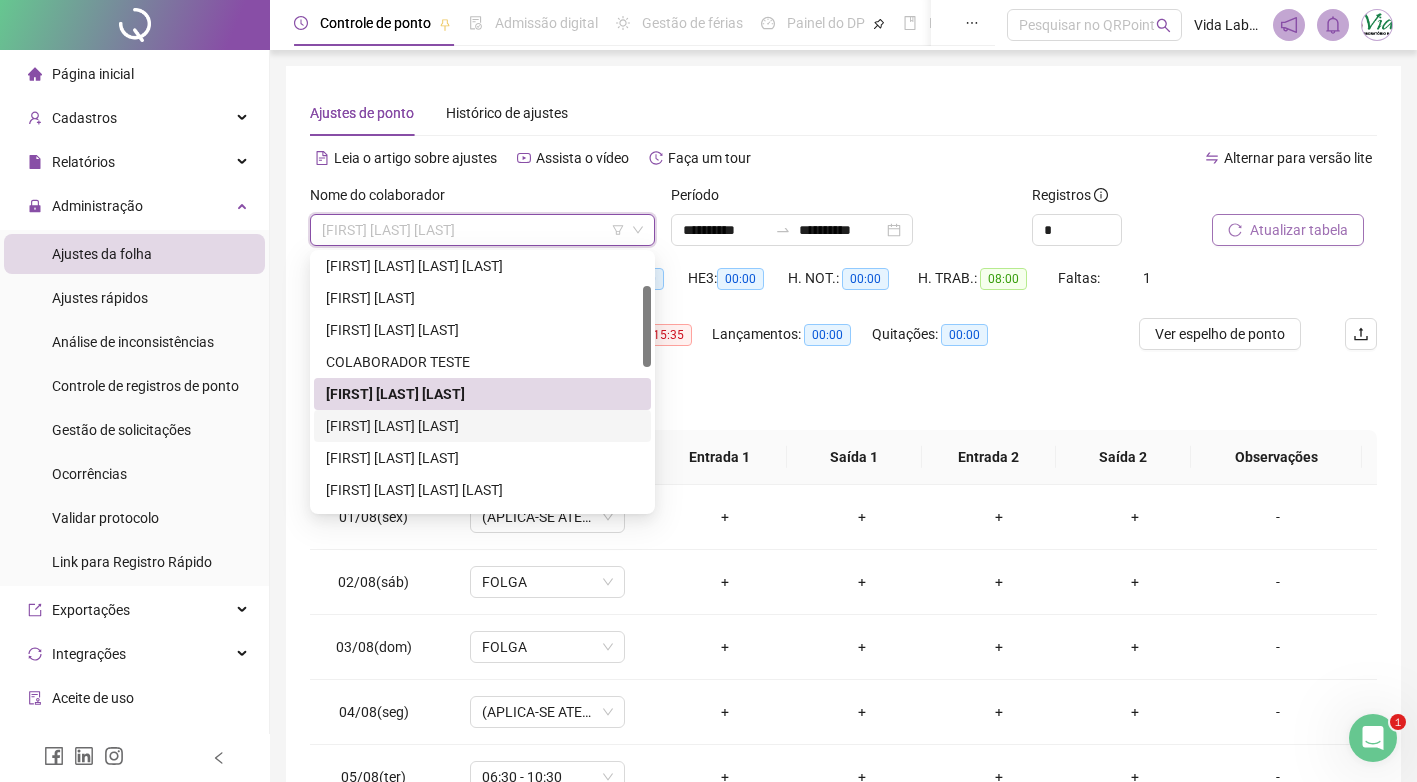 click on "[FIRST] [LAST] [LAST]" at bounding box center [482, 426] 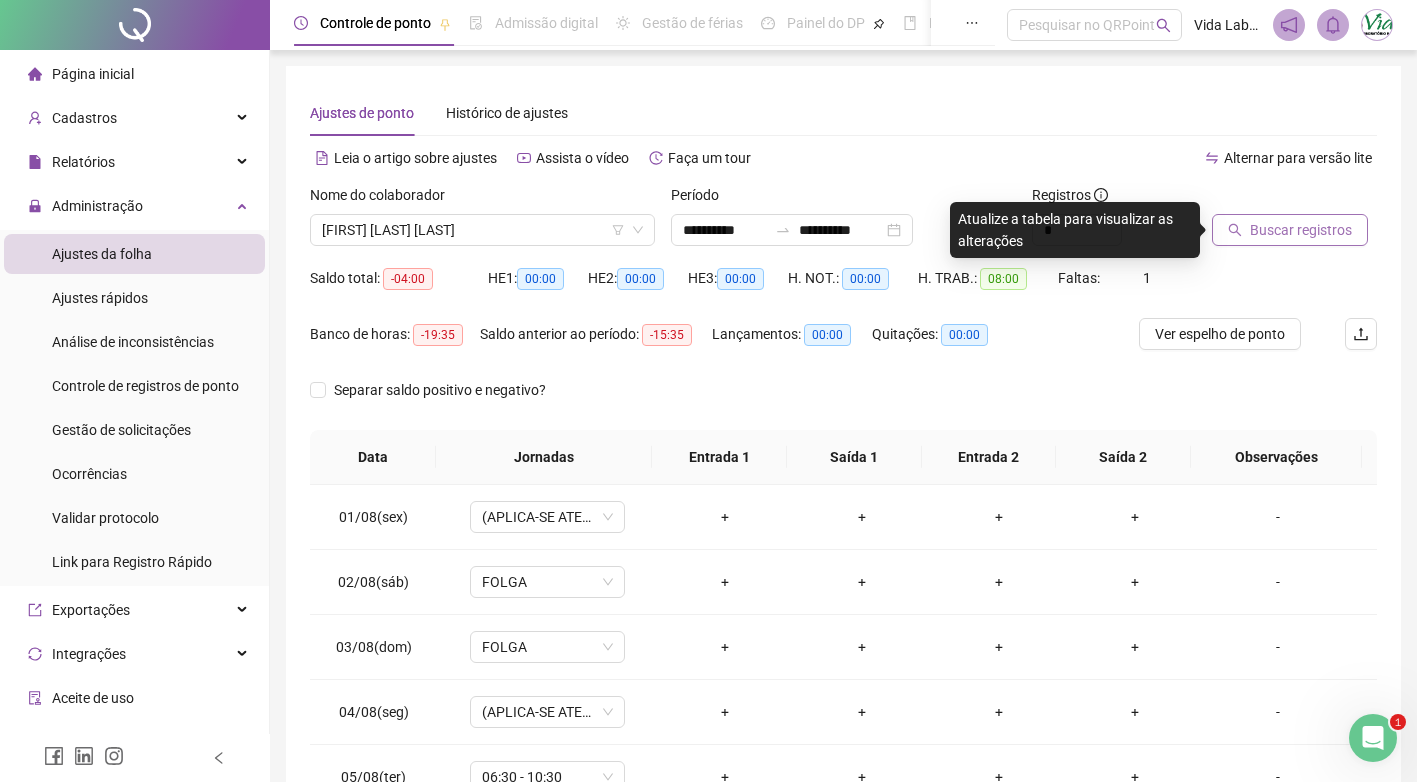 click on "Buscar registros" at bounding box center (1301, 230) 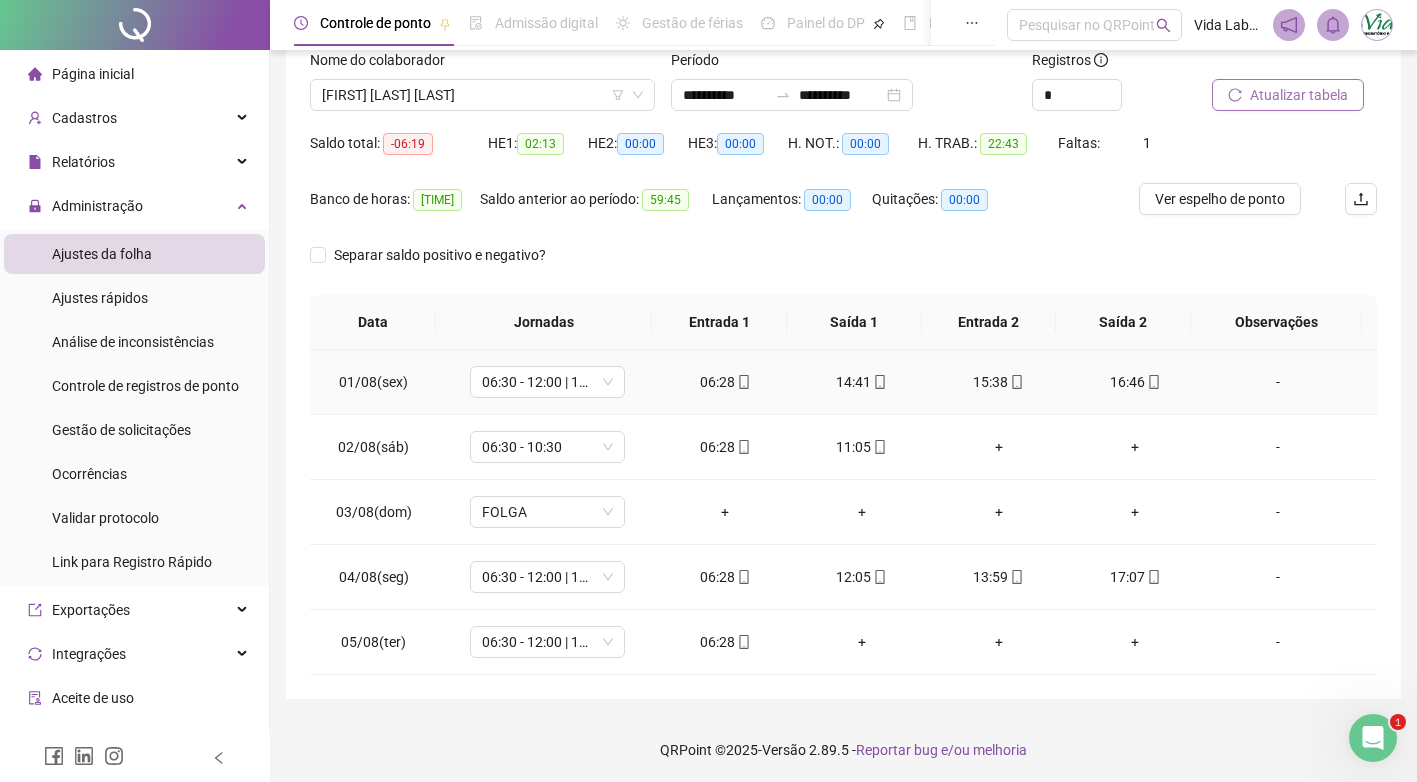 scroll, scrollTop: 138, scrollLeft: 0, axis: vertical 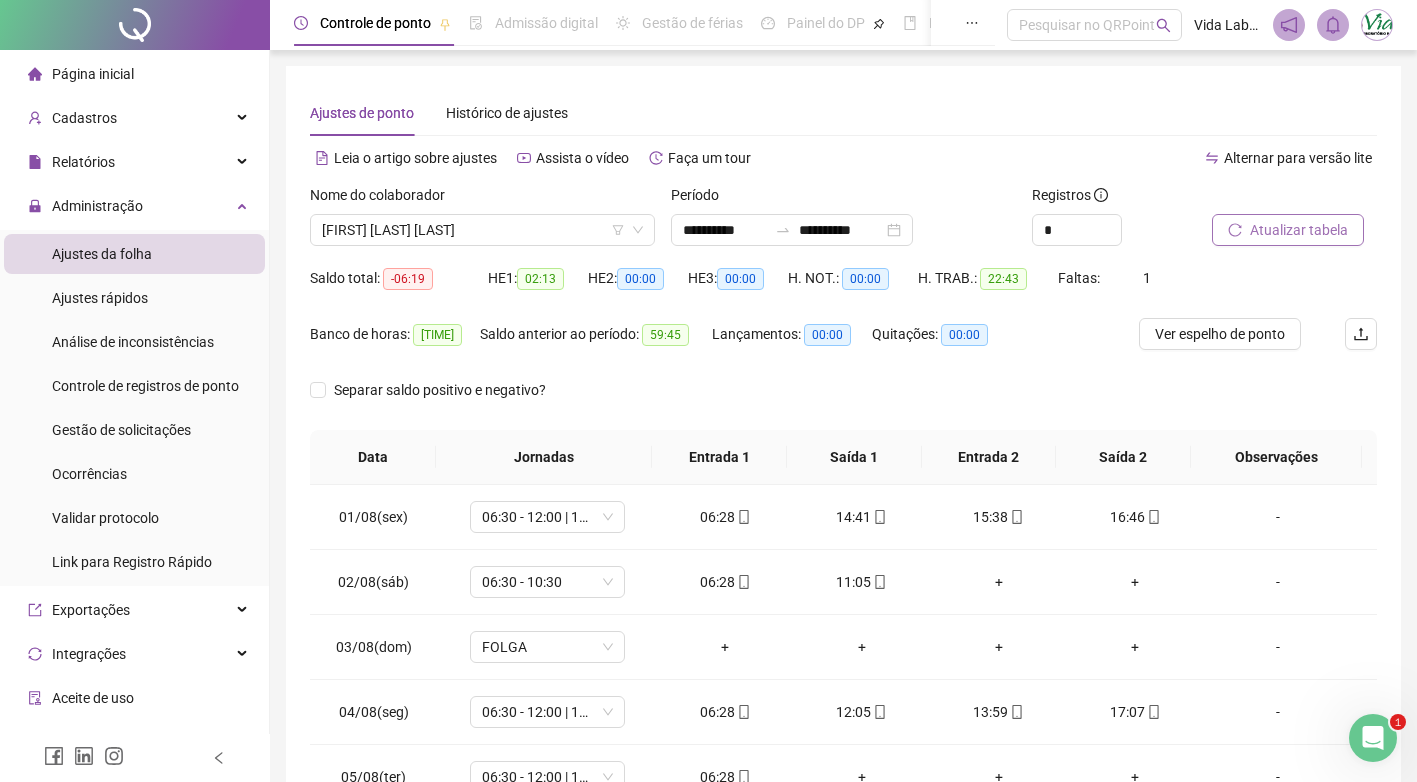 click on "Atualizar tabela" at bounding box center (1299, 230) 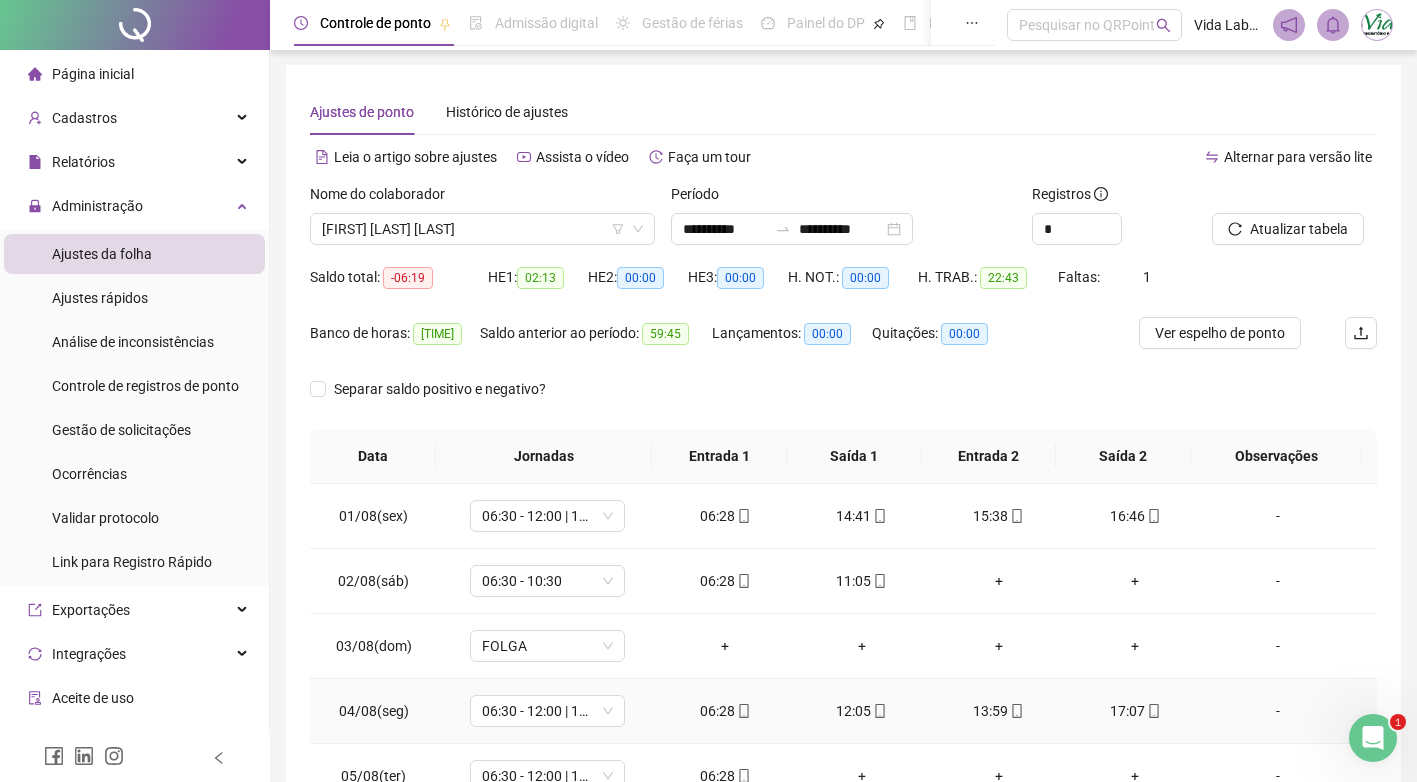 scroll, scrollTop: 0, scrollLeft: 0, axis: both 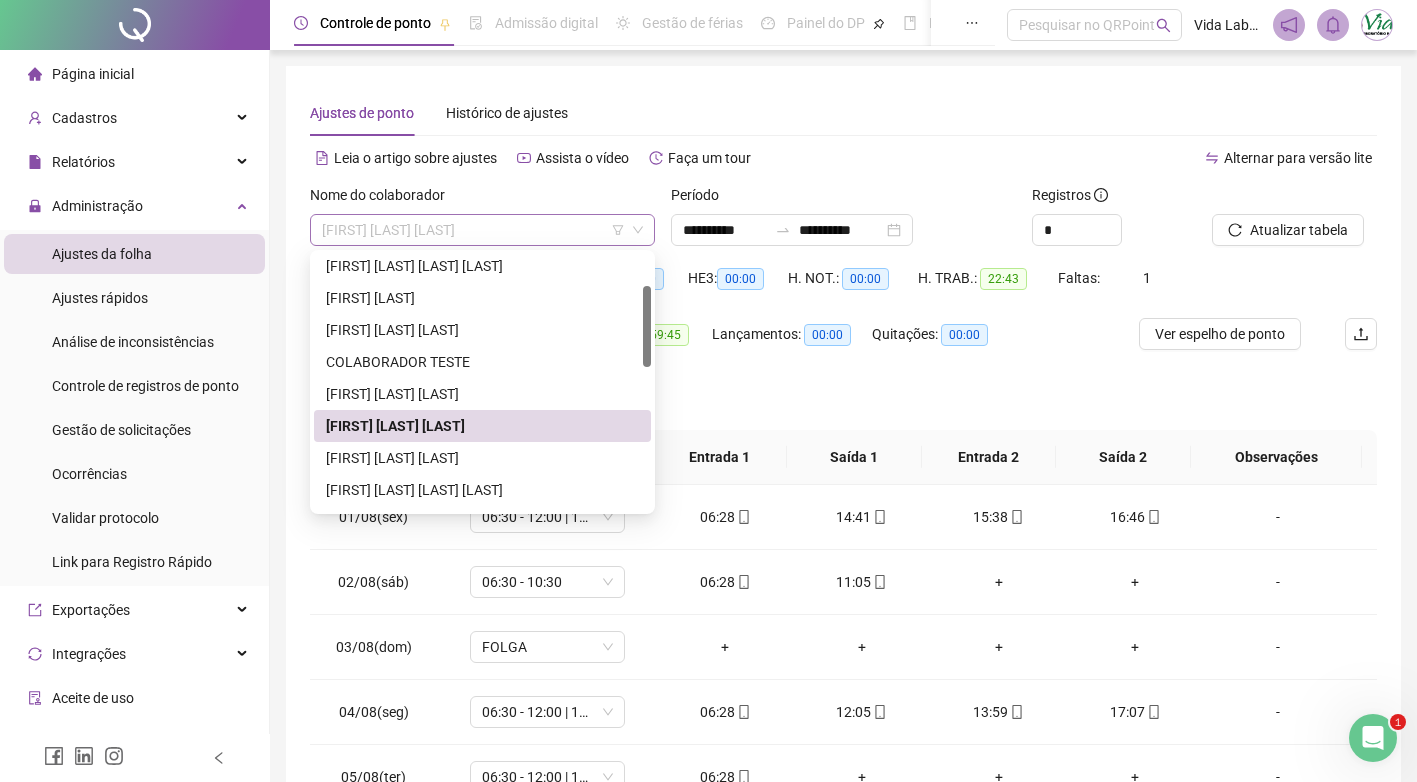 click on "[FIRST] [LAST] [LAST]" at bounding box center (482, 230) 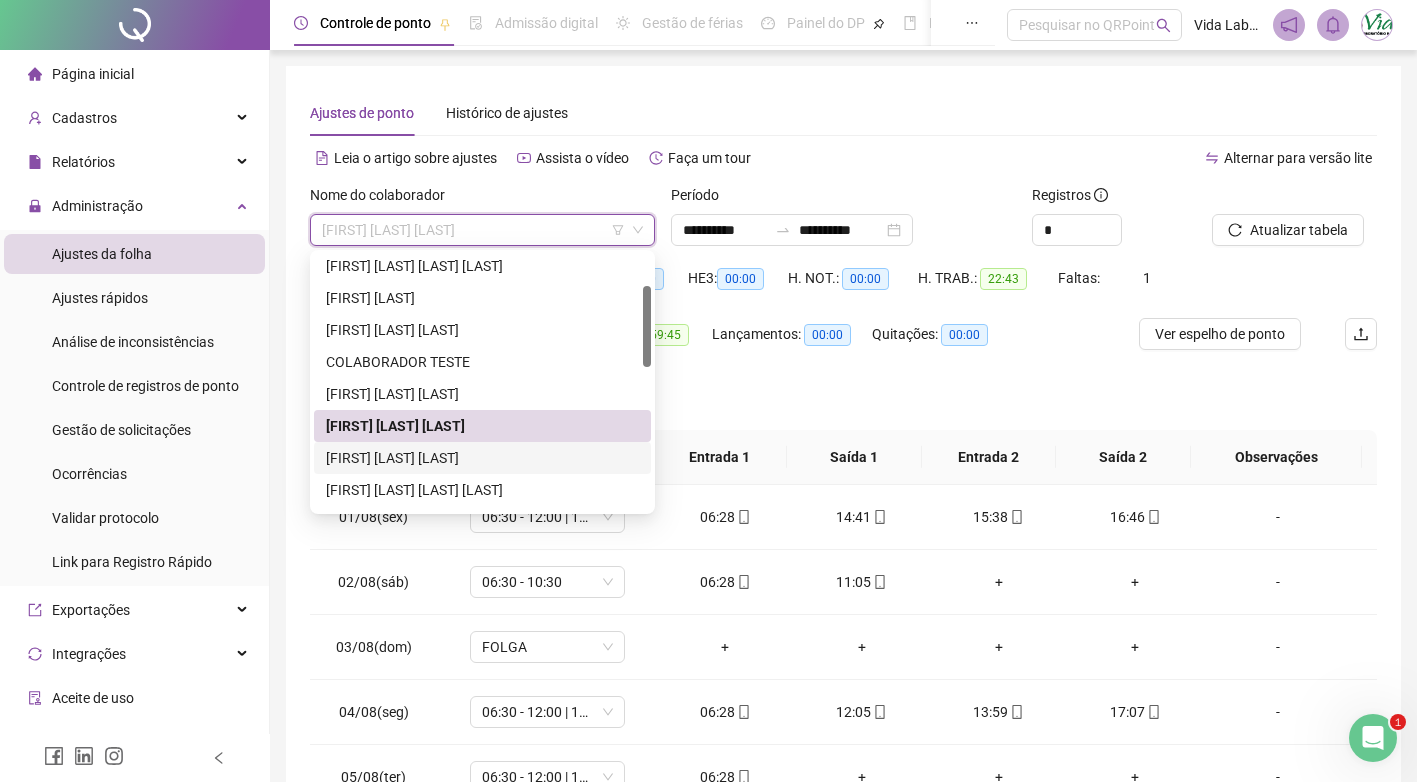 click on "[FIRST] [LAST] [LAST]" at bounding box center [482, 458] 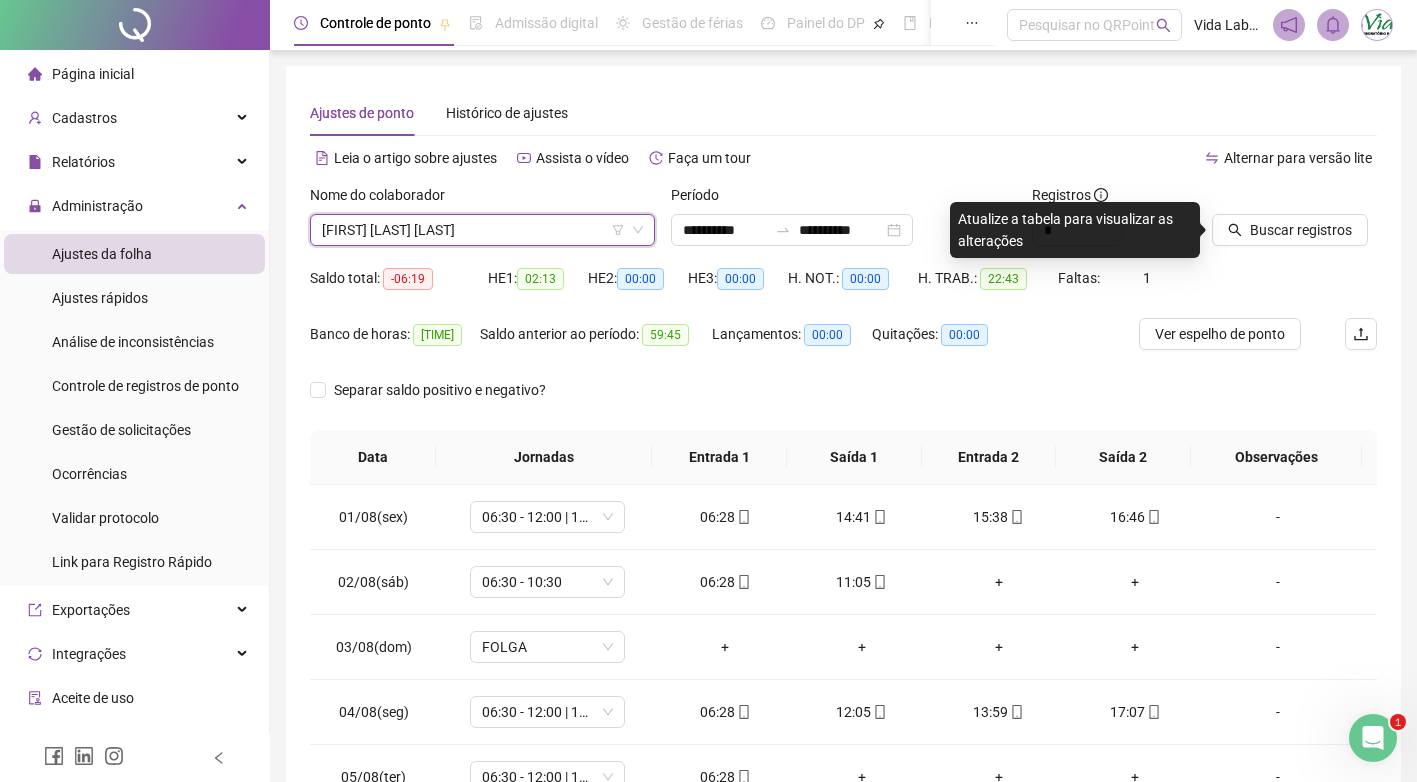 click on "Buscar registros" at bounding box center [1294, 223] 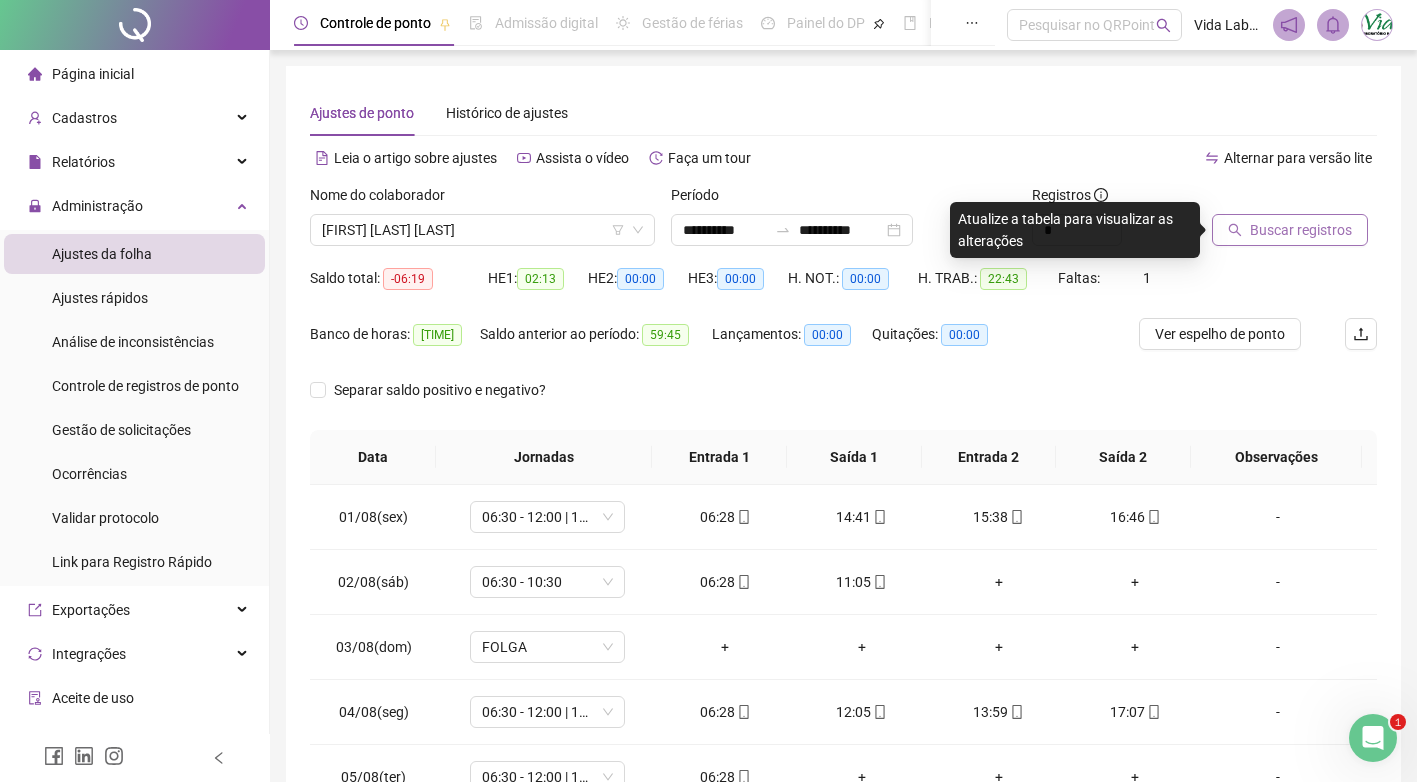 click on "Buscar registros" at bounding box center (1301, 230) 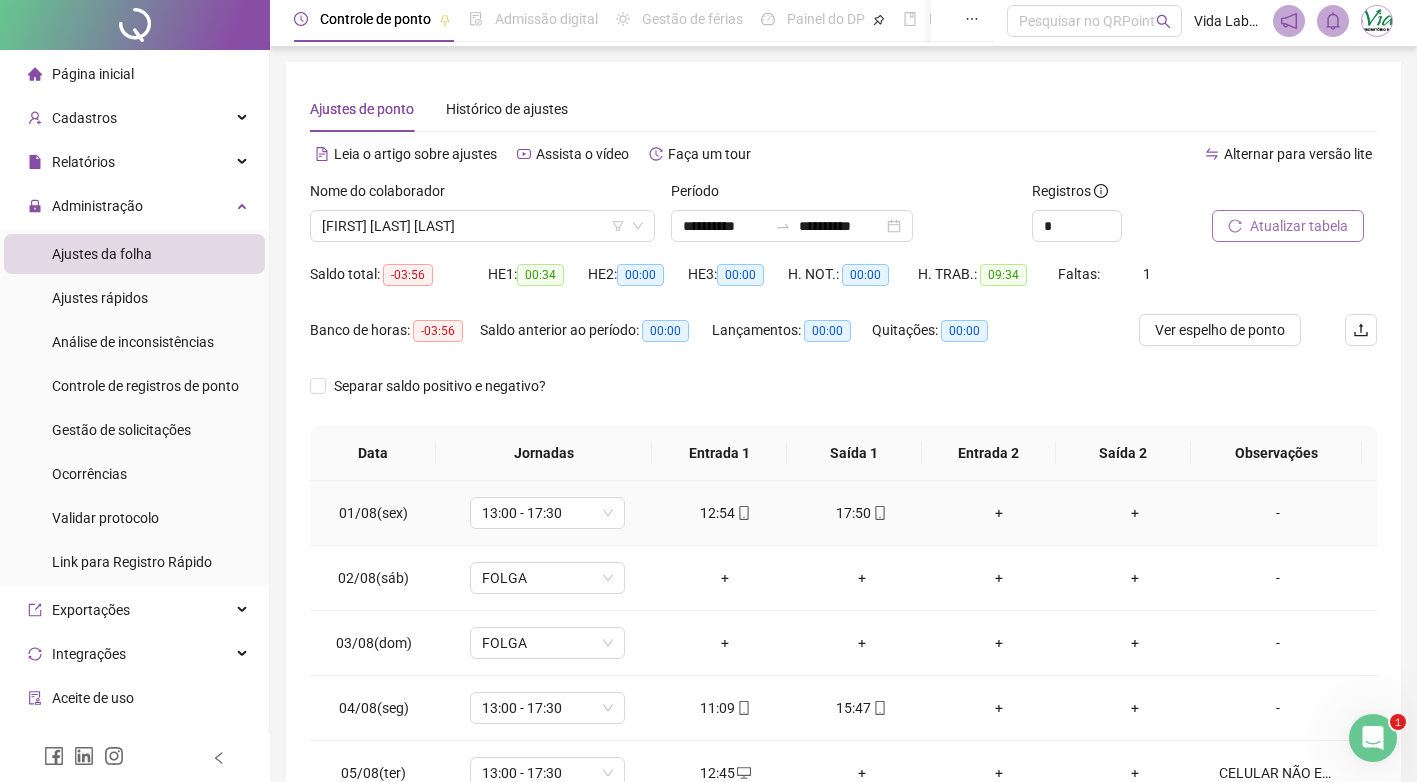 scroll, scrollTop: 0, scrollLeft: 0, axis: both 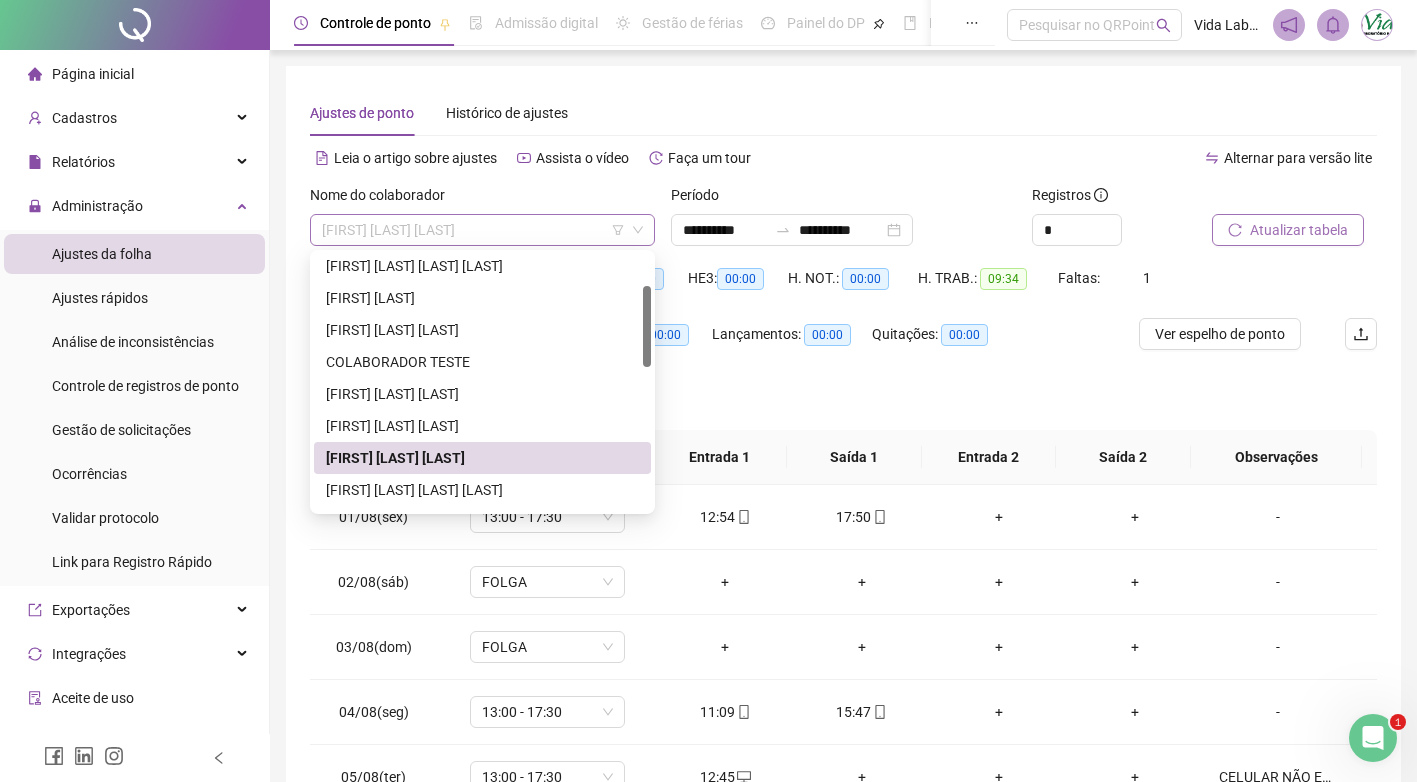 click on "[FIRST] [LAST] [LAST]" at bounding box center [482, 230] 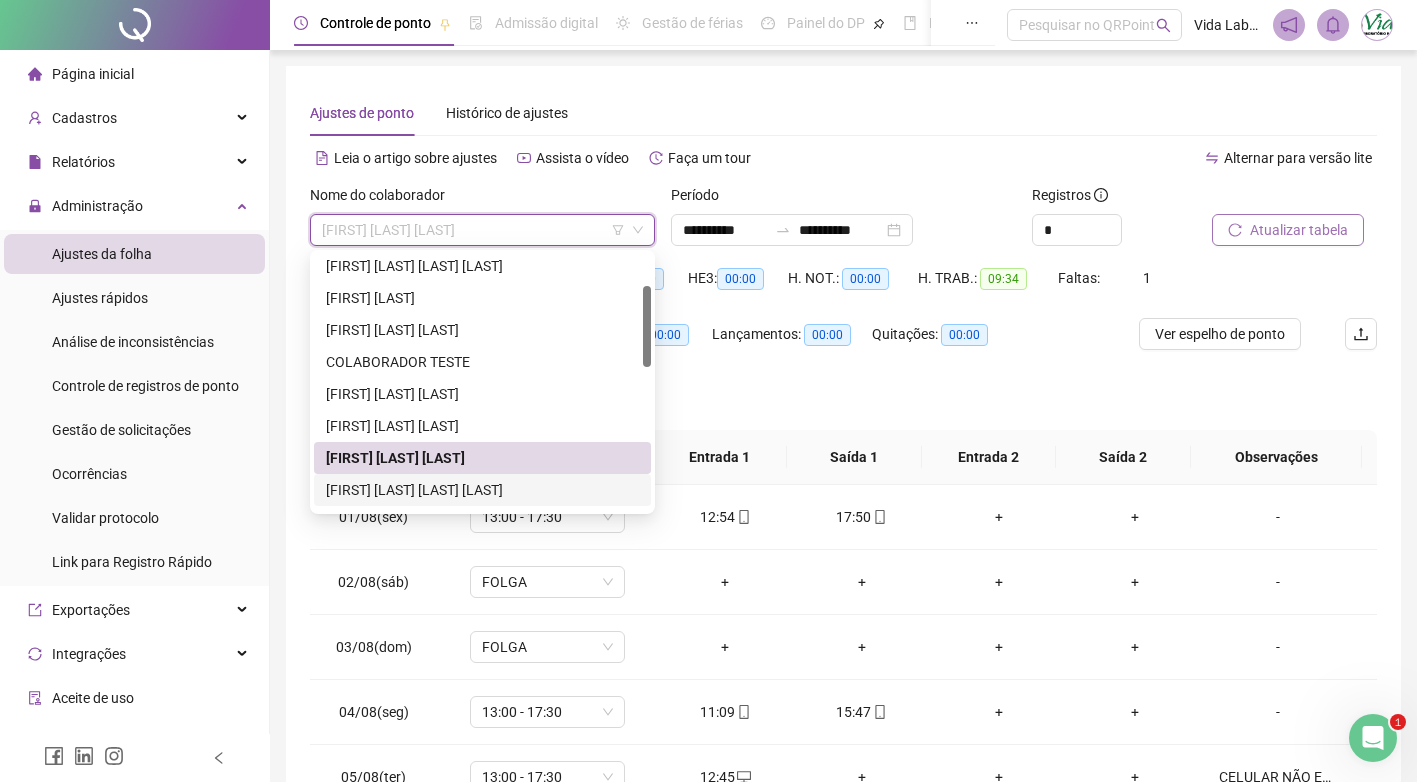 click on "[FIRST] [LAST] [LAST] [LAST]" at bounding box center [482, 490] 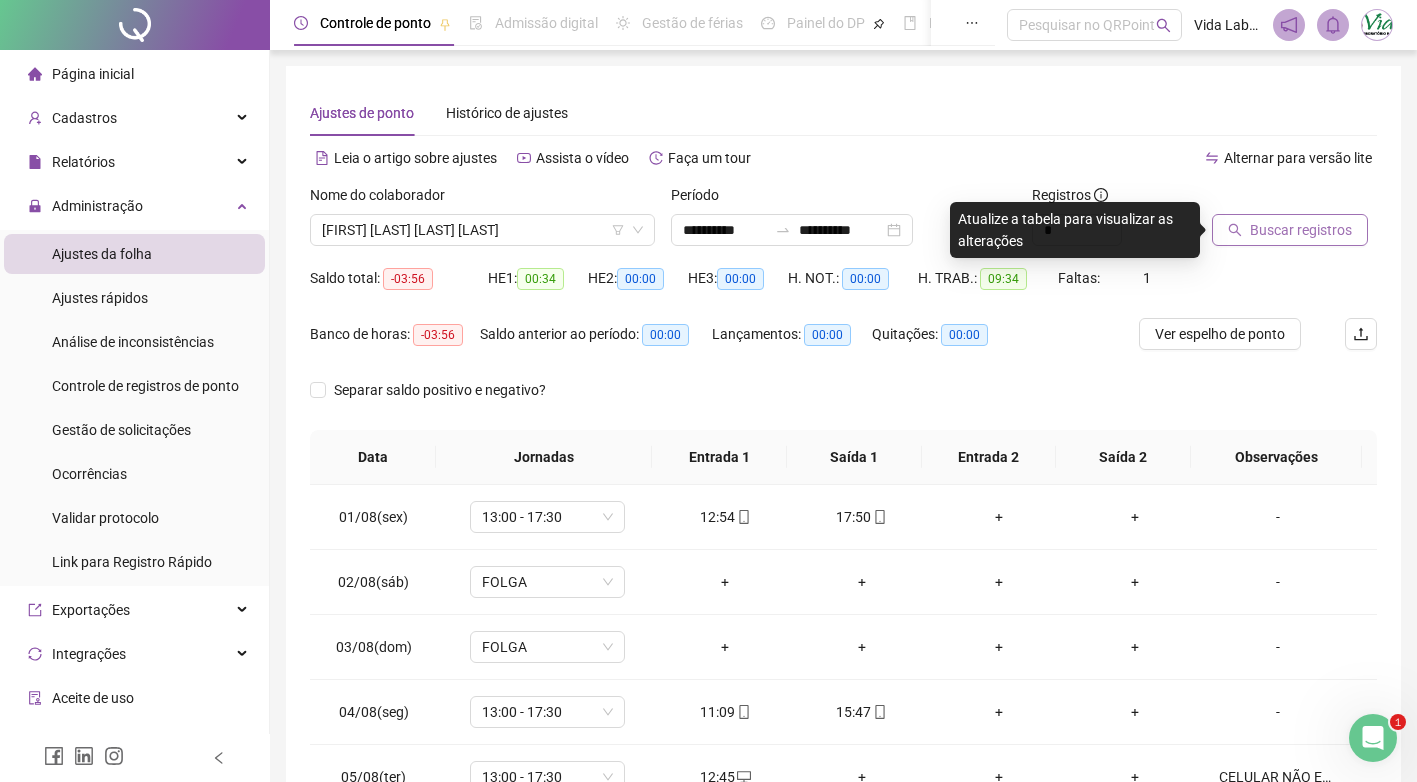 click on "Buscar registros" at bounding box center [1301, 230] 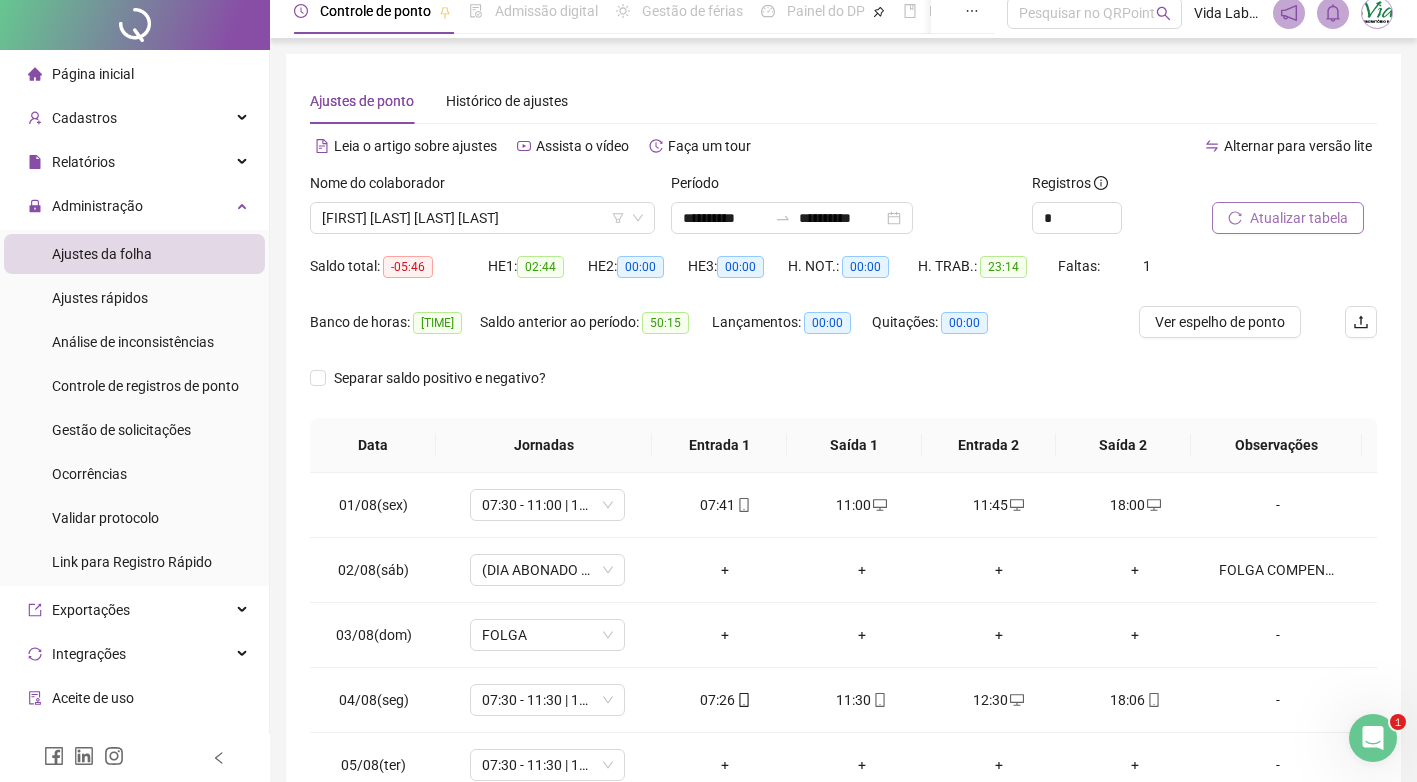 scroll, scrollTop: 0, scrollLeft: 0, axis: both 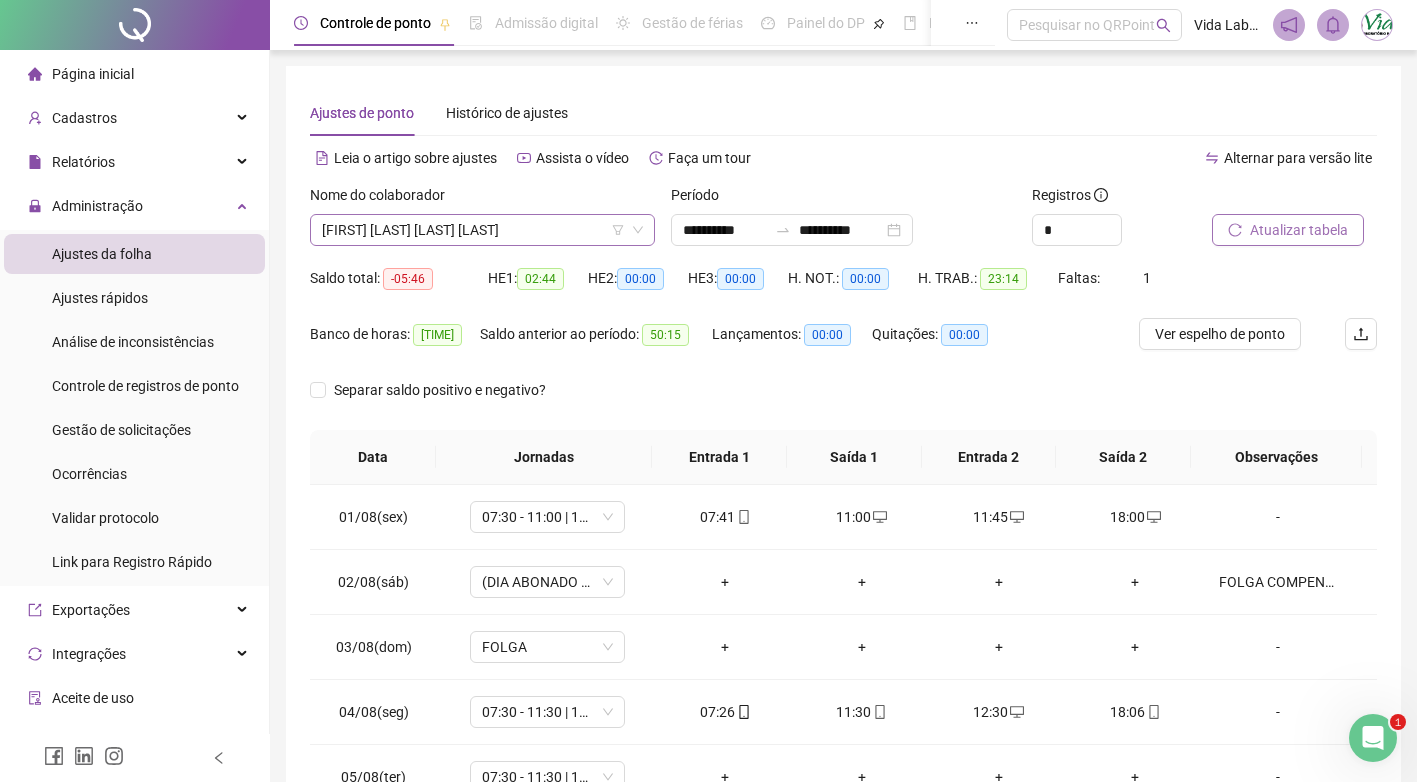click on "[FIRST] [LAST] [LAST] [LAST]" at bounding box center [482, 230] 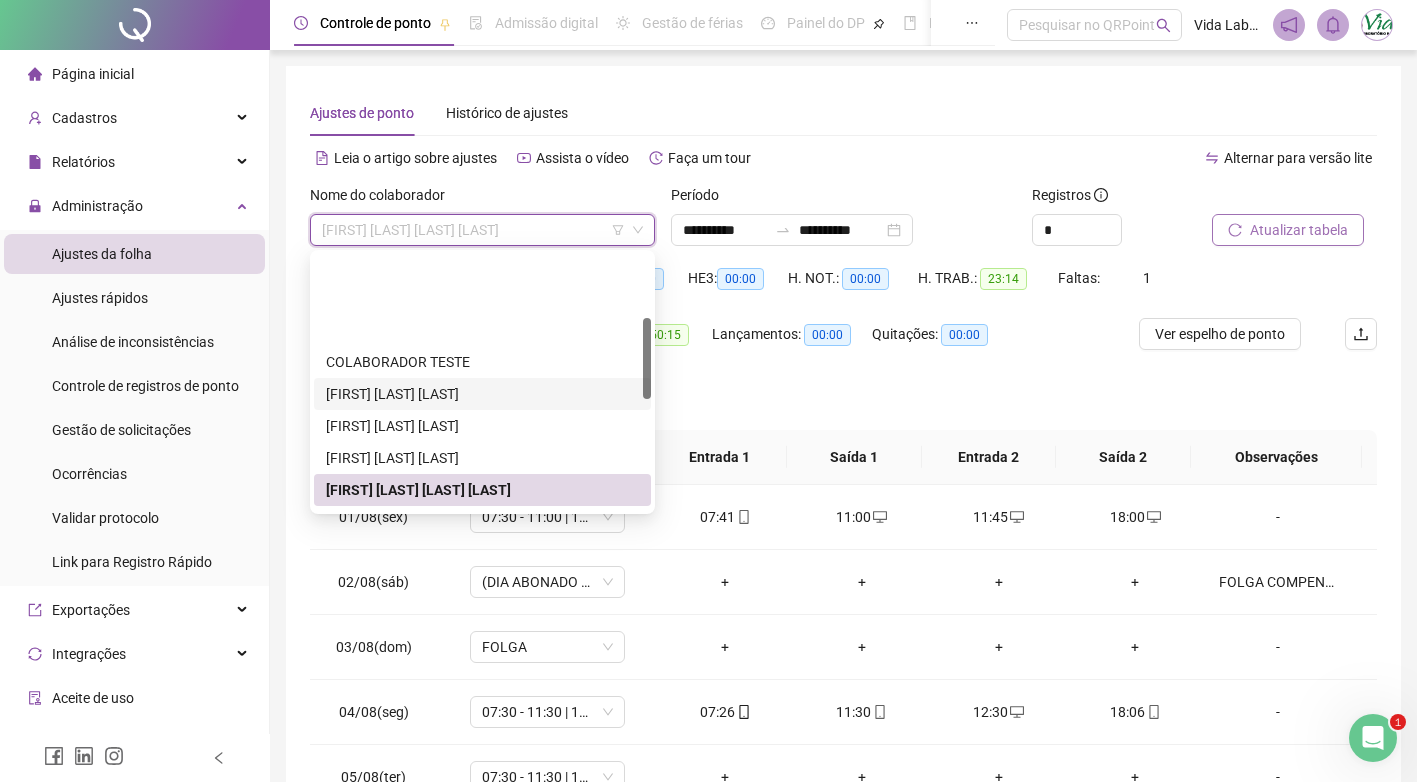 scroll, scrollTop: 200, scrollLeft: 0, axis: vertical 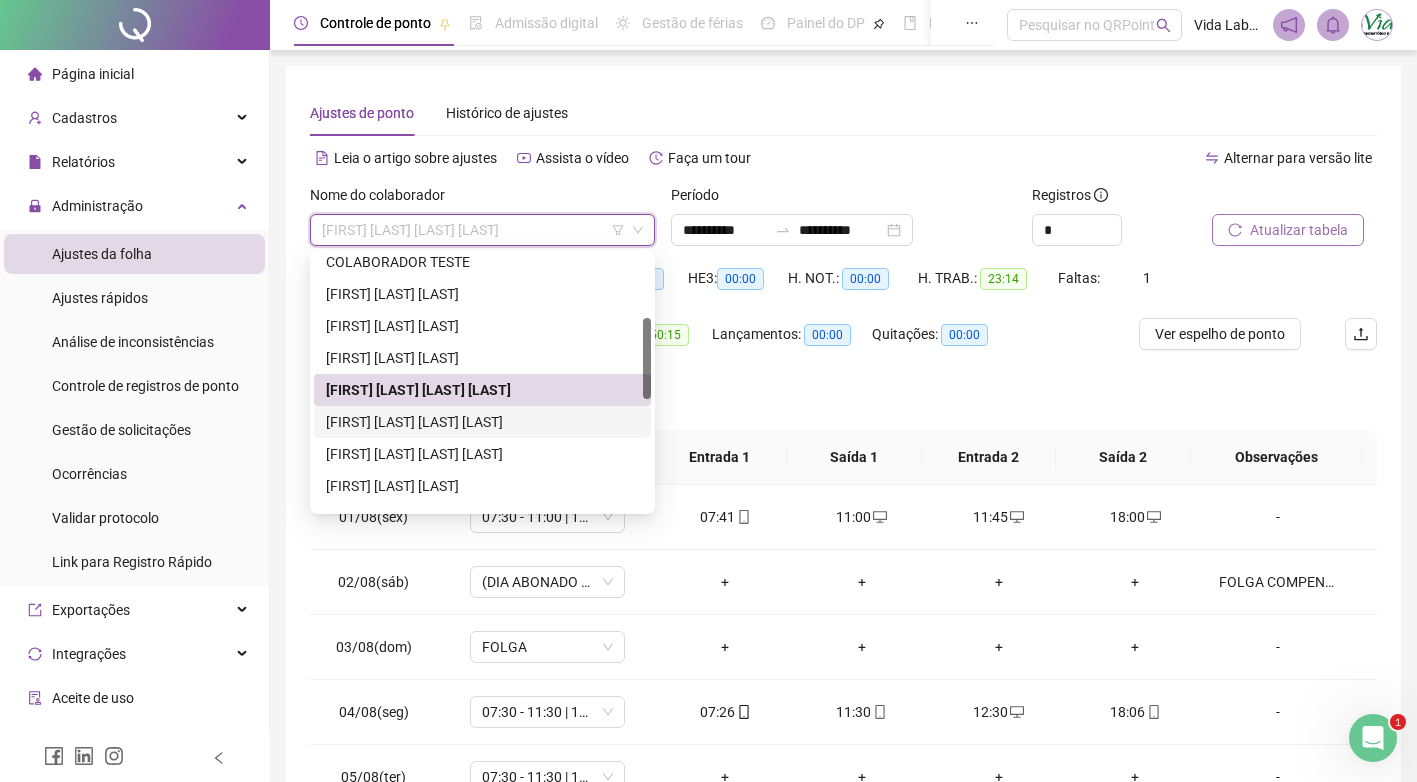 click on "[FIRST] [LAST] [LAST] [LAST]" at bounding box center [482, 422] 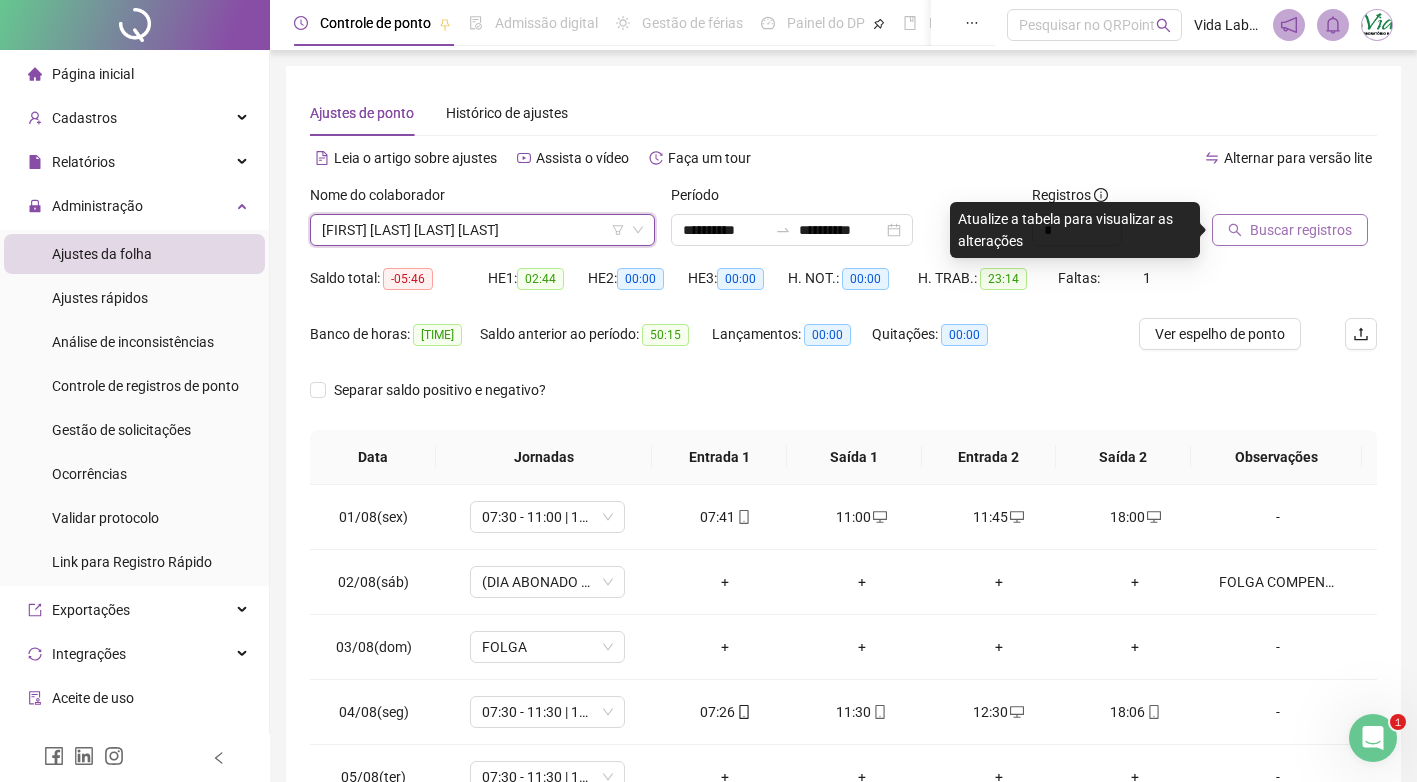 click on "Buscar registros" at bounding box center (1290, 230) 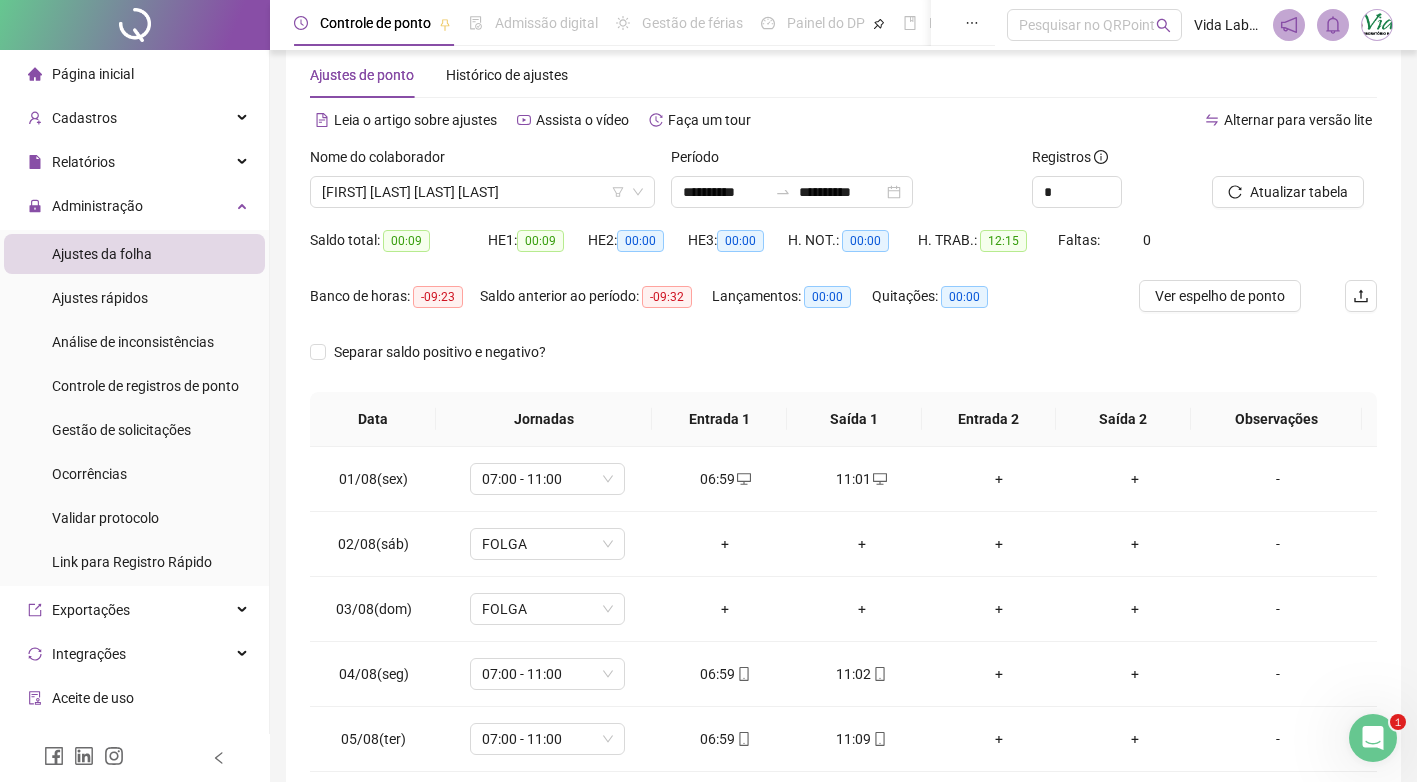 scroll, scrollTop: 0, scrollLeft: 0, axis: both 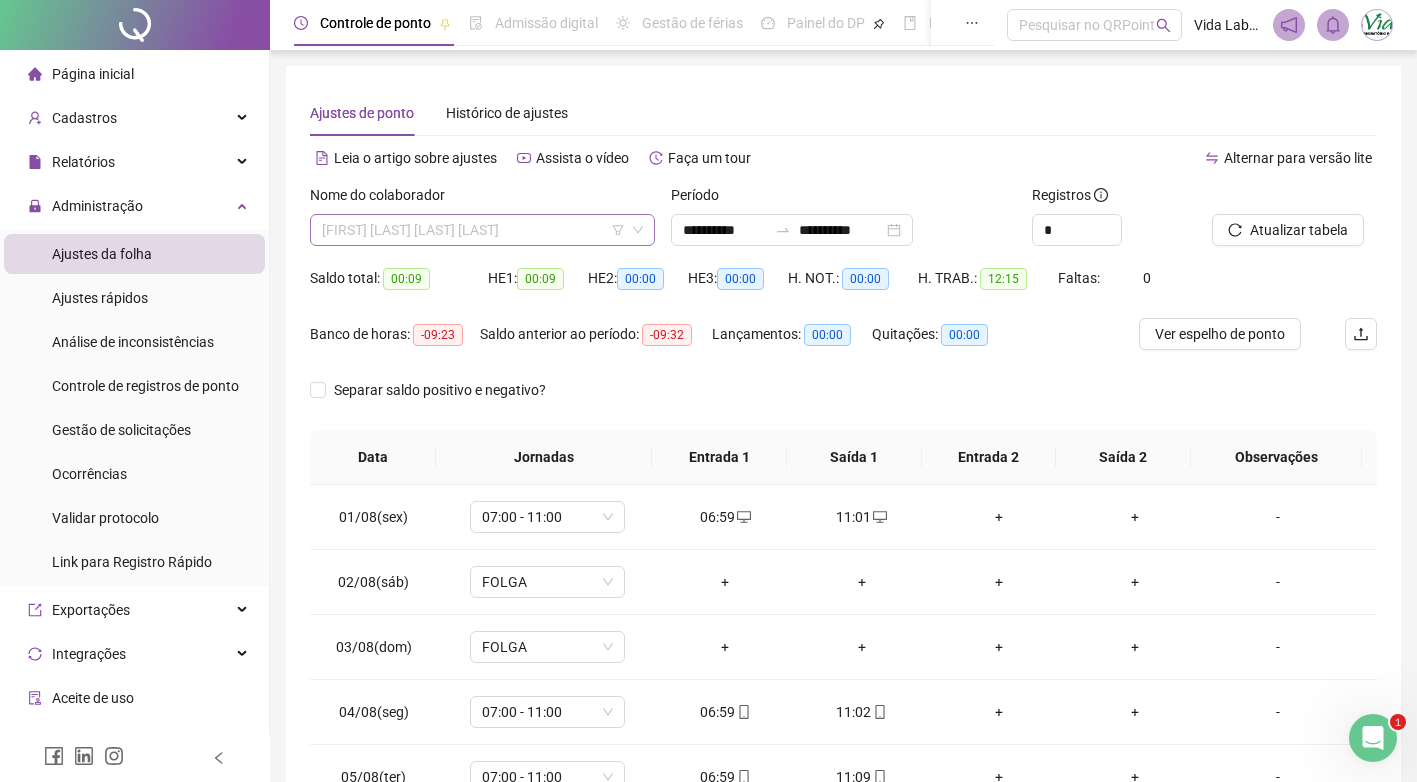 click on "[FIRST] [LAST] [LAST] [LAST]" at bounding box center (482, 230) 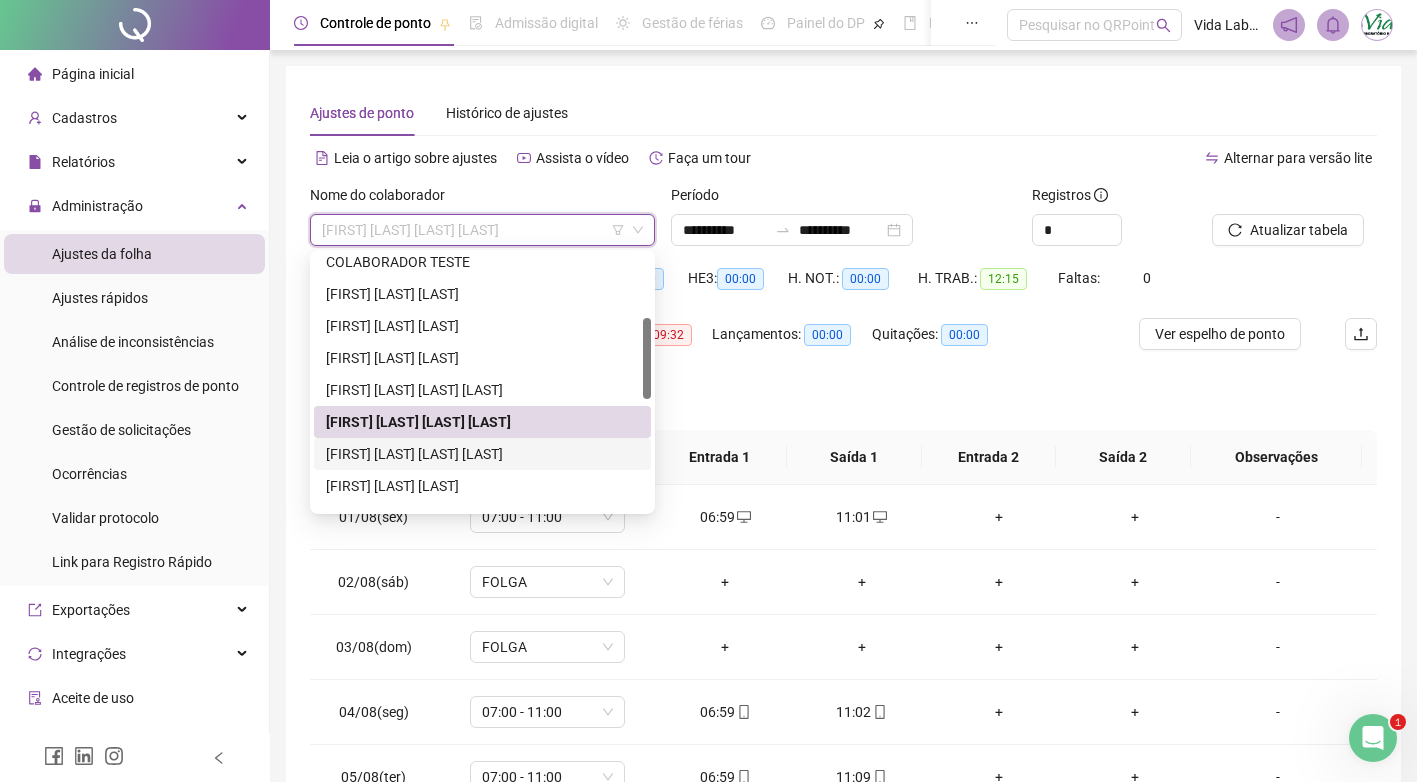 click on "[FIRST] [LAST] [LAST] [LAST]" at bounding box center [482, 454] 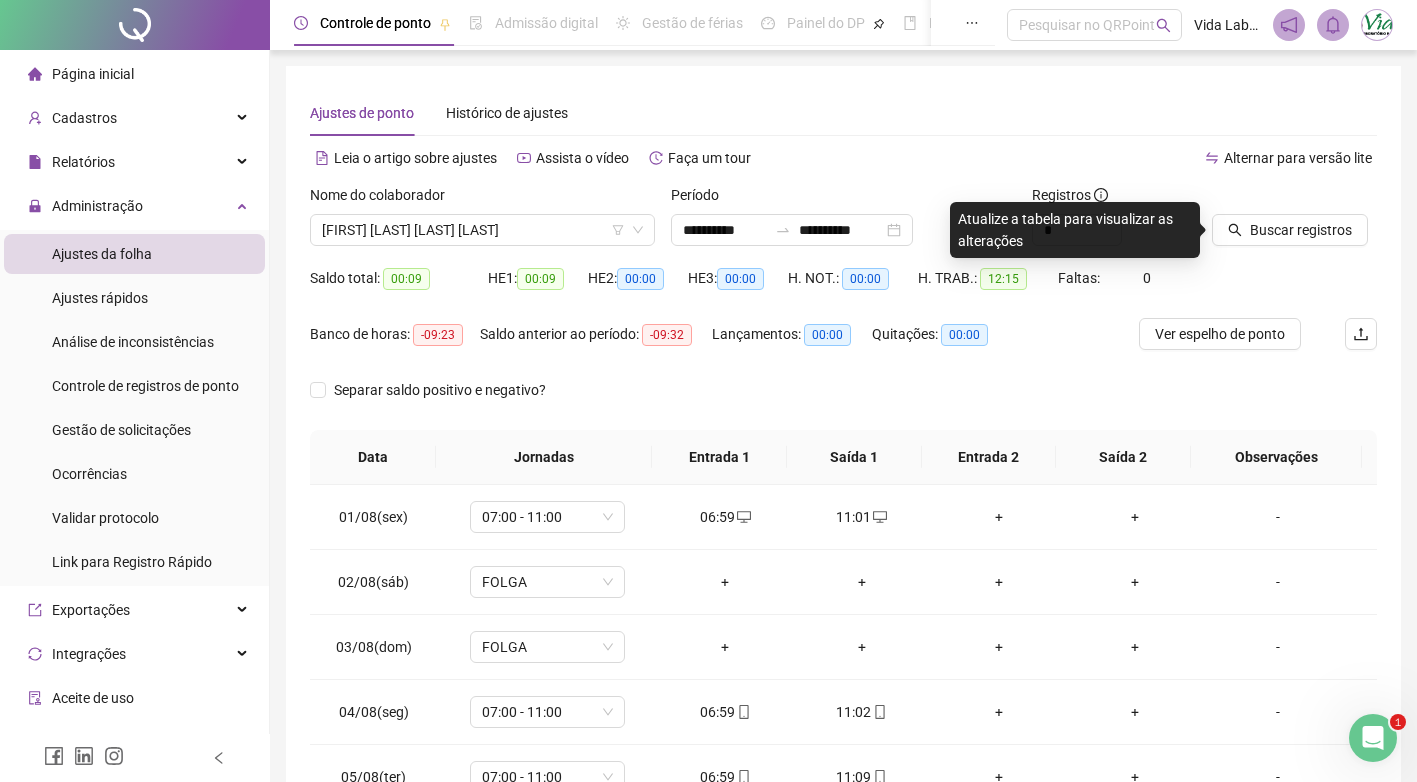 click on "Buscar registros" at bounding box center [1294, 223] 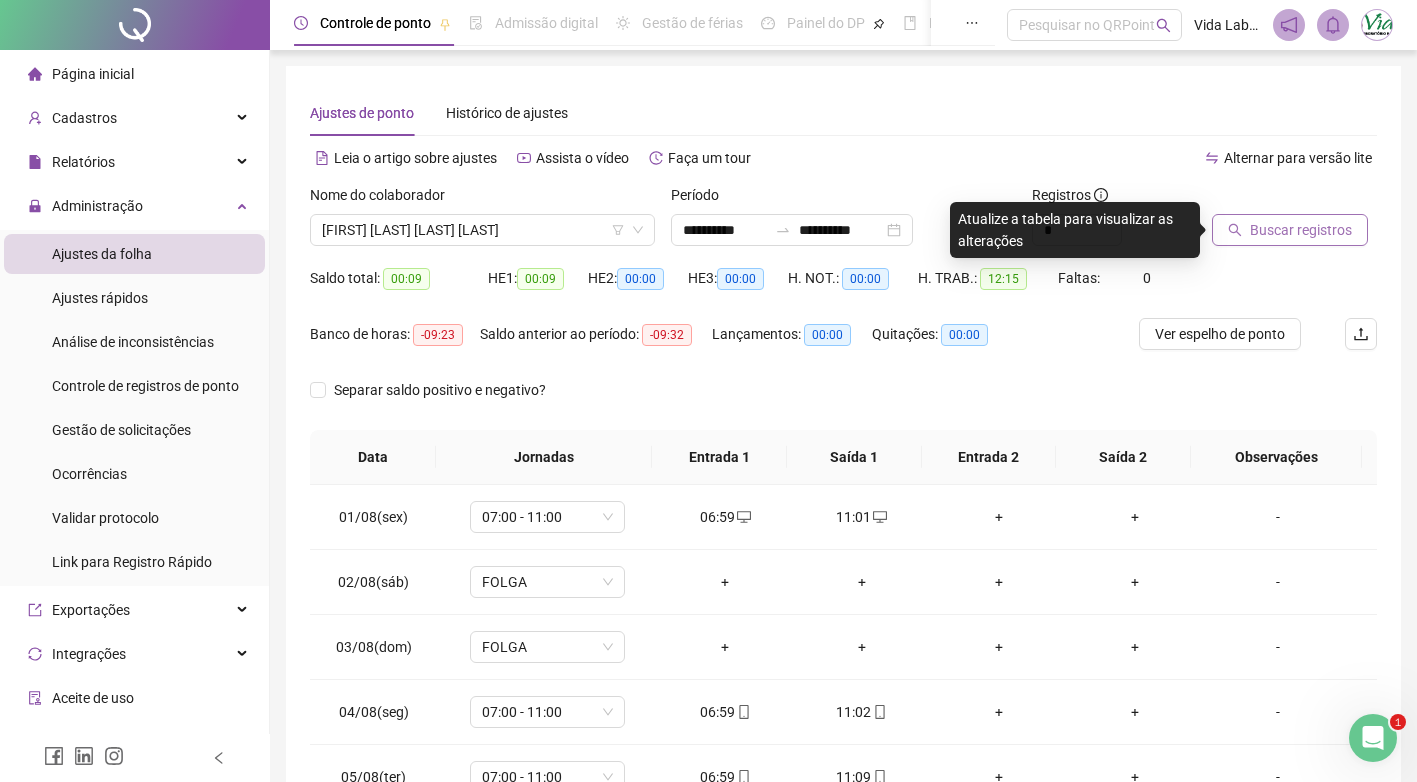click on "Buscar registros" at bounding box center [1301, 230] 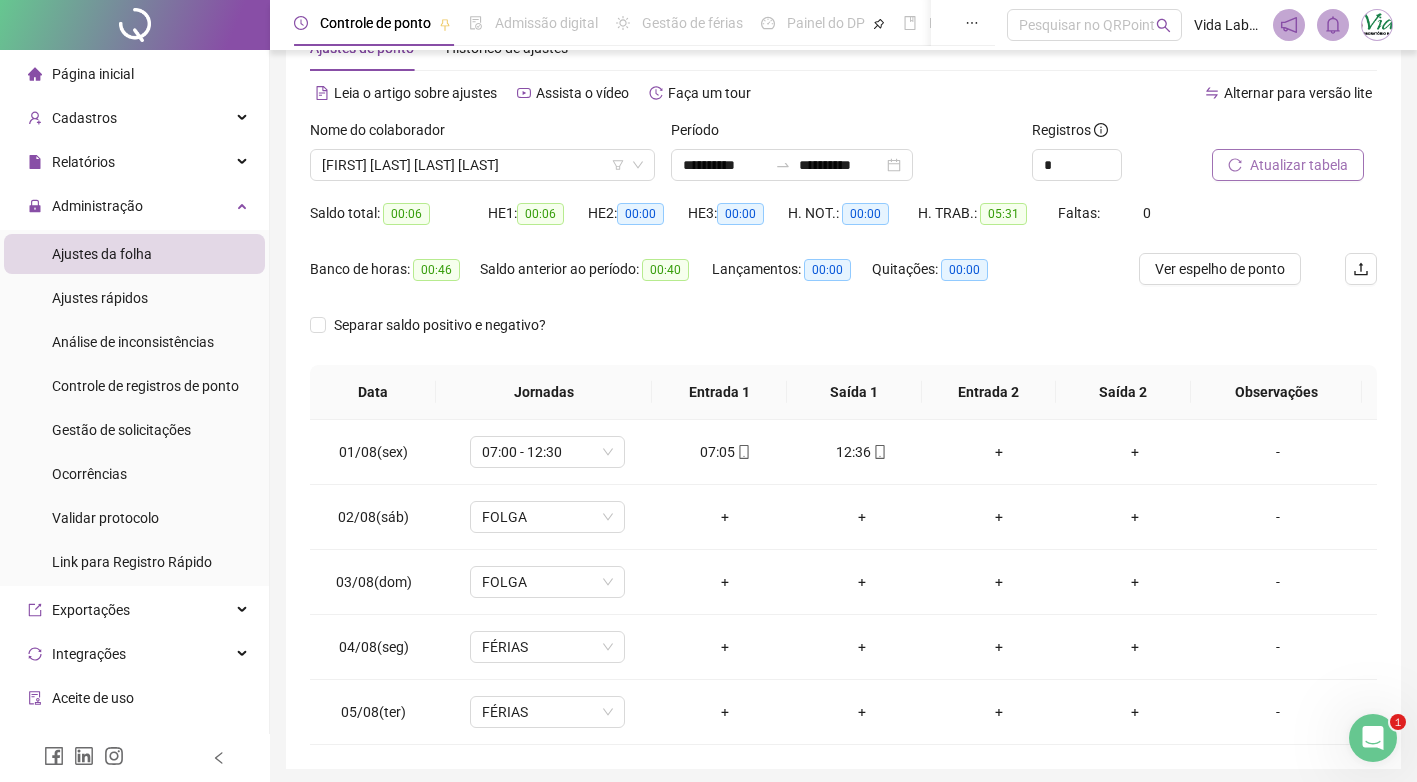 scroll, scrollTop: 100, scrollLeft: 0, axis: vertical 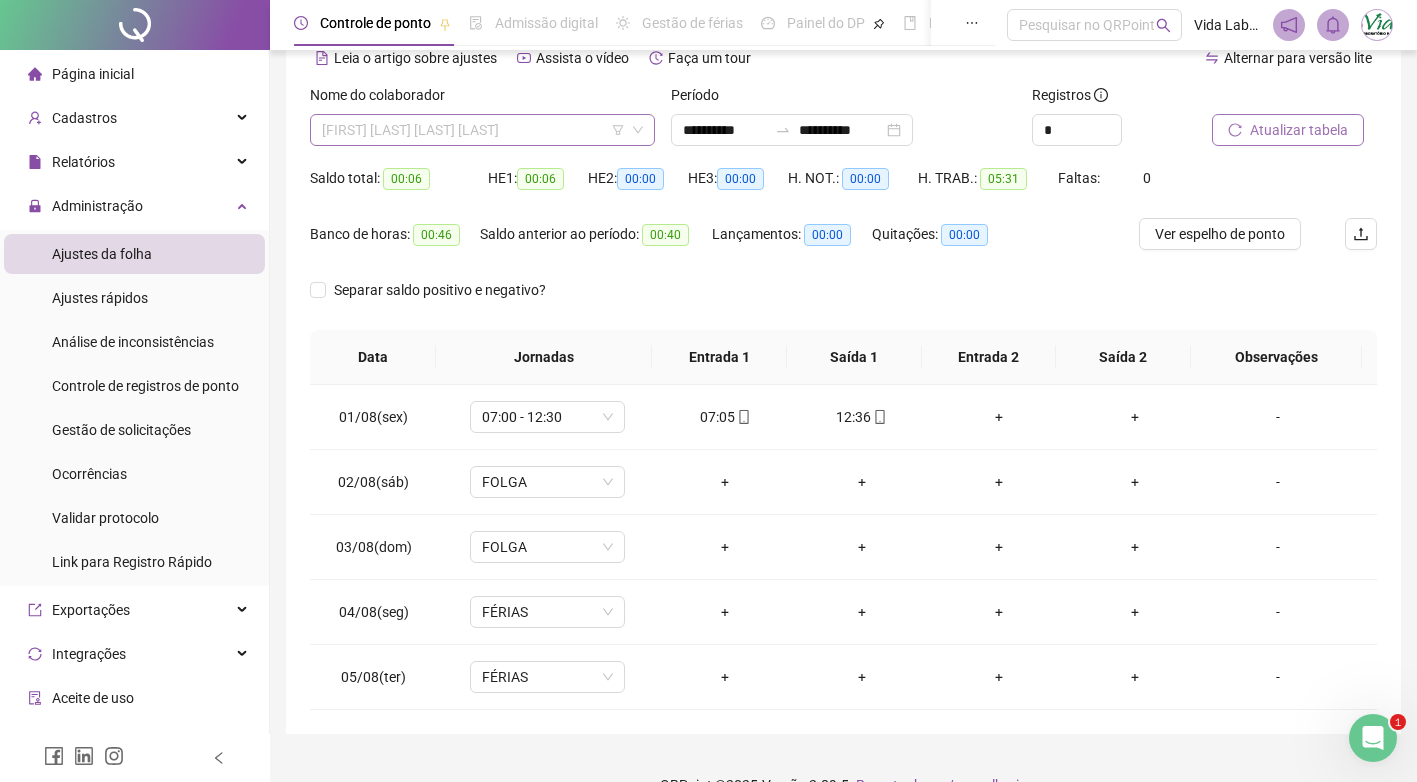 click on "[FIRST] [LAST] [LAST] [LAST]" at bounding box center (482, 130) 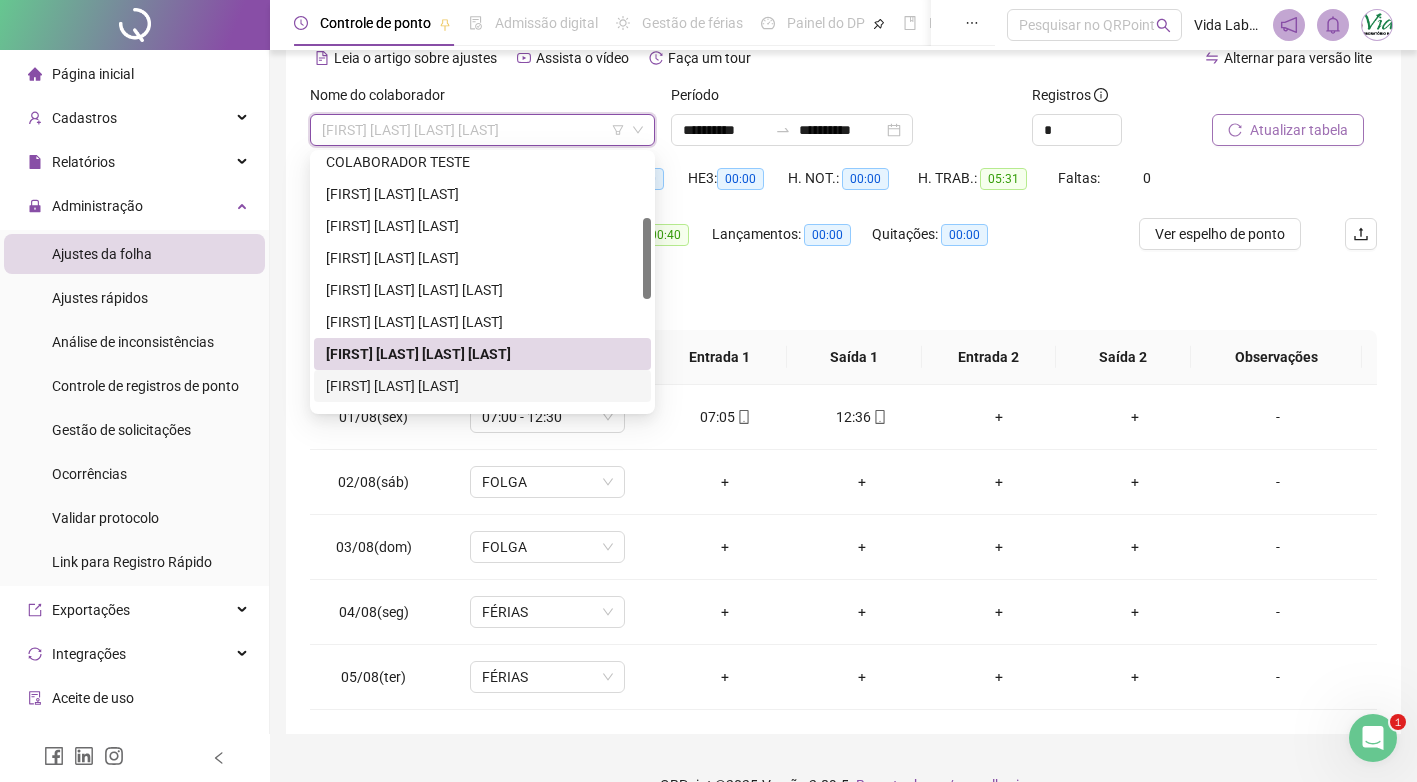 click on "[FIRST] [LAST] [LAST]" at bounding box center [482, 386] 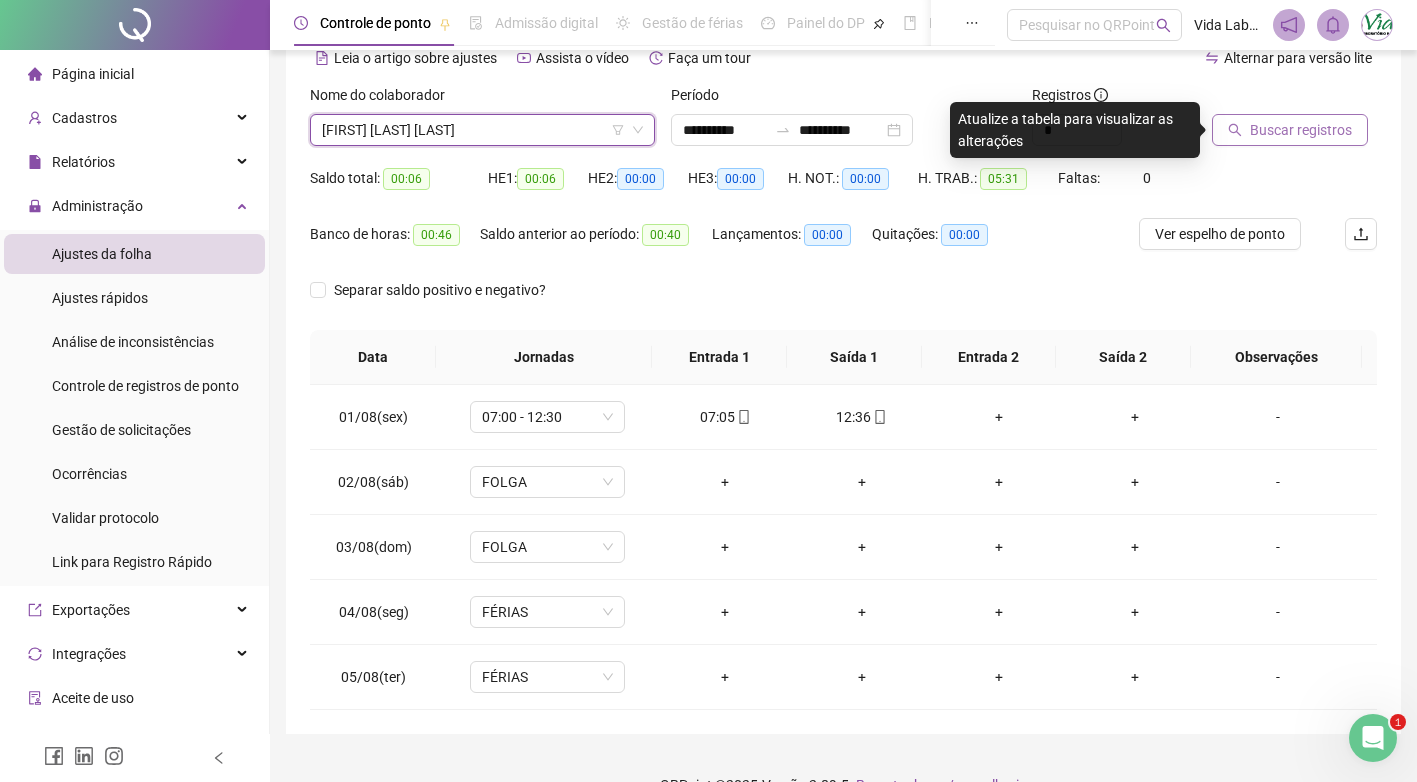 click on "Buscar registros" at bounding box center [1301, 130] 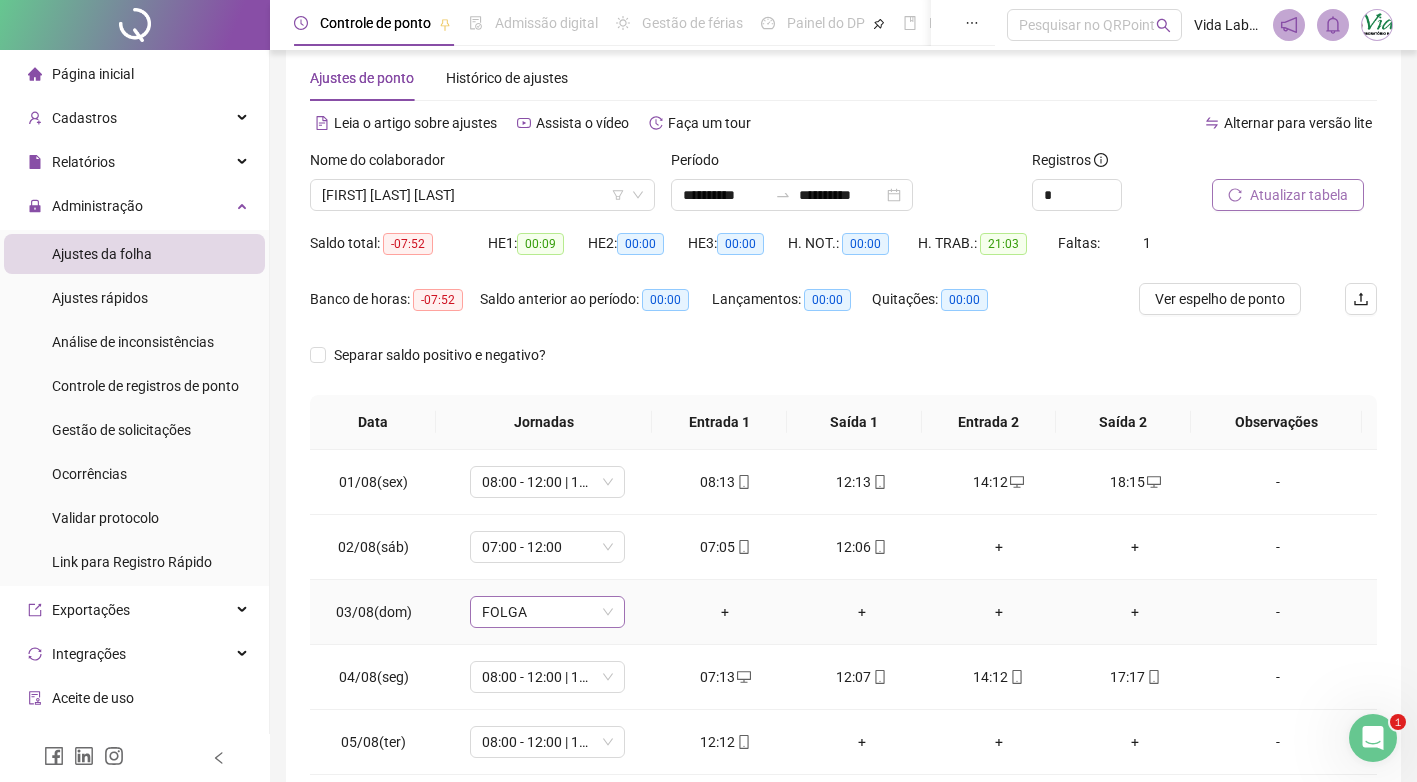 scroll, scrollTop: 0, scrollLeft: 0, axis: both 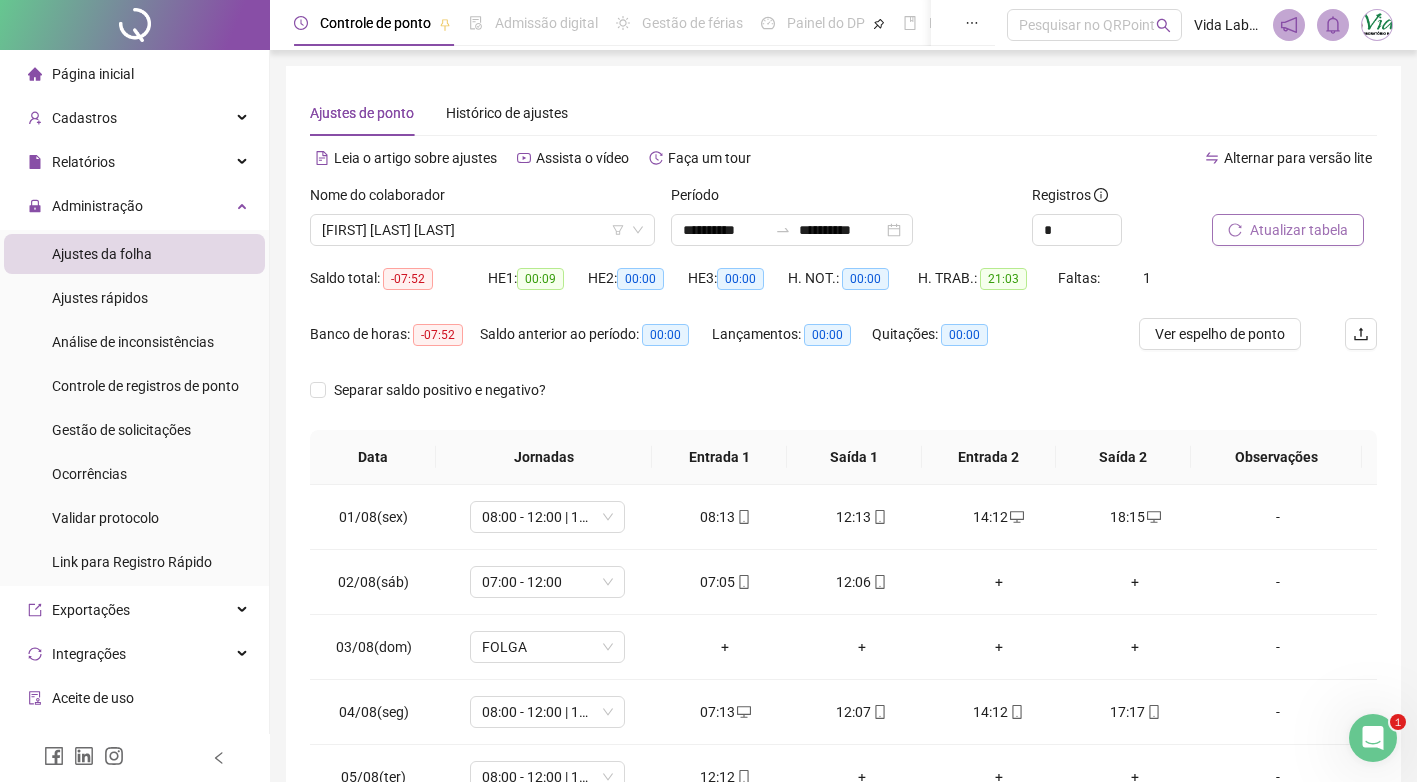 click on "Atualizar tabela" at bounding box center (1299, 230) 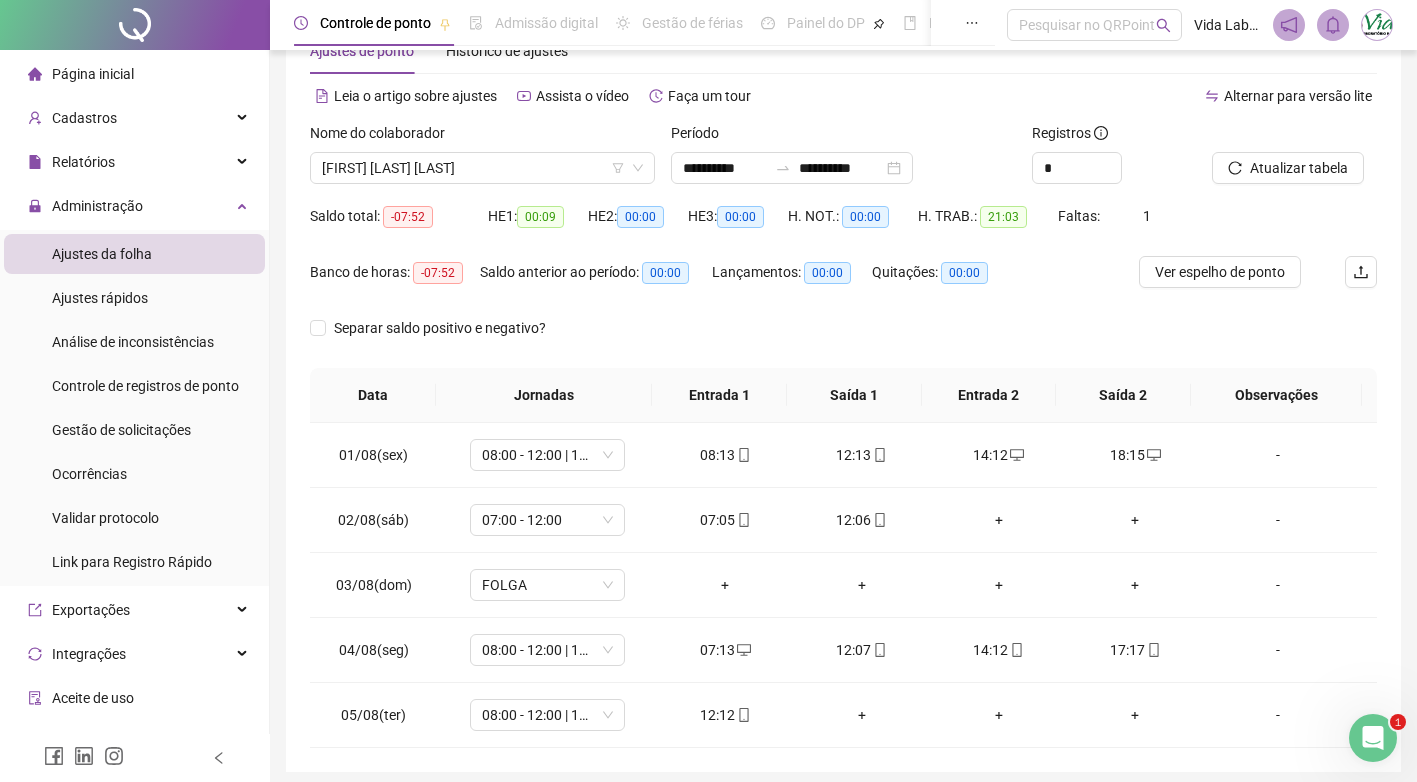scroll, scrollTop: 138, scrollLeft: 0, axis: vertical 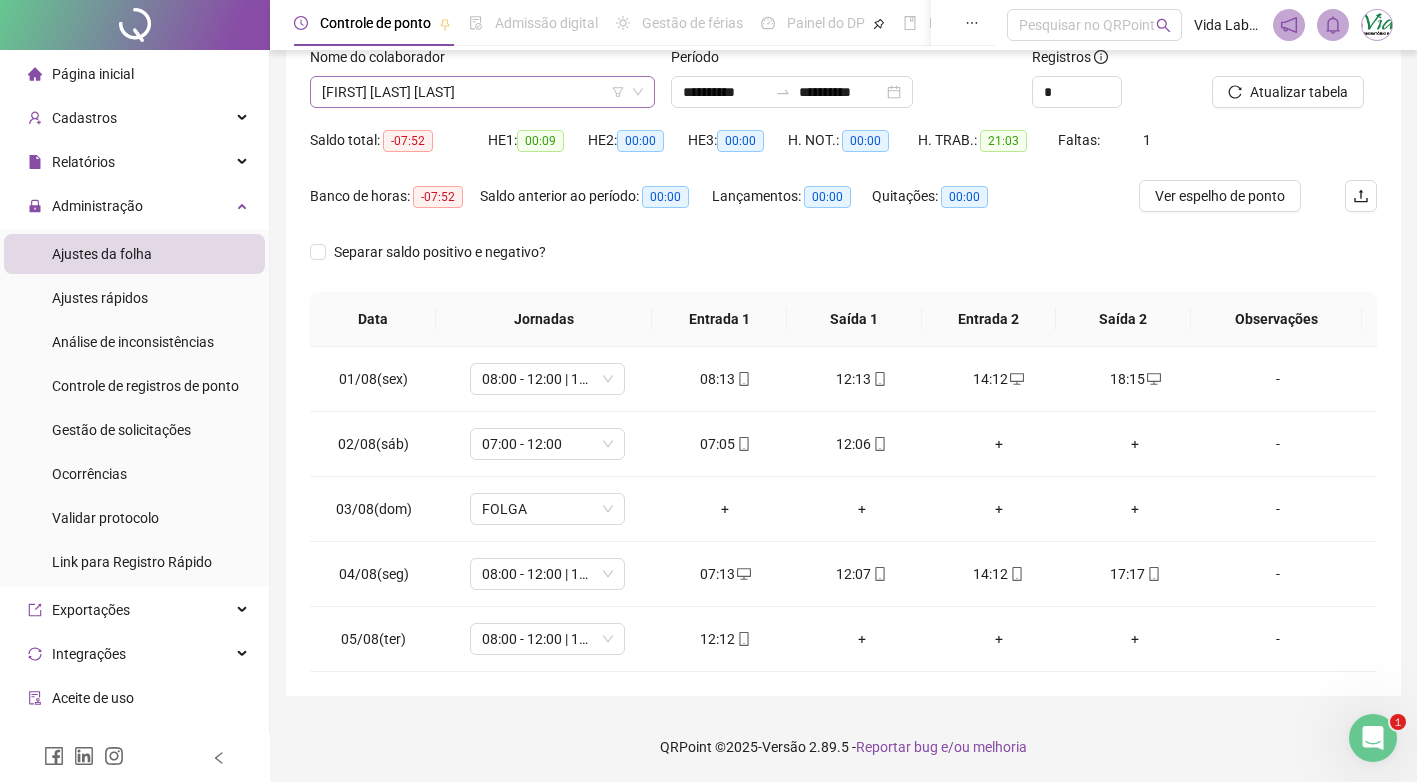 click on "[FIRST] [LAST] [LAST]" at bounding box center (482, 92) 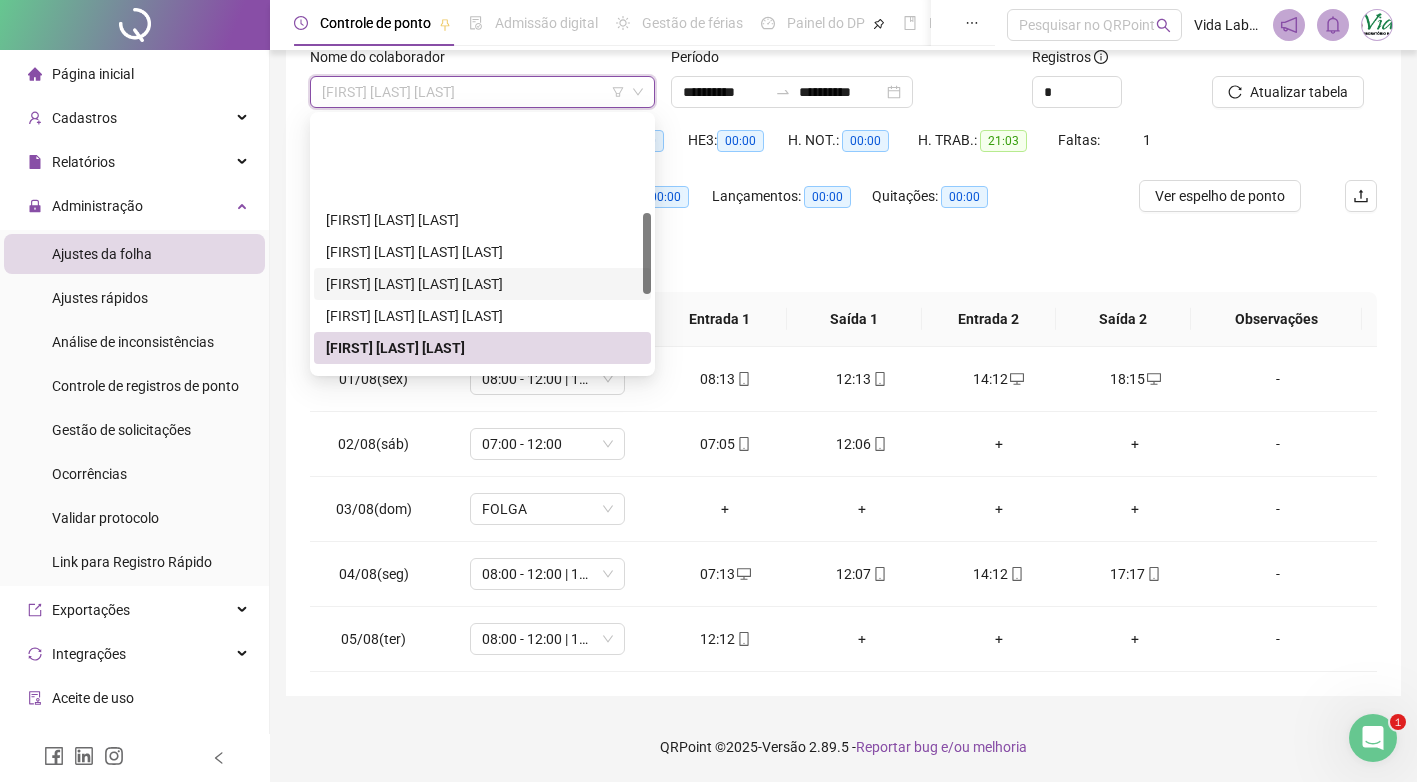 scroll, scrollTop: 300, scrollLeft: 0, axis: vertical 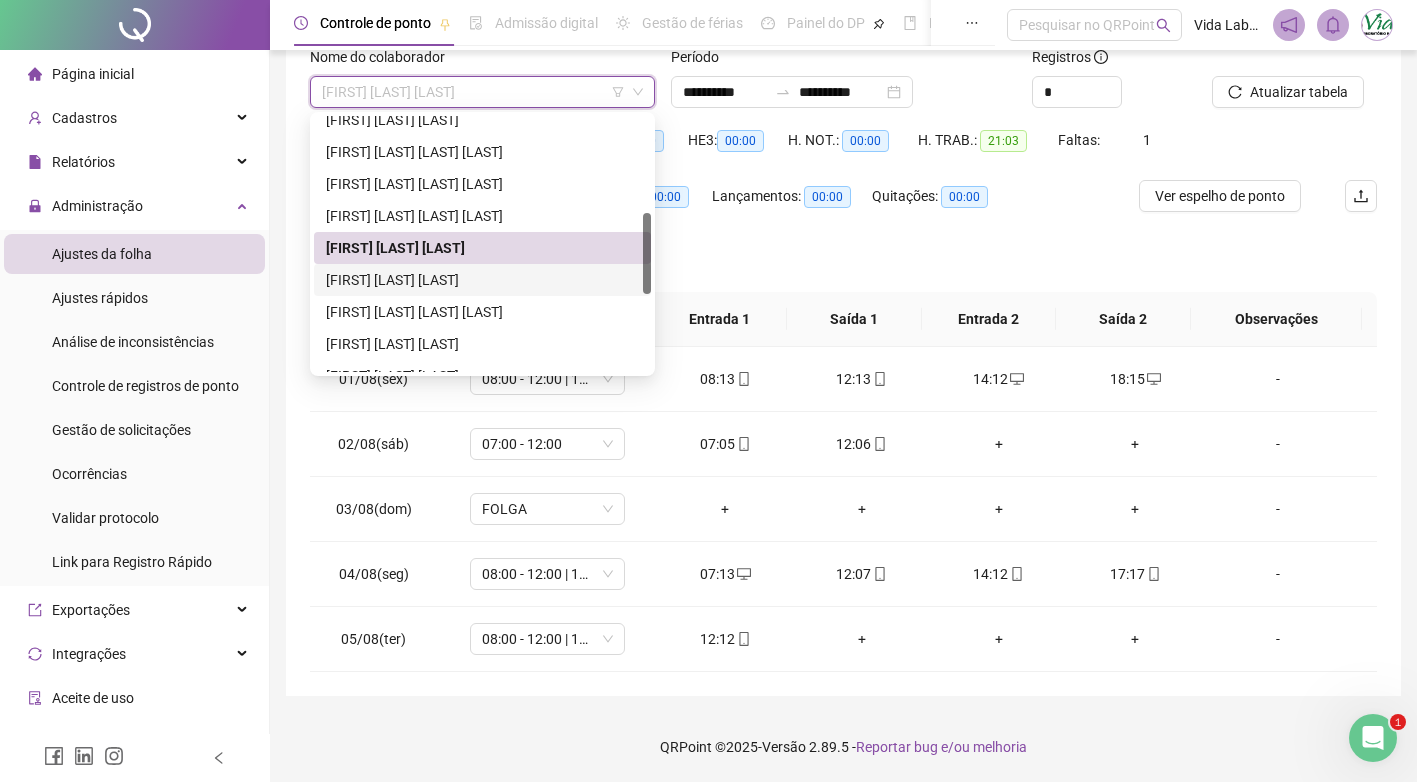 click on "[FIRST] [LAST] [LAST]" at bounding box center (482, 280) 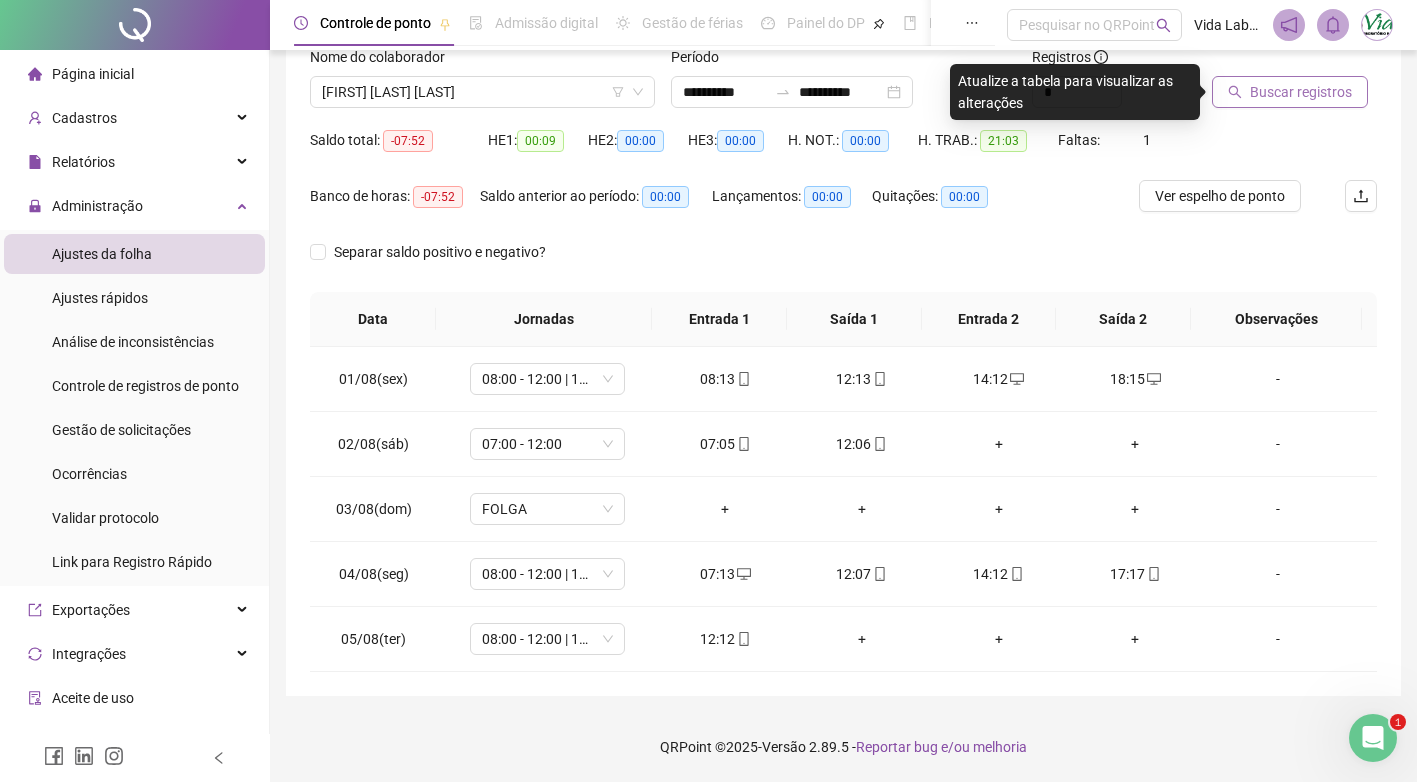 click on "Buscar registros" at bounding box center (1301, 92) 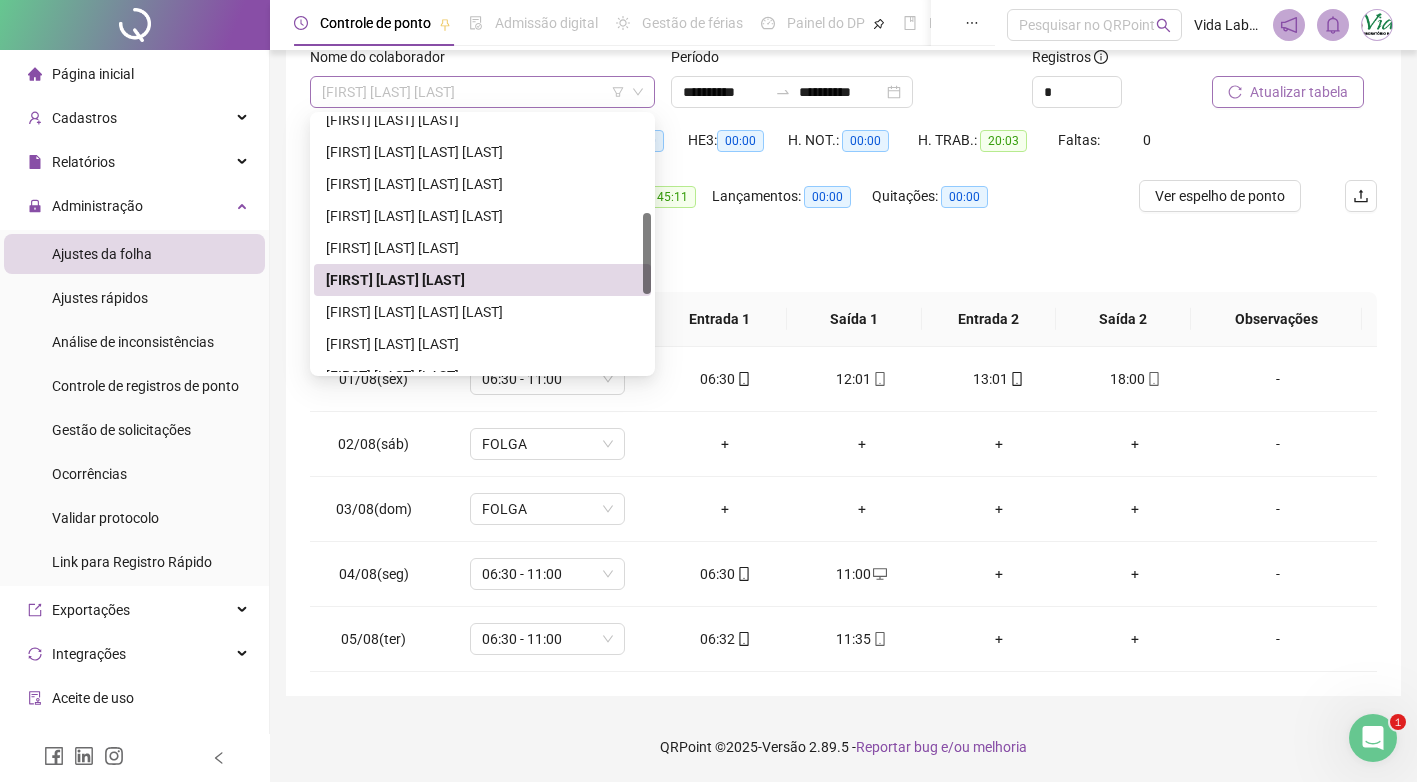 click on "[FIRST] [LAST] [LAST]" at bounding box center [482, 92] 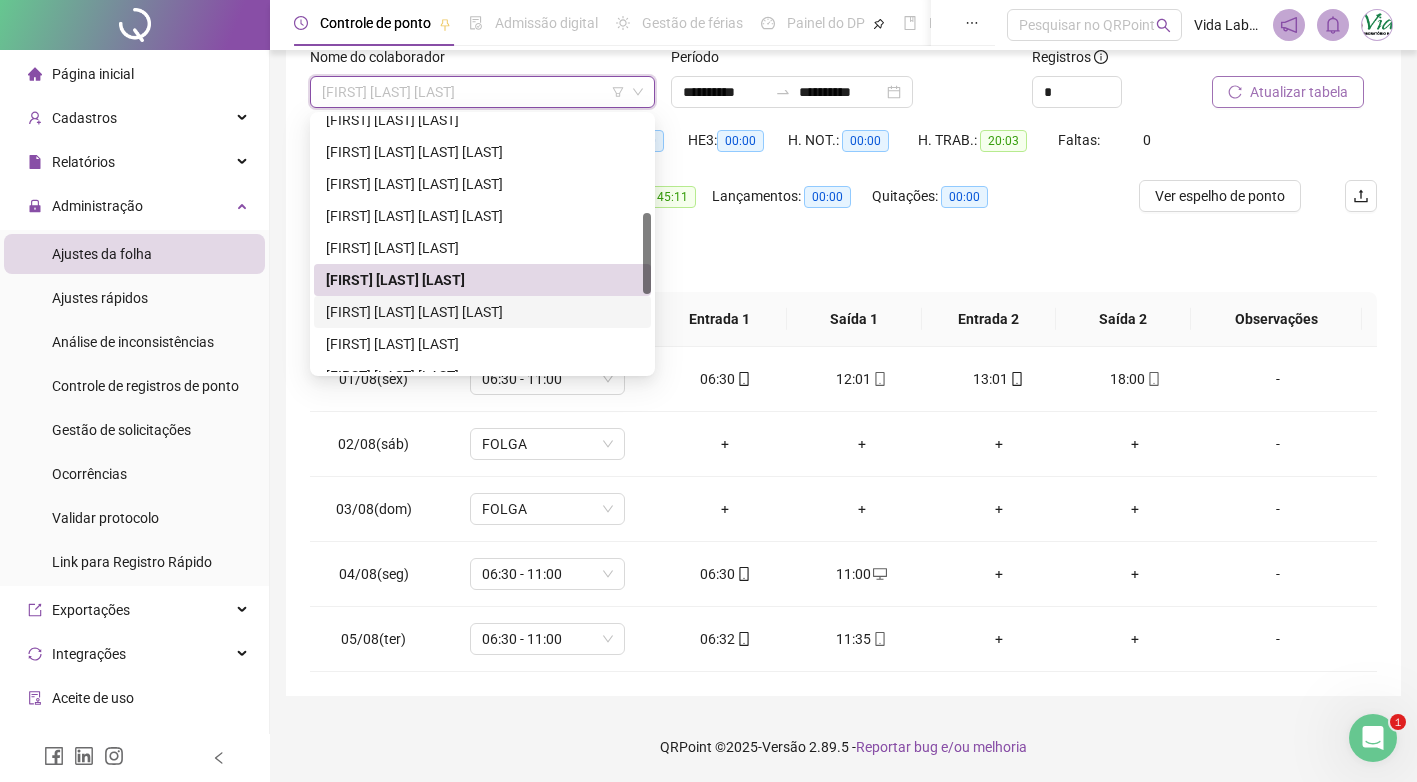 click on "[FIRST] [LAST] [LAST] [LAST]" at bounding box center [482, 312] 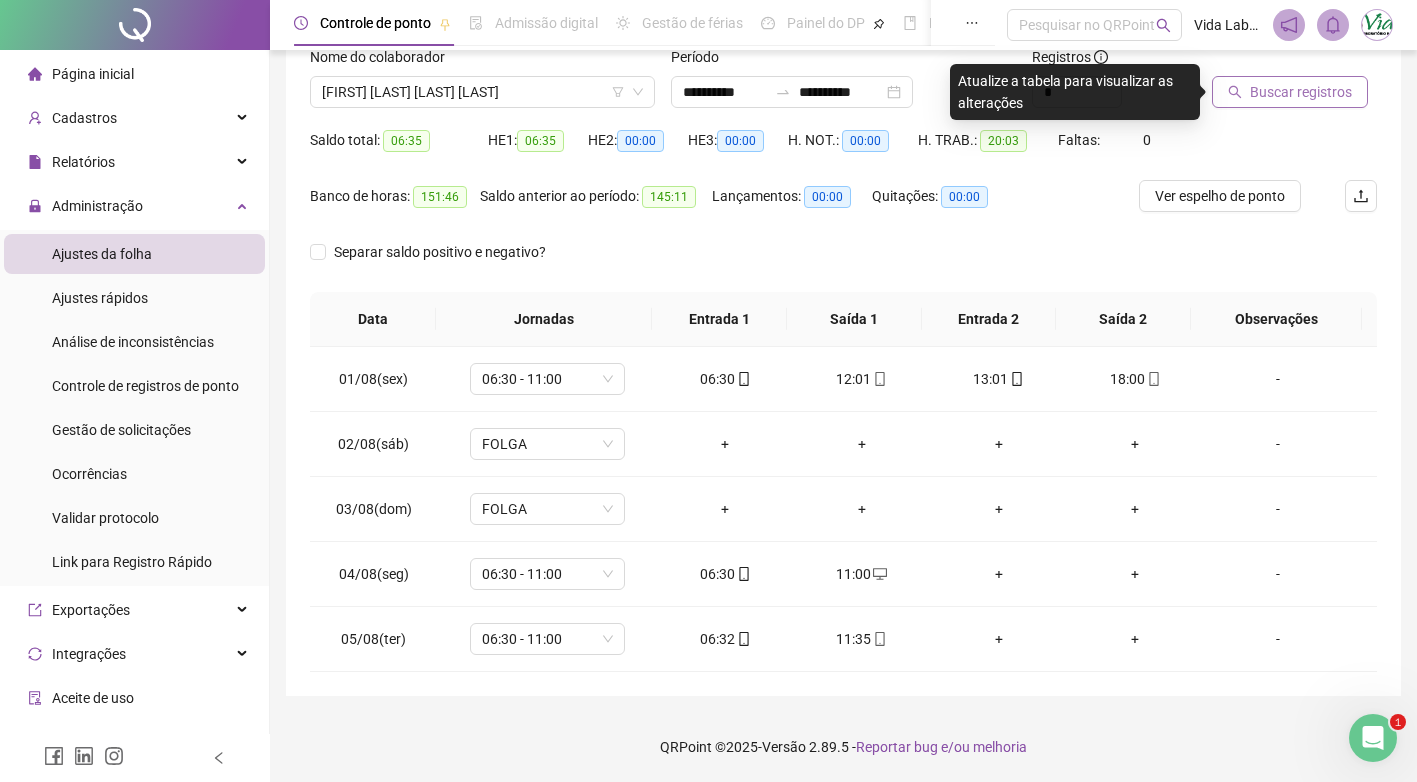 click on "Buscar registros" at bounding box center (1301, 92) 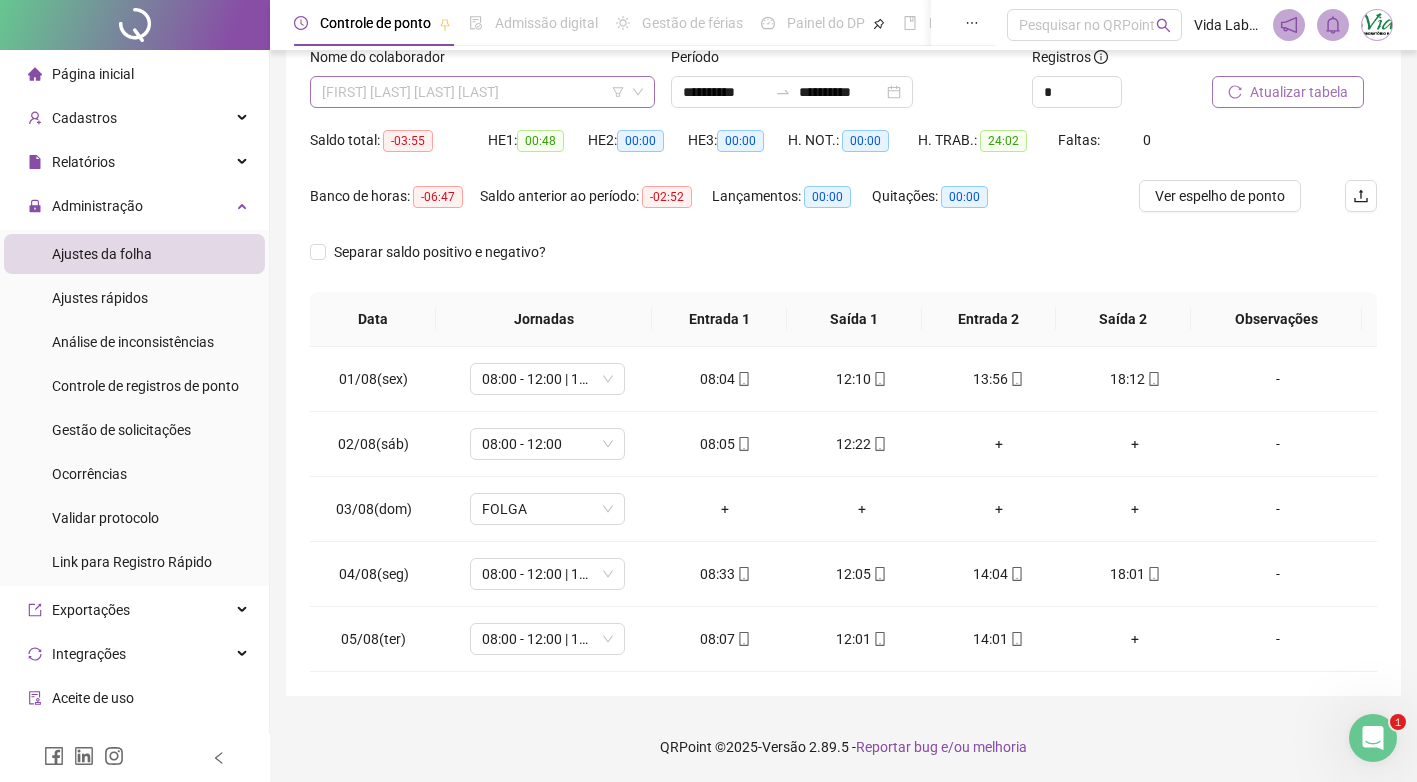 click on "[FIRST] [LAST] [LAST] [LAST]" at bounding box center (482, 92) 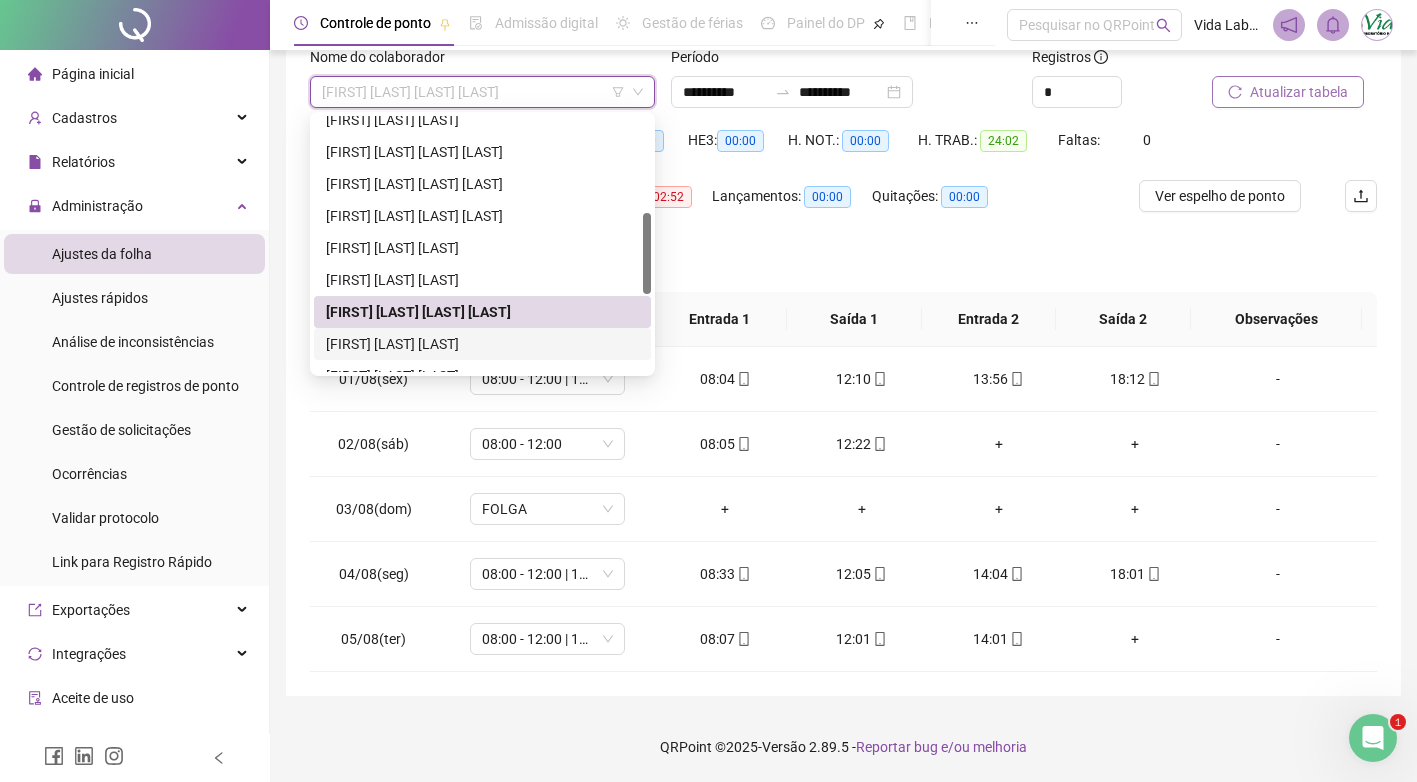 click on "[FIRST] [LAST] [LAST]" at bounding box center [482, 344] 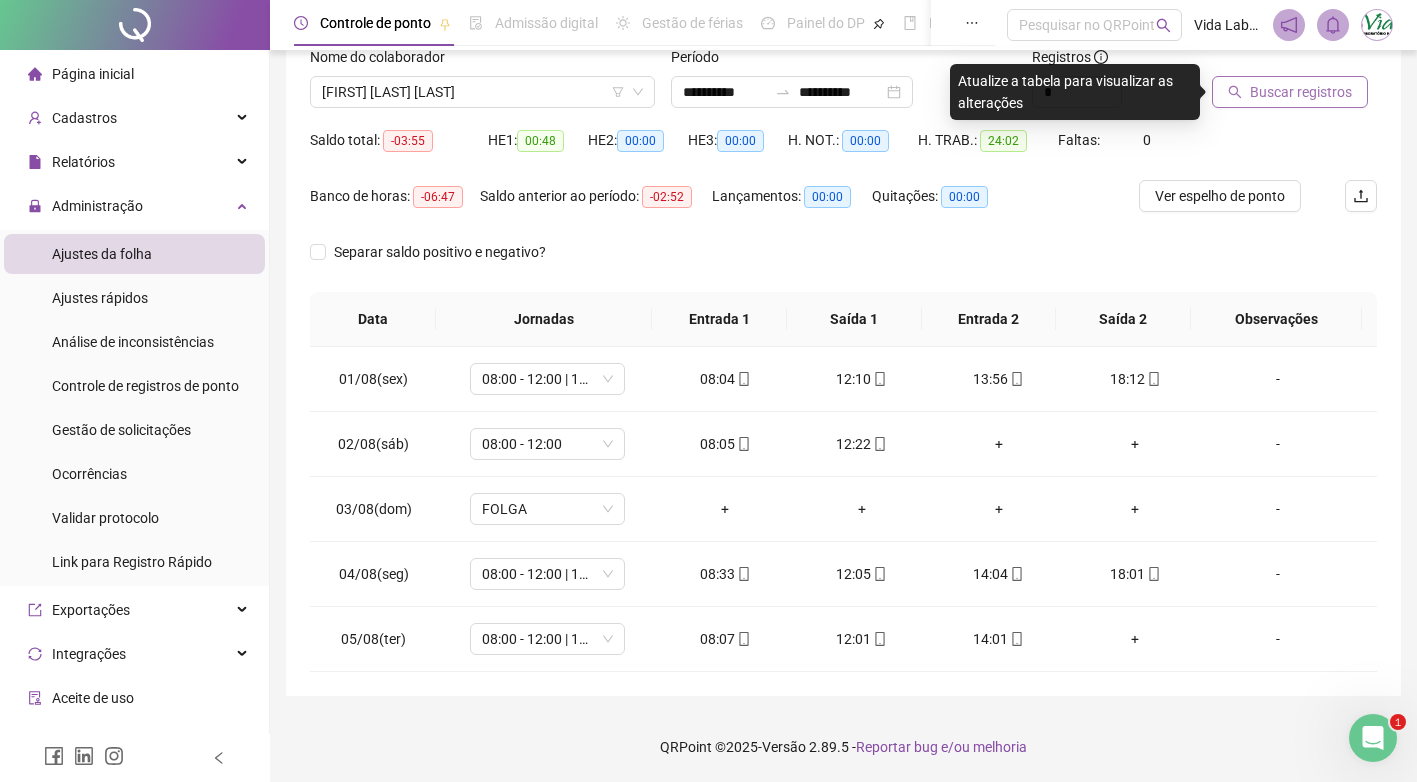 click on "Buscar registros" at bounding box center [1301, 92] 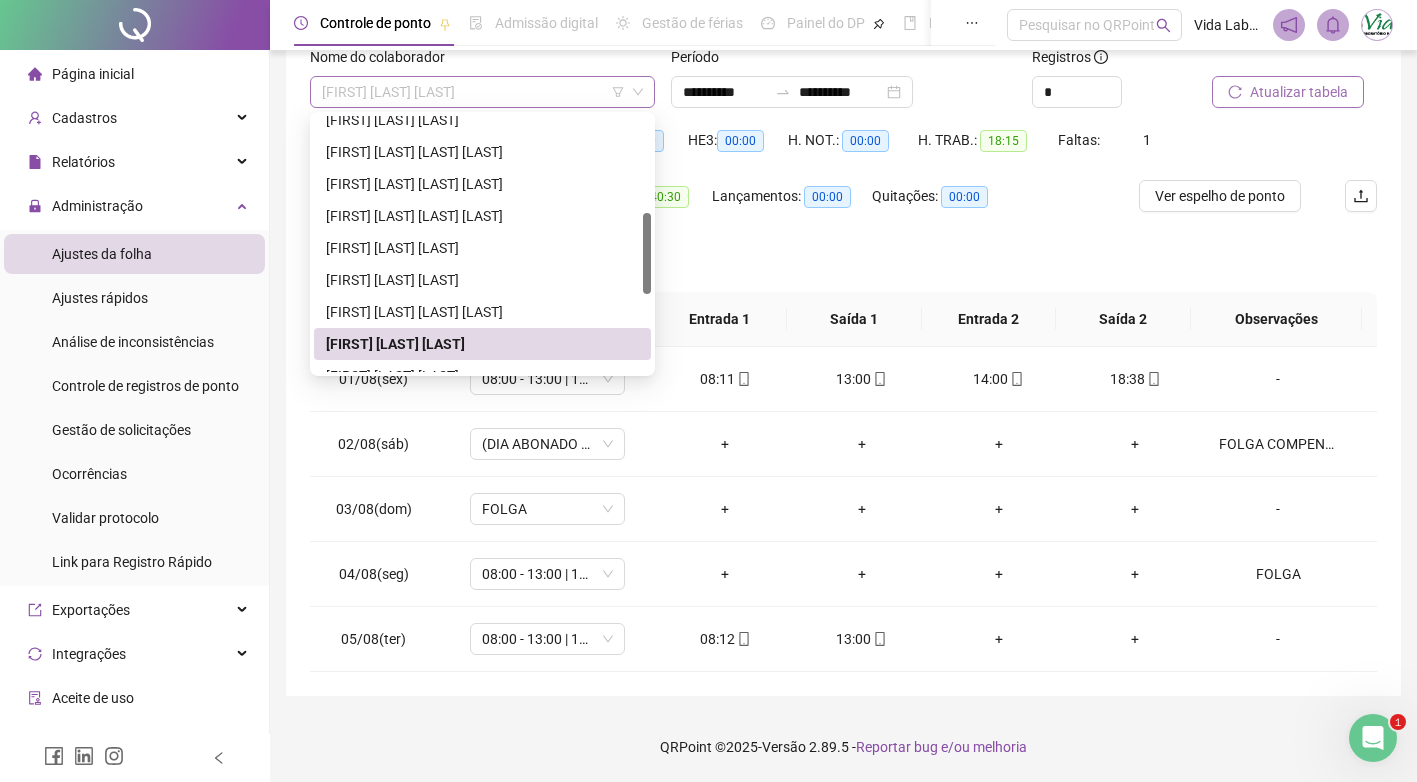 click on "[FIRST] [LAST] [LAST]" at bounding box center (482, 92) 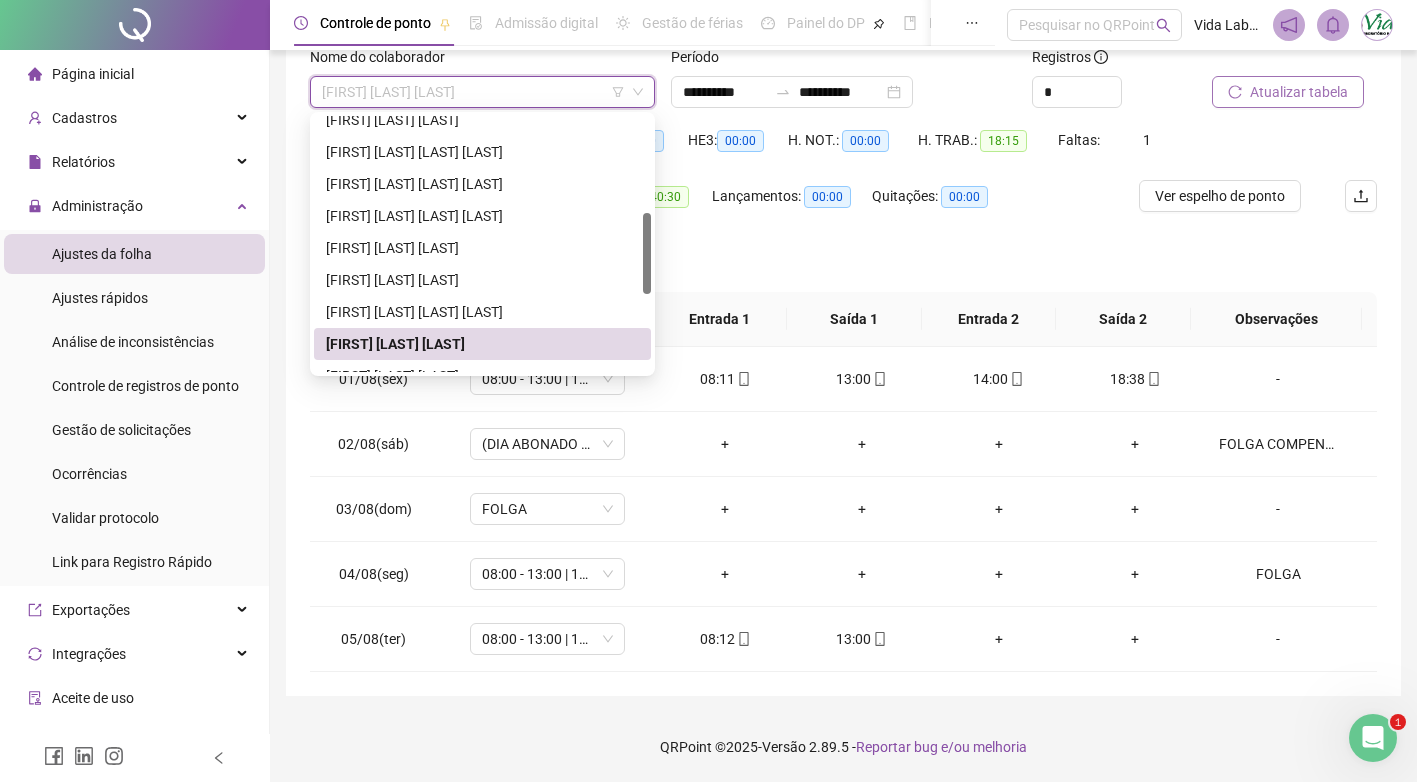 click on "[FIRST] [LAST] [LAST]" at bounding box center (482, 92) 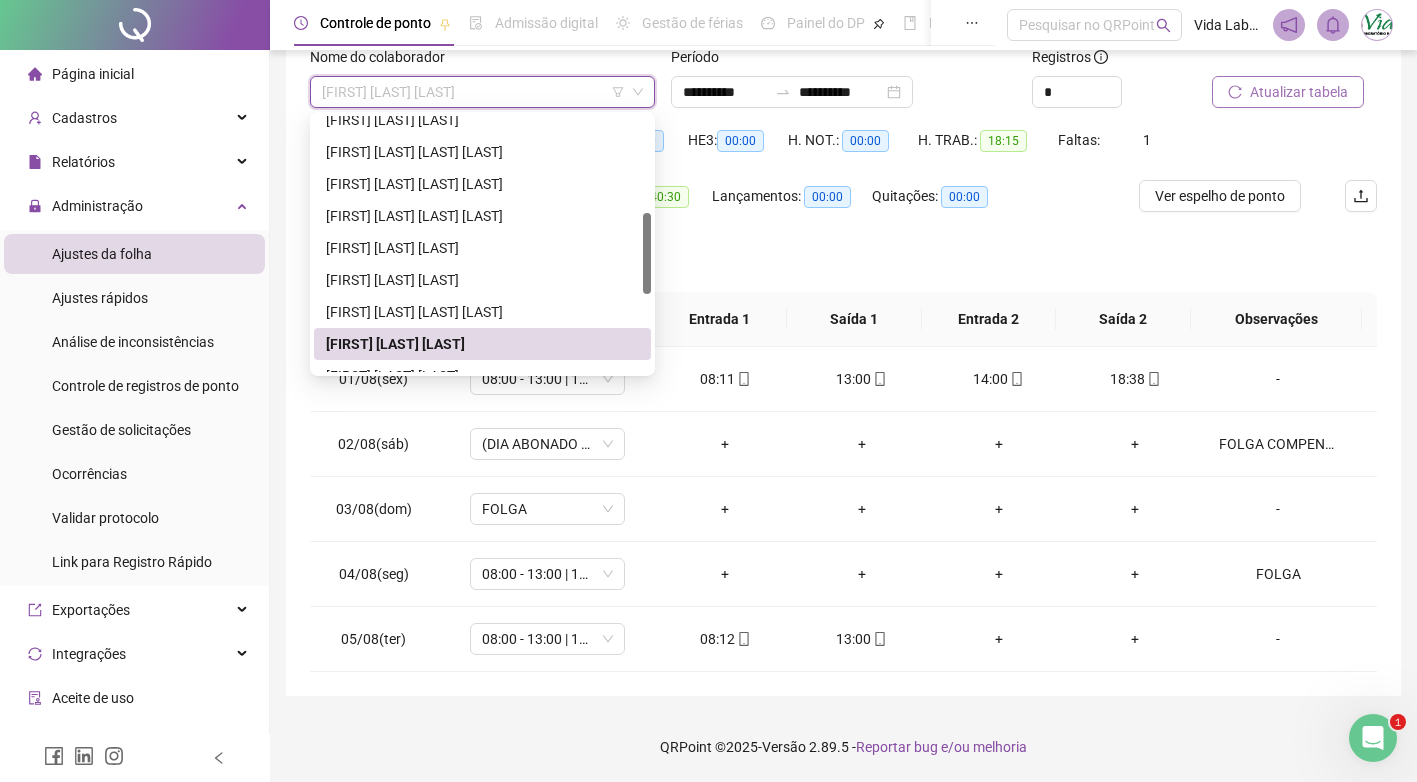 click on "[FIRST] [LAST] [LAST]" at bounding box center [482, 92] 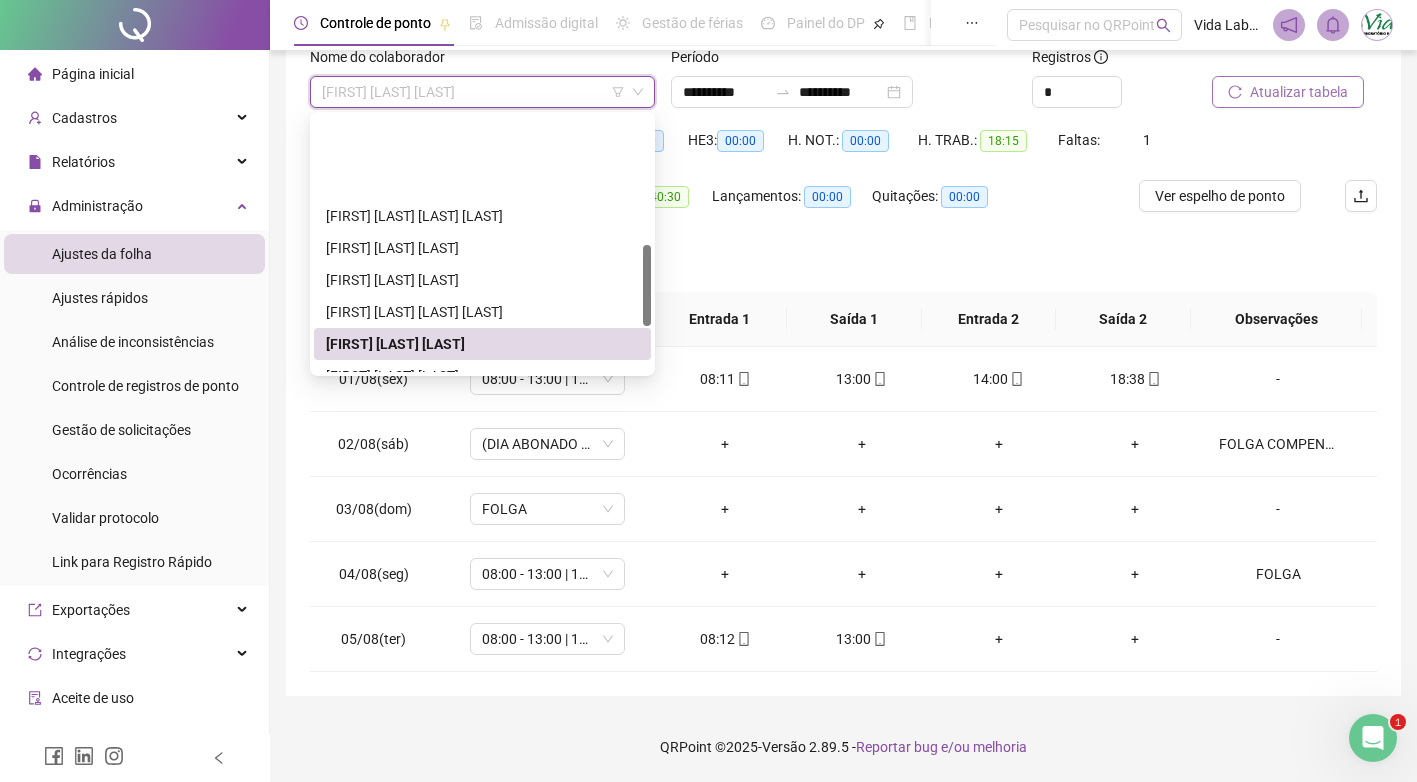 scroll, scrollTop: 400, scrollLeft: 0, axis: vertical 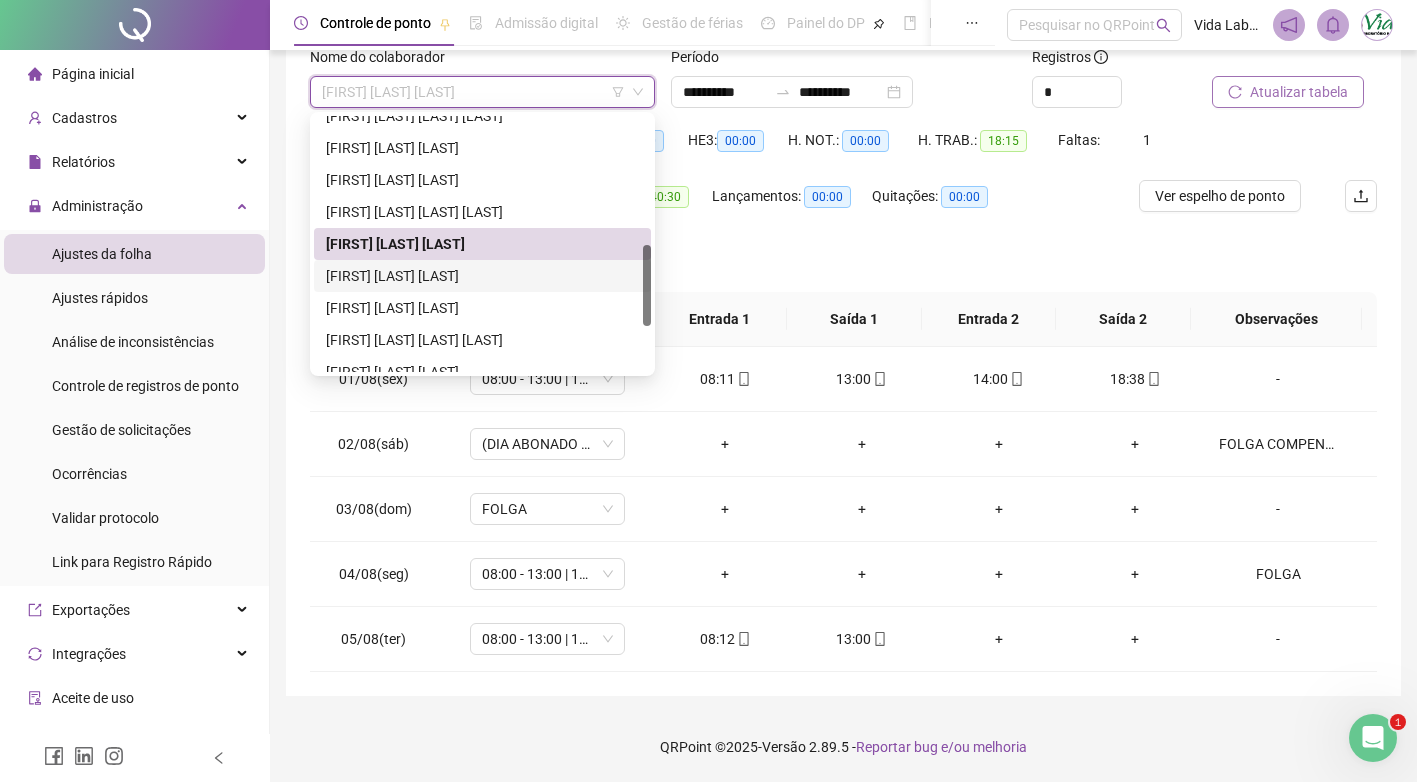 click on "[FIRST] [LAST] [LAST]" at bounding box center [482, 276] 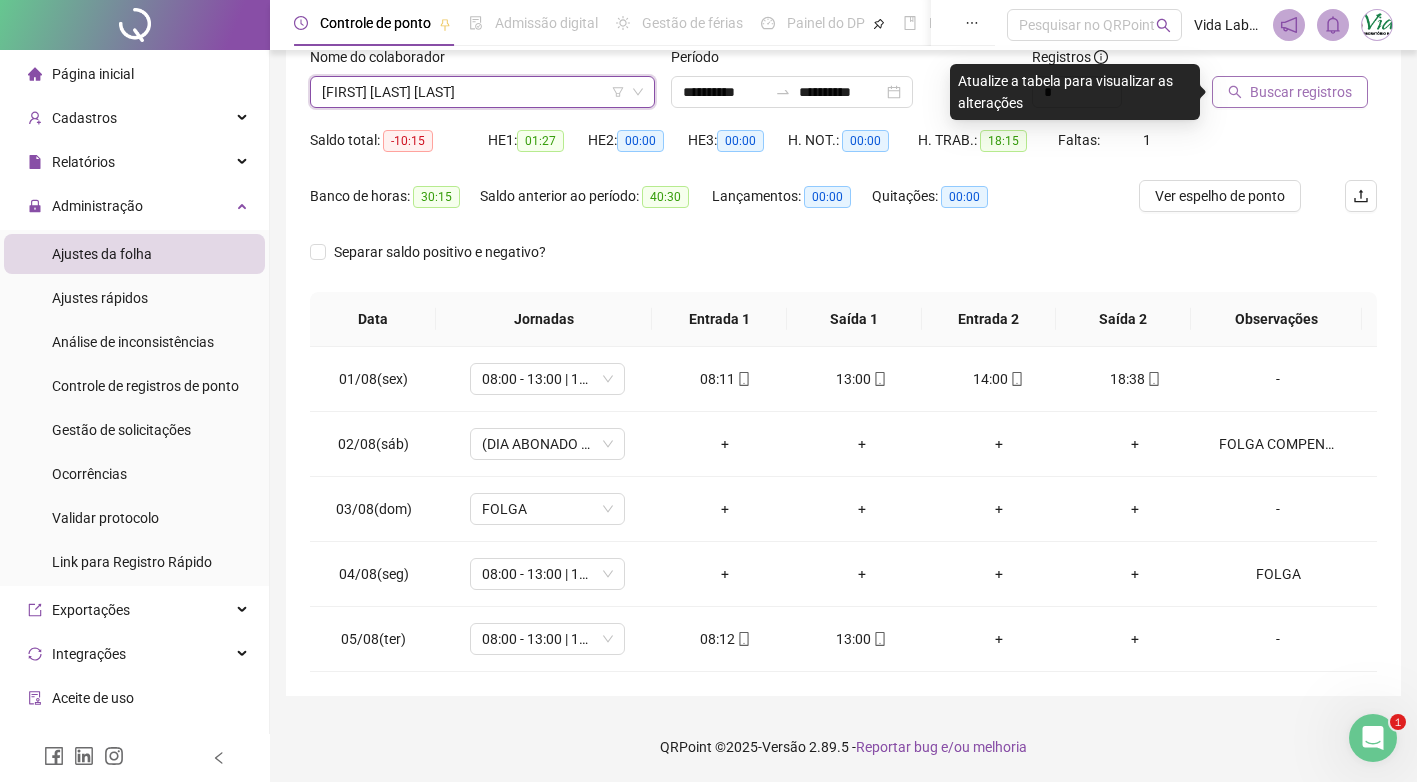 click on "Buscar registros" at bounding box center (1301, 92) 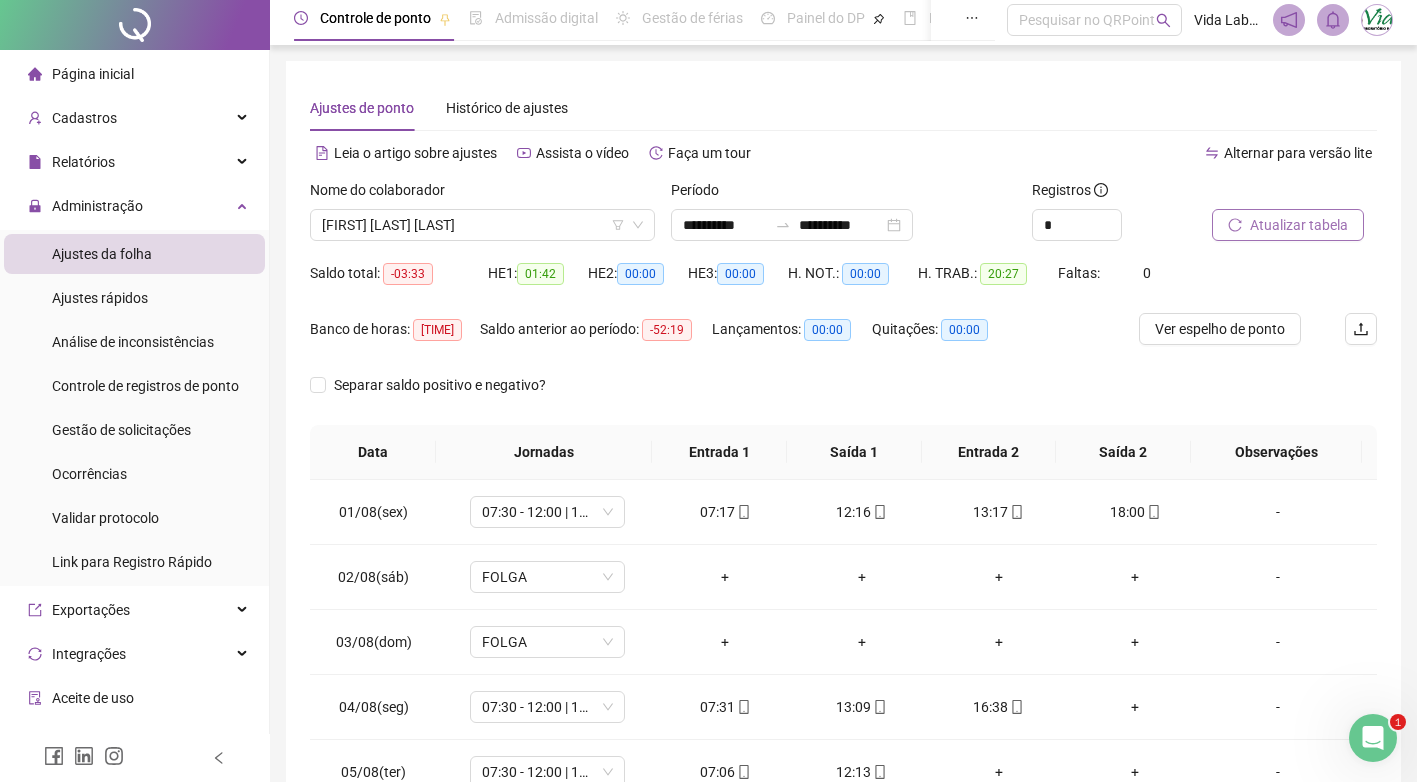 scroll, scrollTop: 0, scrollLeft: 0, axis: both 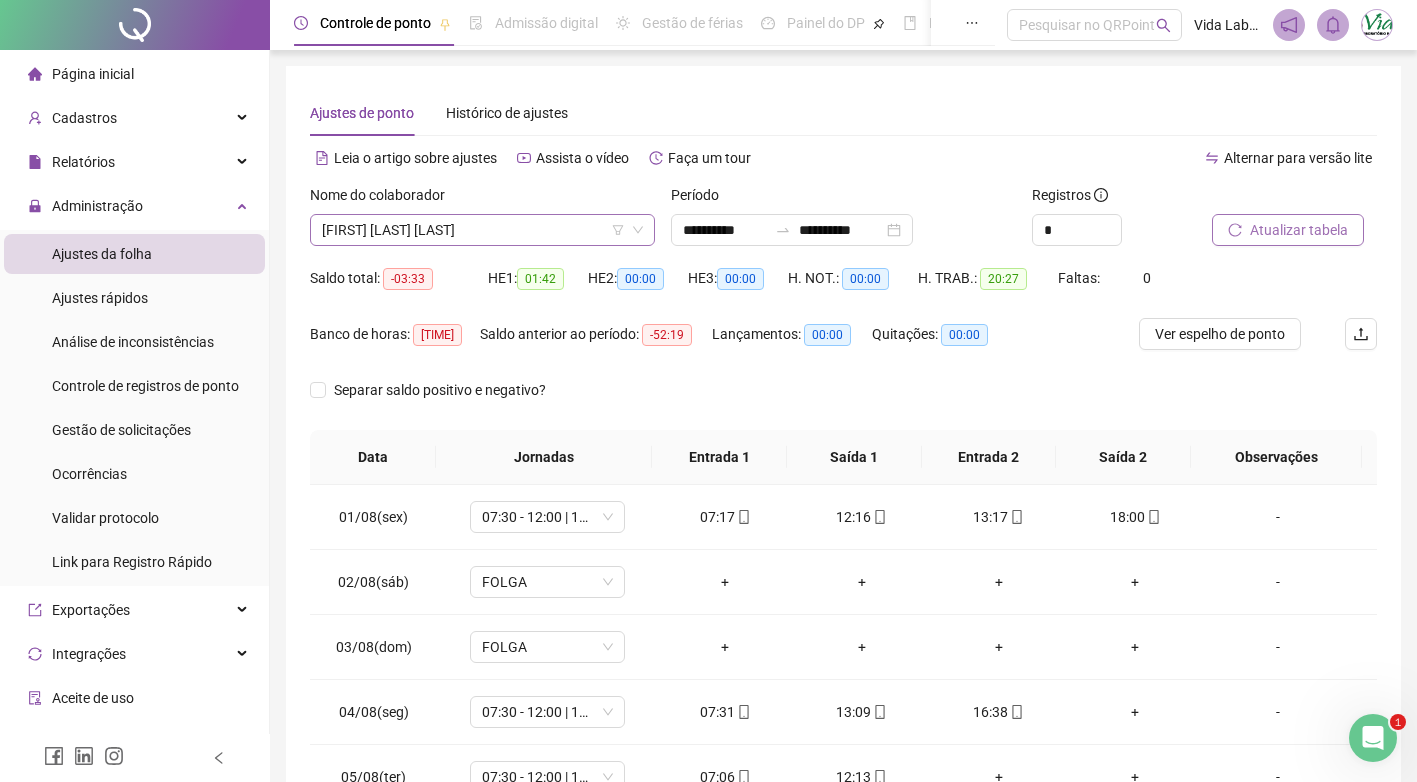 click on "[FIRST] [LAST] [LAST]" at bounding box center [482, 230] 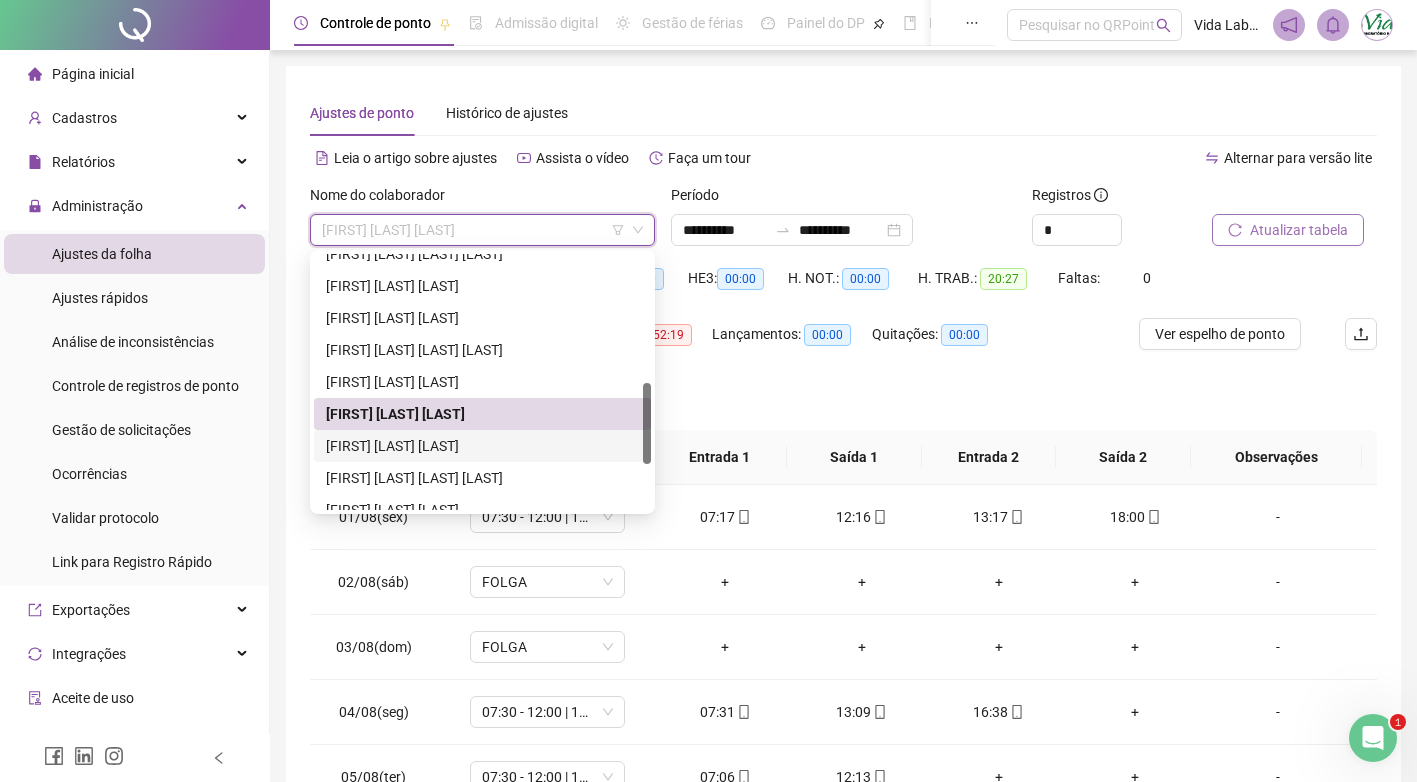 click on "[FIRST] [LAST] [LAST]" at bounding box center [482, 446] 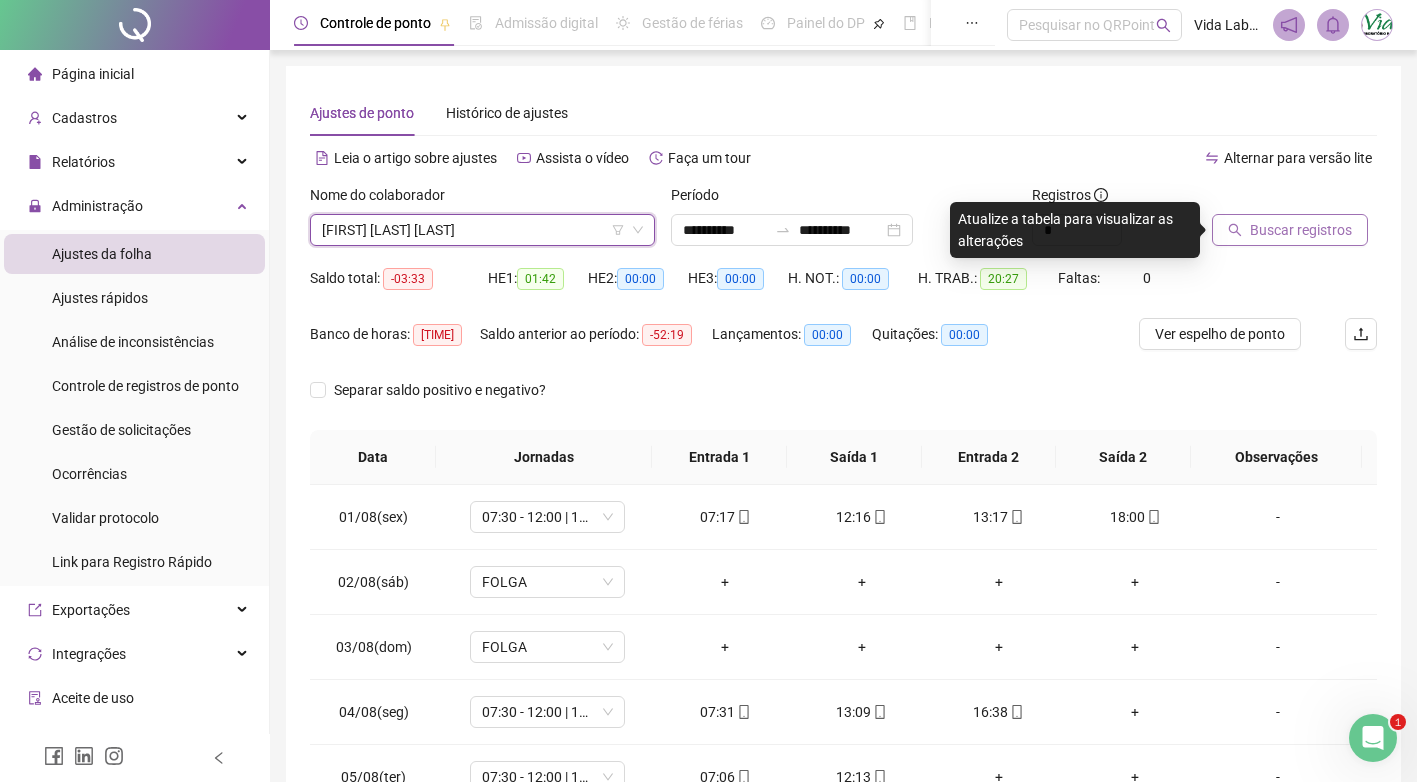 click on "Buscar registros" at bounding box center (1301, 230) 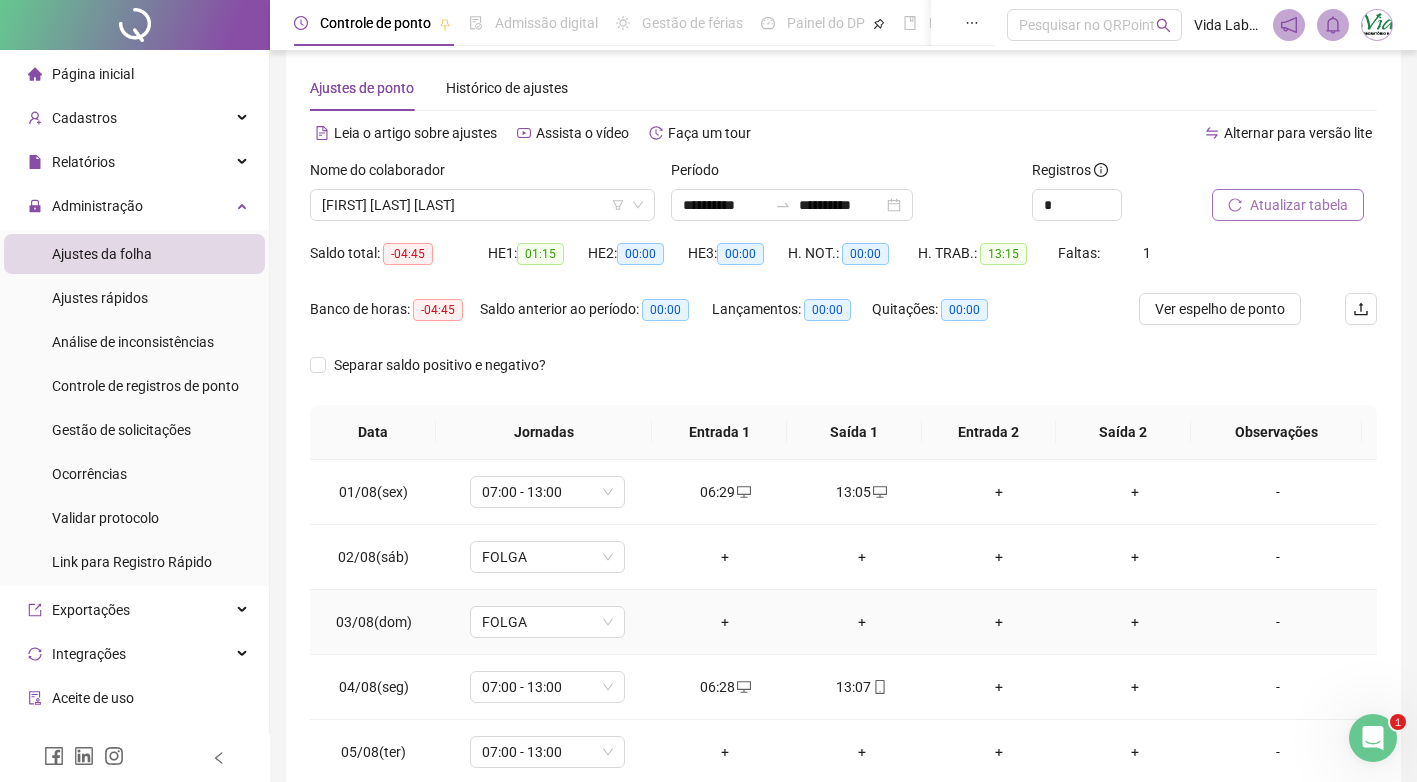 scroll, scrollTop: 0, scrollLeft: 0, axis: both 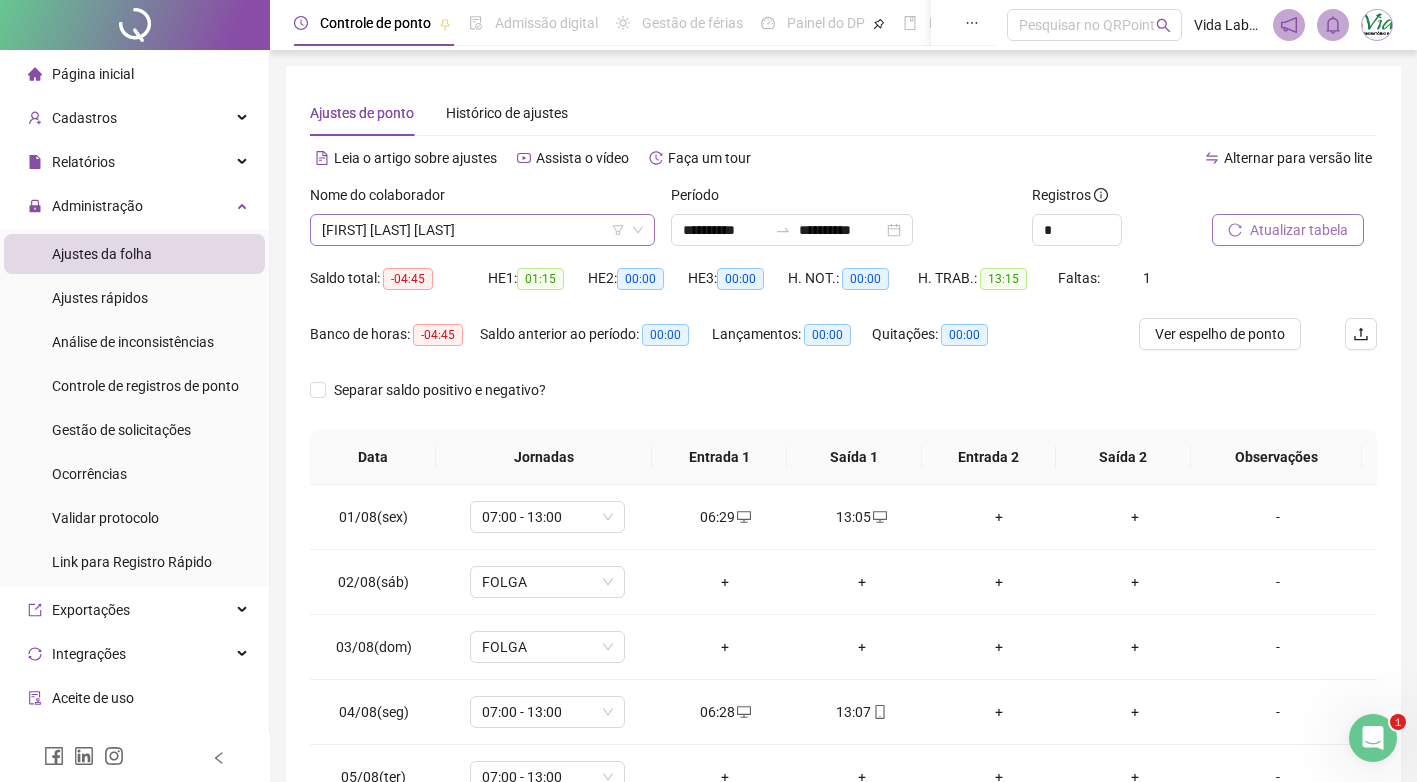 click on "[FIRST] [LAST] [LAST]" at bounding box center [482, 230] 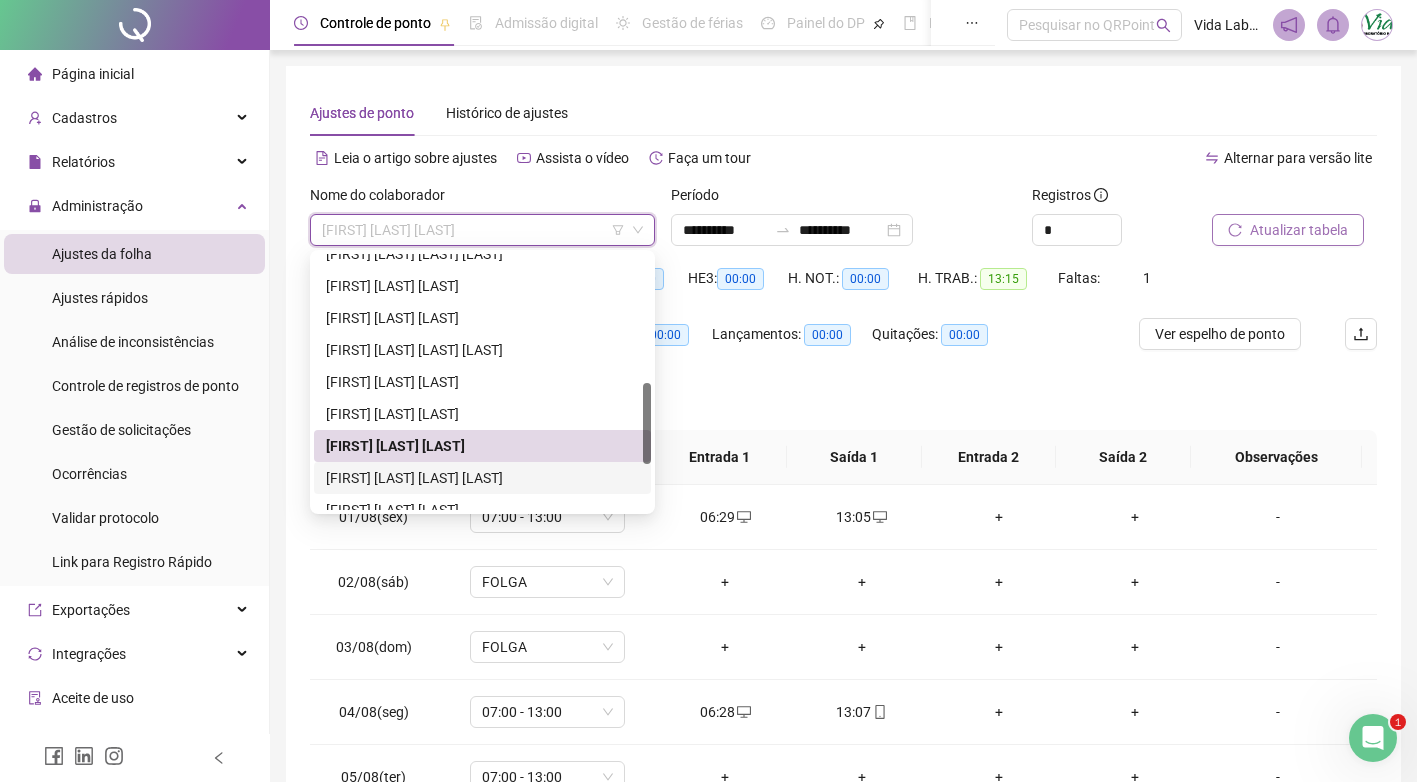 click on "[FIRST] [LAST] [LAST] [LAST]" at bounding box center (482, 478) 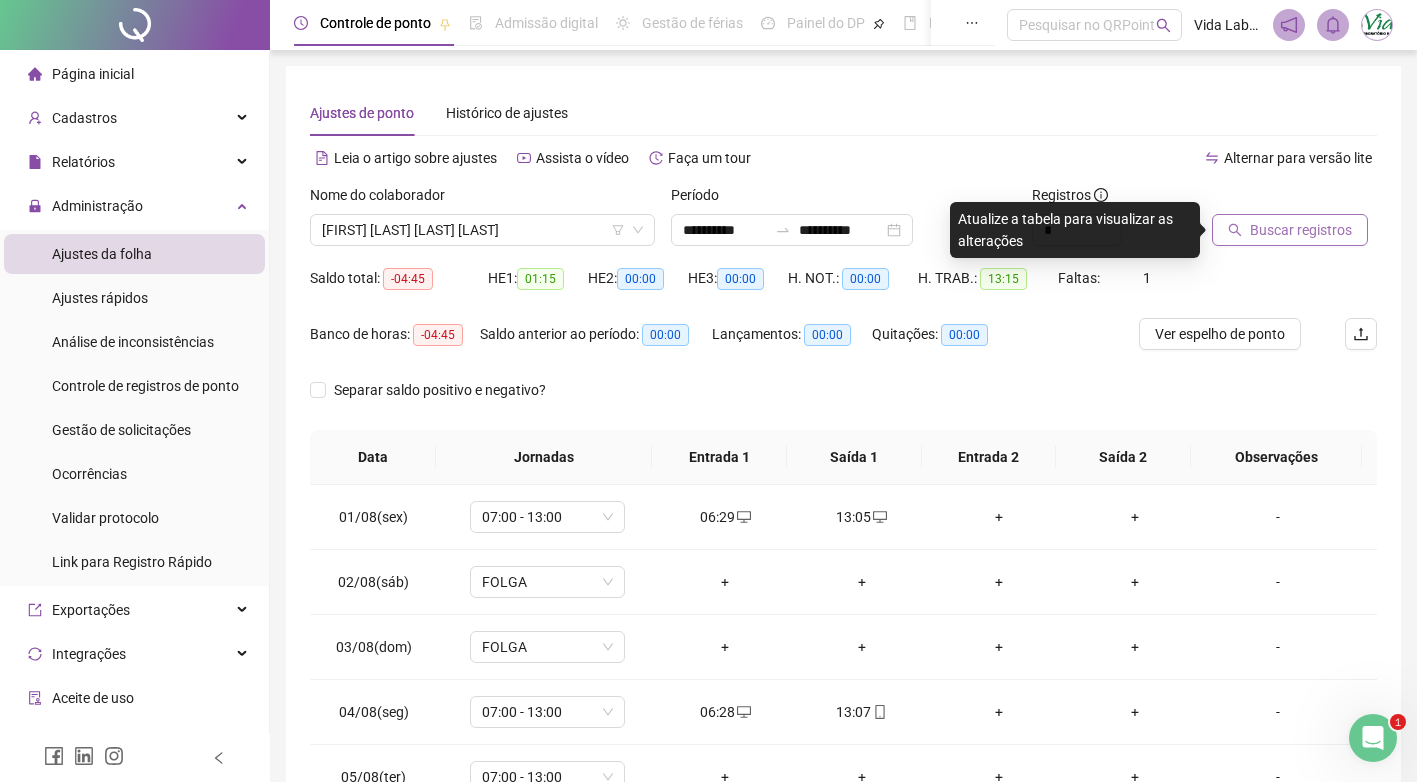 click on "Buscar registros" at bounding box center (1290, 230) 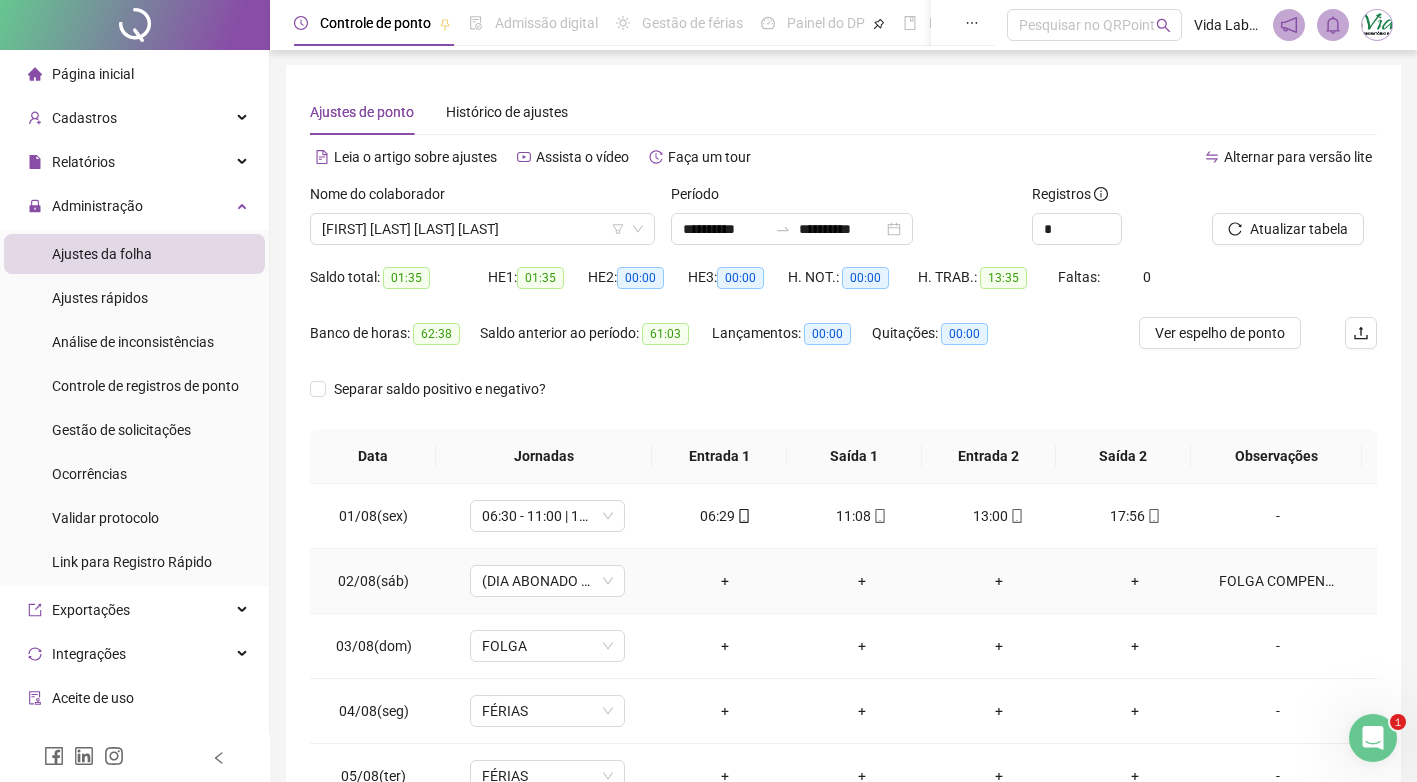 scroll, scrollTop: 0, scrollLeft: 0, axis: both 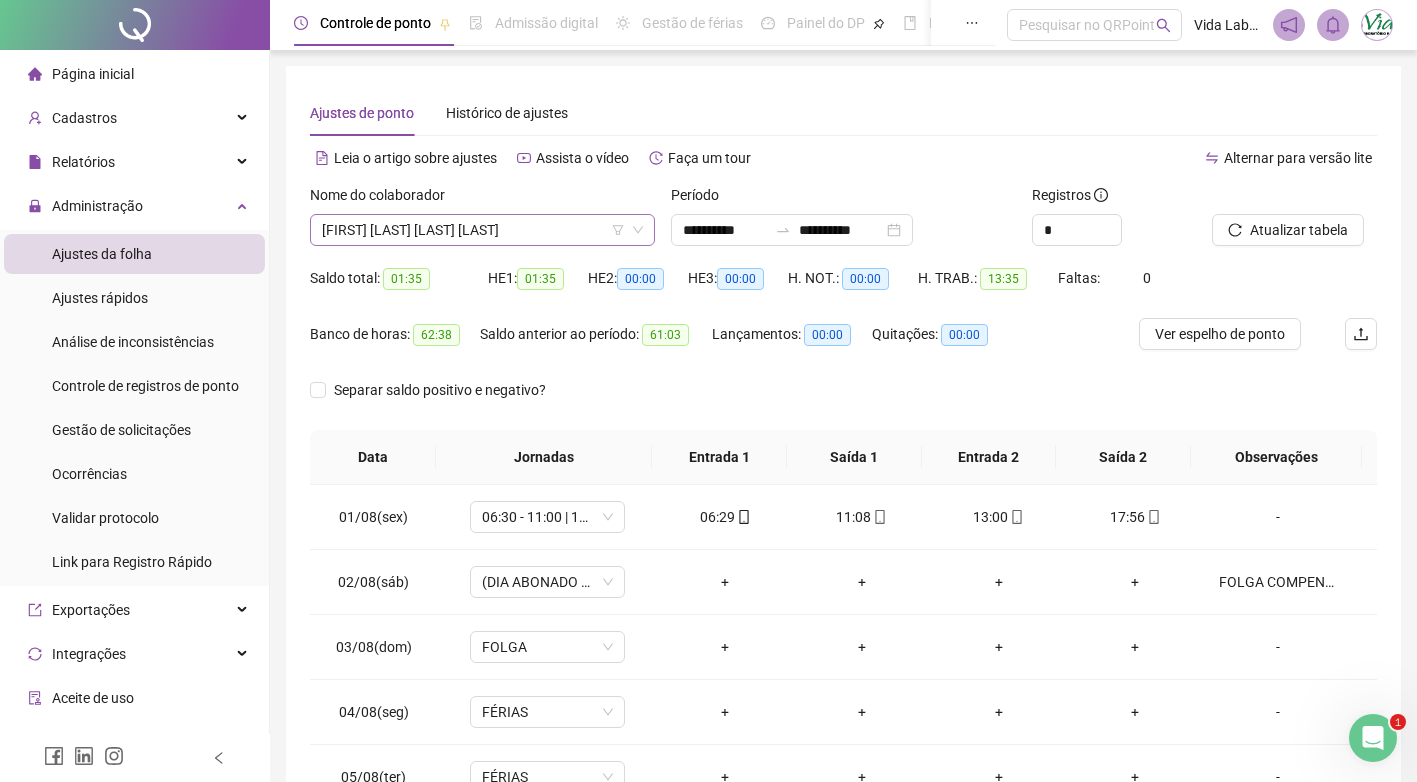 click on "[FIRST] [LAST] [LAST] [LAST]" at bounding box center [482, 230] 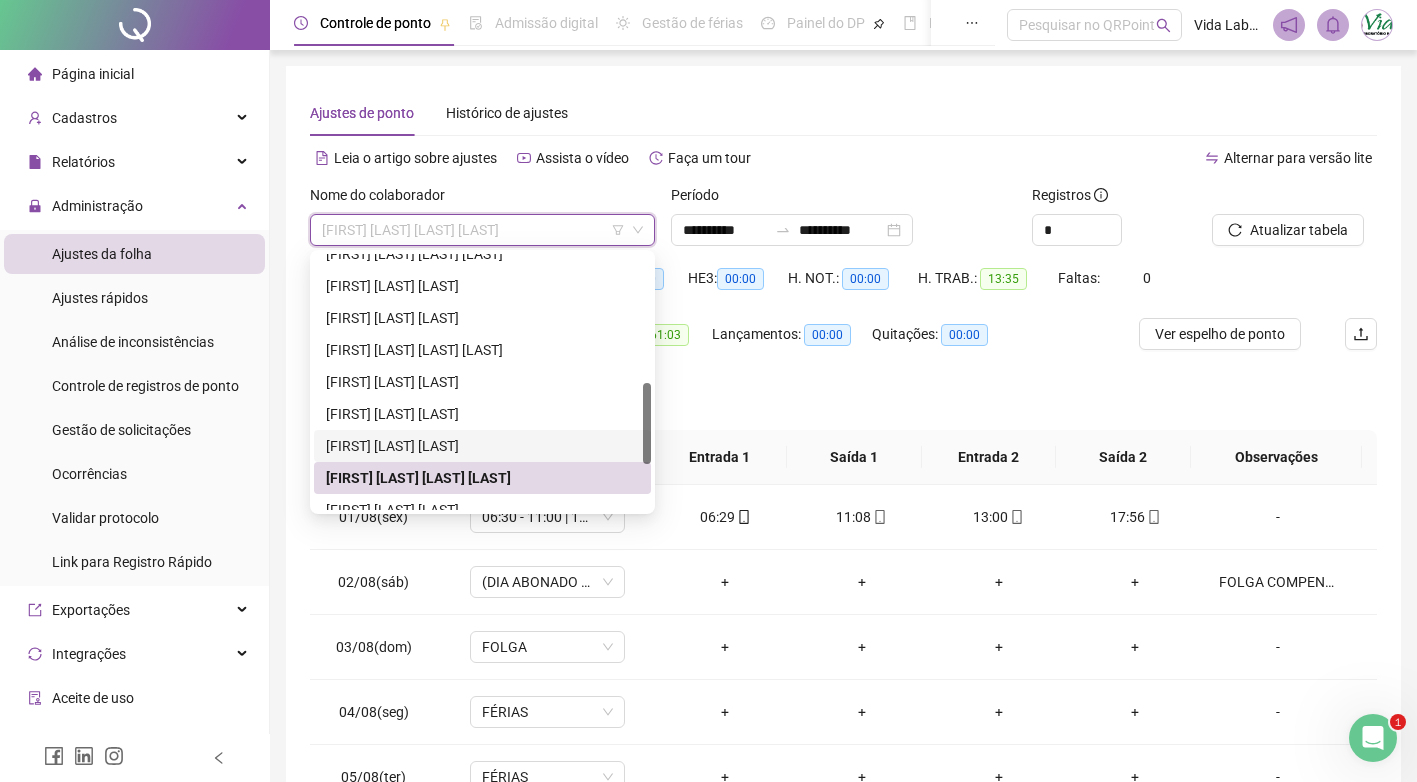 scroll, scrollTop: 544, scrollLeft: 0, axis: vertical 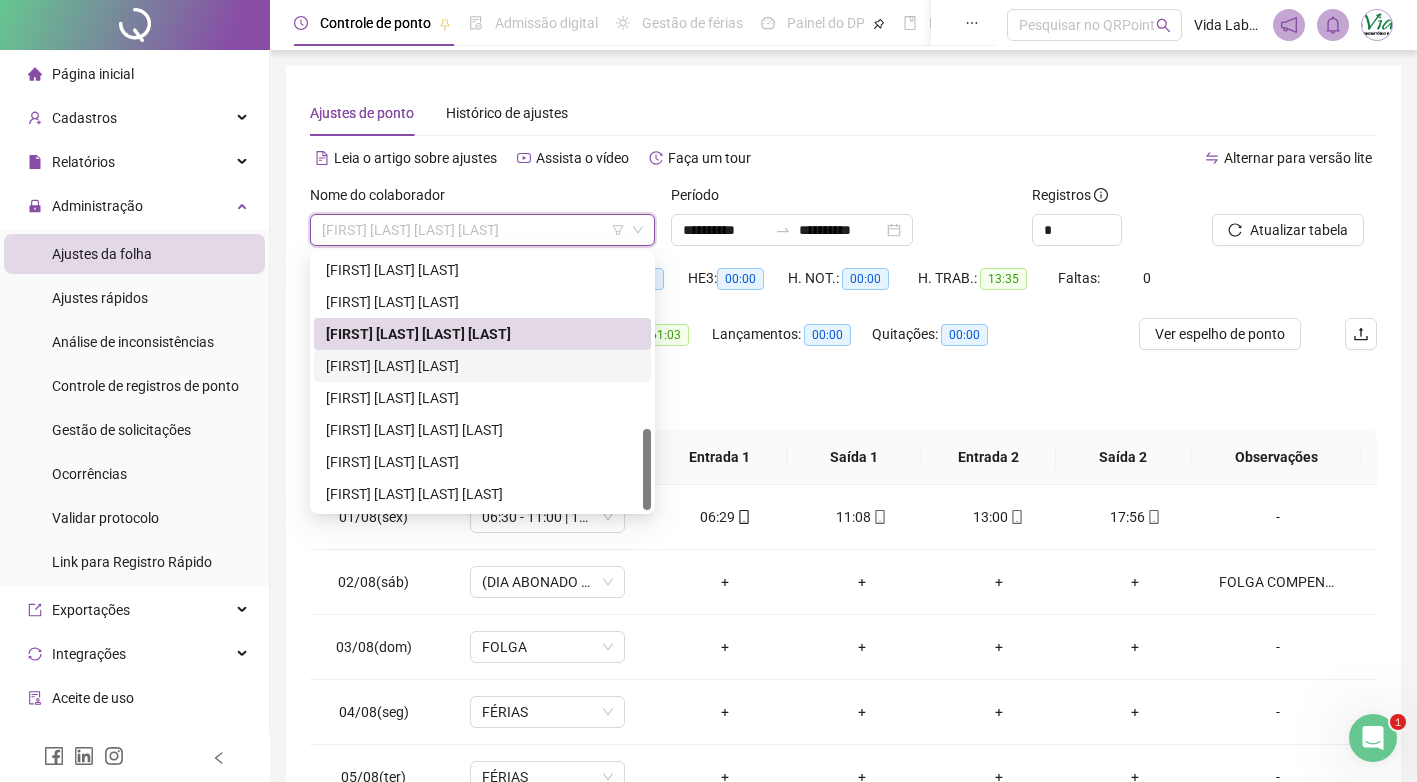 click on "[FIRST] [LAST] [LAST]" at bounding box center [482, 366] 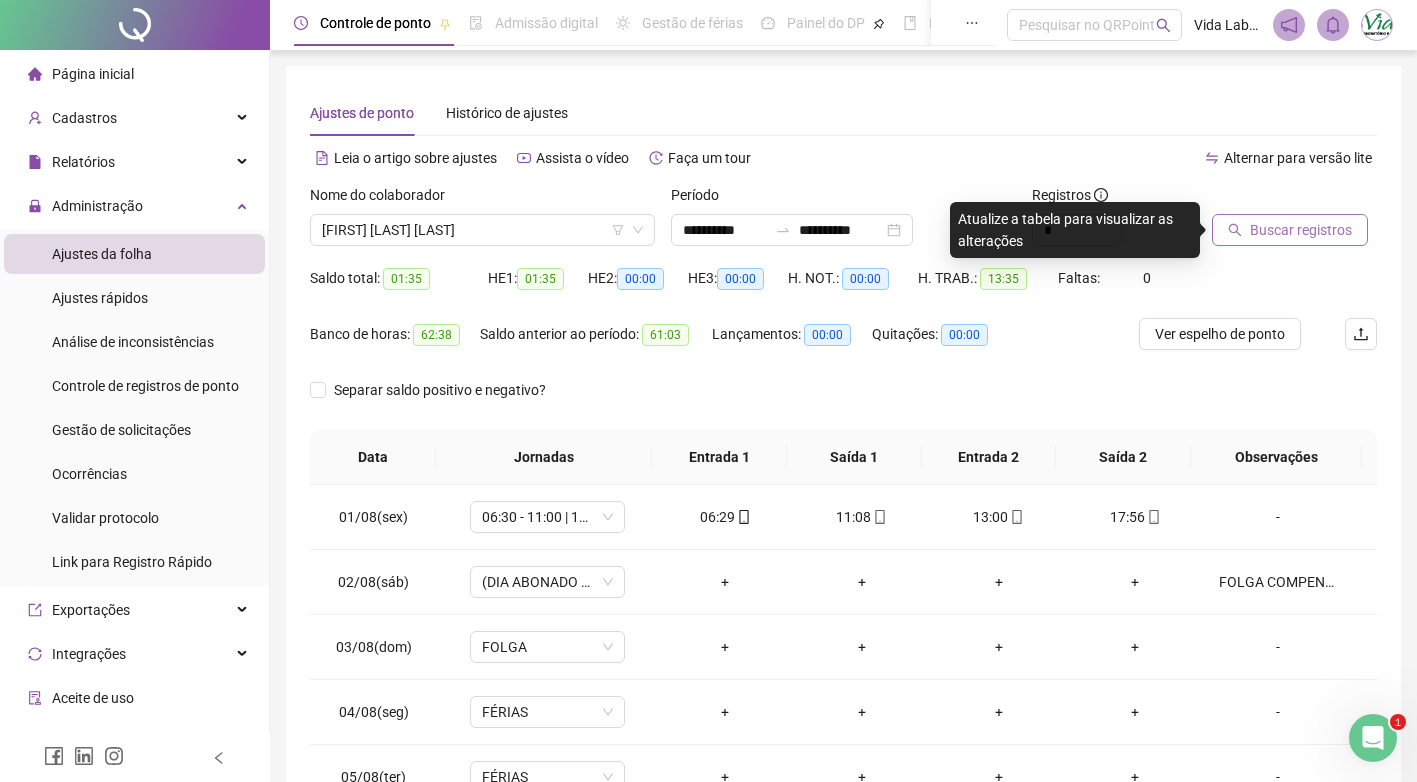 click on "Buscar registros" at bounding box center [1301, 230] 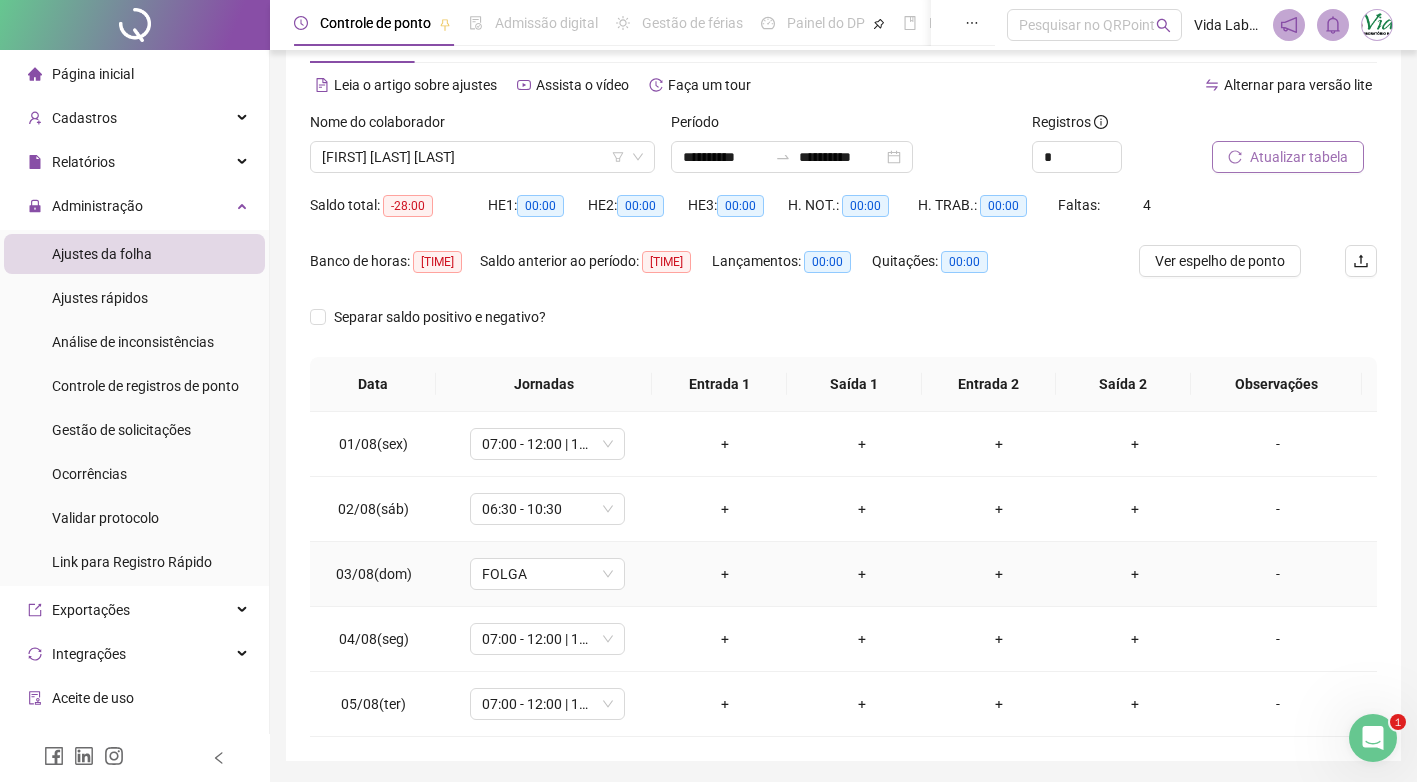 scroll, scrollTop: 0, scrollLeft: 0, axis: both 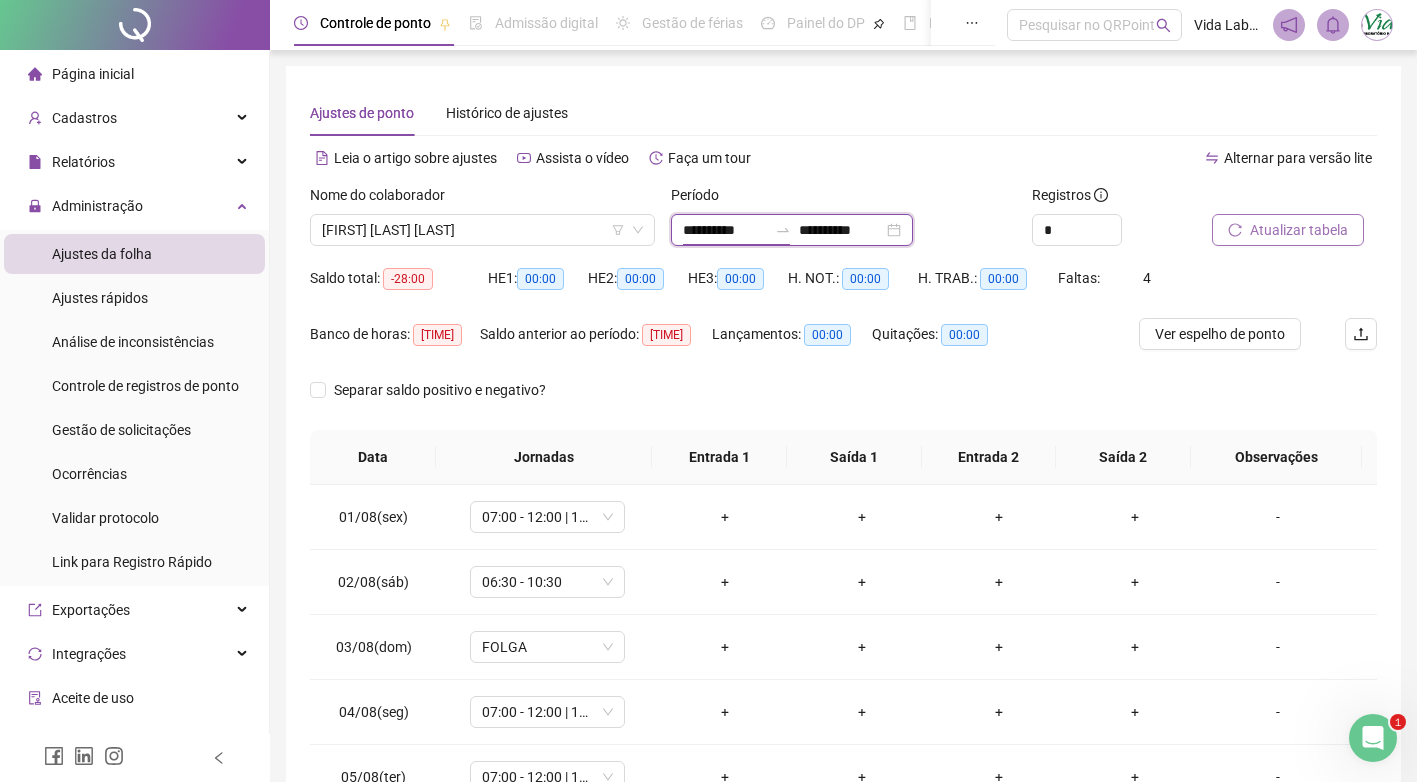 click on "**********" at bounding box center (725, 230) 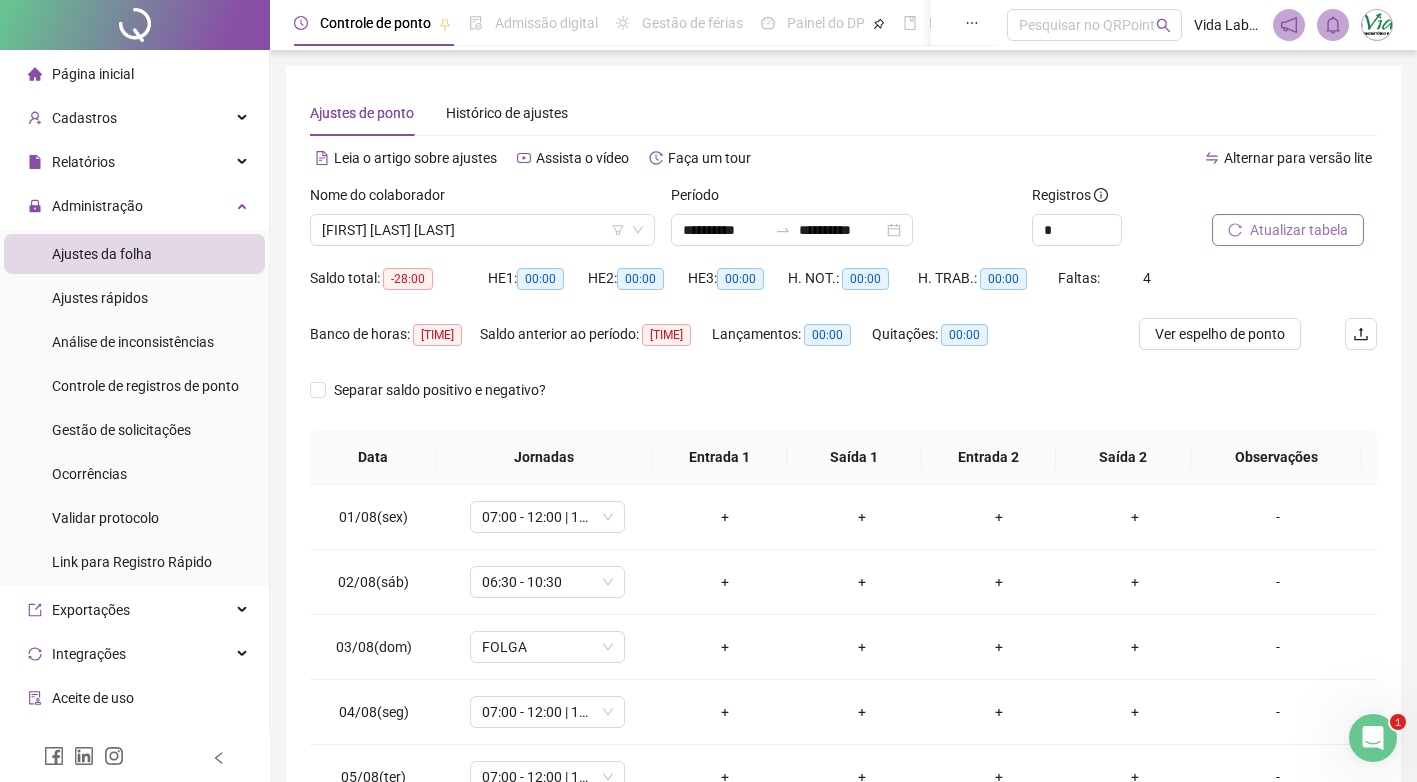 click on "Leia o artigo sobre ajustes Assista o vídeo Faça um tour" at bounding box center [577, 168] 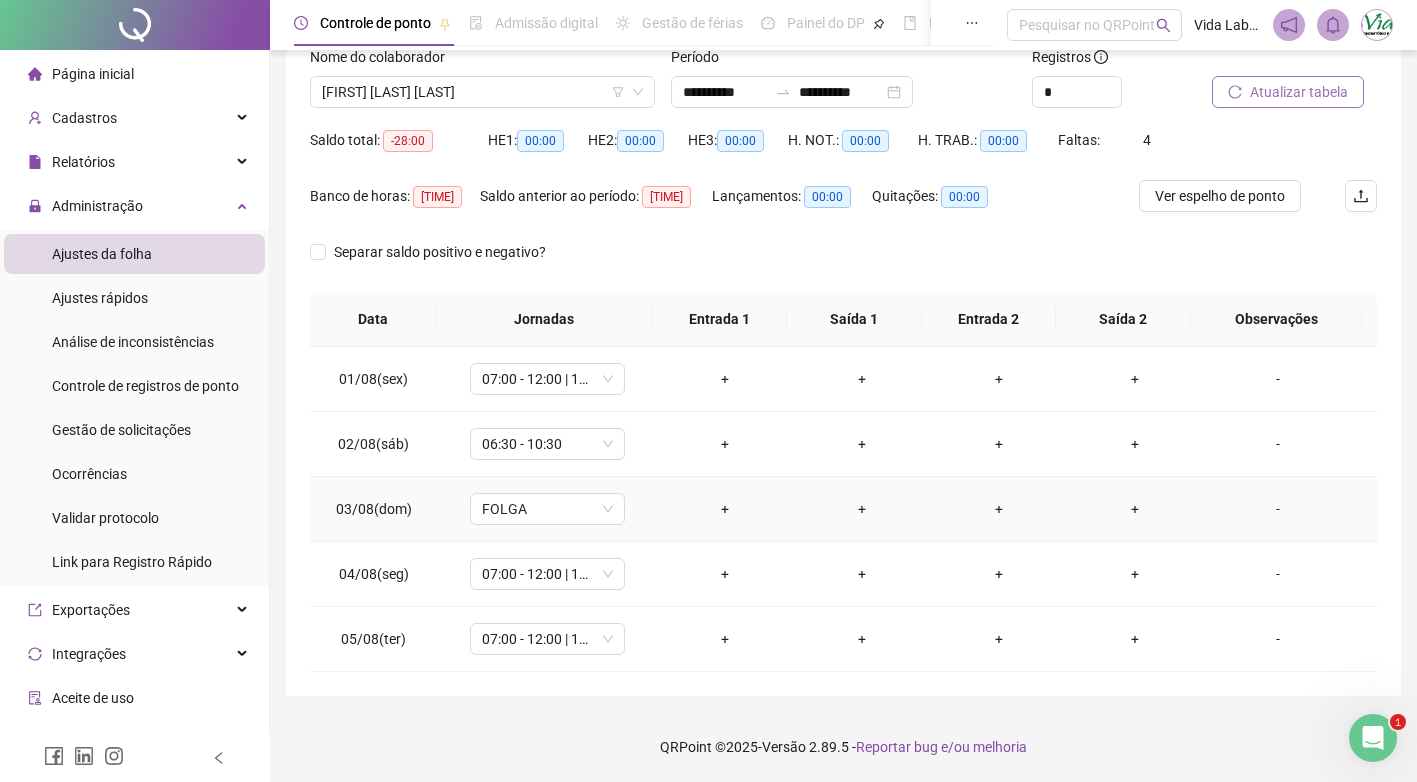 scroll, scrollTop: 0, scrollLeft: 0, axis: both 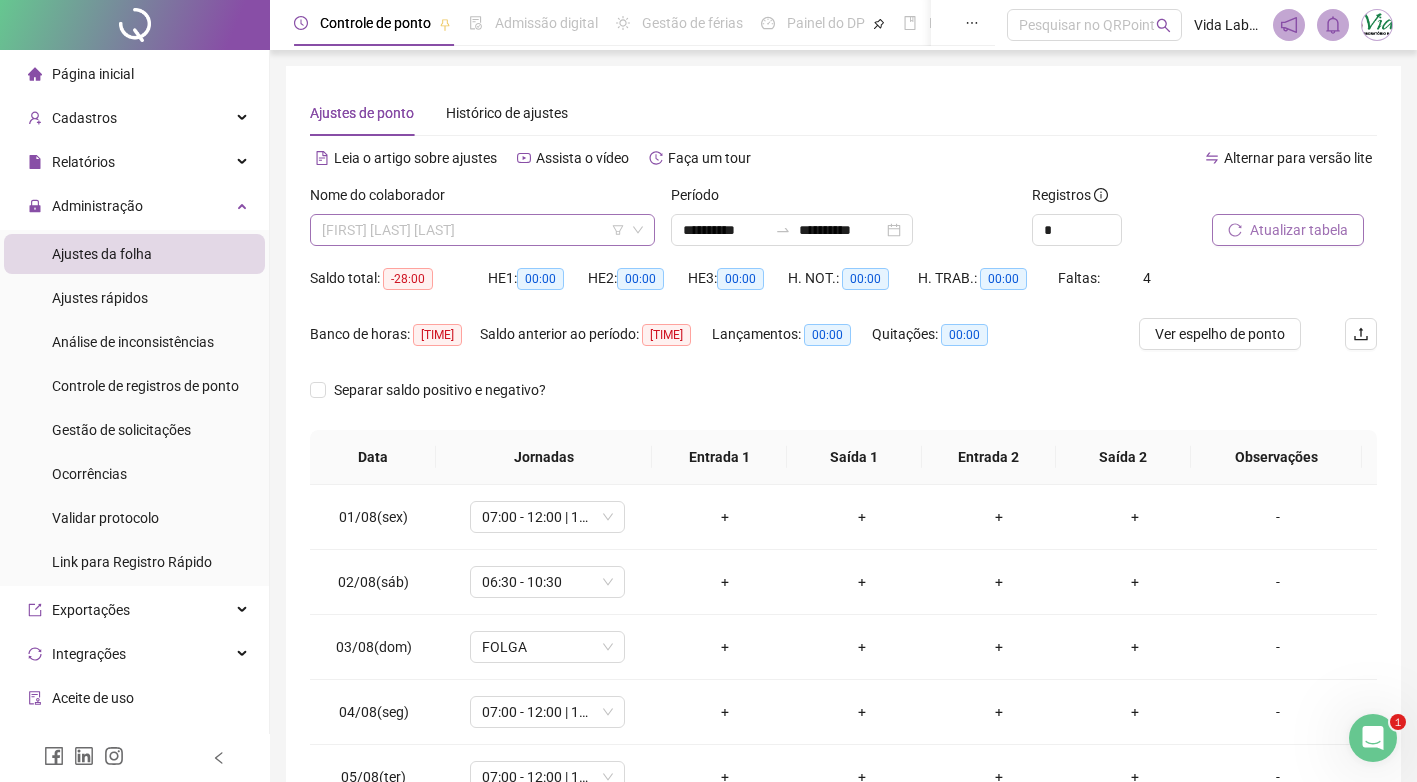 click on "[FIRST] [LAST] [LAST]" at bounding box center (482, 230) 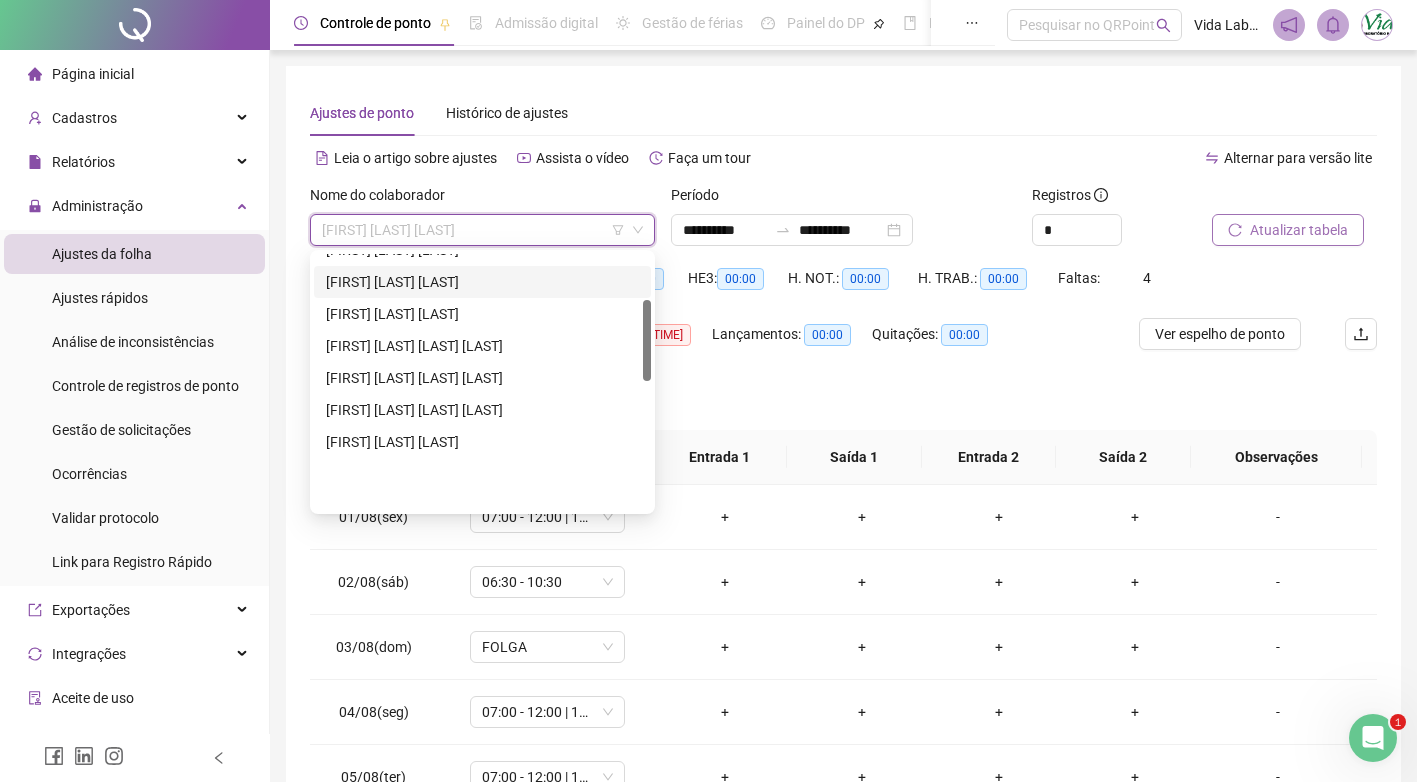 scroll, scrollTop: 0, scrollLeft: 0, axis: both 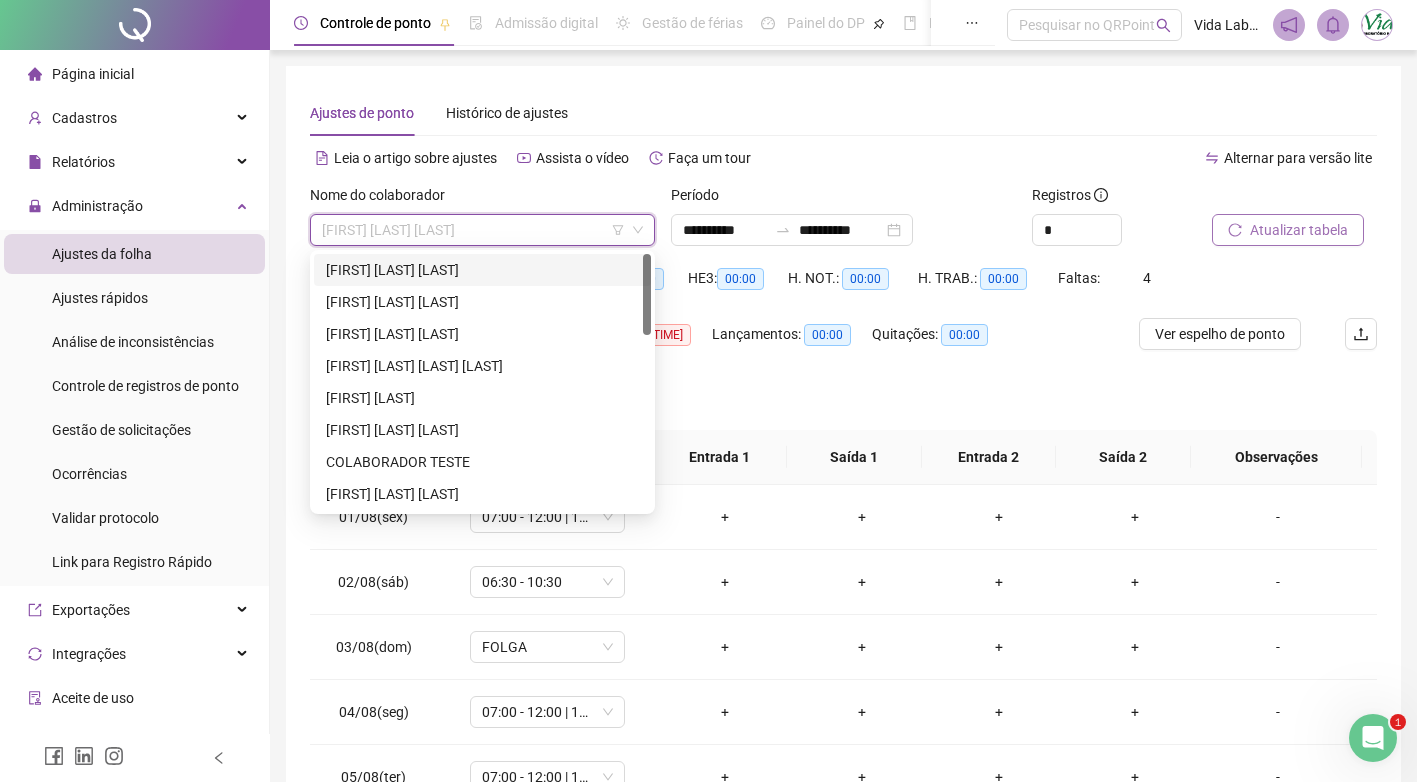 click on "[FIRST] [LAST] [LAST]" at bounding box center [482, 270] 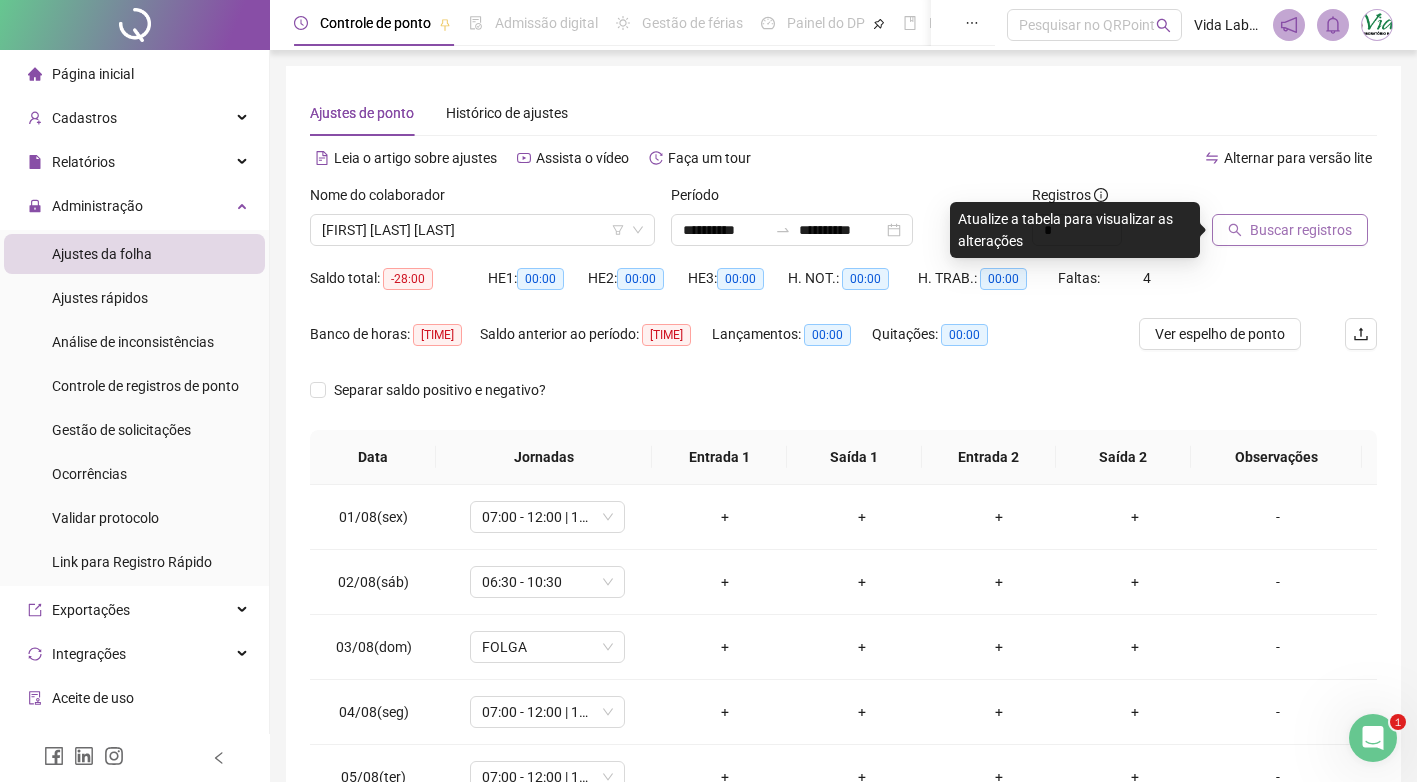 click on "Buscar registros" at bounding box center [1301, 230] 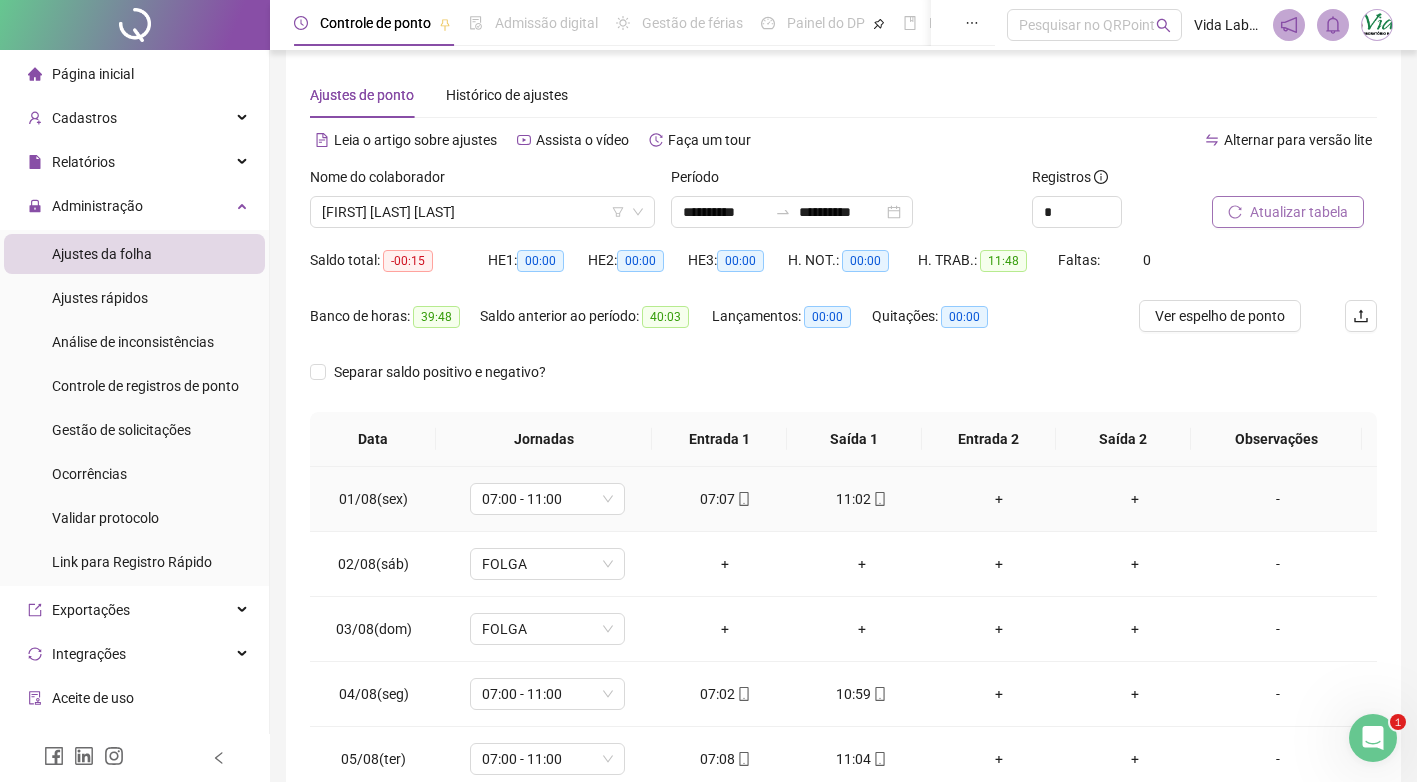scroll, scrollTop: 0, scrollLeft: 0, axis: both 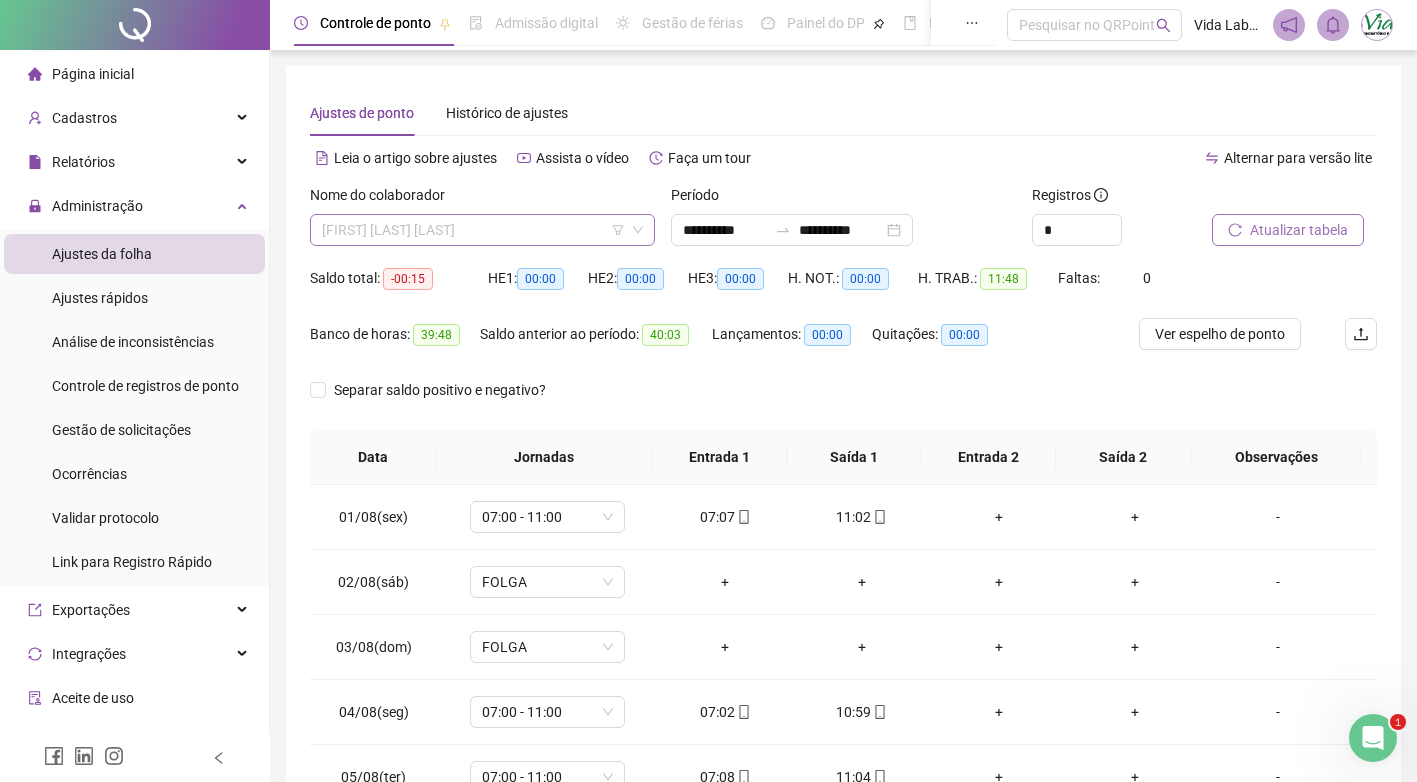 click on "[FIRST] [LAST] [LAST]" at bounding box center [482, 230] 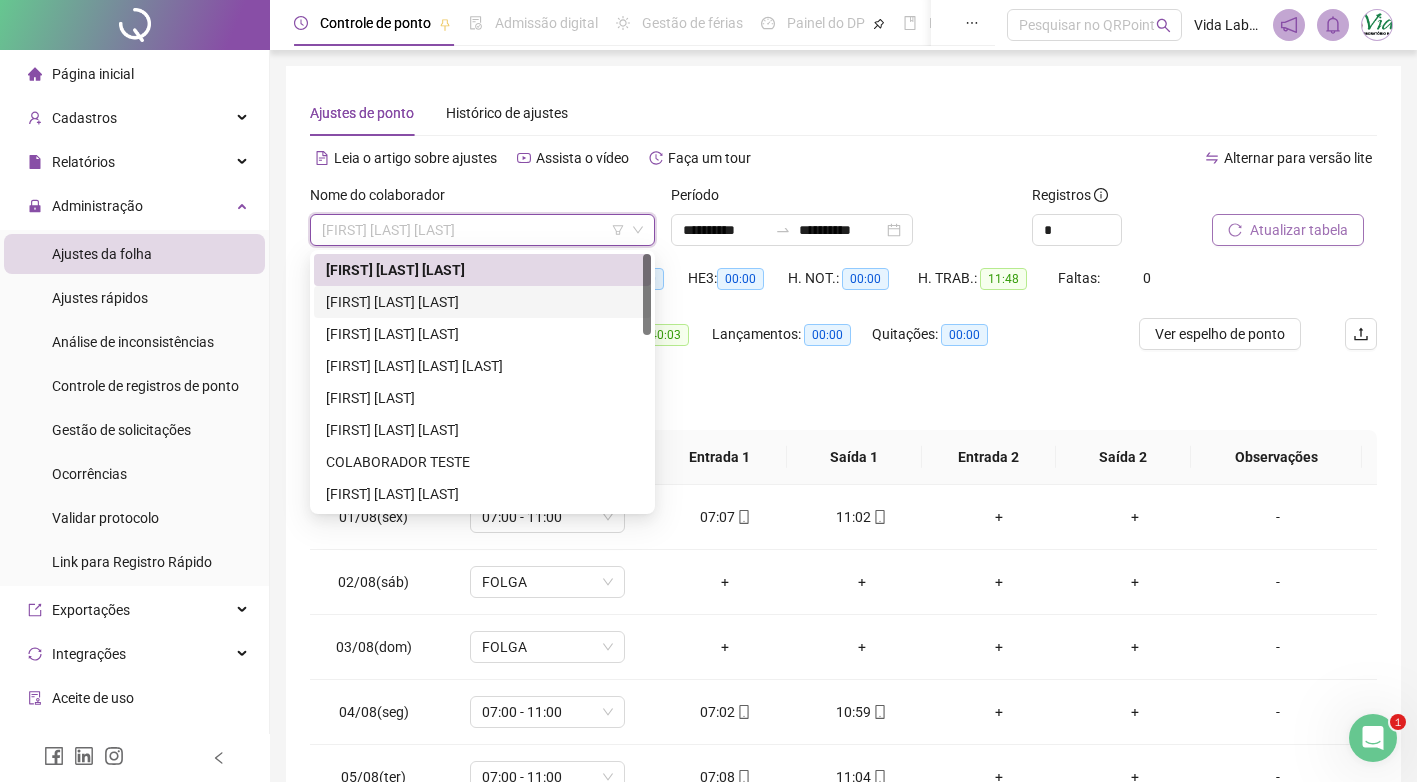 click on "[FIRST] [LAST] [LAST]" at bounding box center [482, 302] 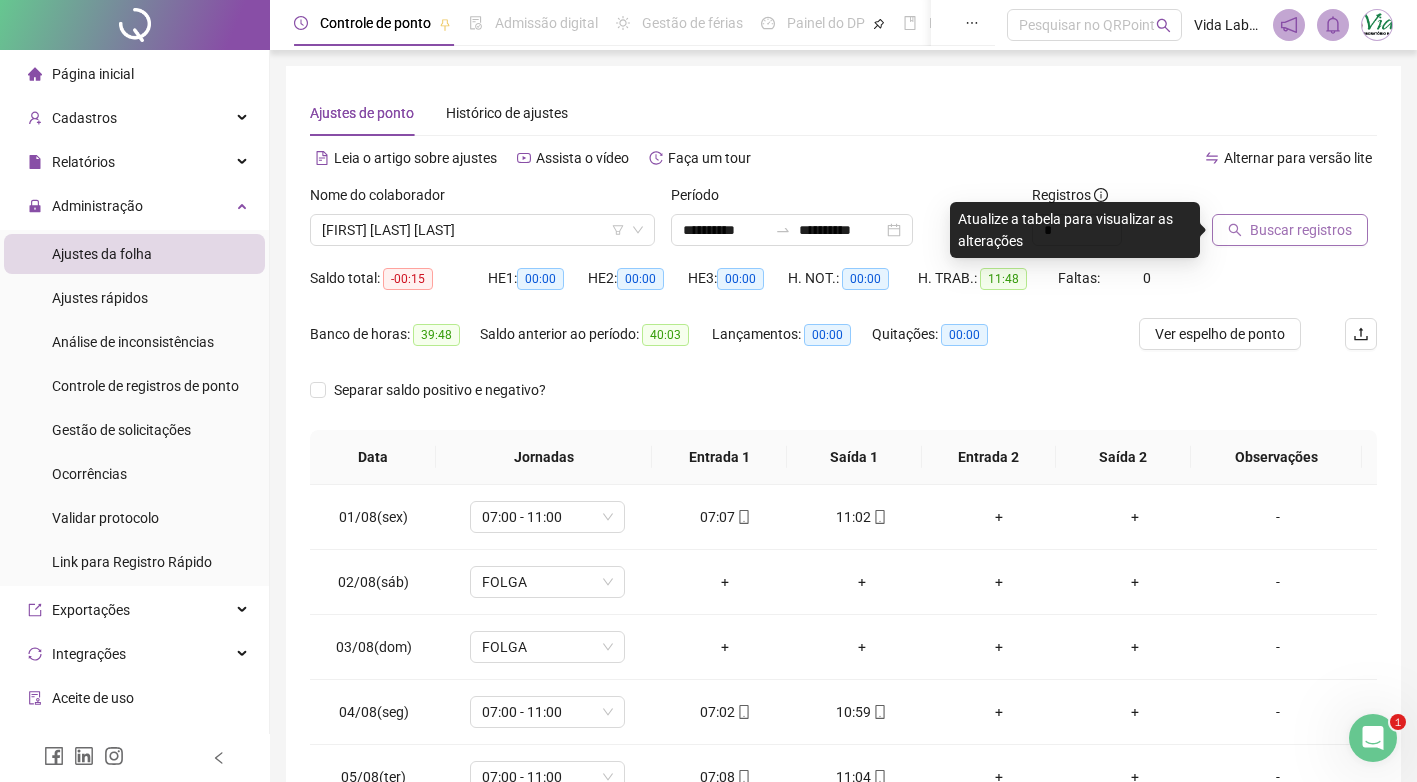 click on "Buscar registros" at bounding box center [1301, 230] 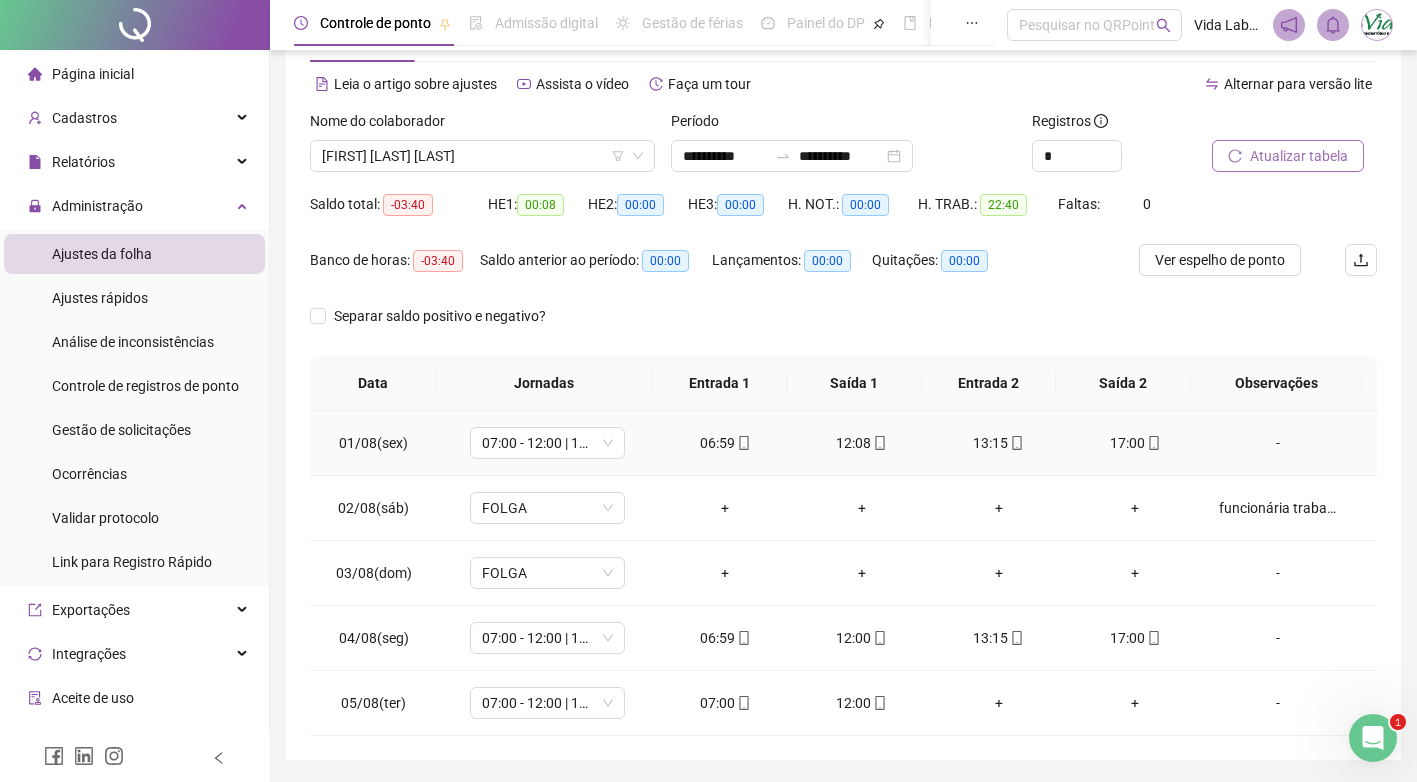 scroll, scrollTop: 38, scrollLeft: 0, axis: vertical 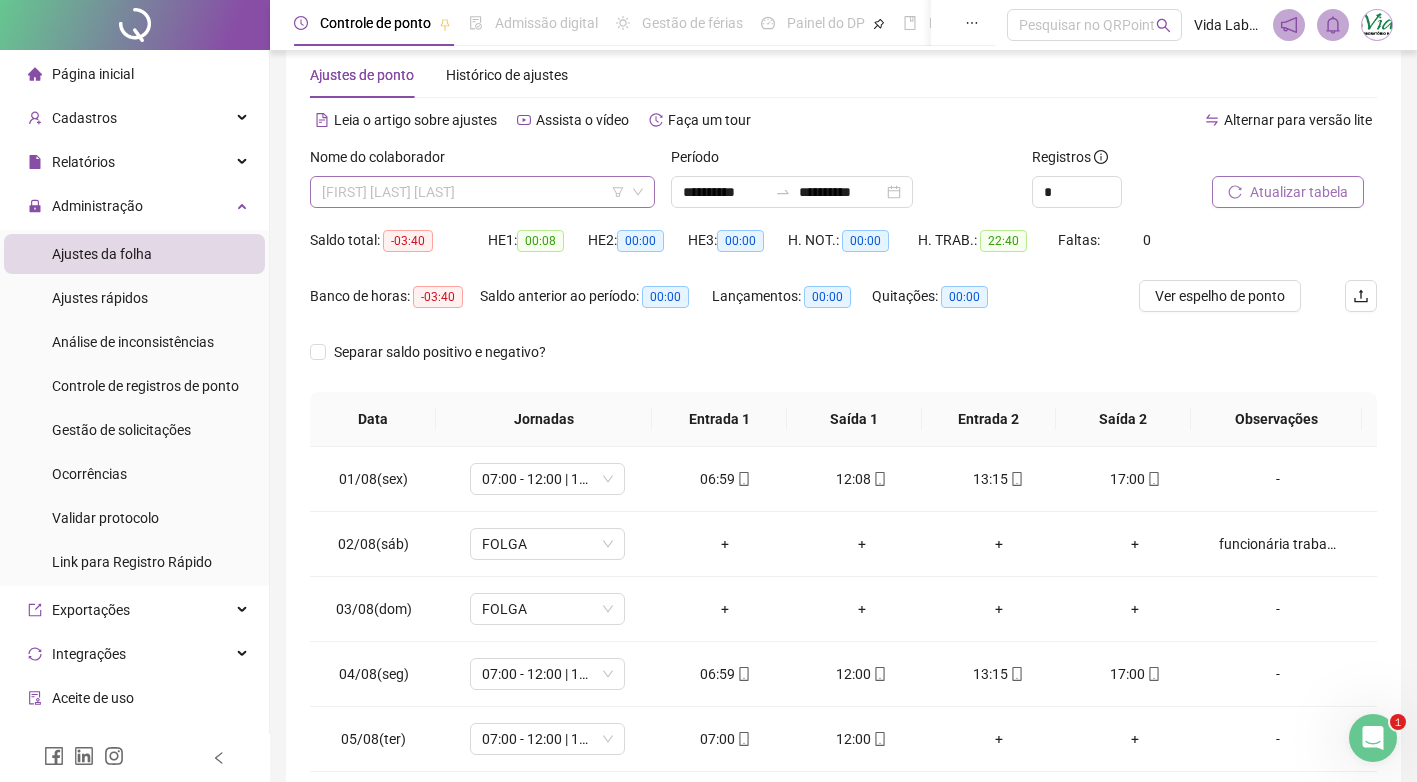 click on "[FIRST] [LAST] [LAST]" at bounding box center (482, 192) 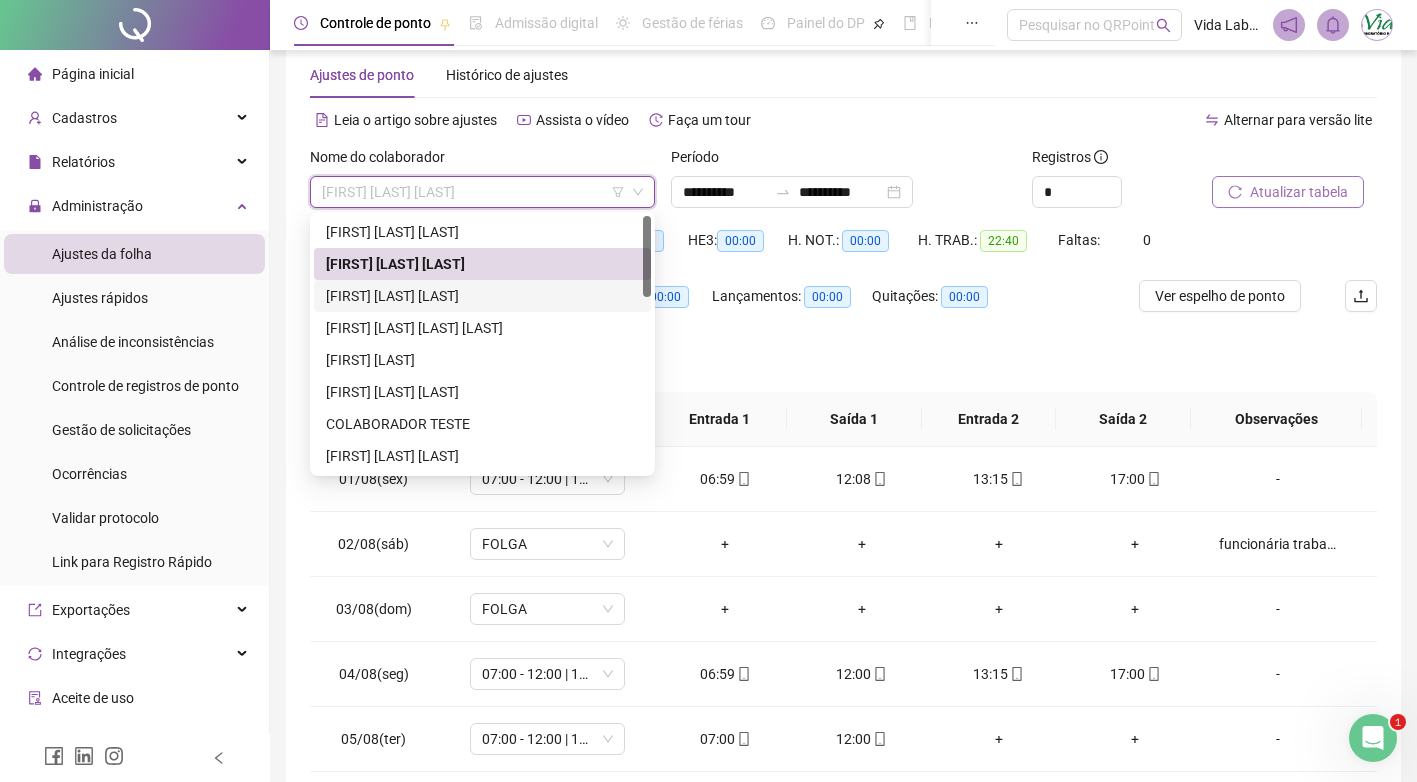 click on "[FIRST] [LAST] [LAST]" at bounding box center (482, 296) 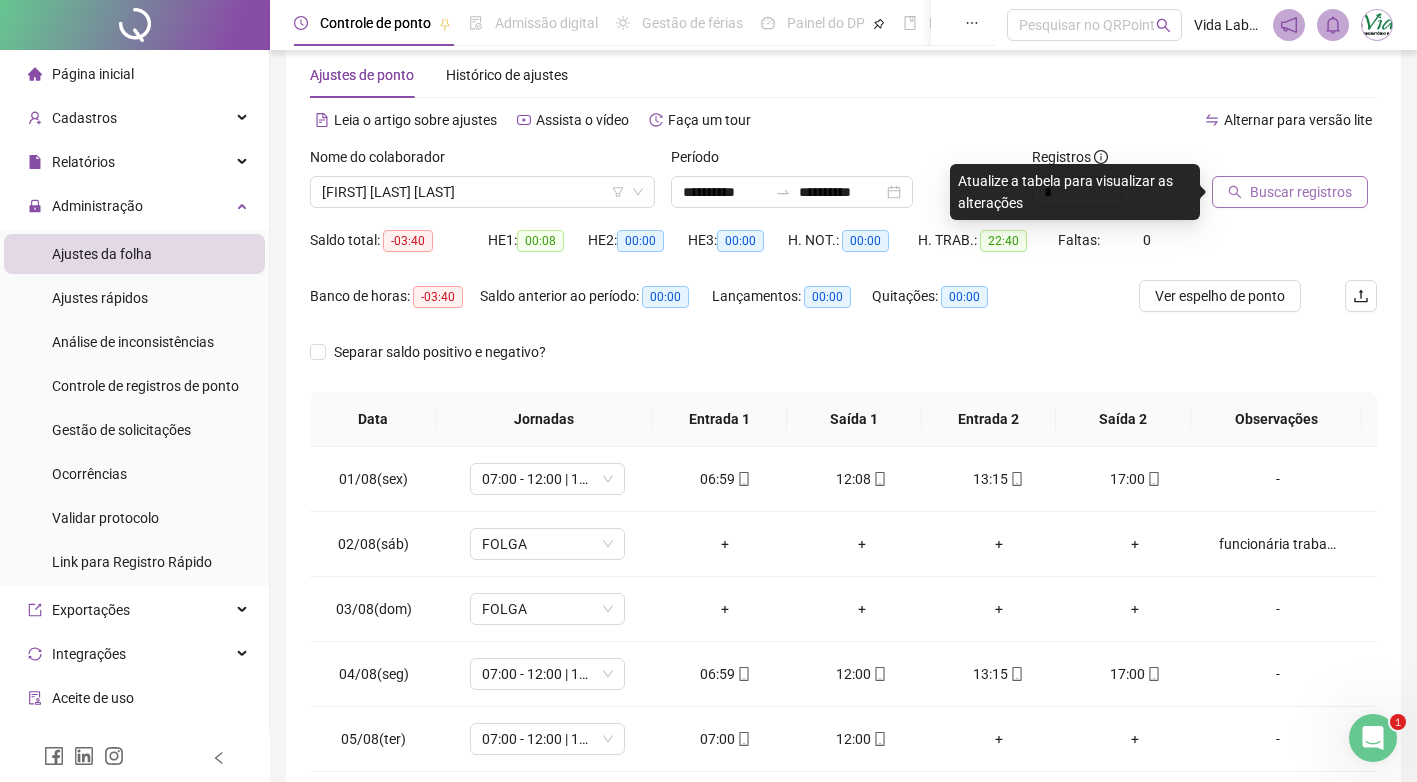click on "Buscar registros" at bounding box center [1301, 192] 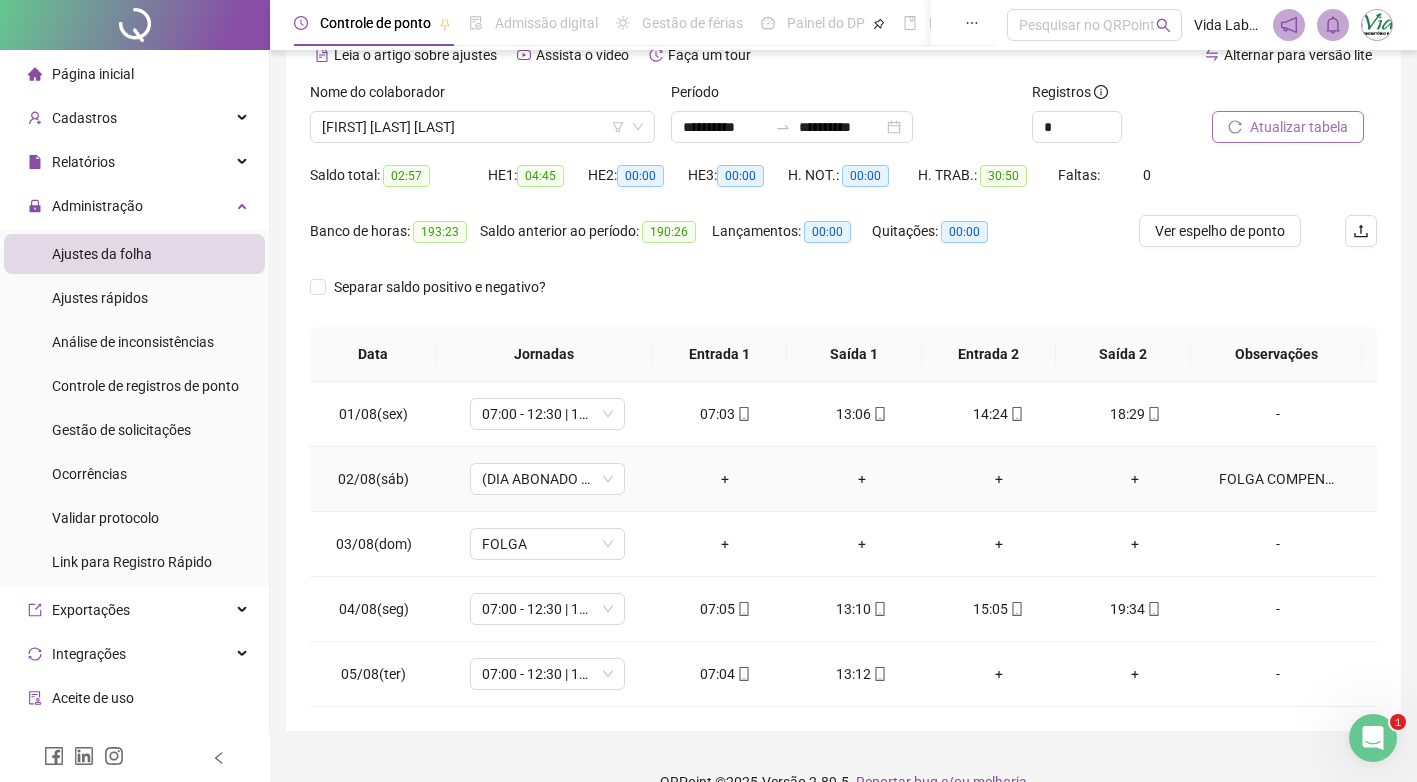 scroll, scrollTop: 0, scrollLeft: 0, axis: both 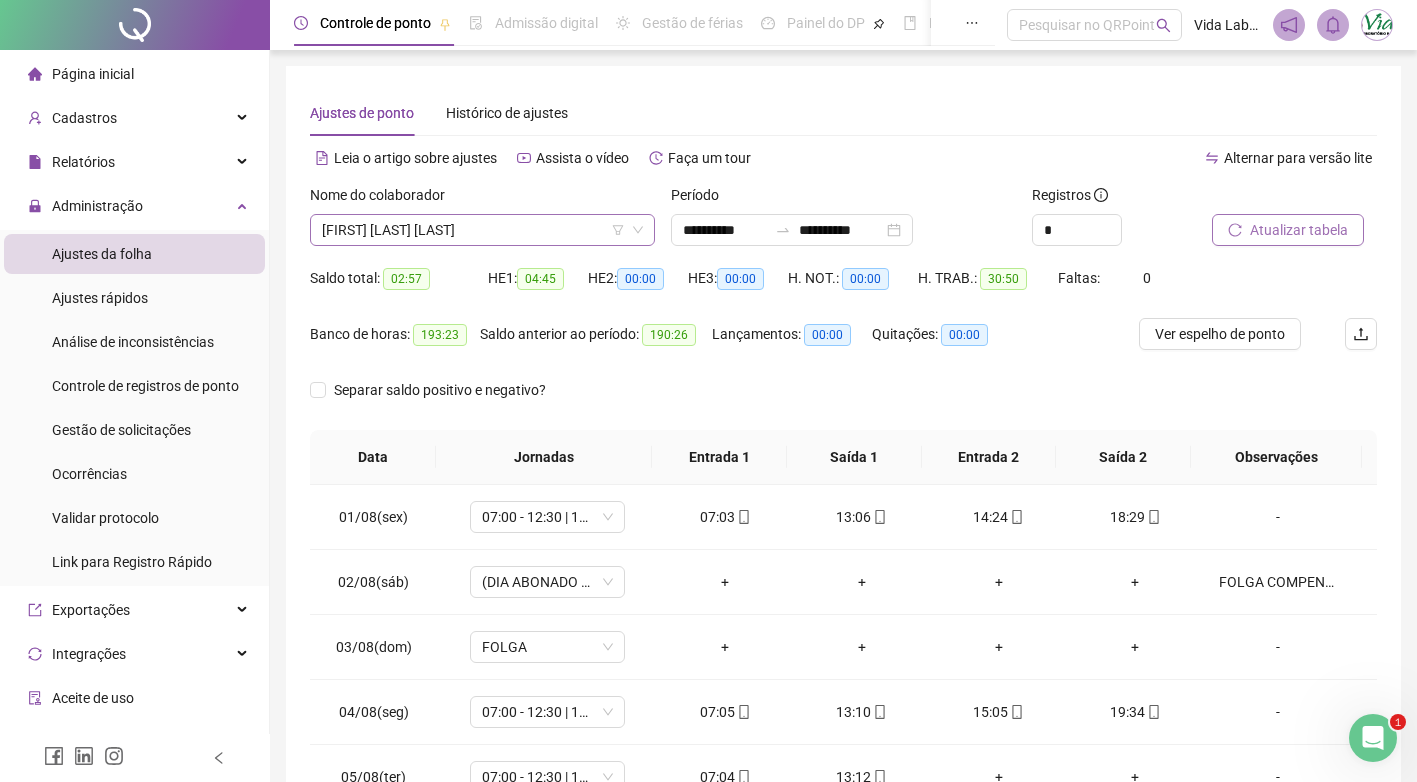 click on "[FIRST] [LAST] [LAST]" at bounding box center (482, 230) 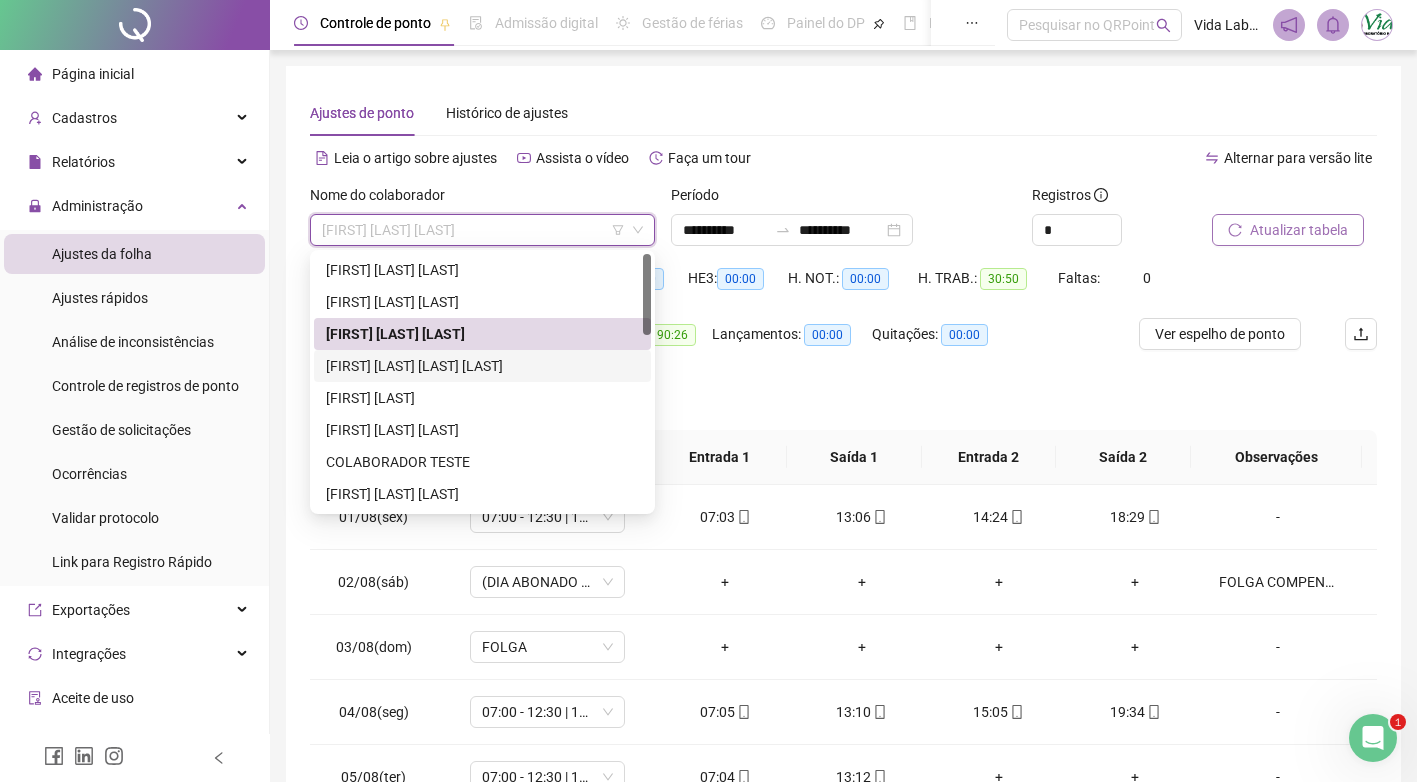click on "[FIRST] [LAST] [LAST] [LAST]" at bounding box center (482, 366) 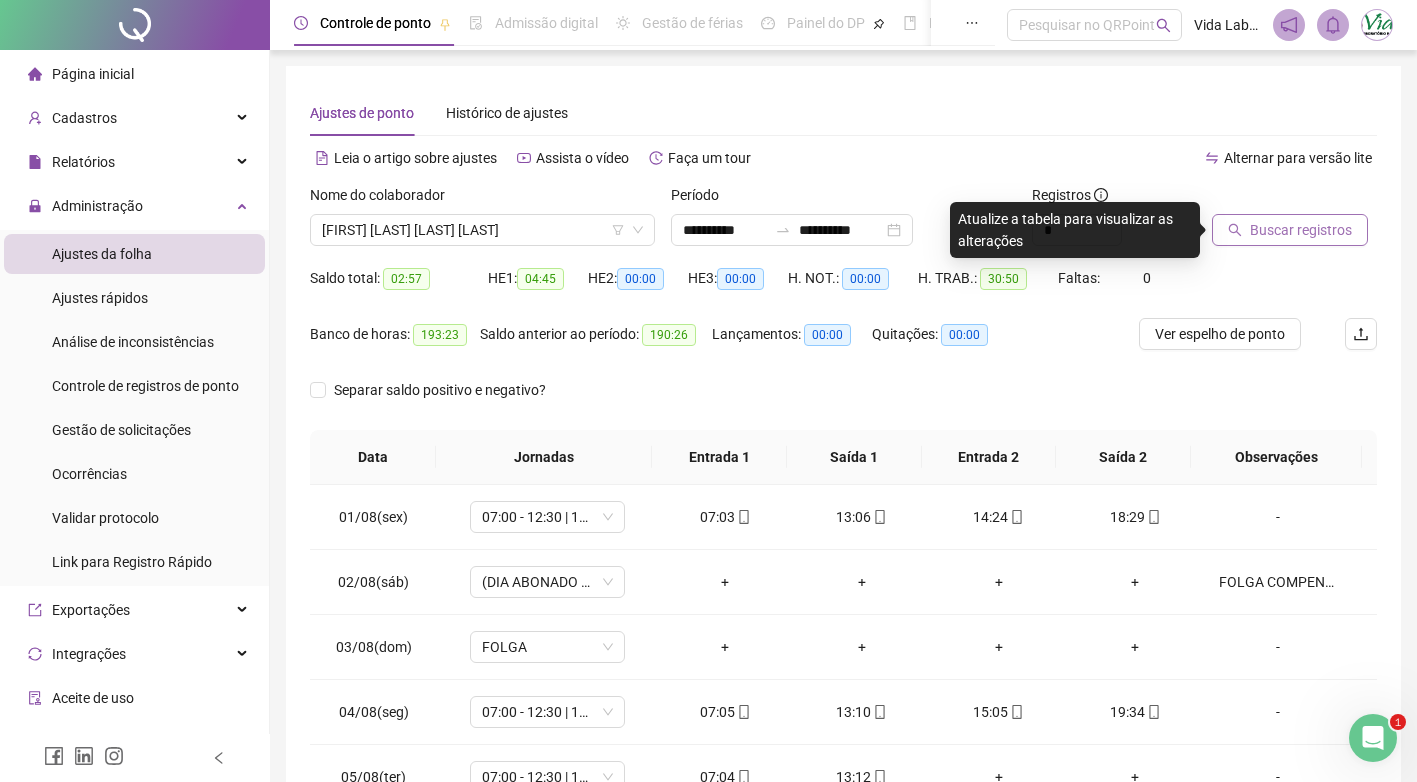 click on "Buscar registros" at bounding box center [1290, 230] 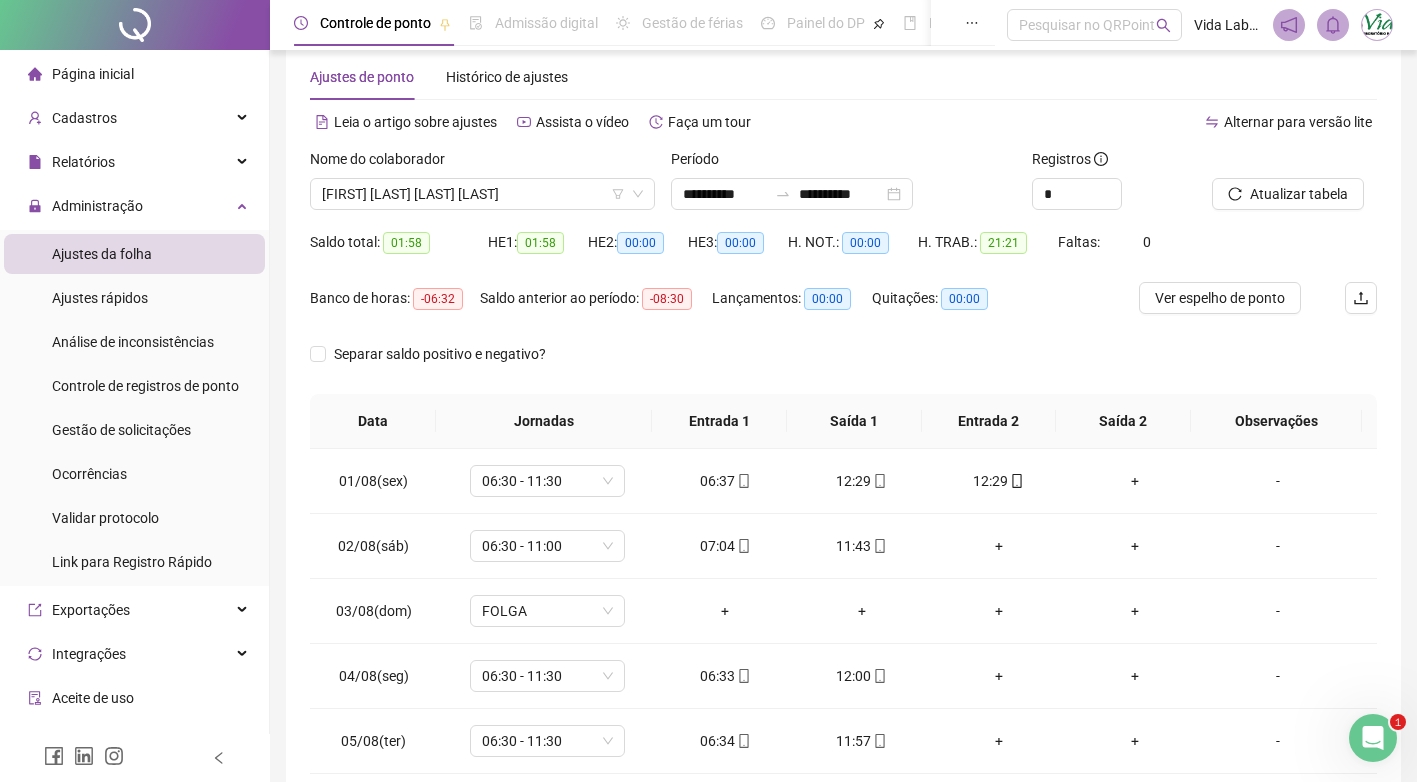 scroll, scrollTop: 0, scrollLeft: 0, axis: both 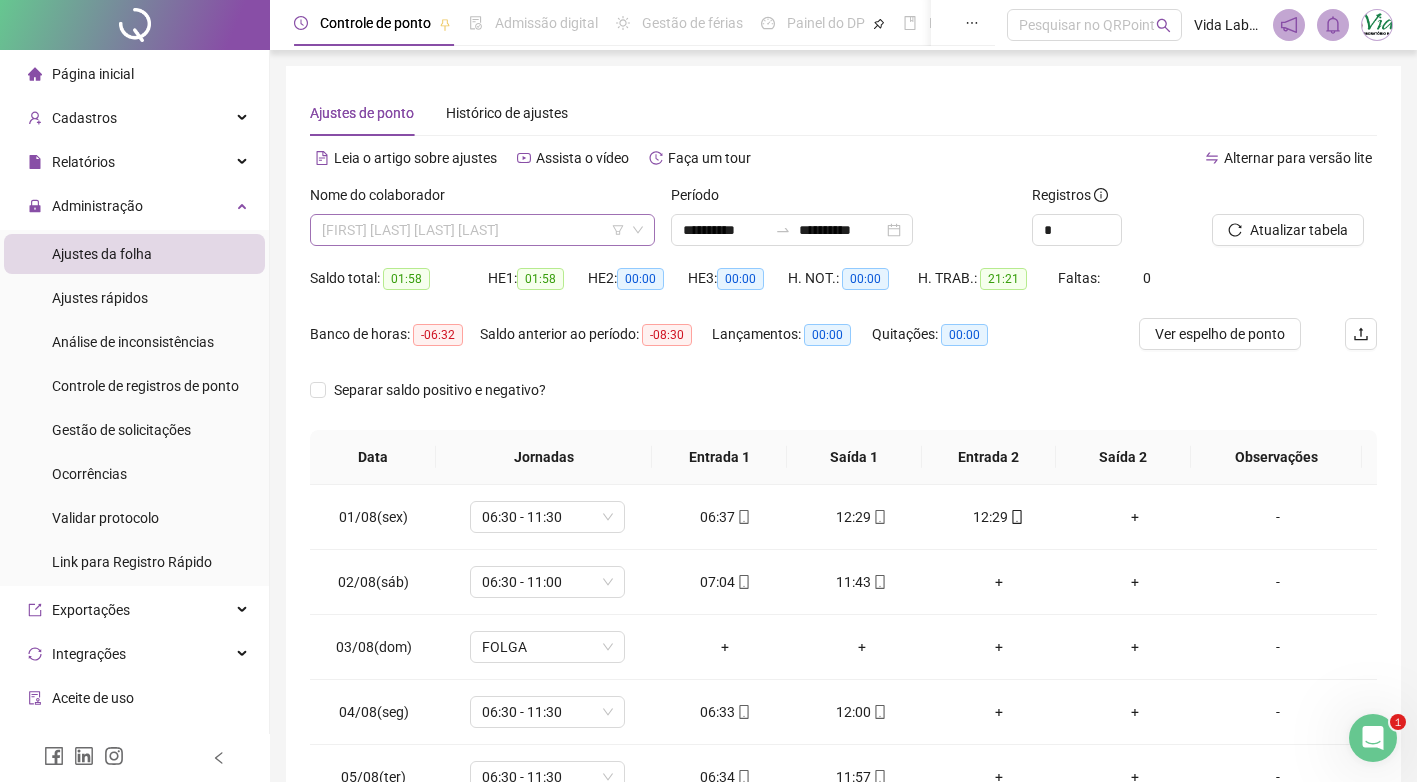 click on "[FIRST] [LAST] [LAST] [LAST]" at bounding box center [482, 230] 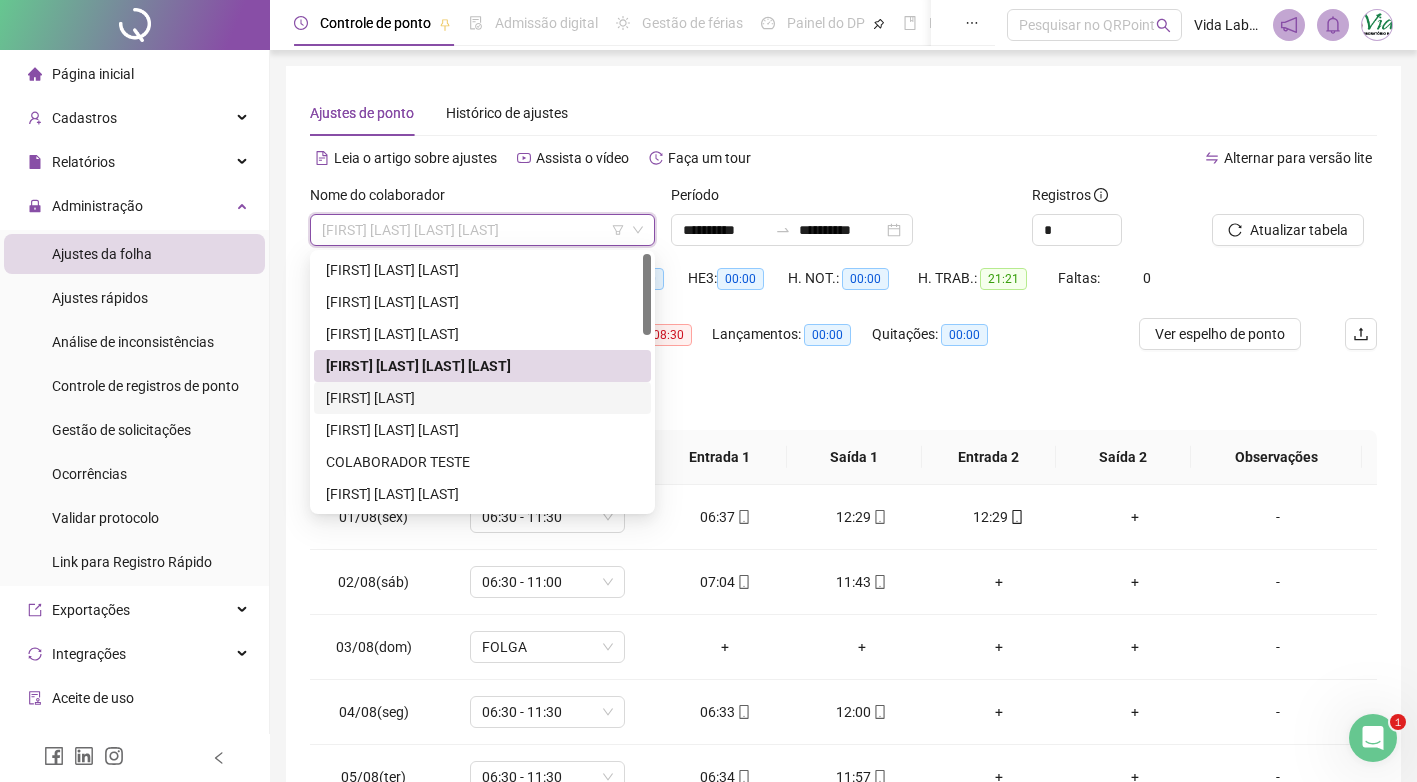 click on "[FIRST] [LAST]" at bounding box center [482, 398] 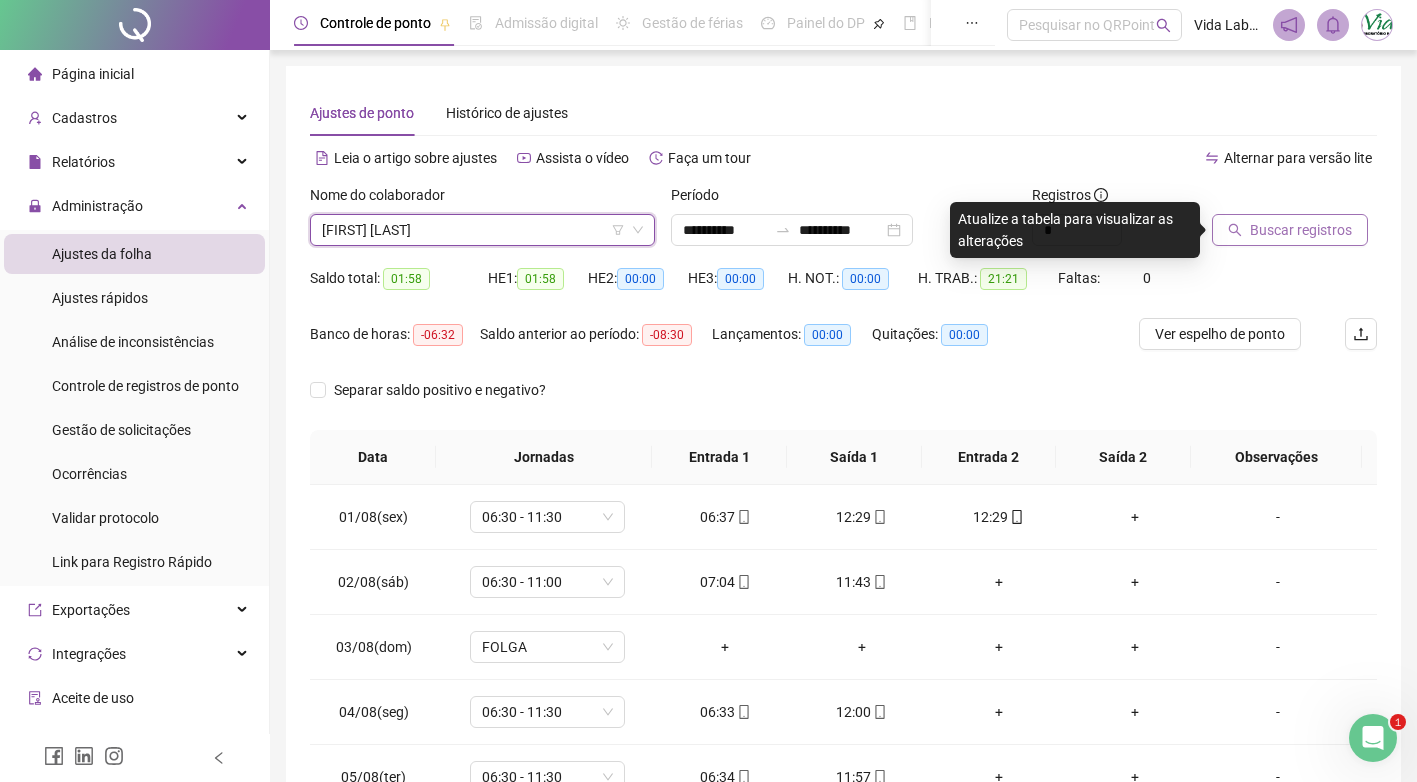 click on "Buscar registros" at bounding box center (1301, 230) 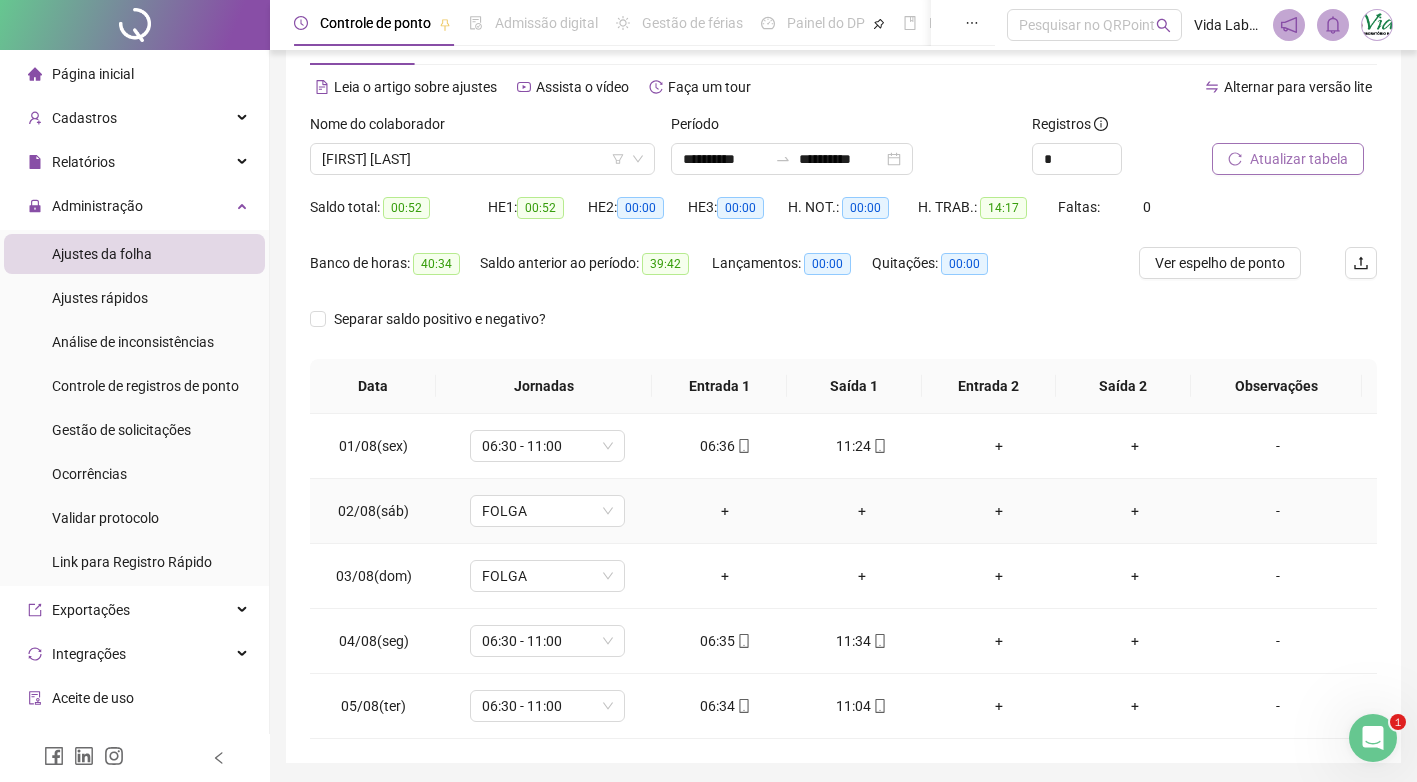 scroll, scrollTop: 0, scrollLeft: 0, axis: both 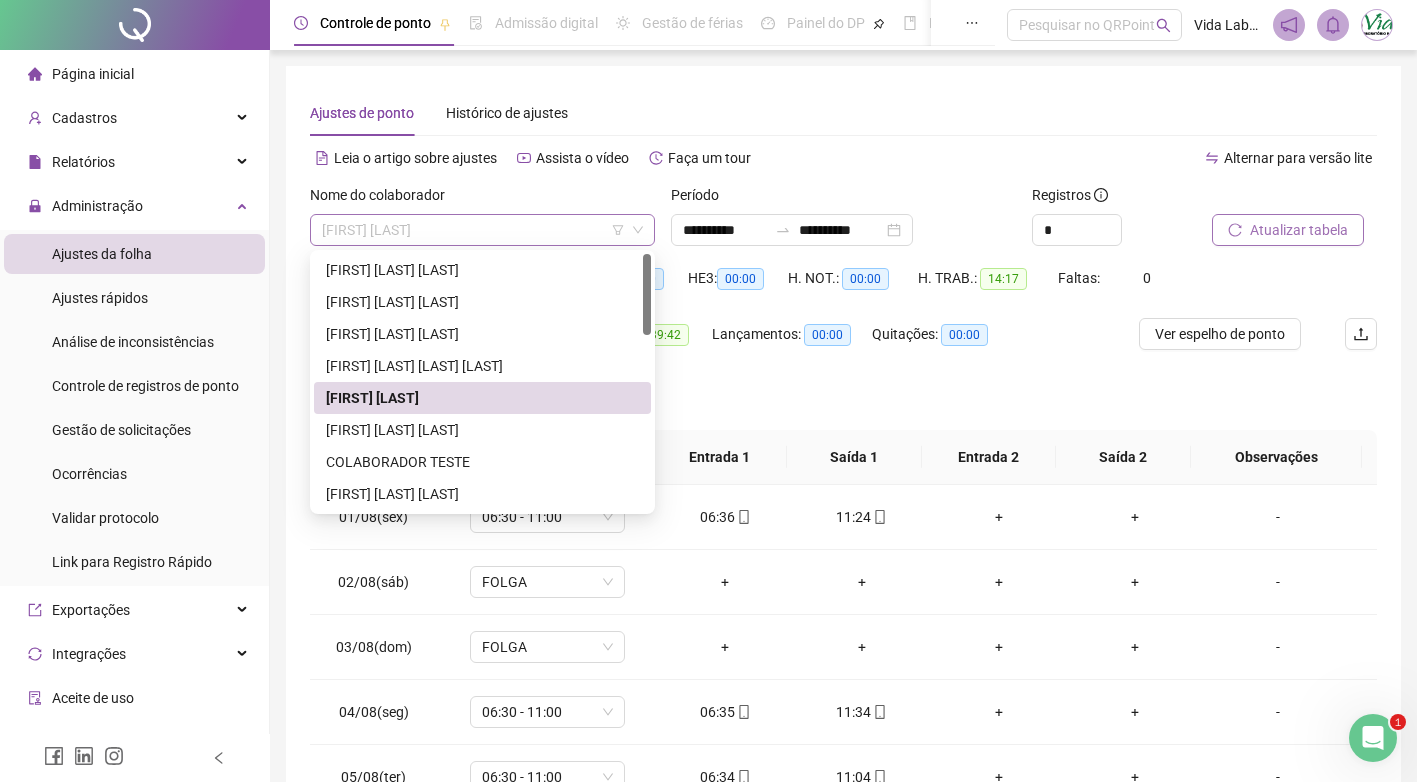 click on "[FIRST] [LAST]" at bounding box center (482, 230) 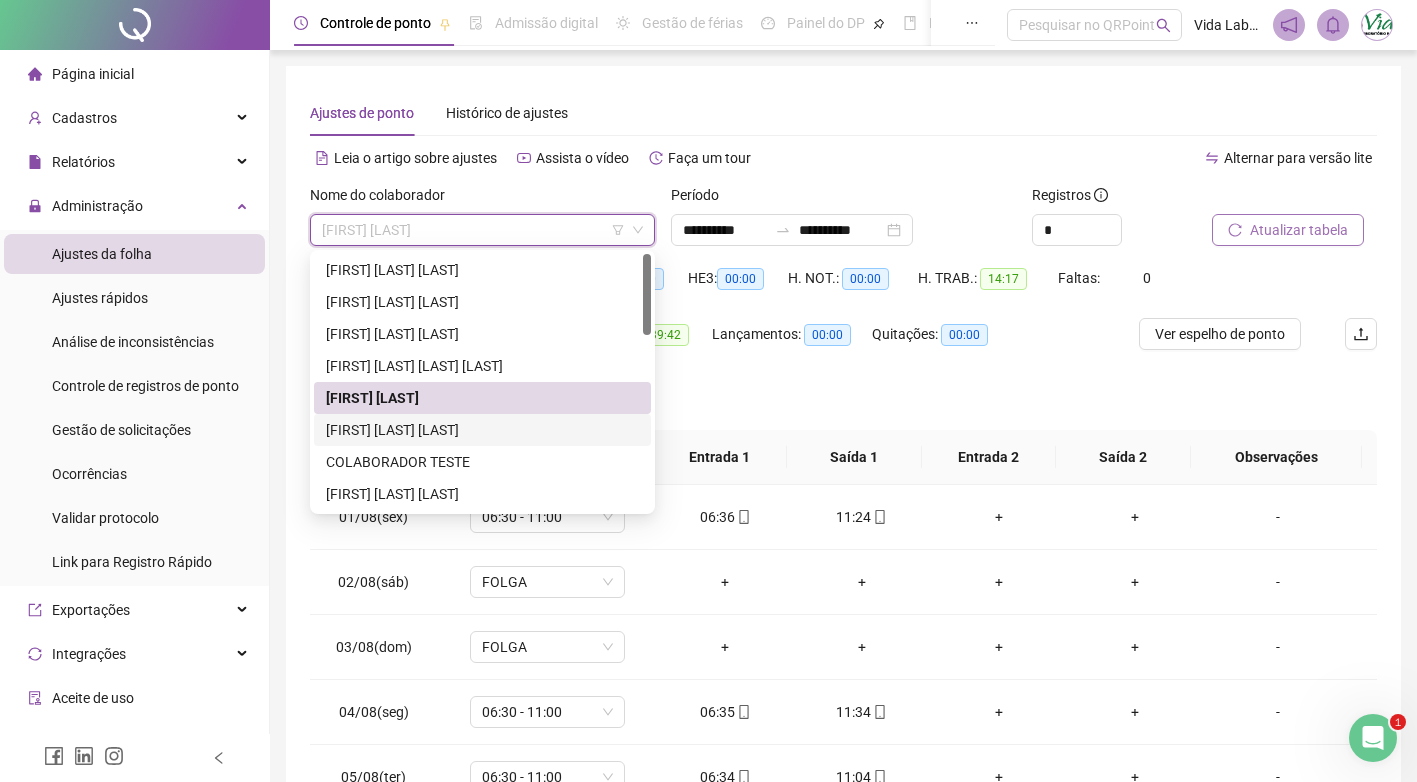 click on "[FIRST] [LAST] [LAST]" at bounding box center [482, 430] 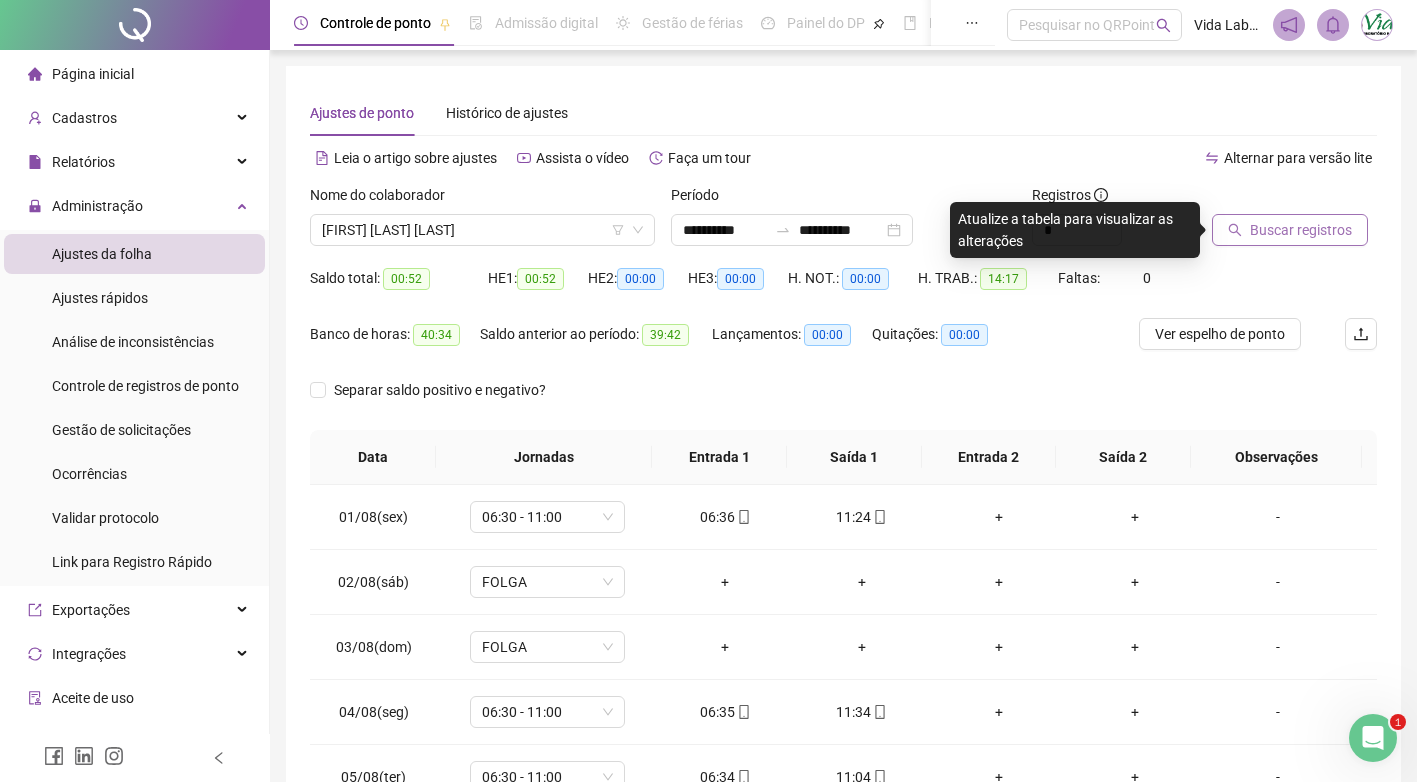 click on "Buscar registros" at bounding box center (1301, 230) 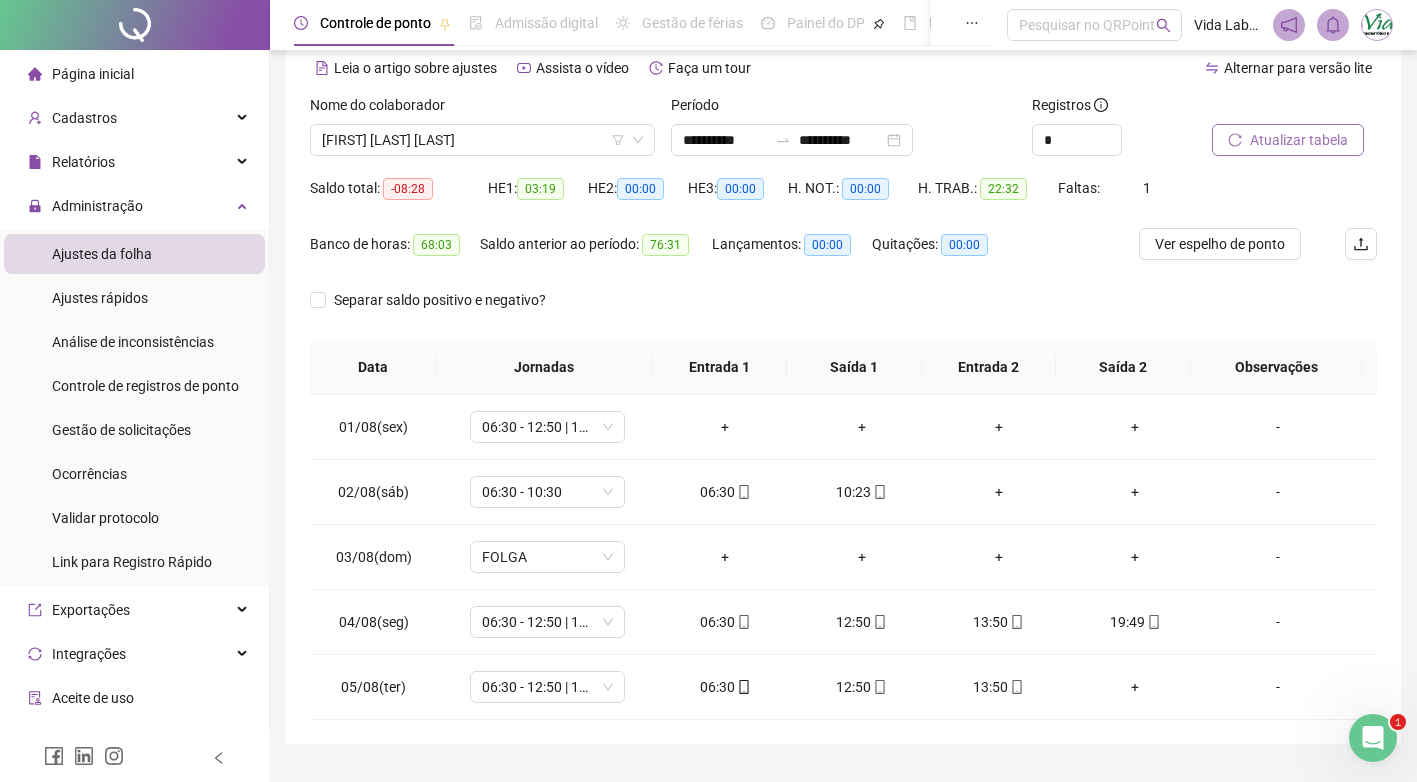 scroll, scrollTop: 138, scrollLeft: 0, axis: vertical 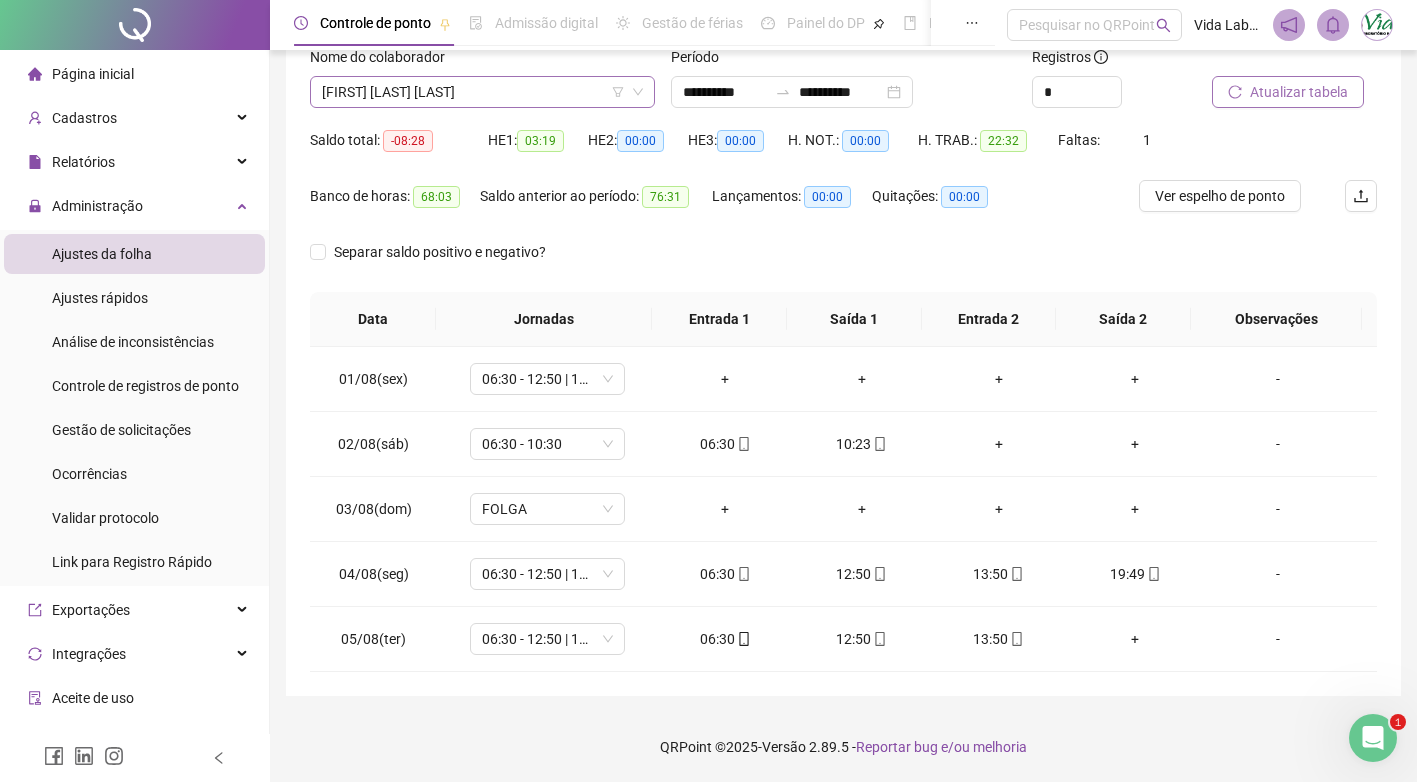 click on "[FIRST] [LAST] [LAST]" at bounding box center (482, 92) 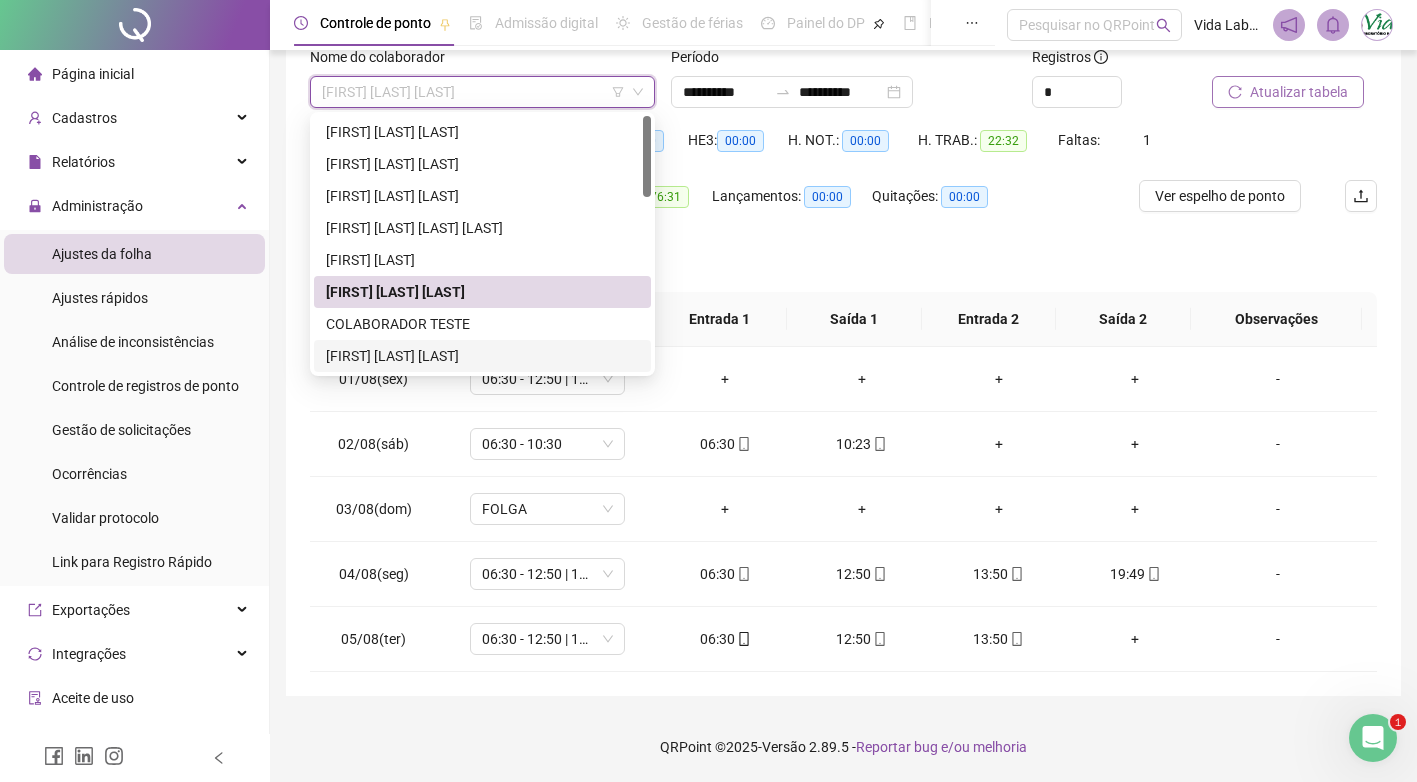 click on "[FIRST] [LAST] [LAST]" at bounding box center (482, 356) 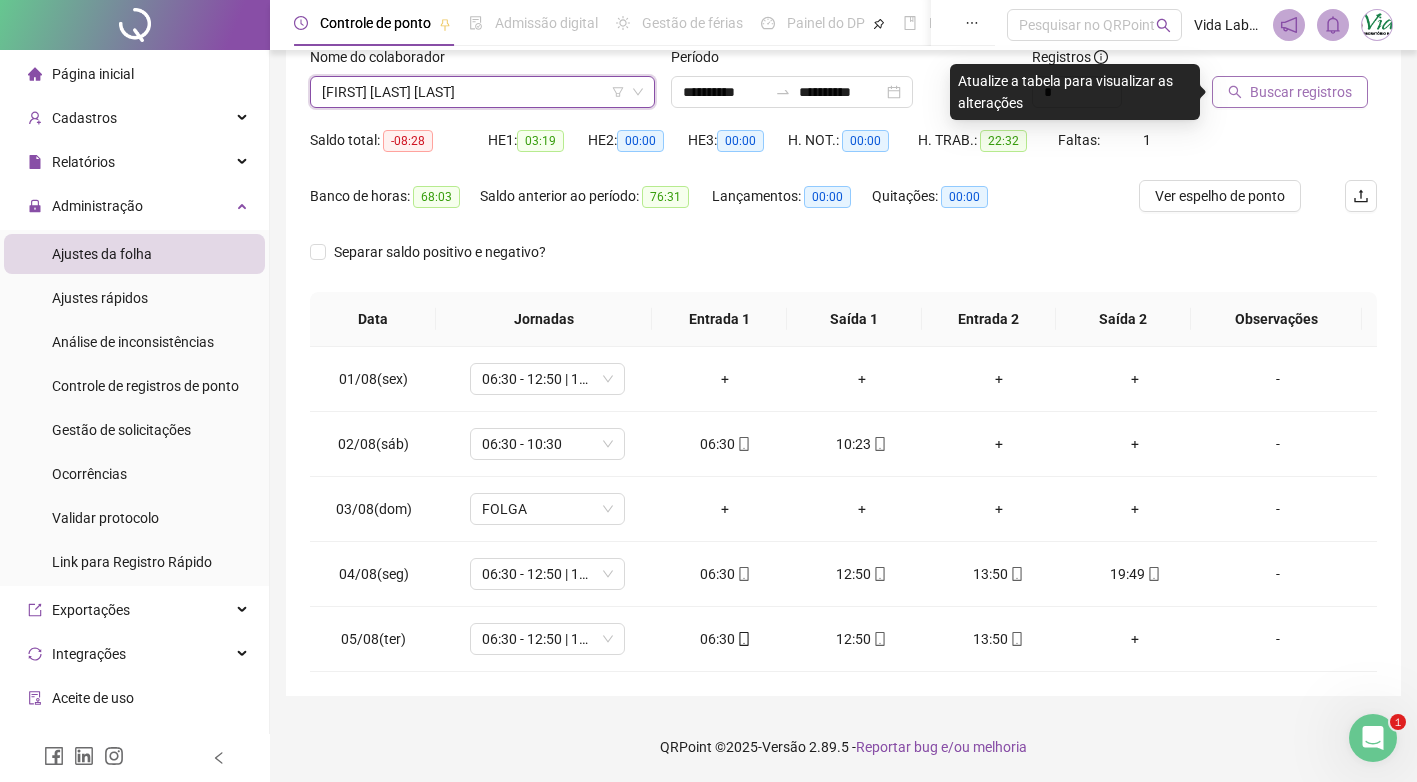 click on "Buscar registros" at bounding box center (1301, 92) 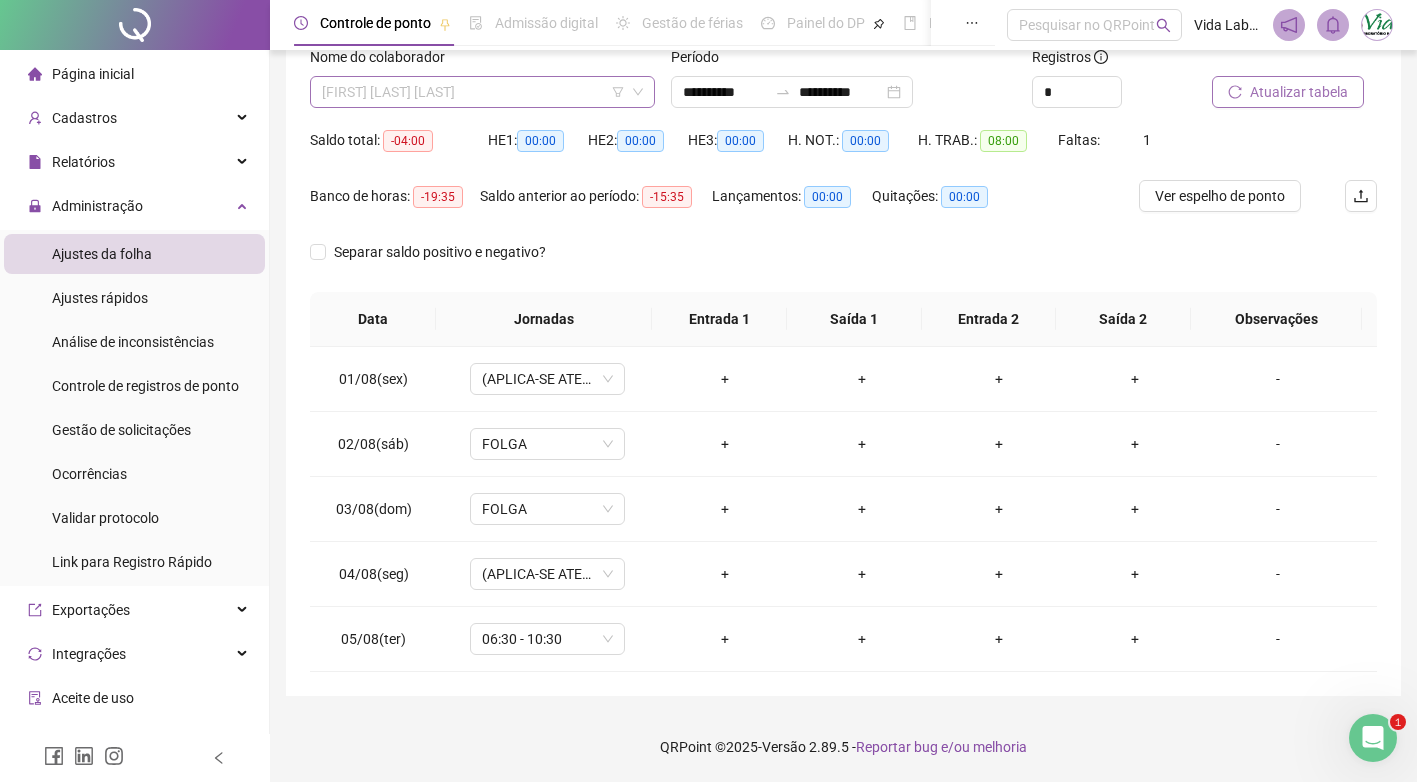click on "[FIRST] [LAST] [LAST]" at bounding box center [482, 92] 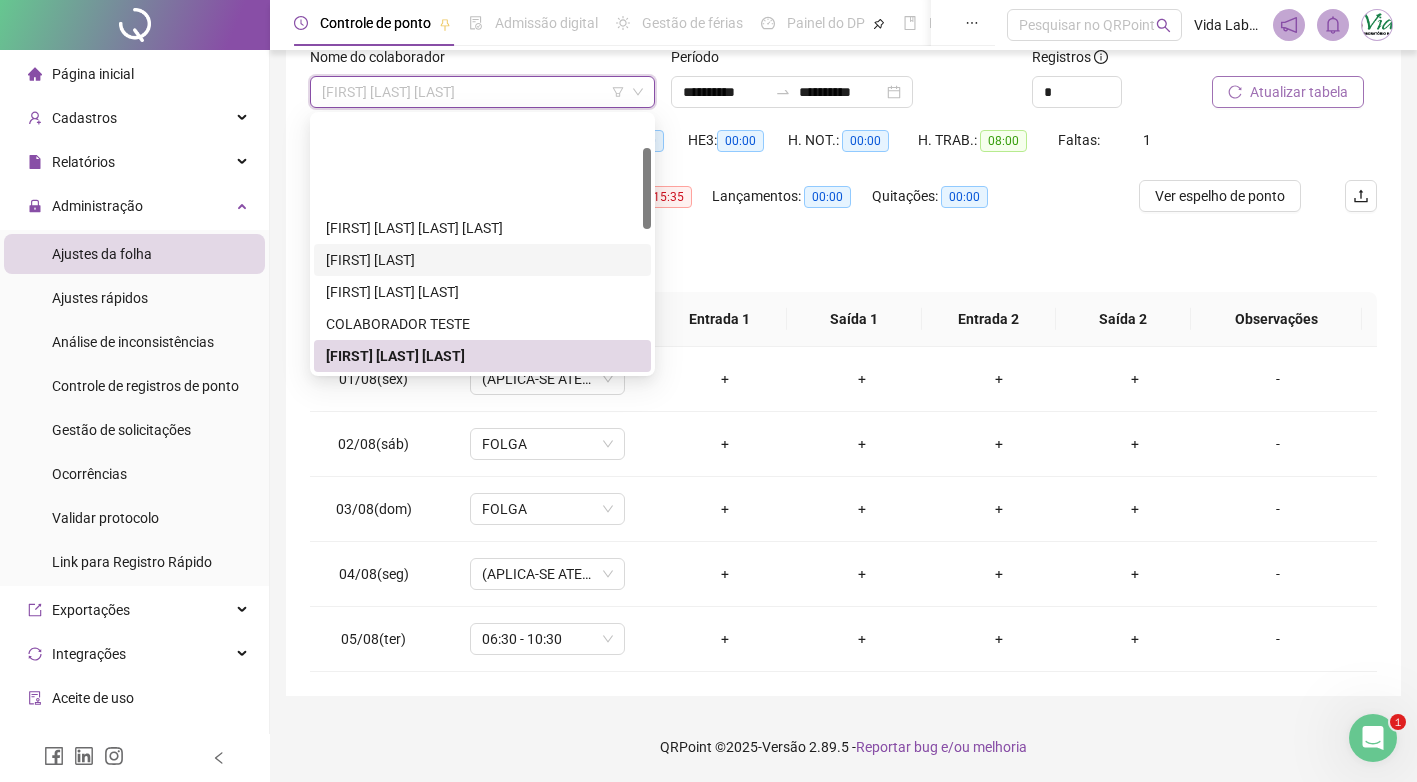 scroll, scrollTop: 200, scrollLeft: 0, axis: vertical 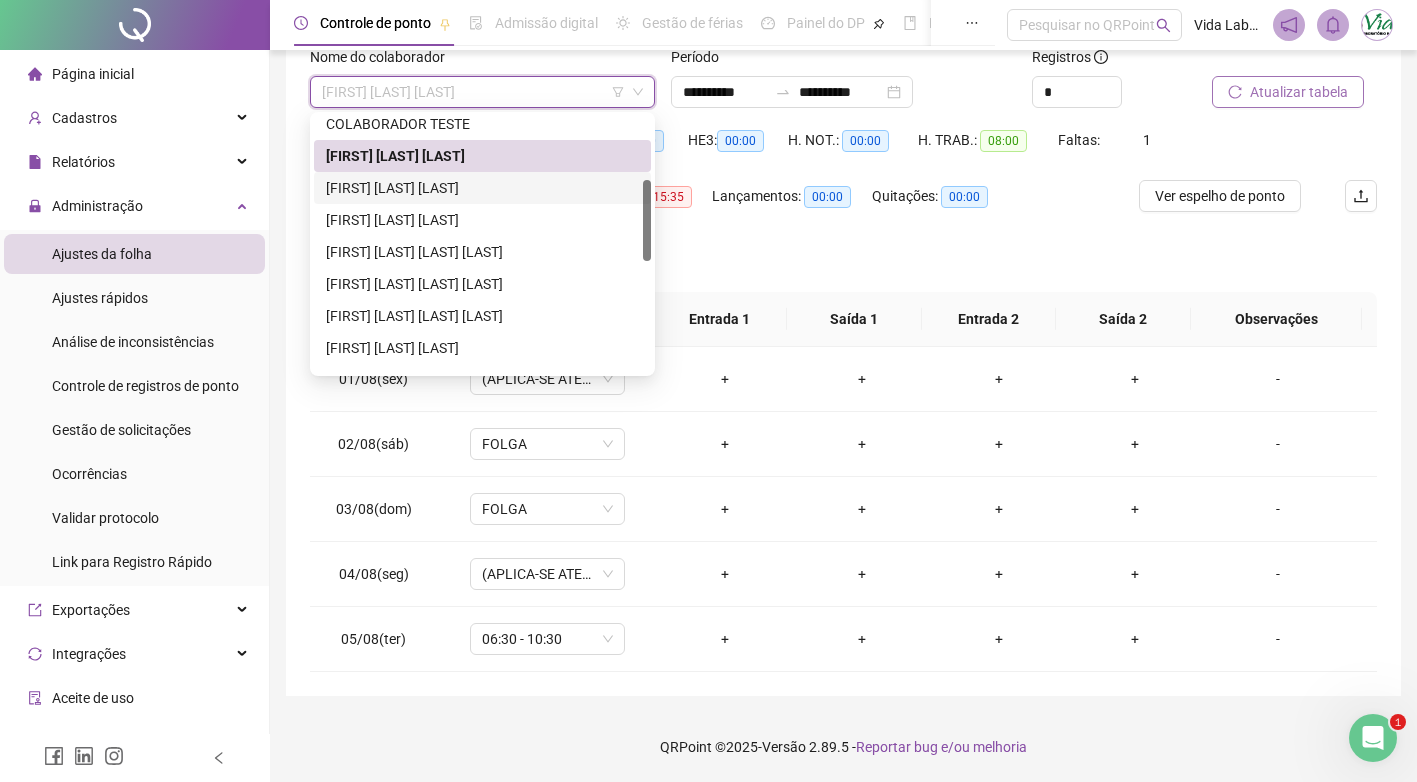 click on "[FIRST] [LAST] [LAST]" at bounding box center (482, 188) 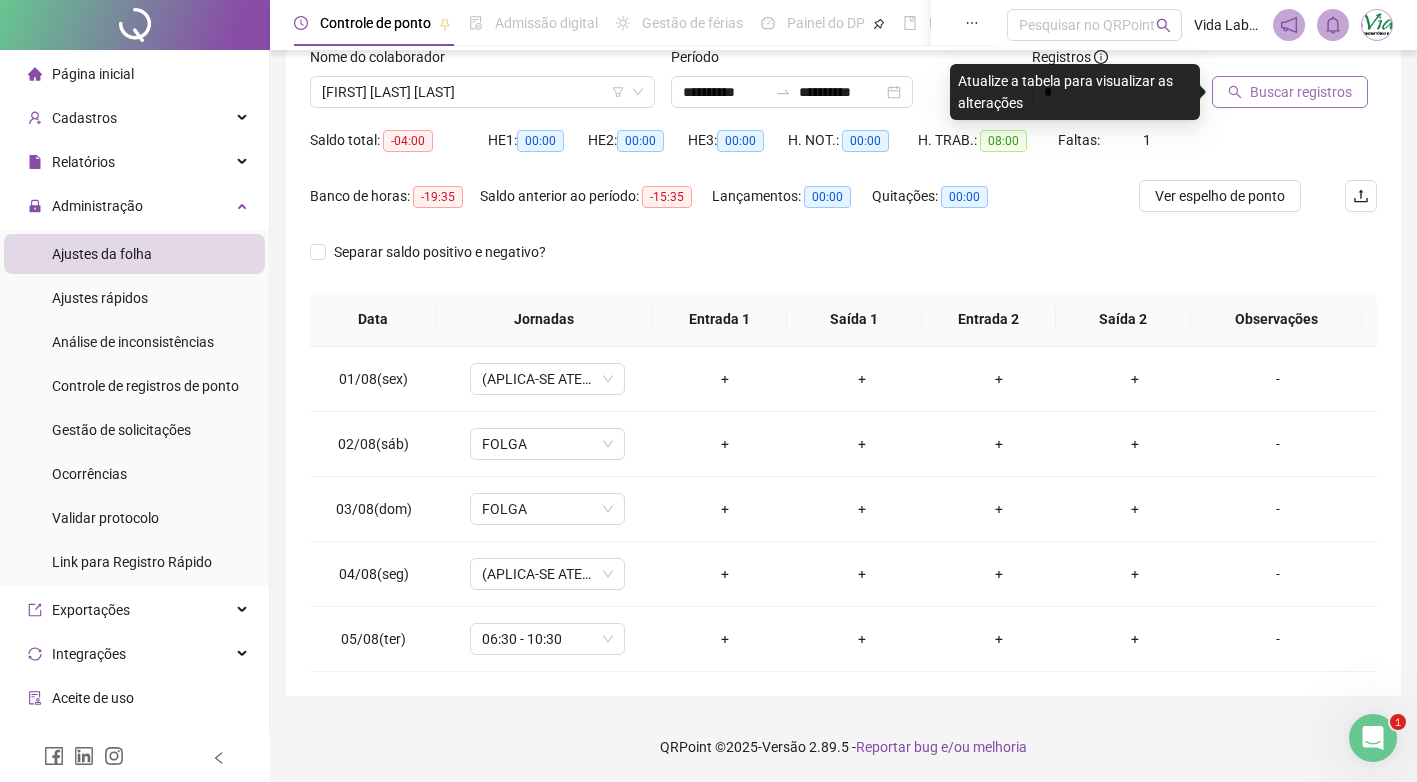 click on "Buscar registros" at bounding box center (1301, 92) 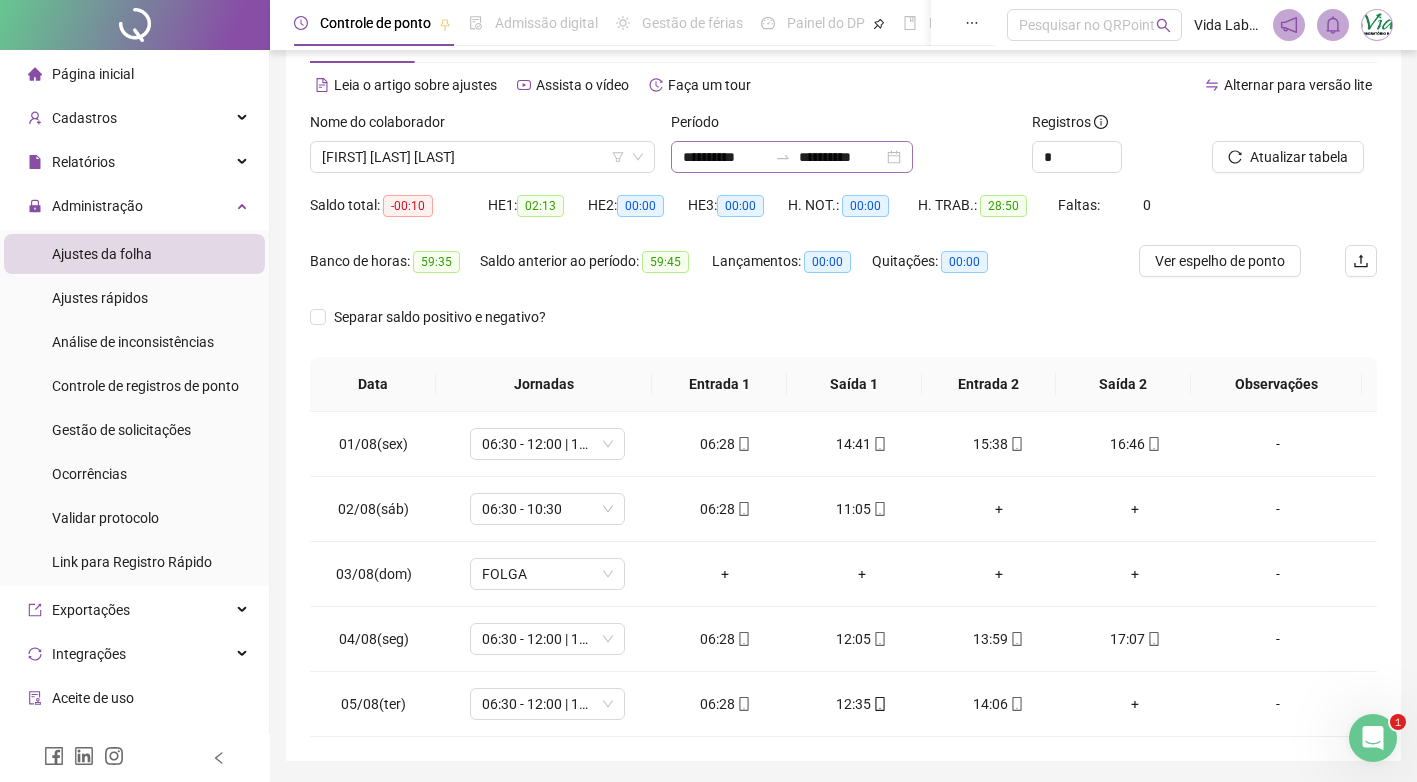 scroll, scrollTop: 38, scrollLeft: 0, axis: vertical 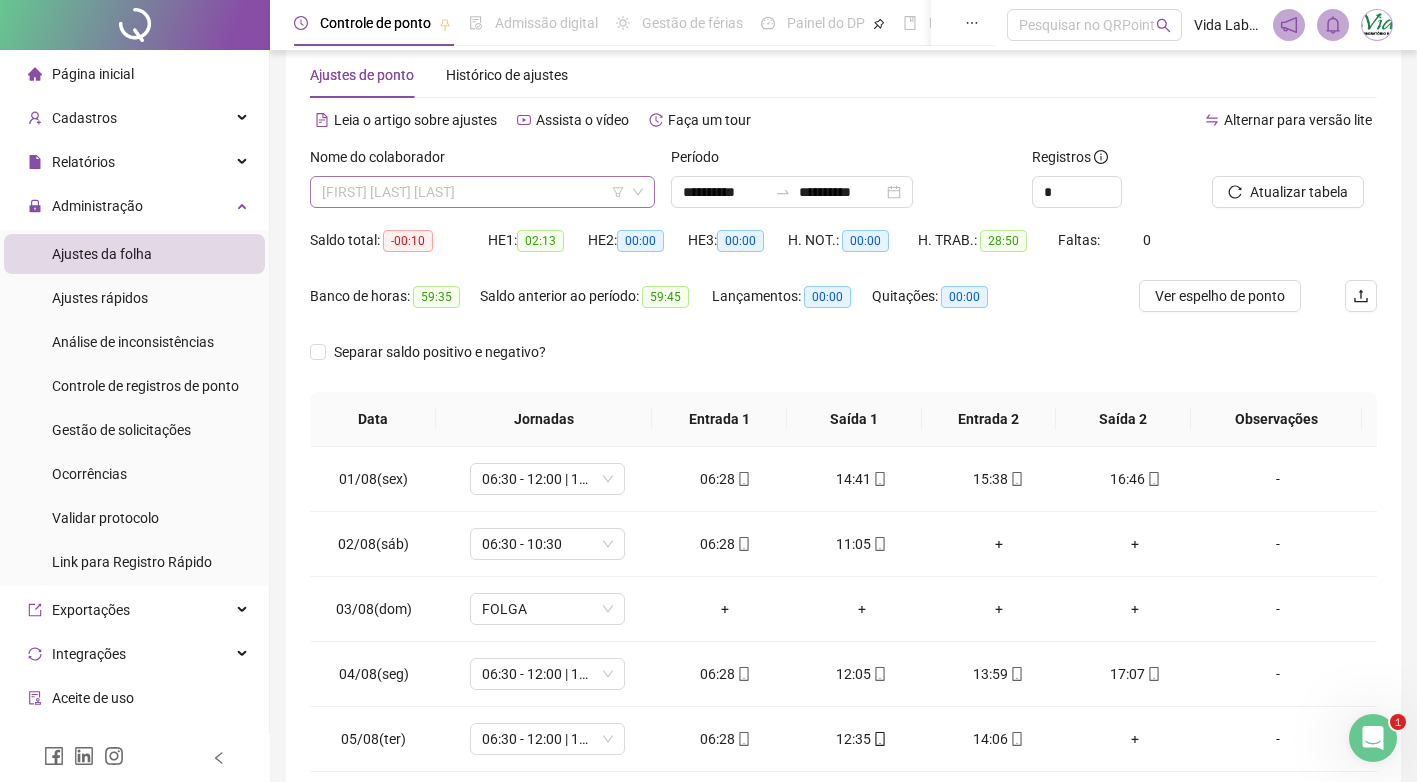click on "[FIRST] [LAST] [LAST]" at bounding box center (482, 192) 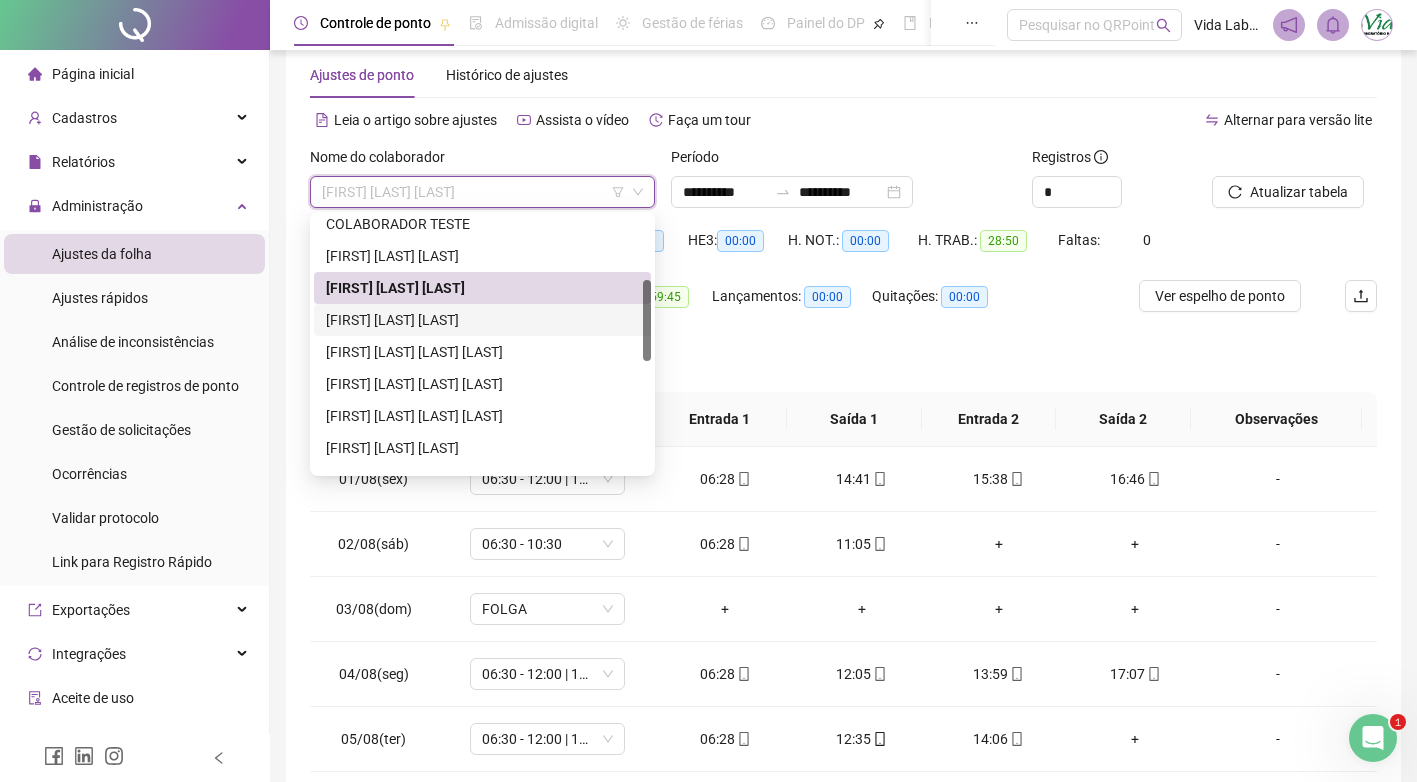 click on "[FIRST] [LAST] [LAST]" at bounding box center (482, 320) 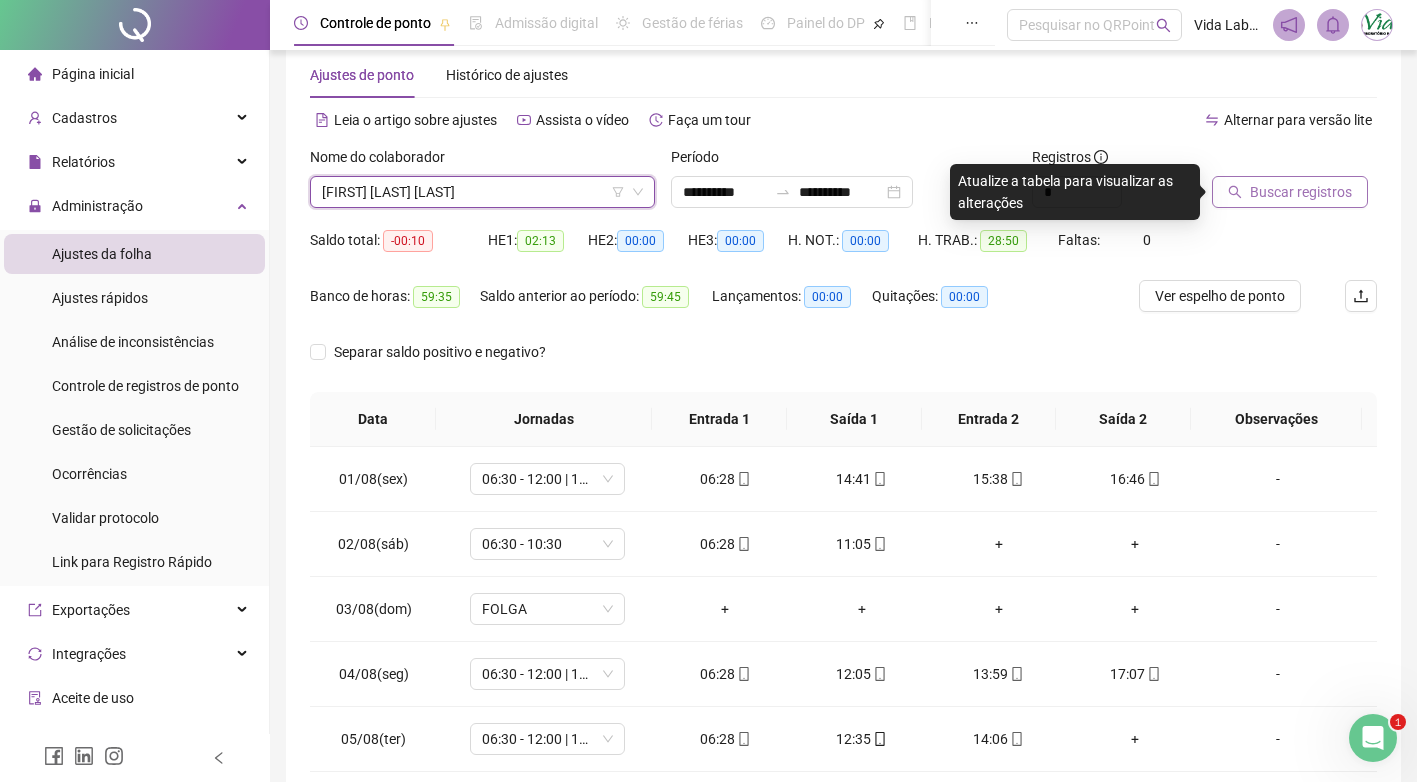 click on "Buscar registros" at bounding box center (1301, 192) 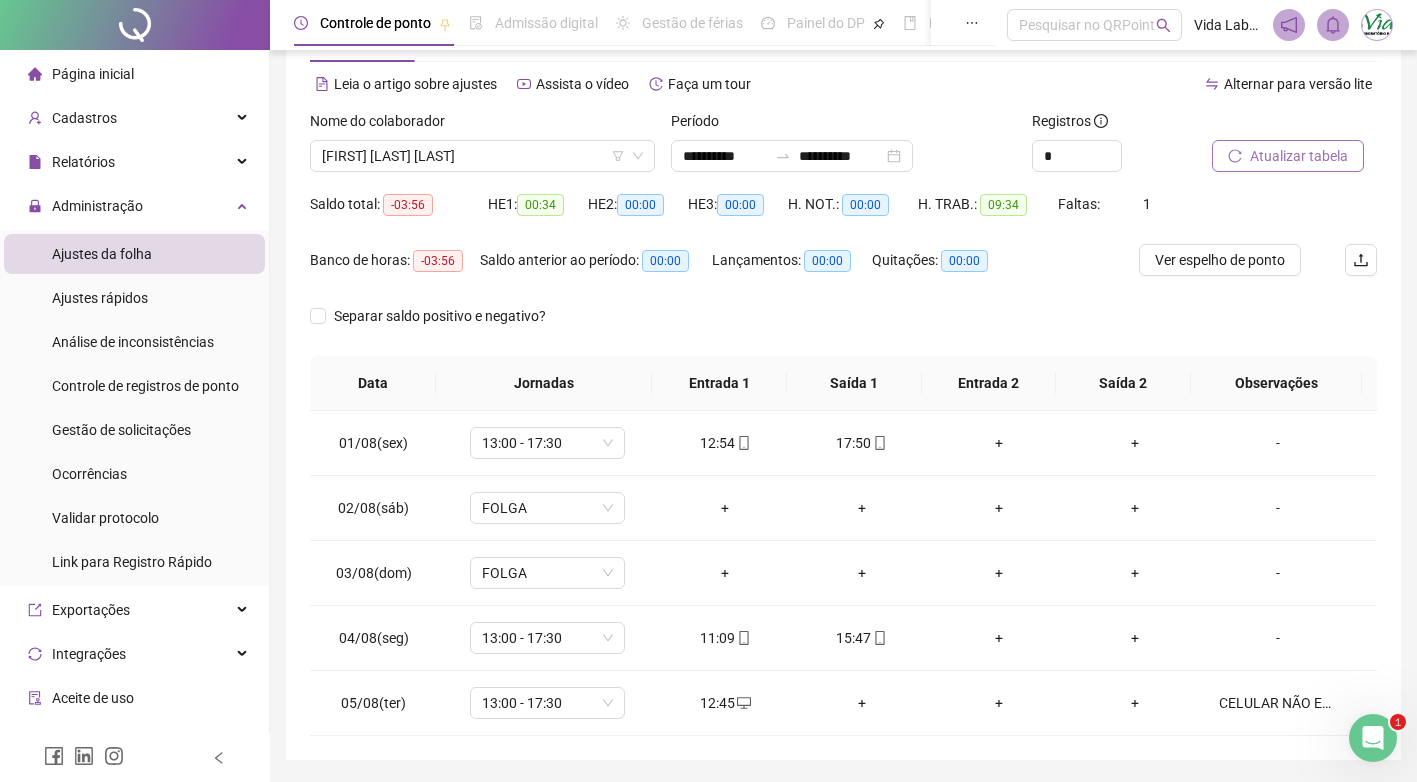 scroll, scrollTop: 38, scrollLeft: 0, axis: vertical 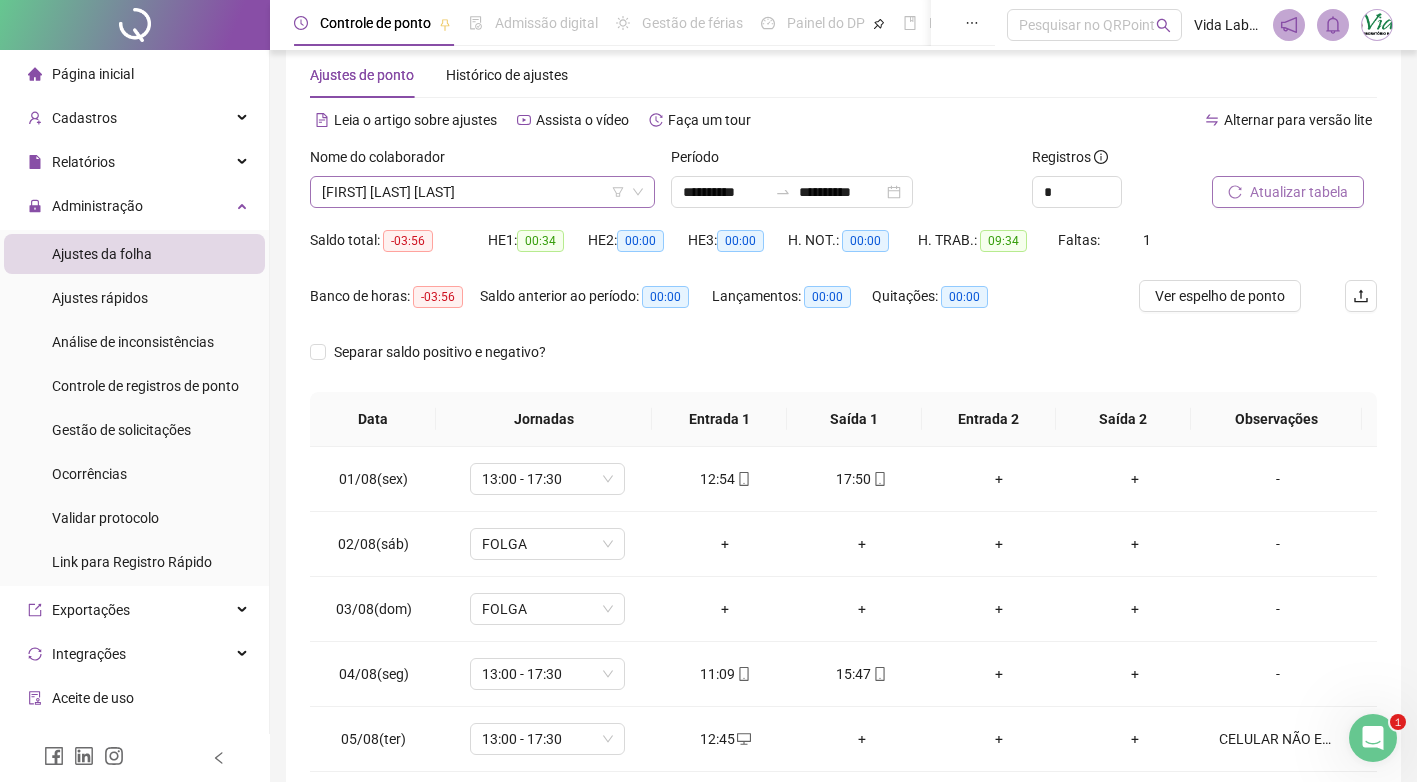 click on "[FIRST] [LAST] [LAST]" at bounding box center (482, 192) 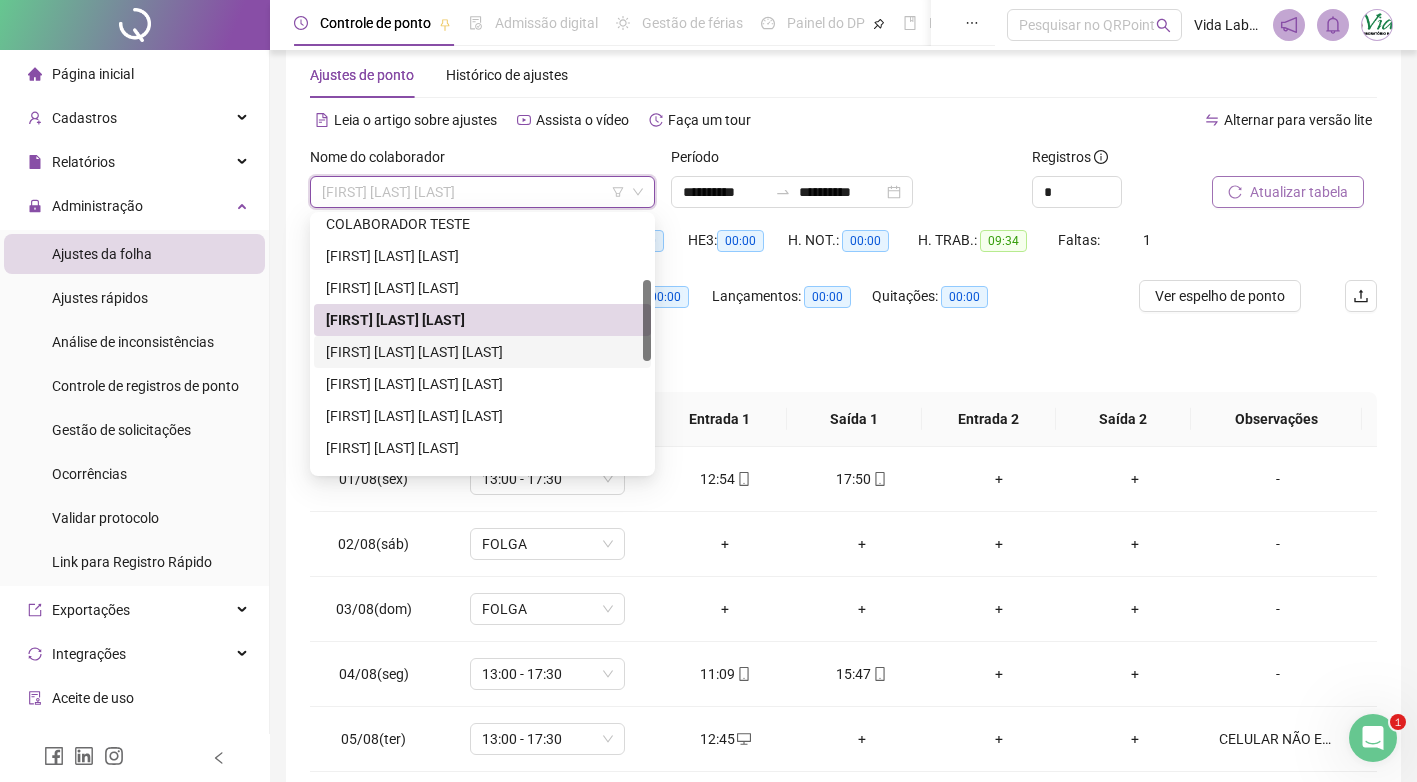 click on "[FIRST] [LAST] [LAST] [LAST]" at bounding box center (482, 352) 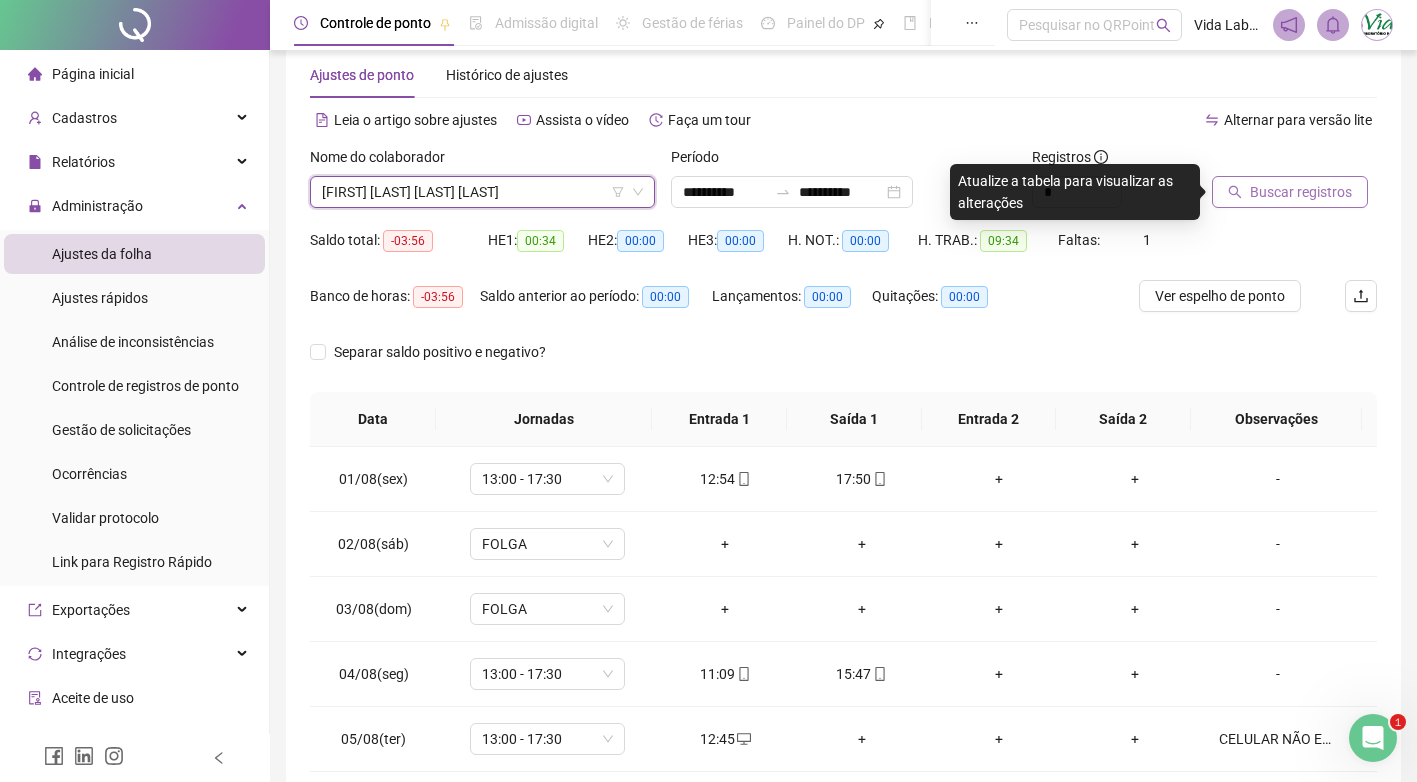 click on "Buscar registros" at bounding box center [1301, 192] 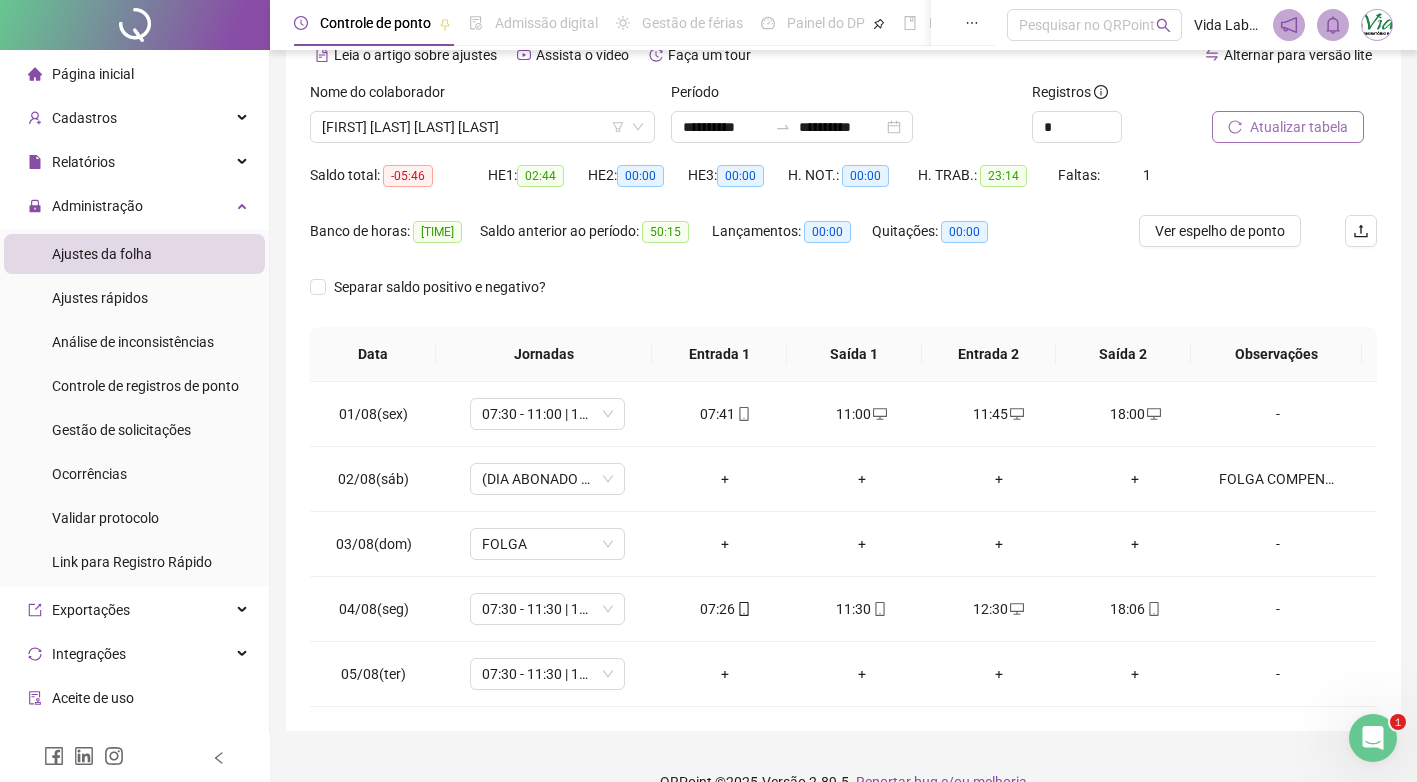 scroll, scrollTop: 138, scrollLeft: 0, axis: vertical 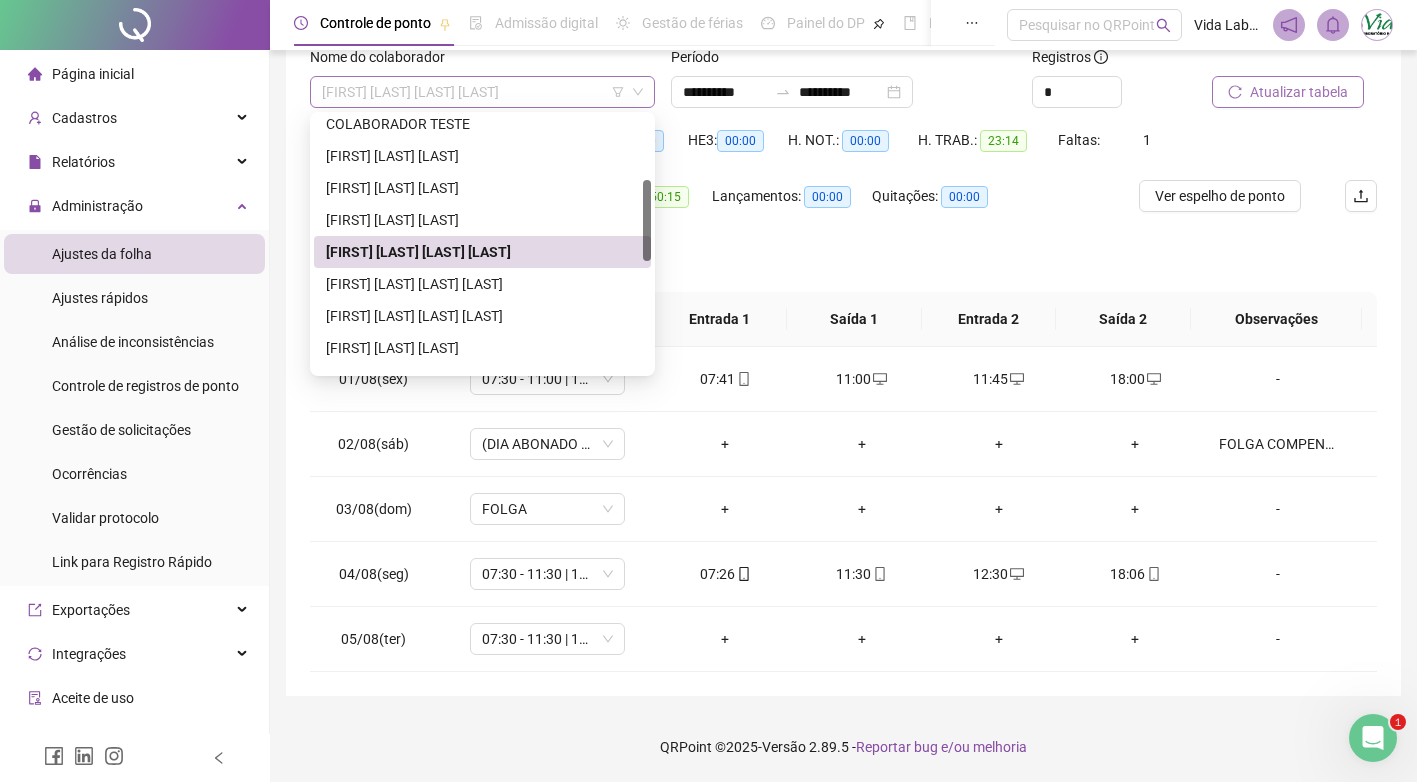 click on "[FIRST] [LAST] [LAST] [LAST]" at bounding box center [482, 92] 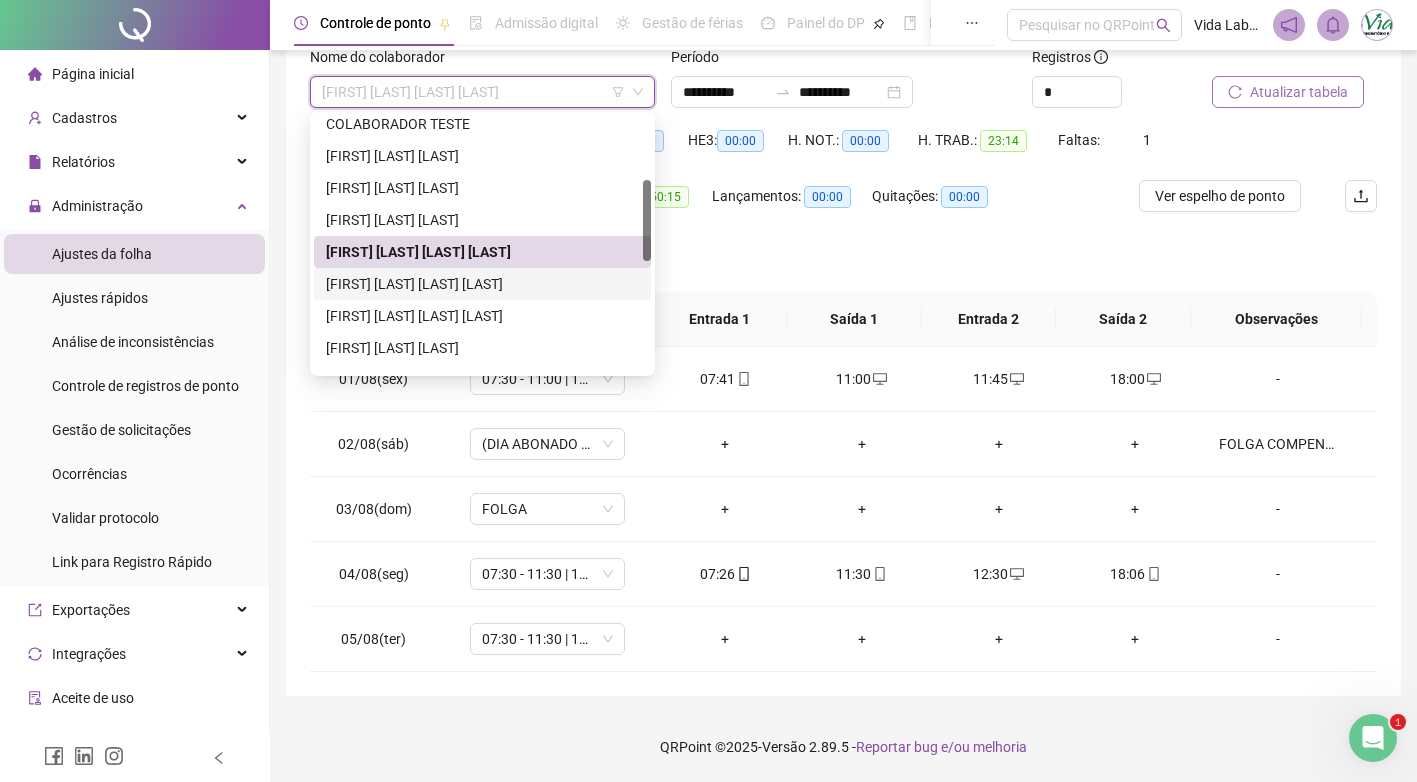 click on "[FIRST] [LAST] [LAST] [LAST]" at bounding box center (482, 284) 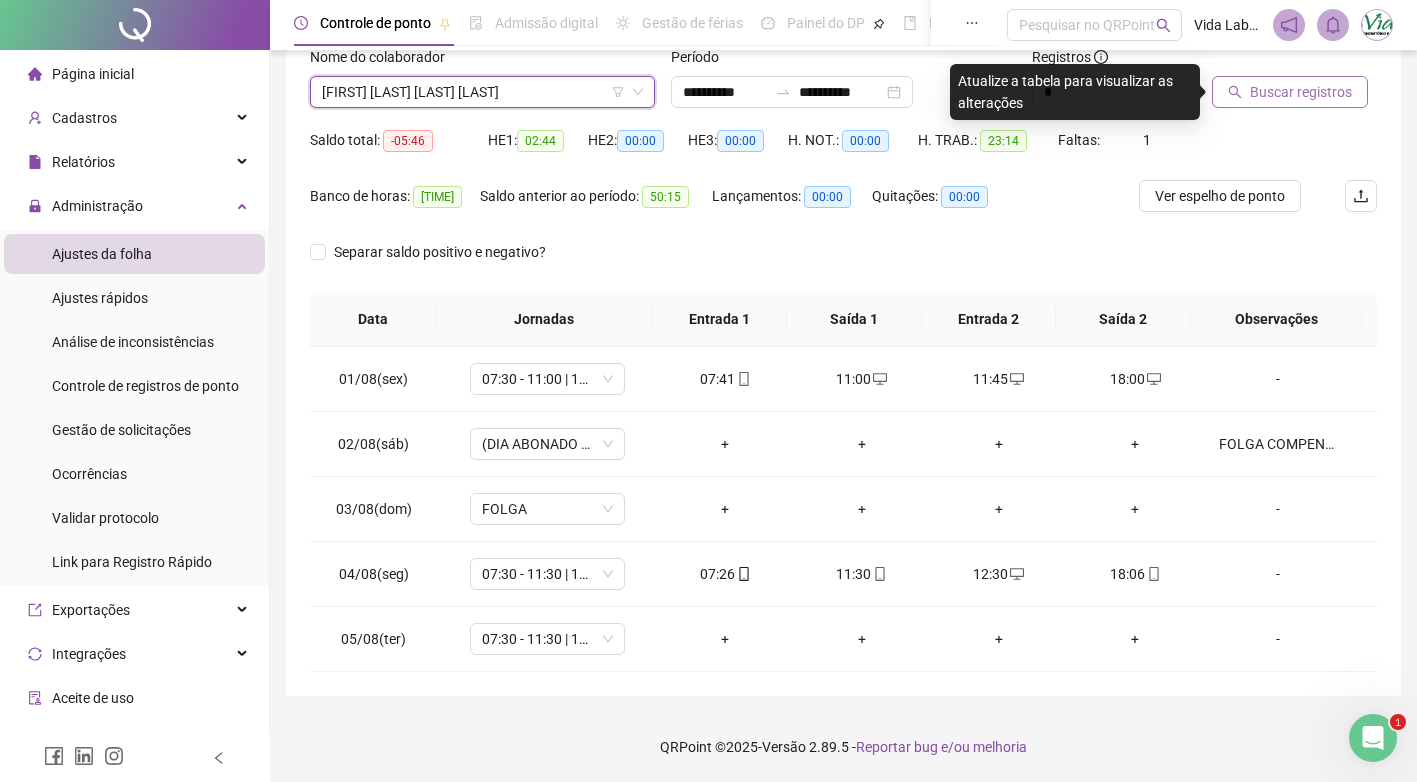 click on "Buscar registros" at bounding box center [1301, 92] 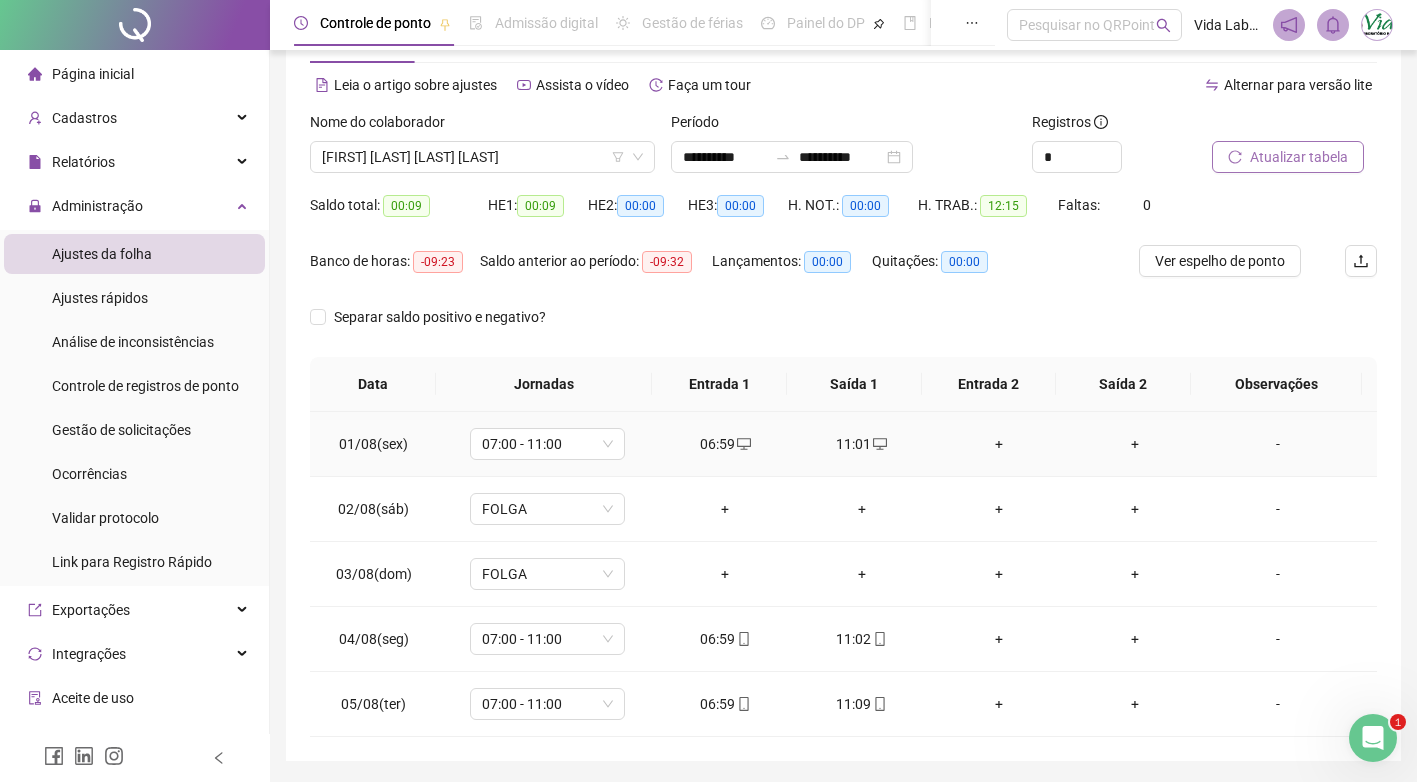 scroll, scrollTop: 38, scrollLeft: 0, axis: vertical 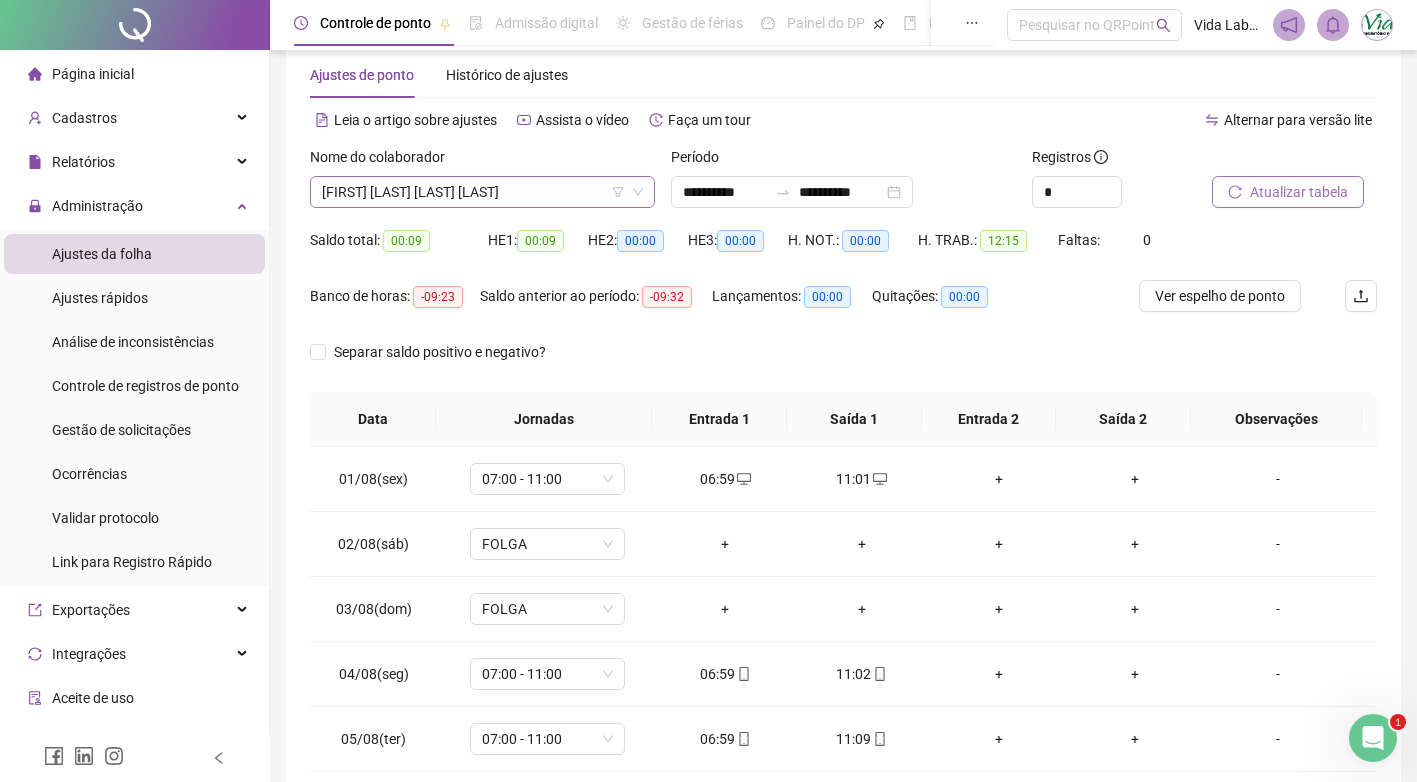 click on "[FIRST] [LAST] [LAST] [LAST]" at bounding box center (482, 192) 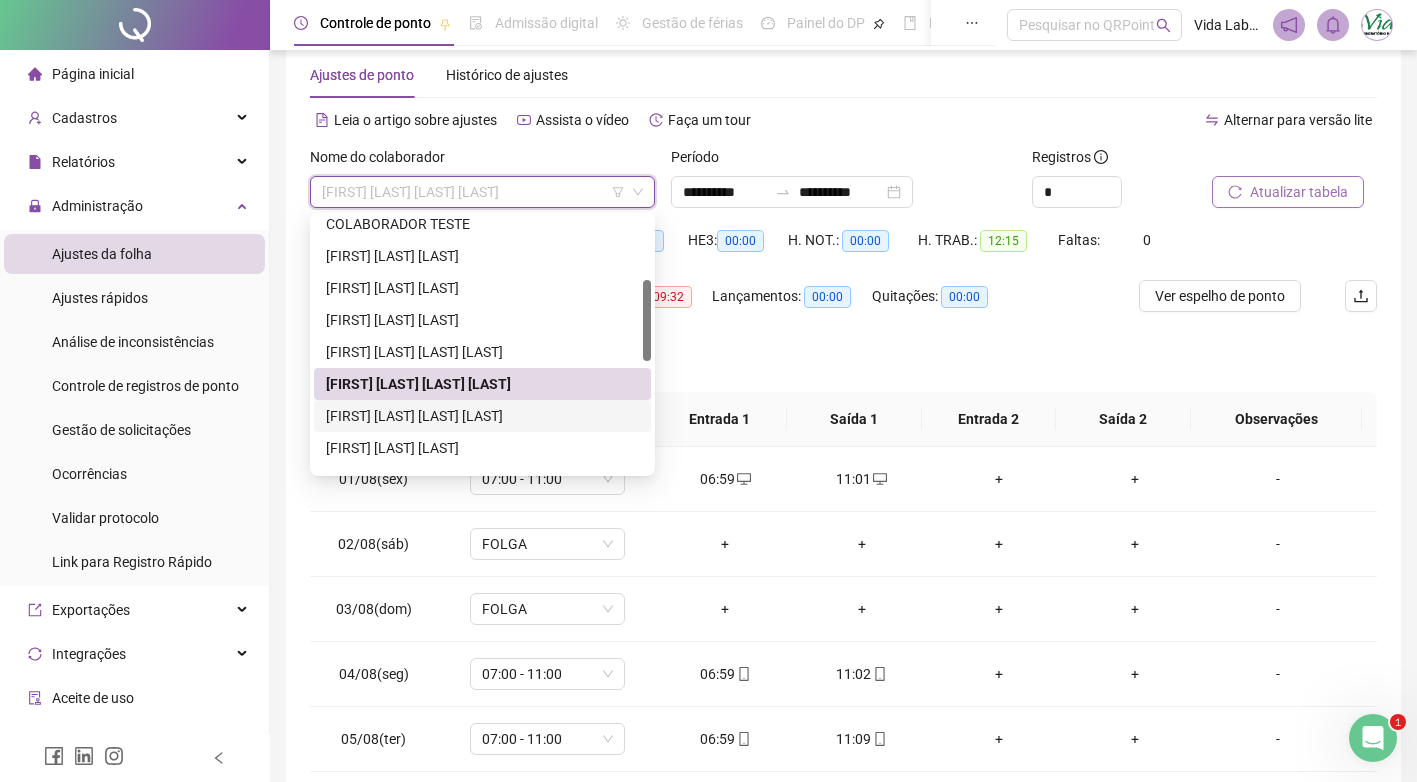 click on "[FIRST] [LAST] [LAST] [LAST]" at bounding box center (482, 416) 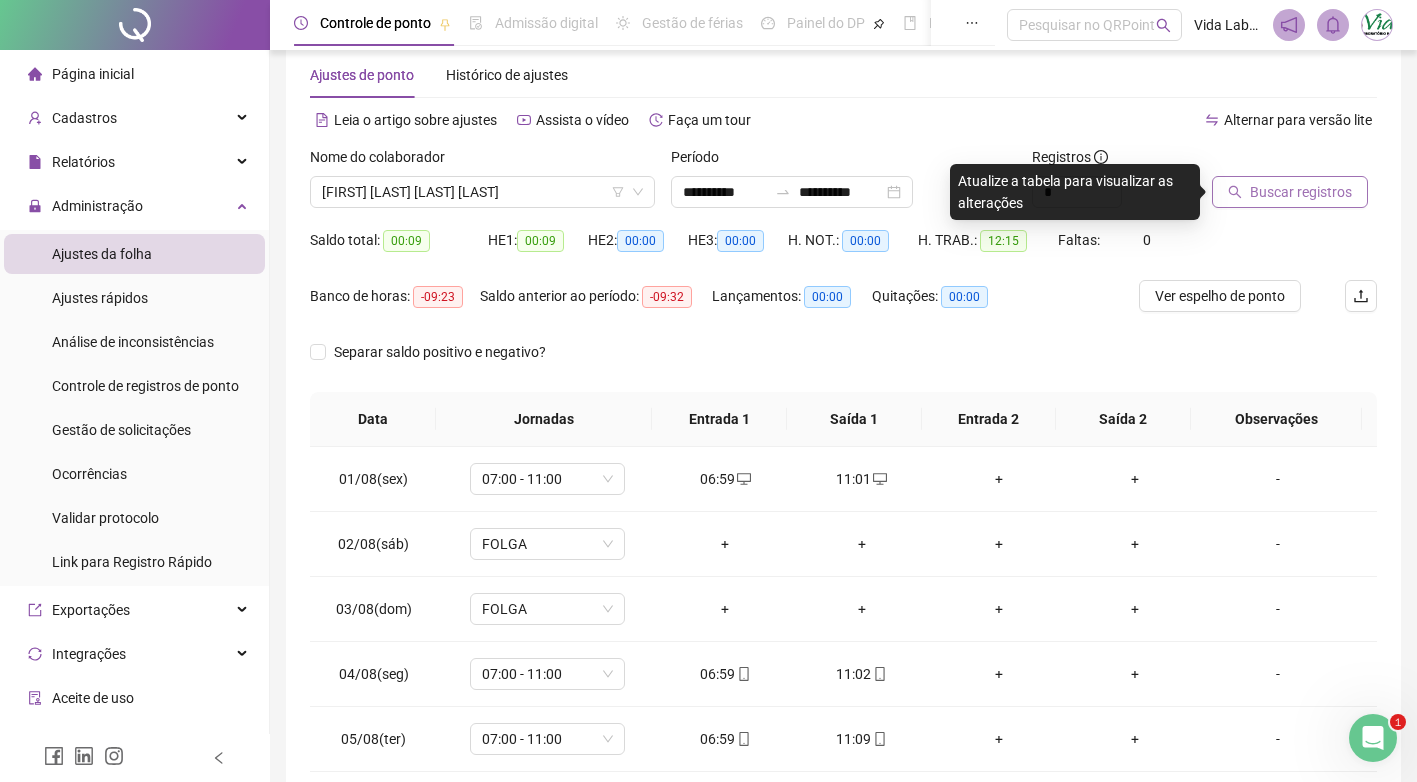 click on "Buscar registros" at bounding box center [1301, 192] 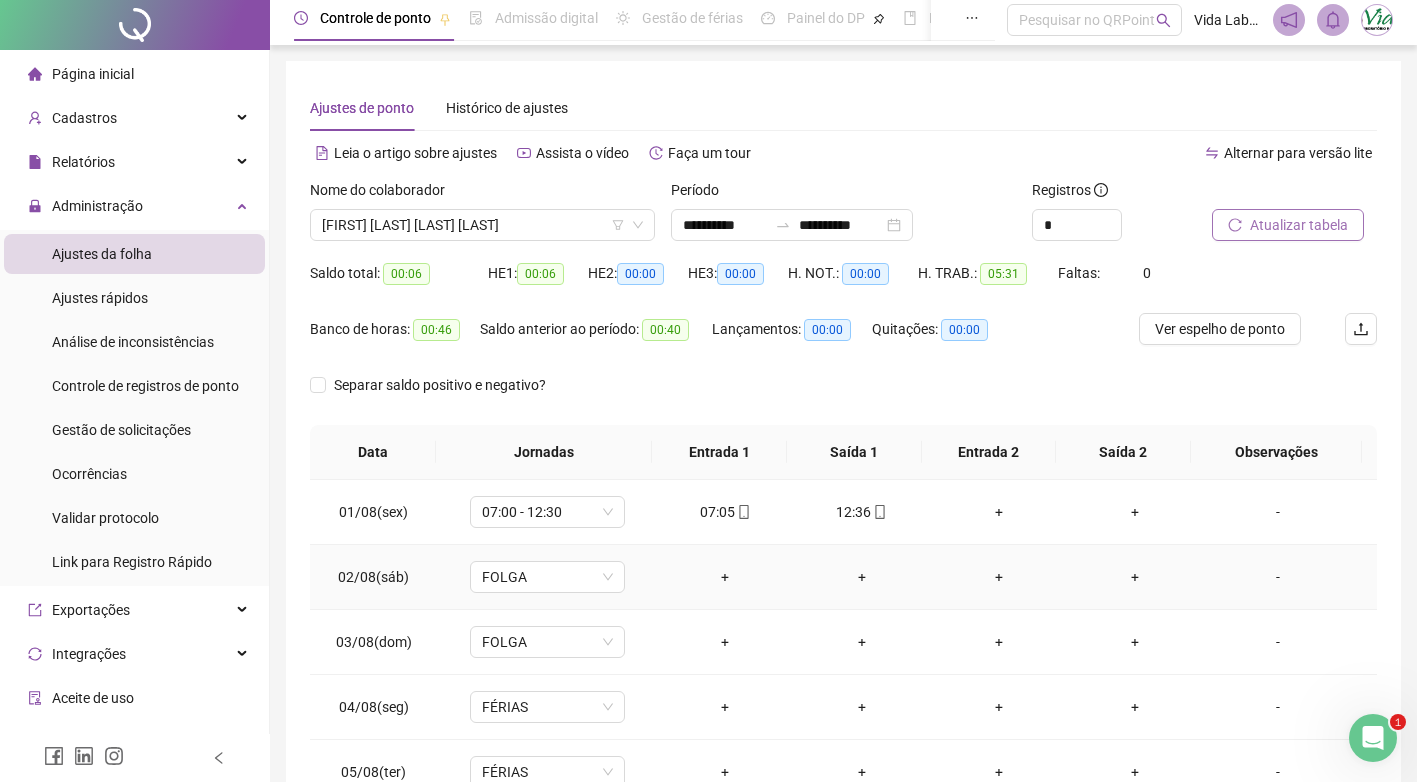 scroll, scrollTop: 0, scrollLeft: 0, axis: both 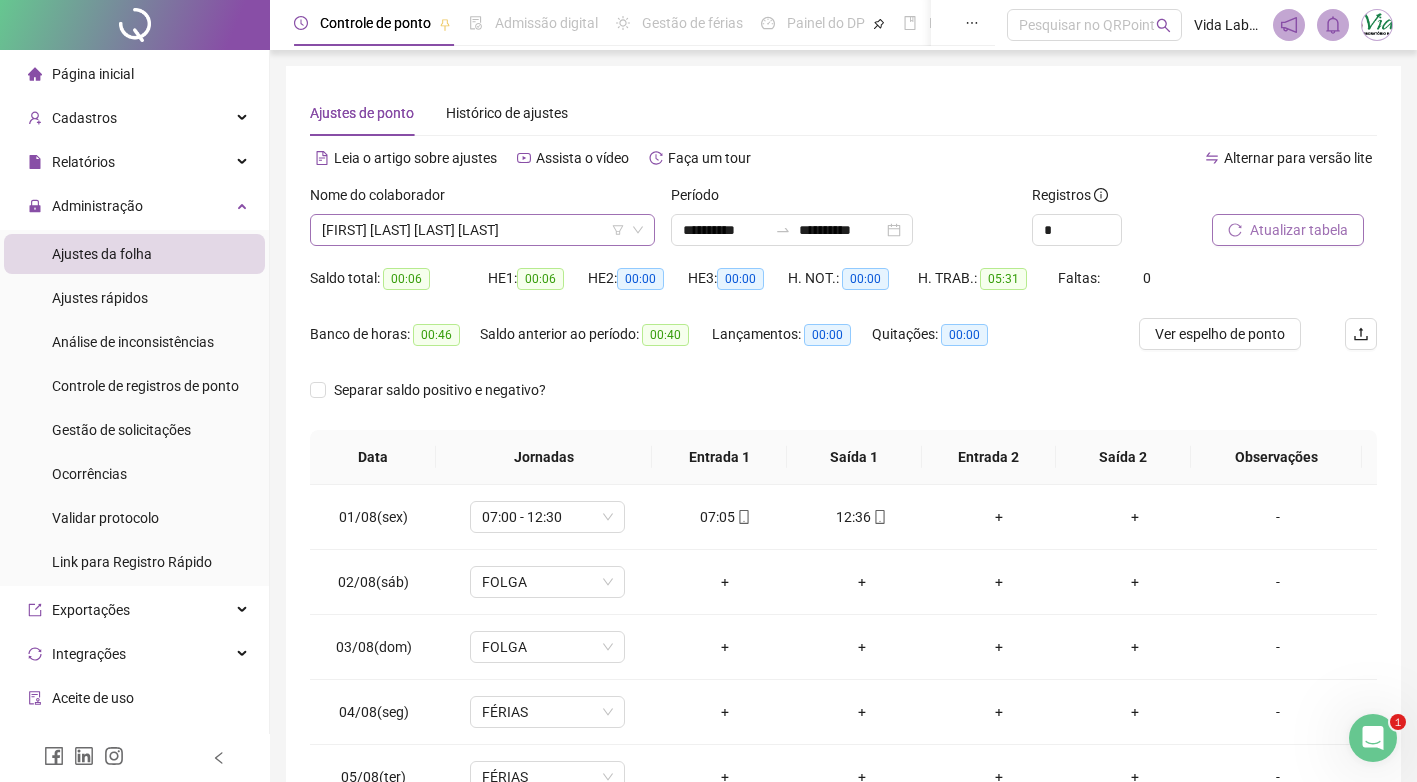 click on "[FIRST] [LAST] [LAST] [LAST]" at bounding box center (482, 230) 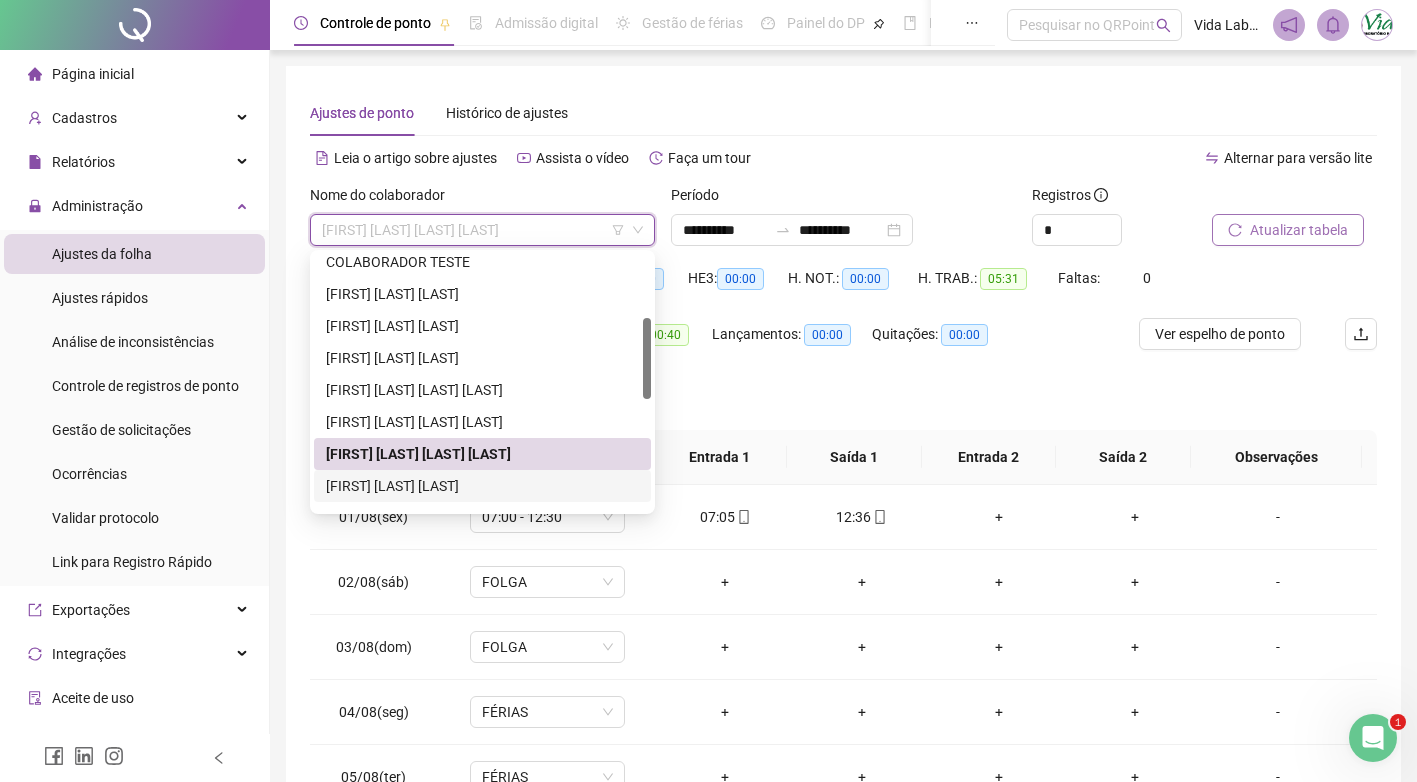 click on "[FIRST] [LAST] [LAST]" at bounding box center (482, 486) 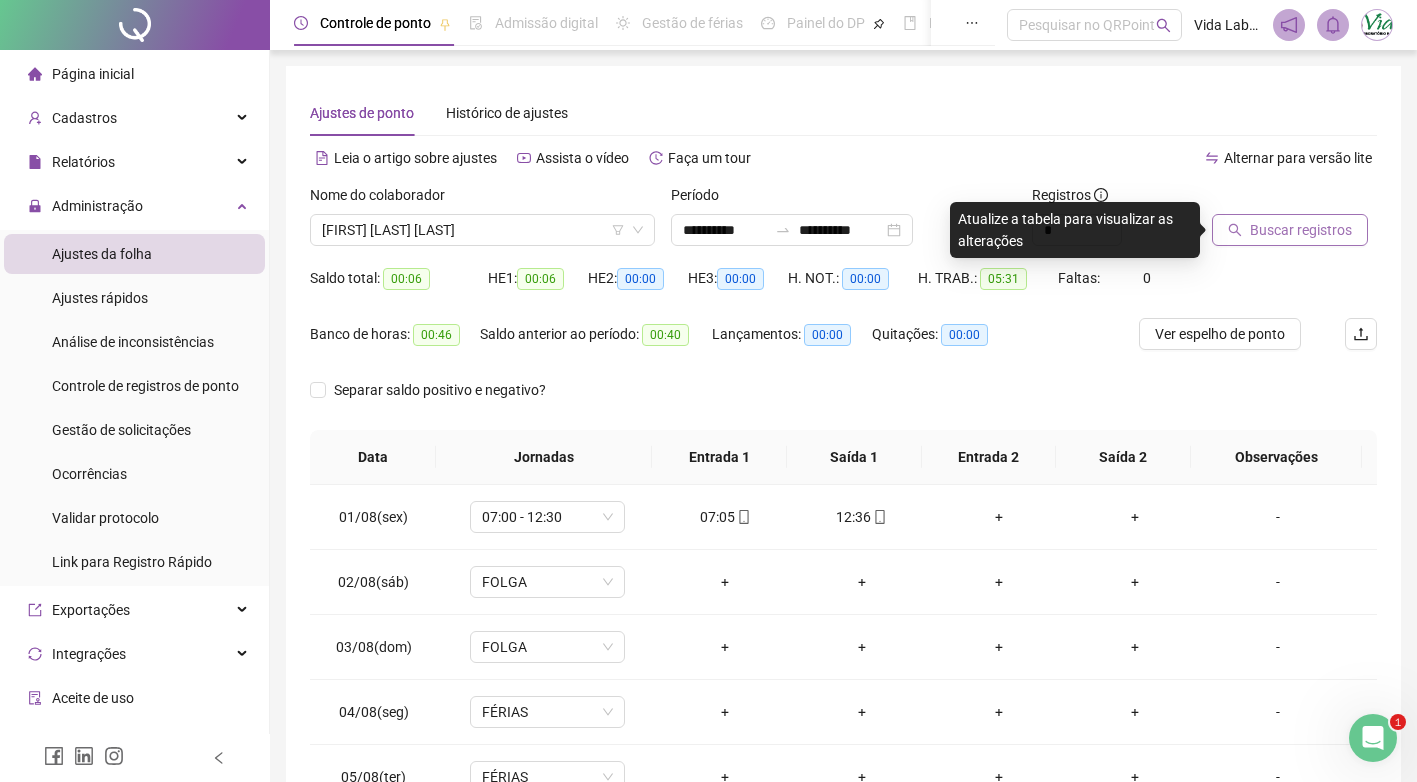 click on "Buscar registros" at bounding box center [1301, 230] 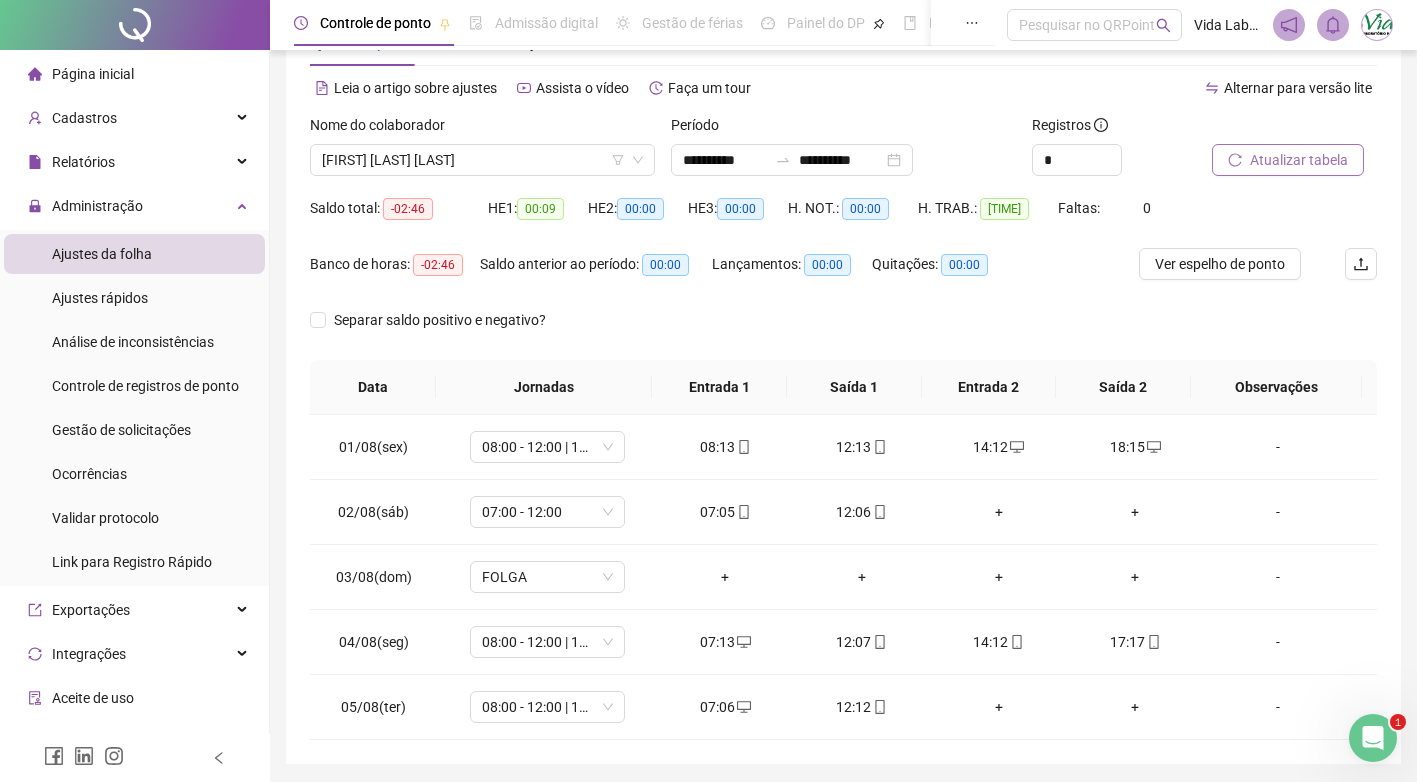 scroll, scrollTop: 138, scrollLeft: 0, axis: vertical 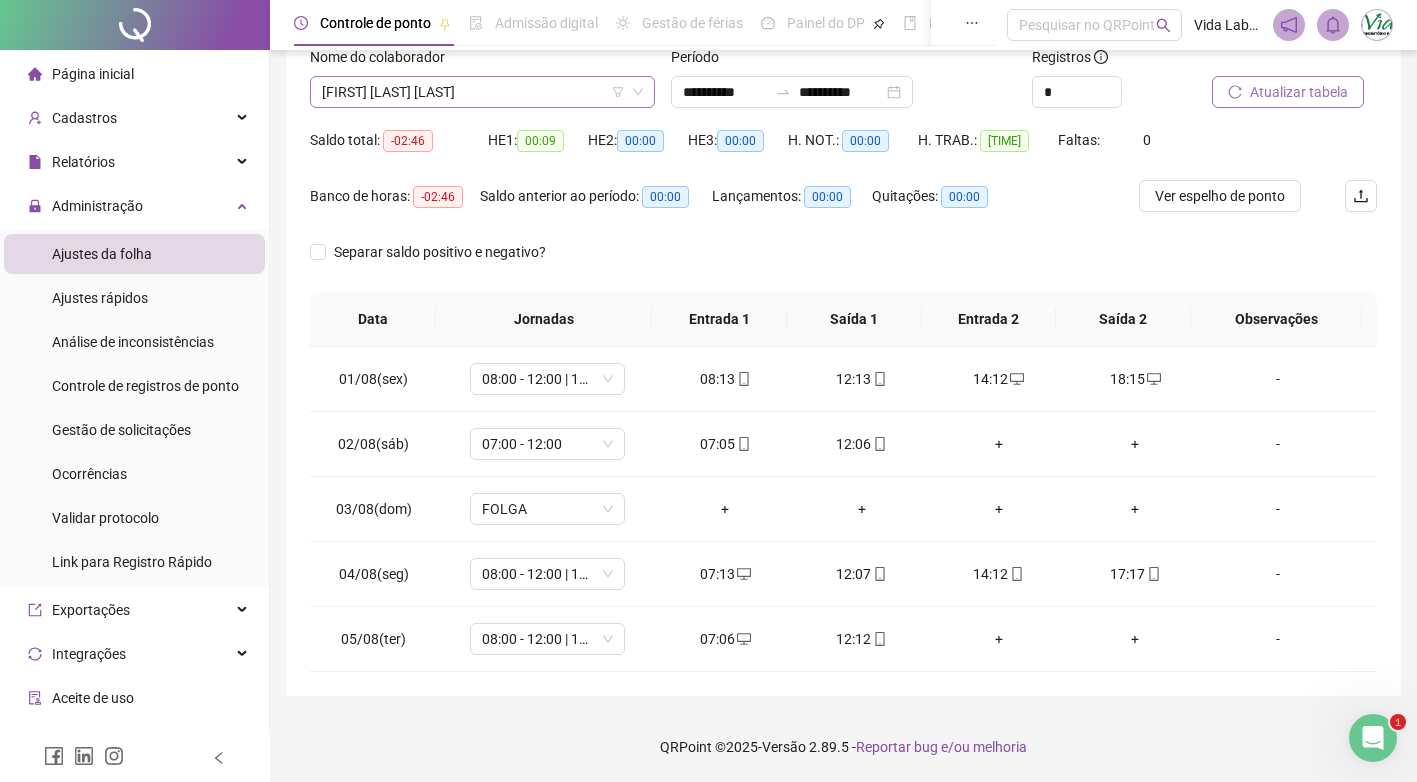 click on "[FIRST] [LAST] [LAST]" at bounding box center [482, 92] 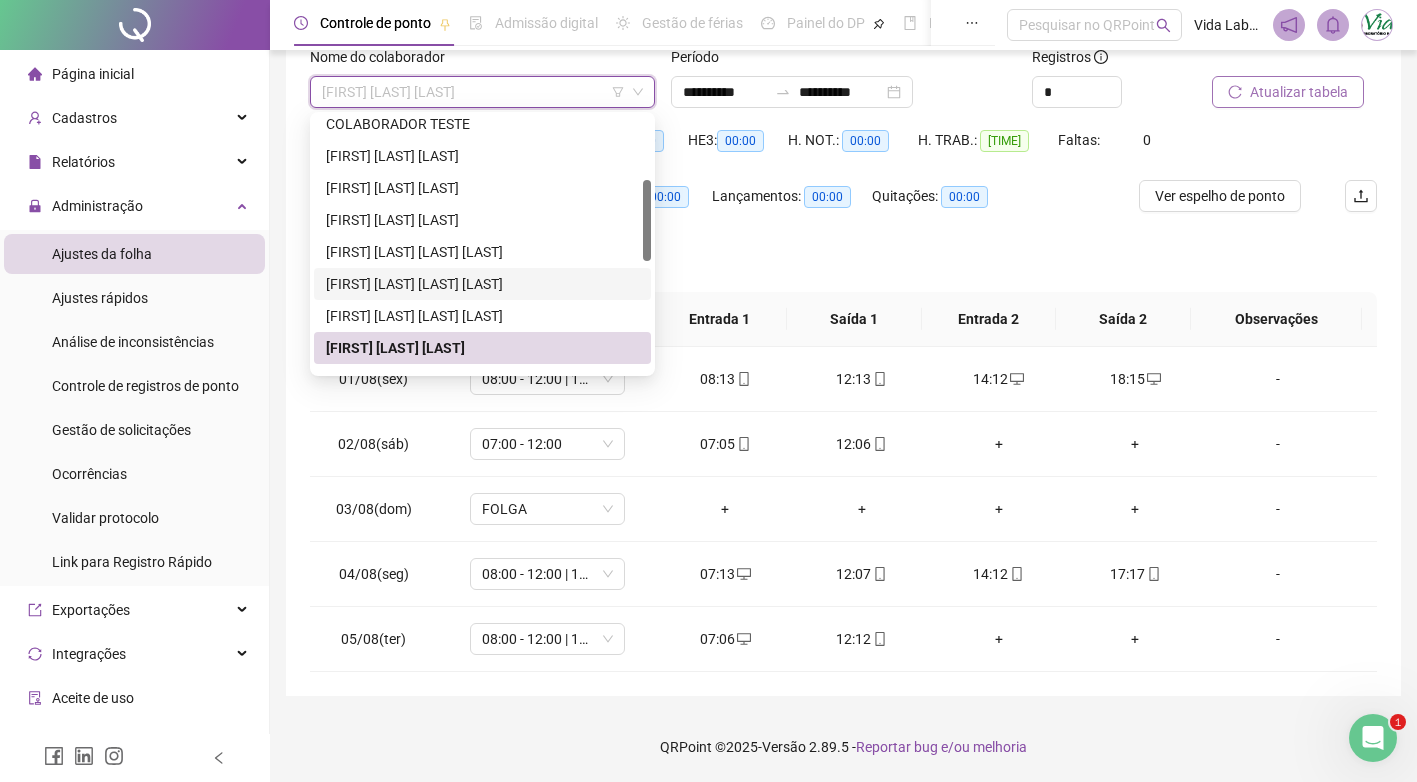 scroll, scrollTop: 300, scrollLeft: 0, axis: vertical 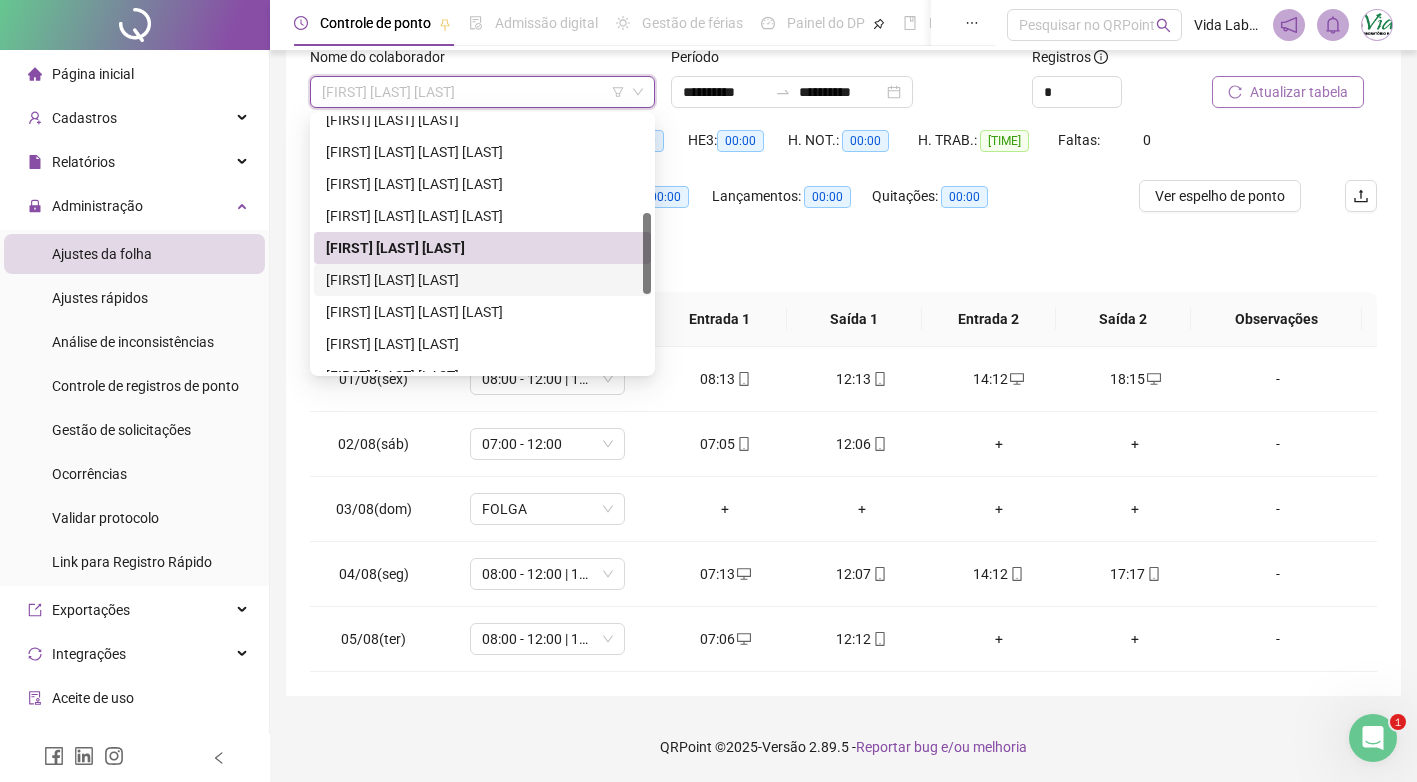 click on "[FIRST] [LAST] [LAST]" at bounding box center [482, 280] 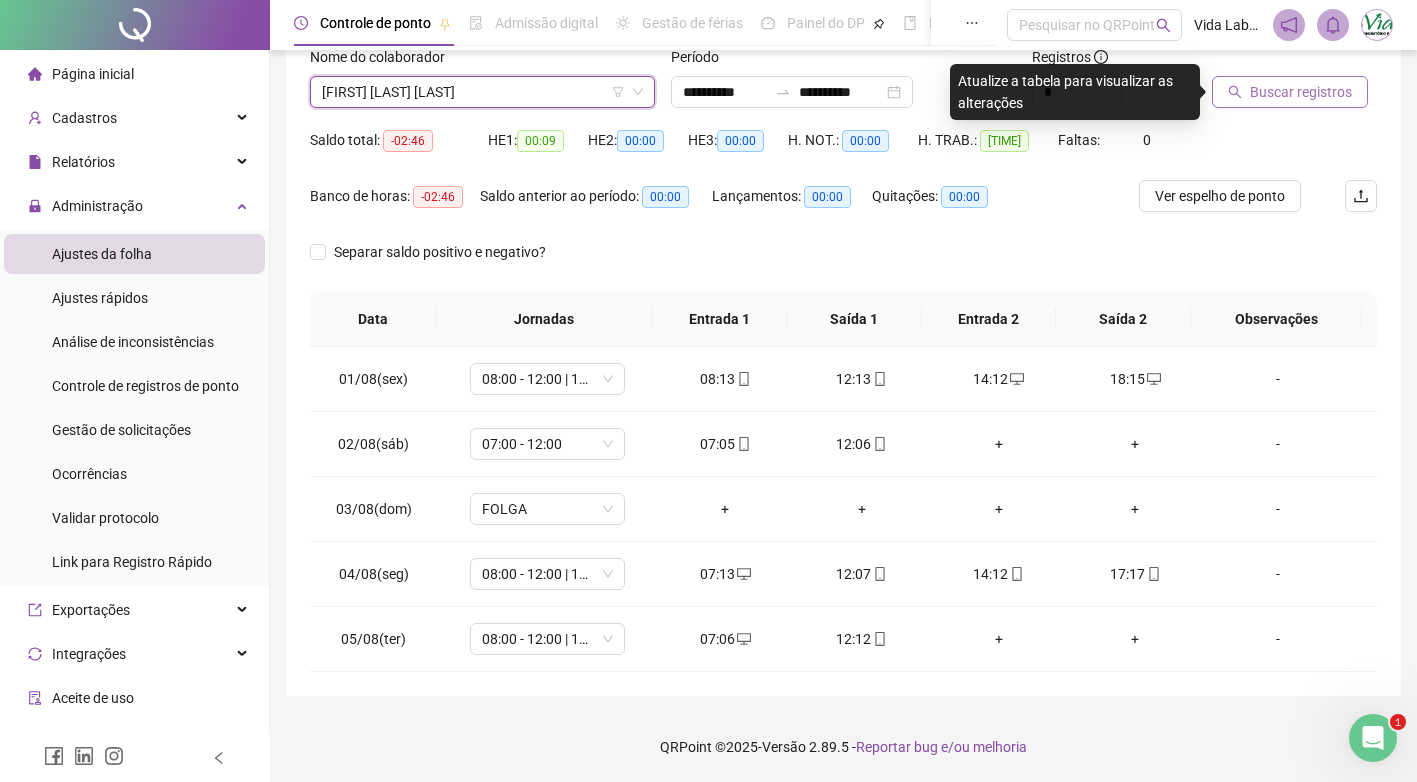 click on "Buscar registros" at bounding box center [1301, 92] 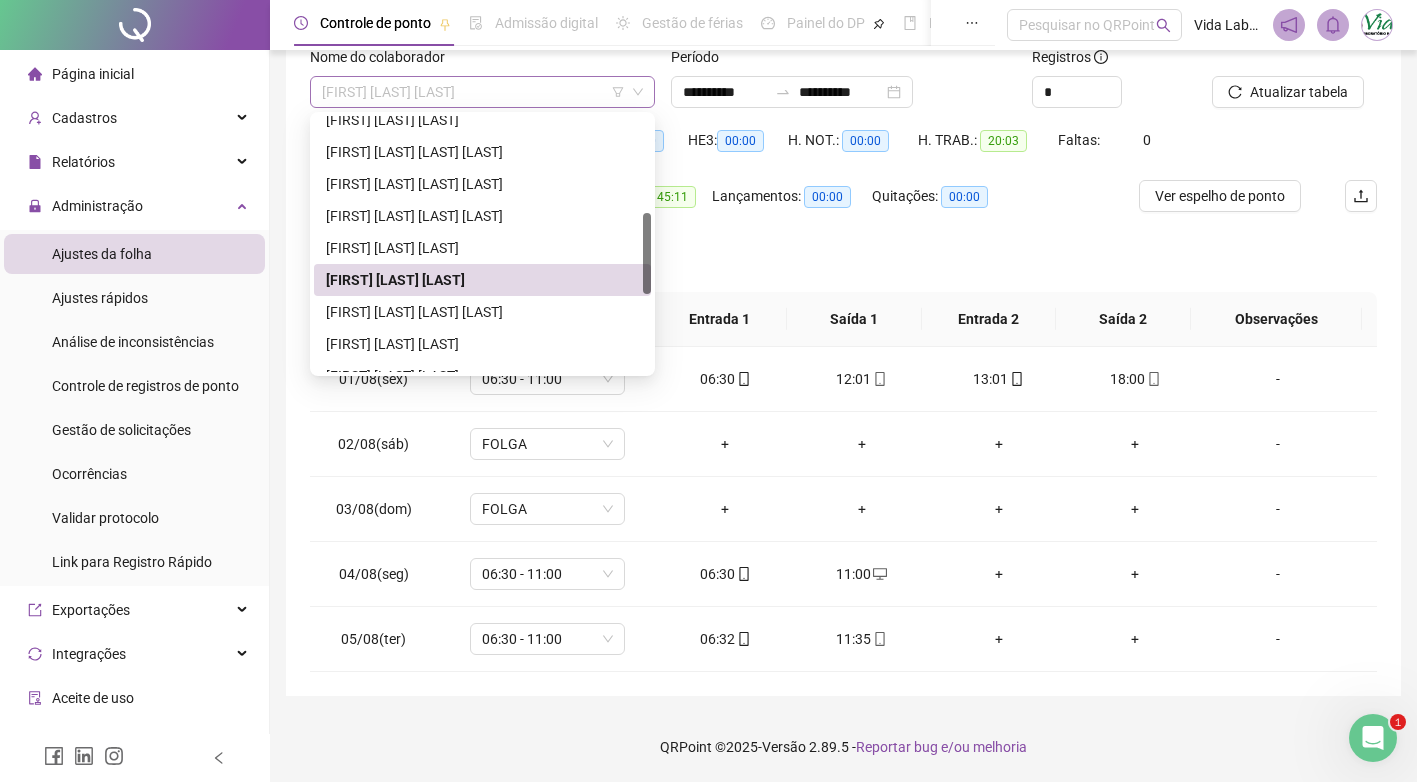 click on "[FIRST] [LAST] [LAST]" at bounding box center [482, 92] 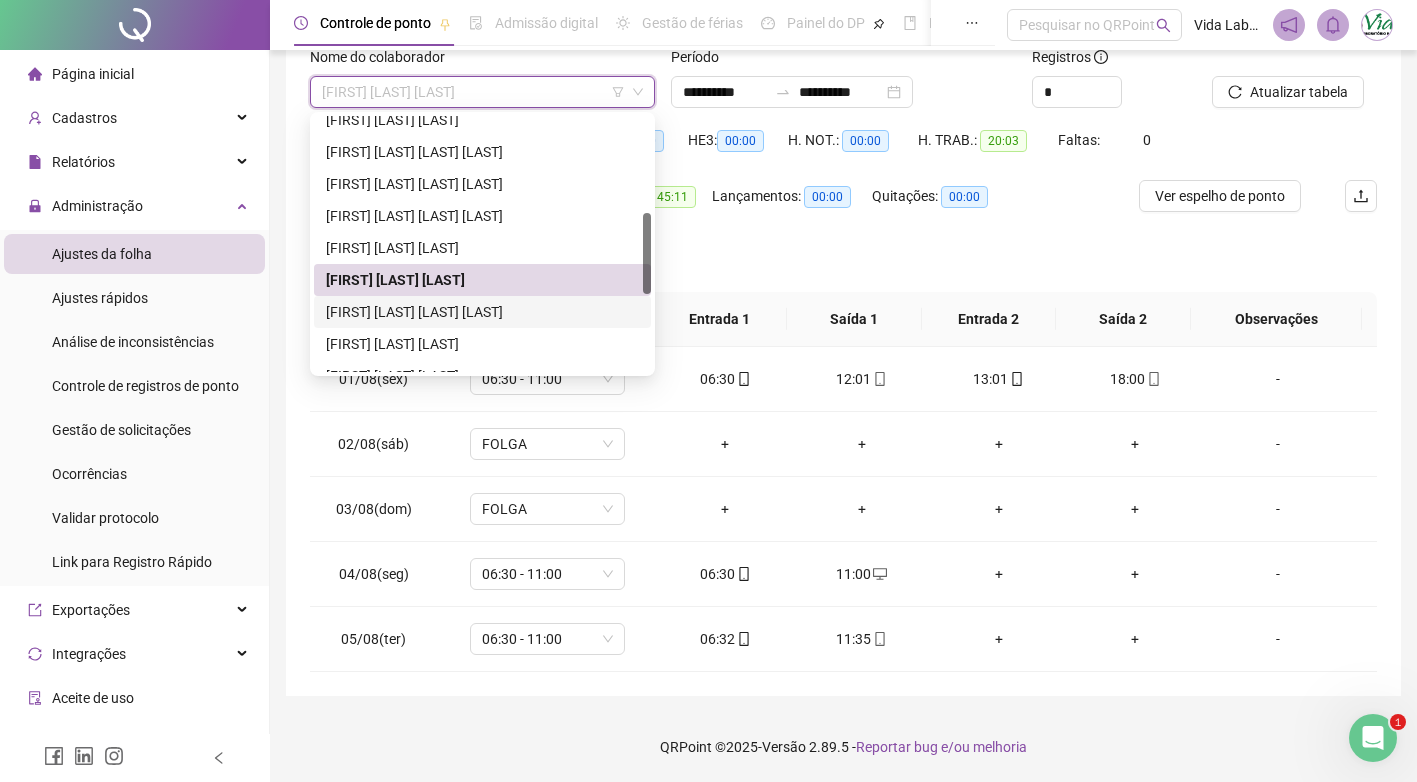 click on "[FIRST] [LAST] [LAST] [LAST]" at bounding box center [482, 312] 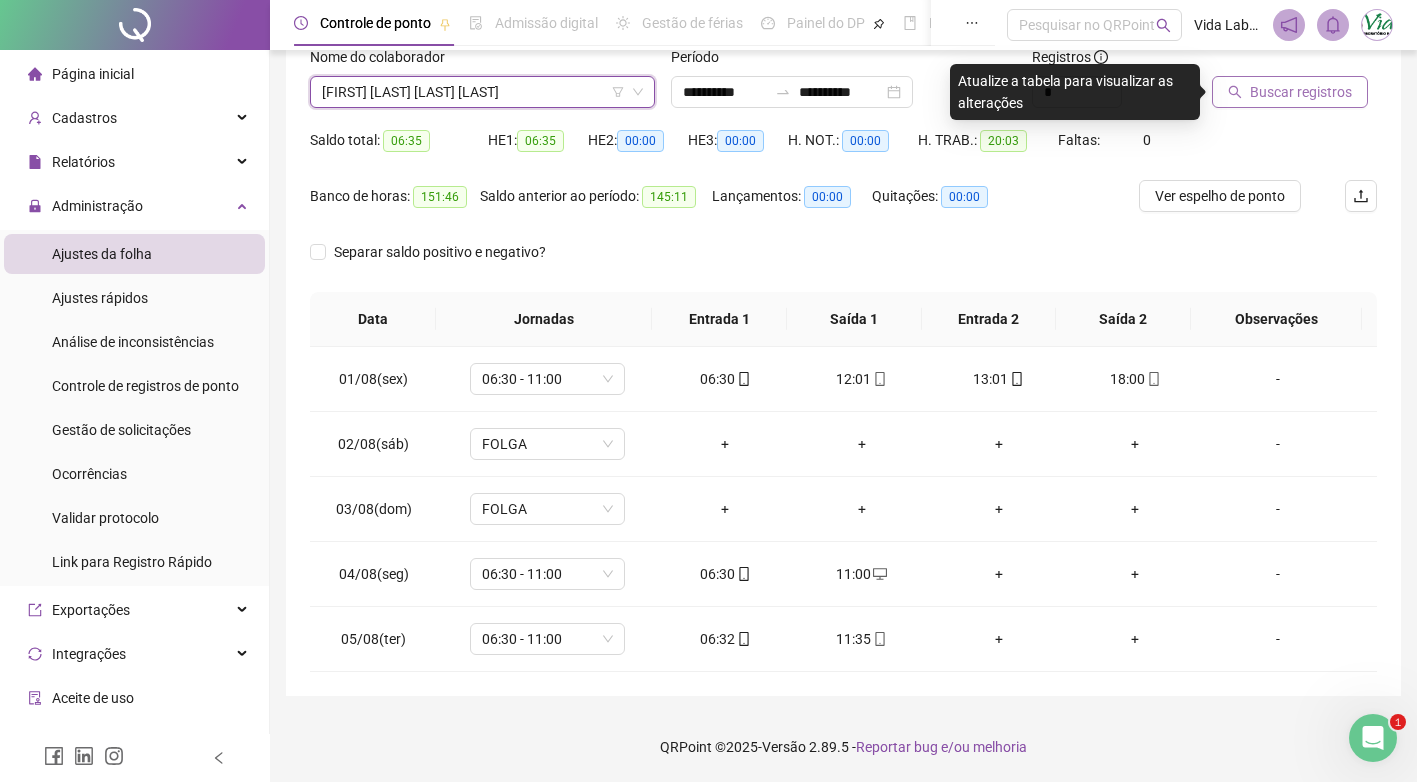click on "Buscar registros" at bounding box center (1301, 92) 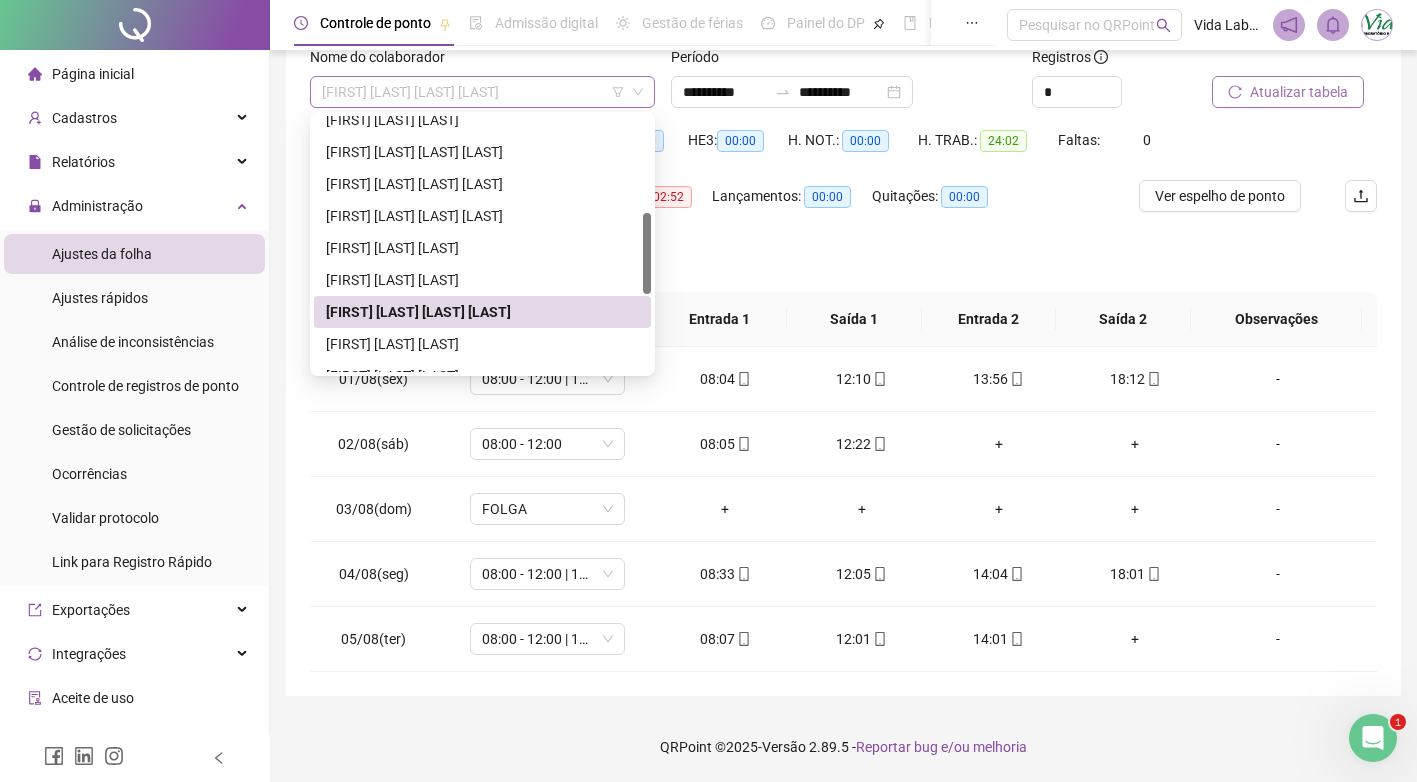click on "[FIRST] [LAST] [LAST] [LAST]" at bounding box center [482, 92] 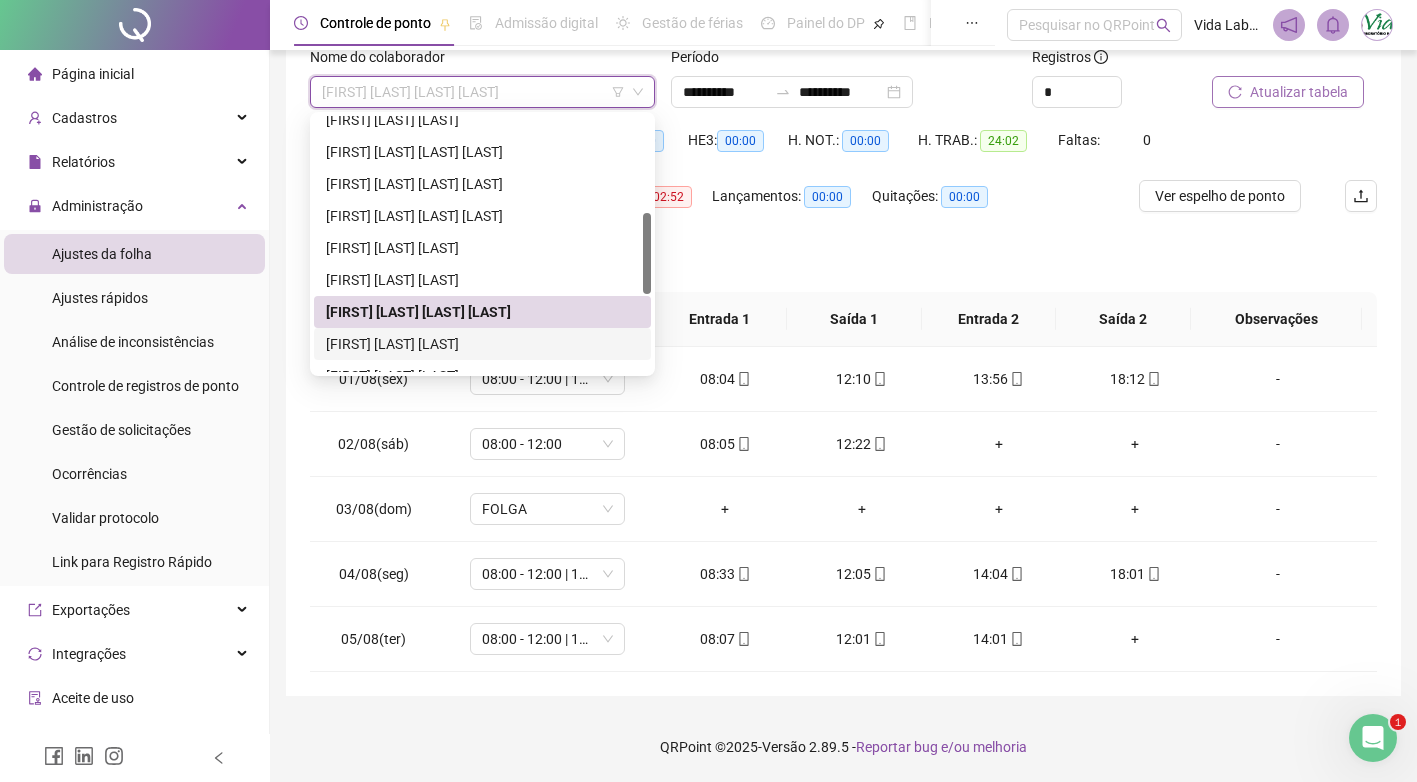 click on "[FIRST] [LAST] [LAST]" at bounding box center [482, 344] 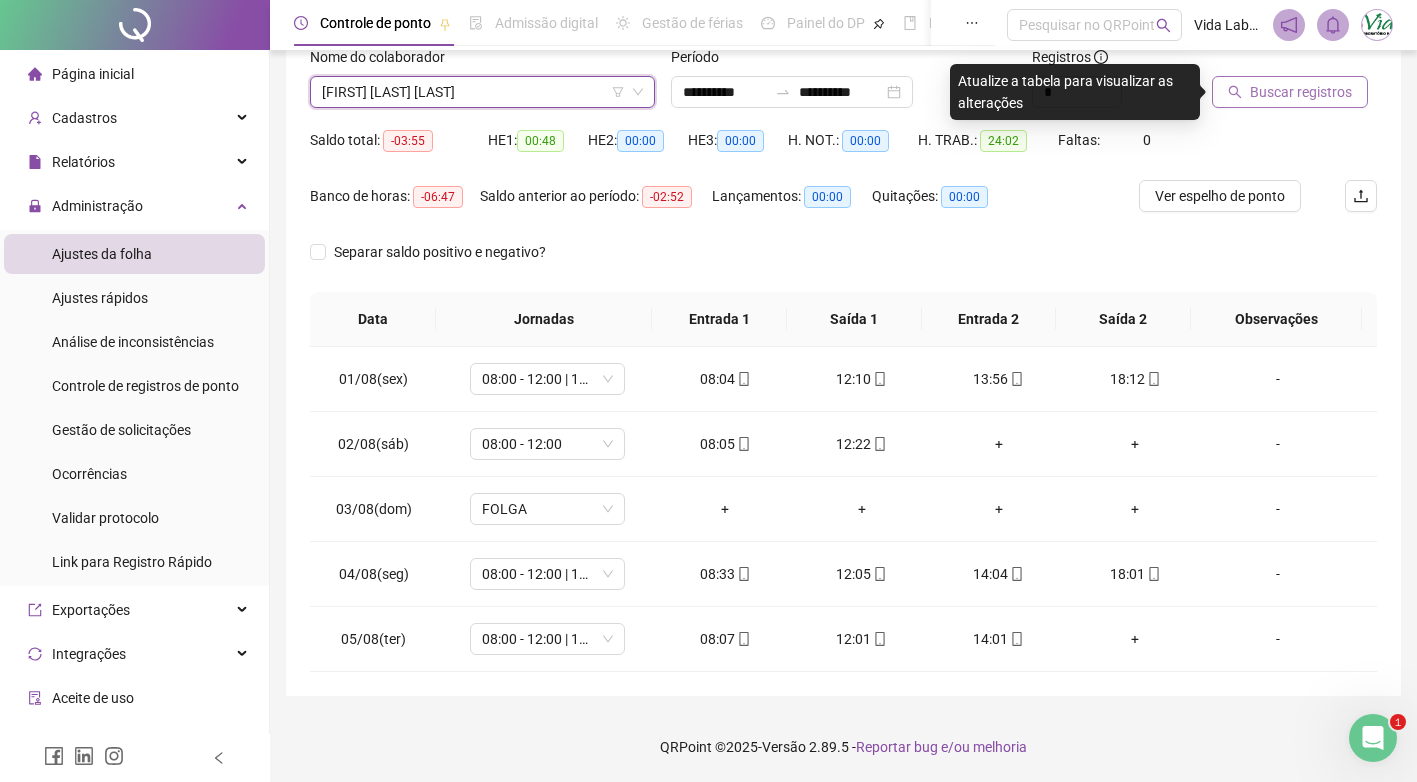 click on "Buscar registros" at bounding box center [1301, 92] 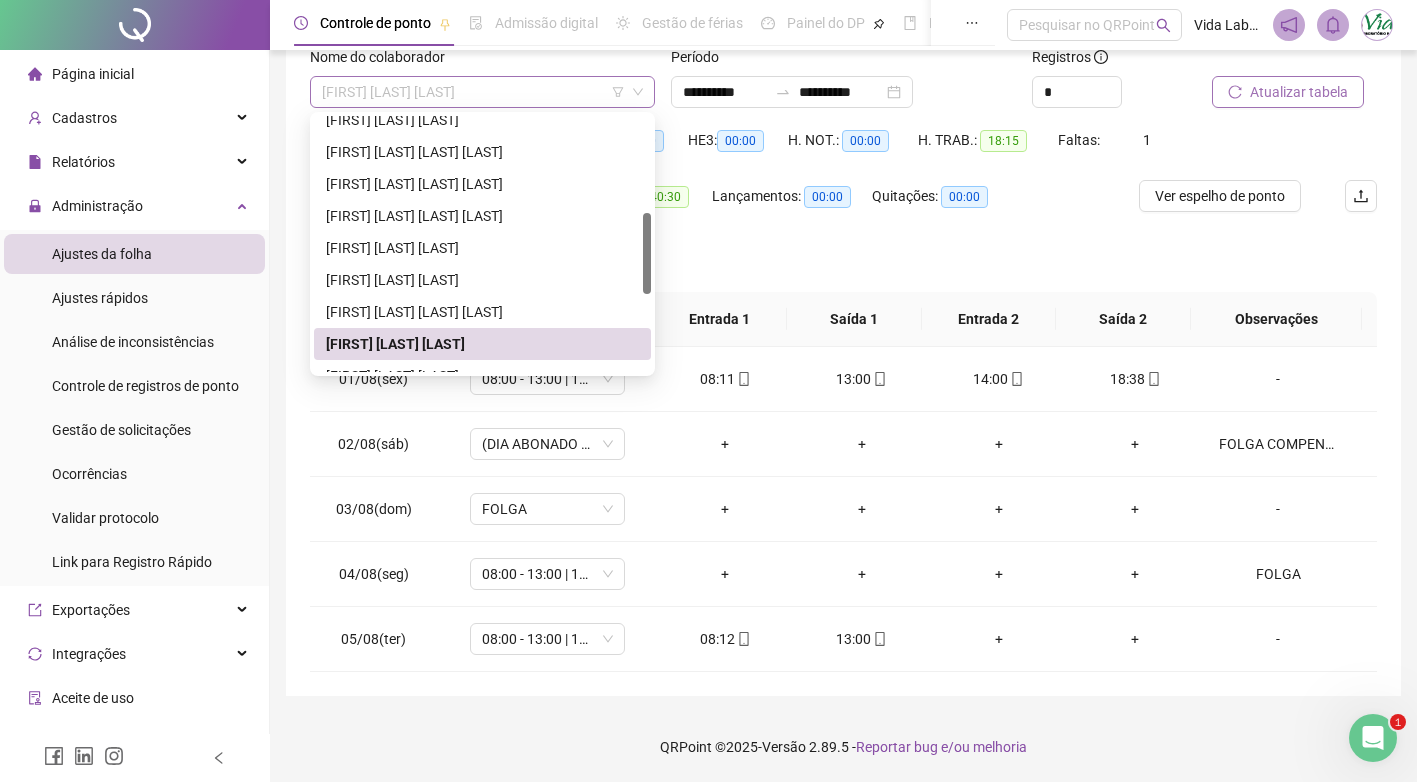 click on "[FIRST] [LAST] [LAST]" at bounding box center (482, 92) 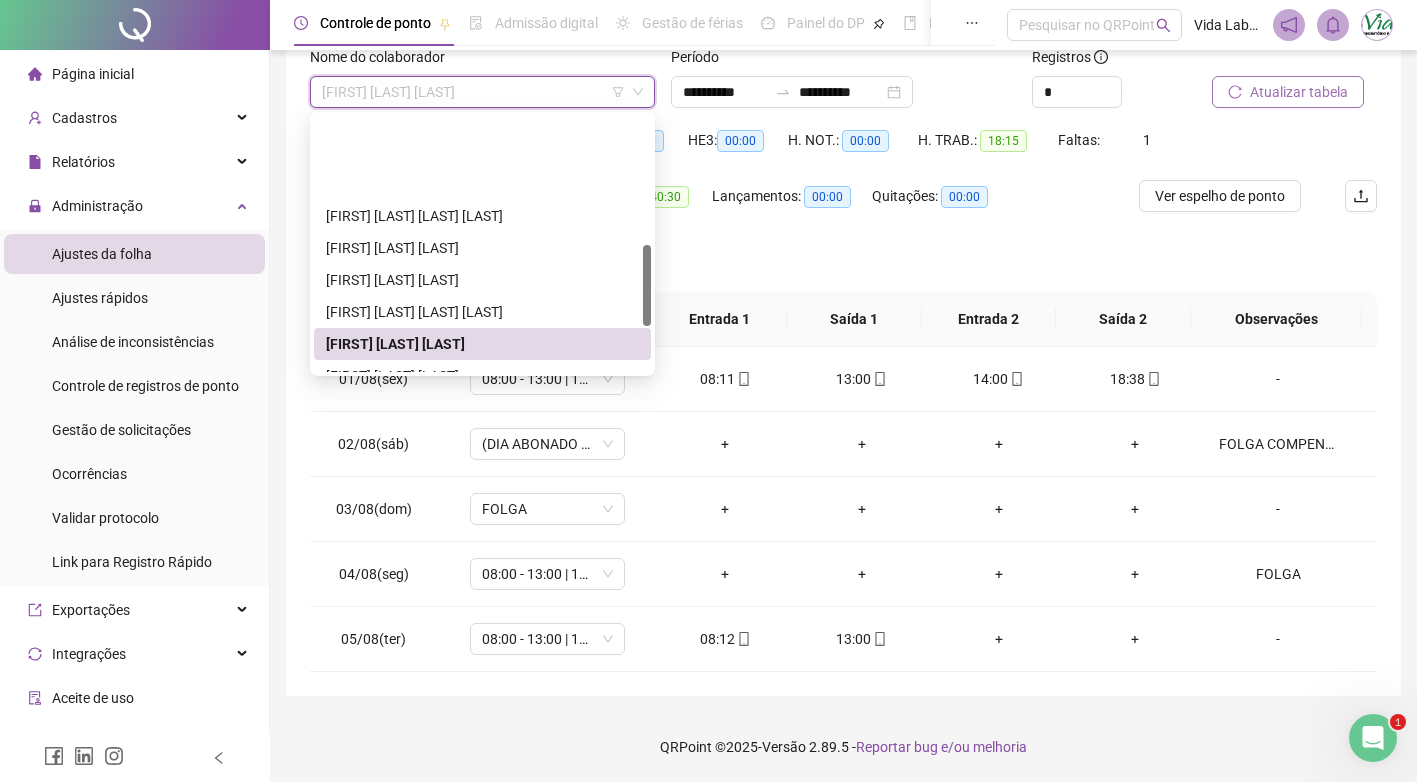 scroll, scrollTop: 500, scrollLeft: 0, axis: vertical 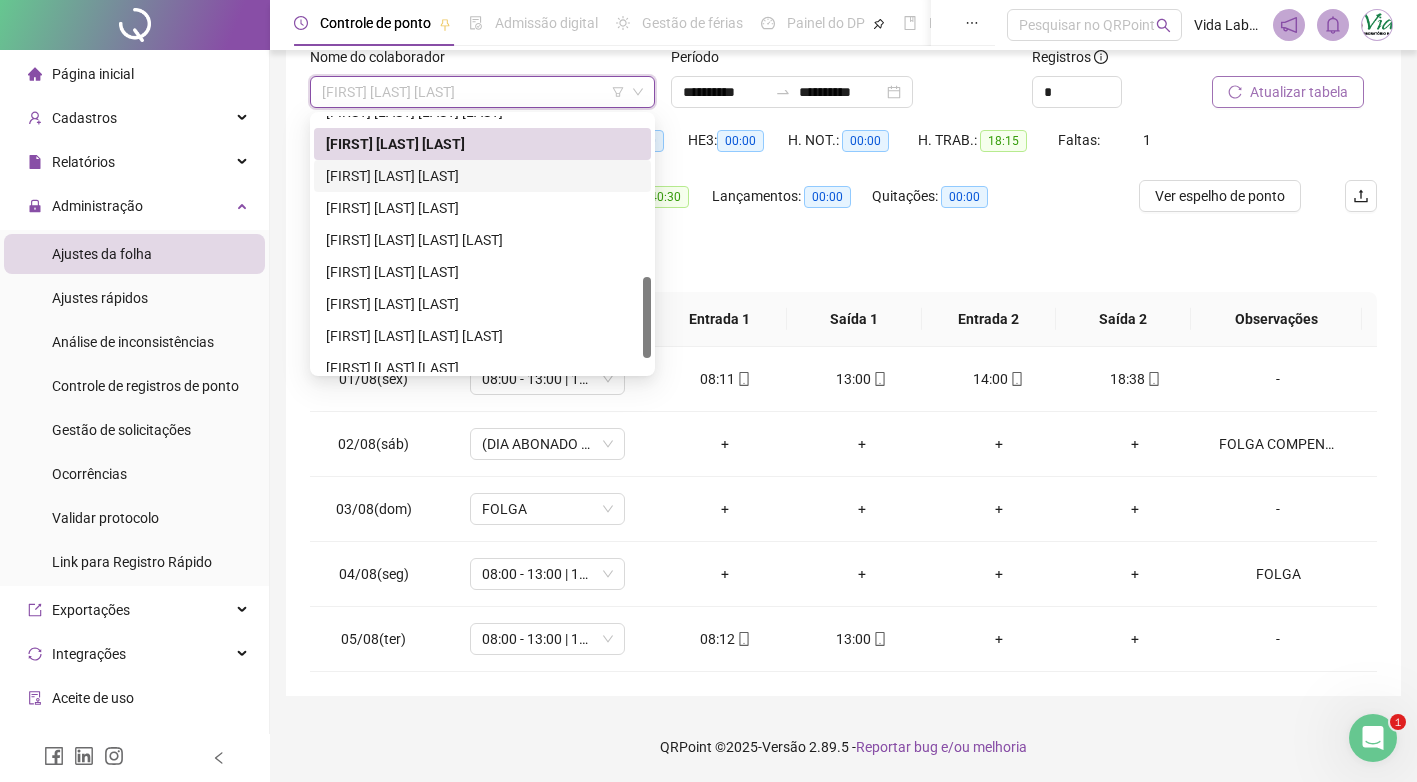 click on "[FIRST] [LAST] [LAST]" at bounding box center [482, 176] 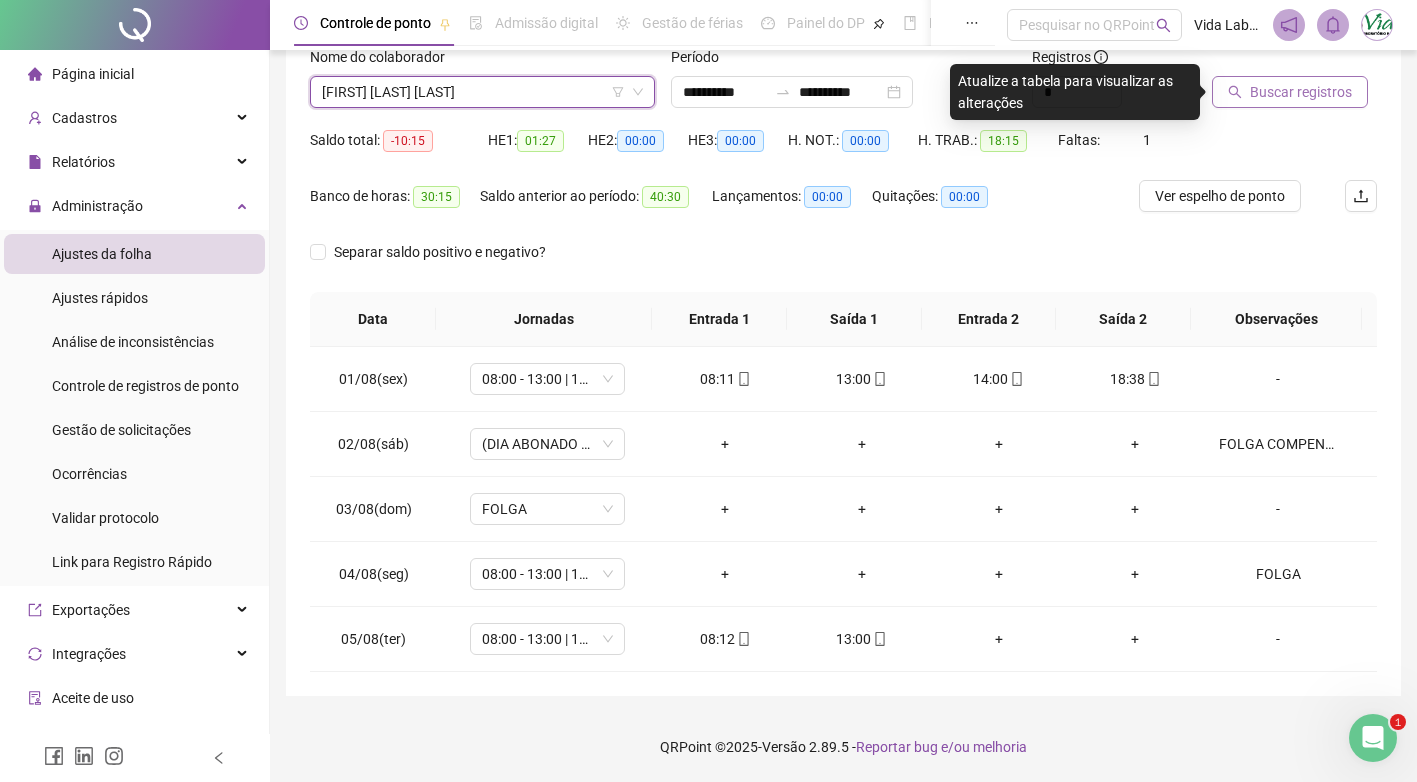 click on "Buscar registros" at bounding box center (1301, 92) 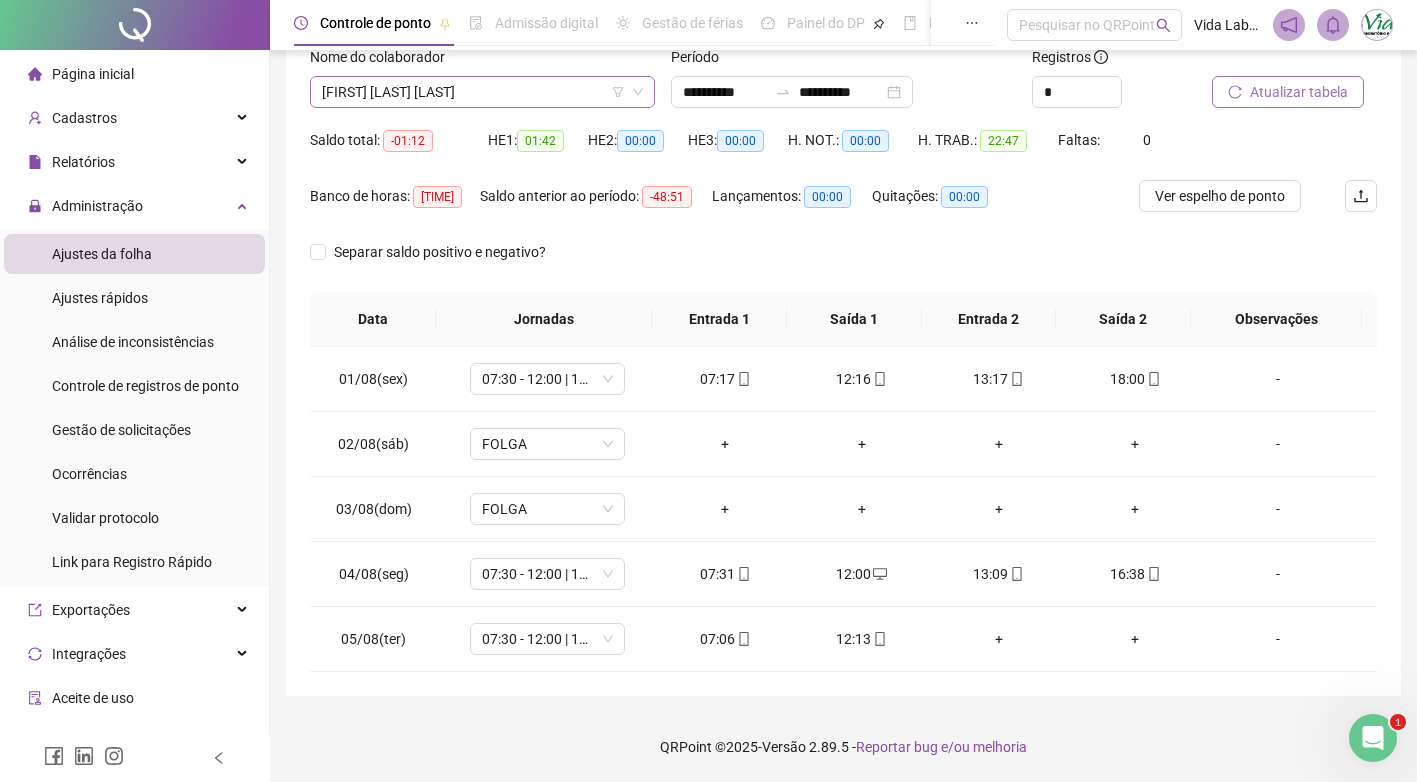click on "[FIRST] [LAST] [LAST]" at bounding box center [482, 92] 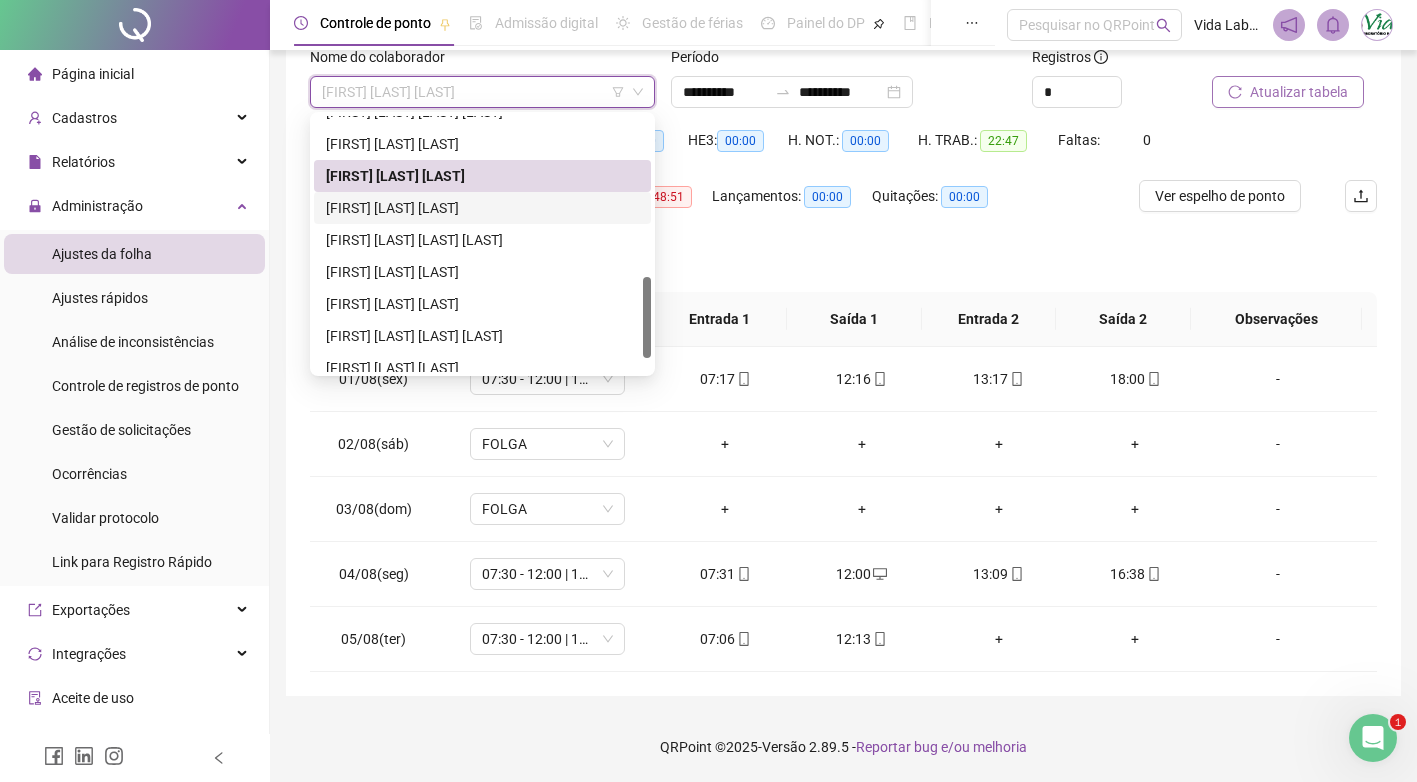 click on "[FIRST] [LAST] [LAST]" at bounding box center (482, 208) 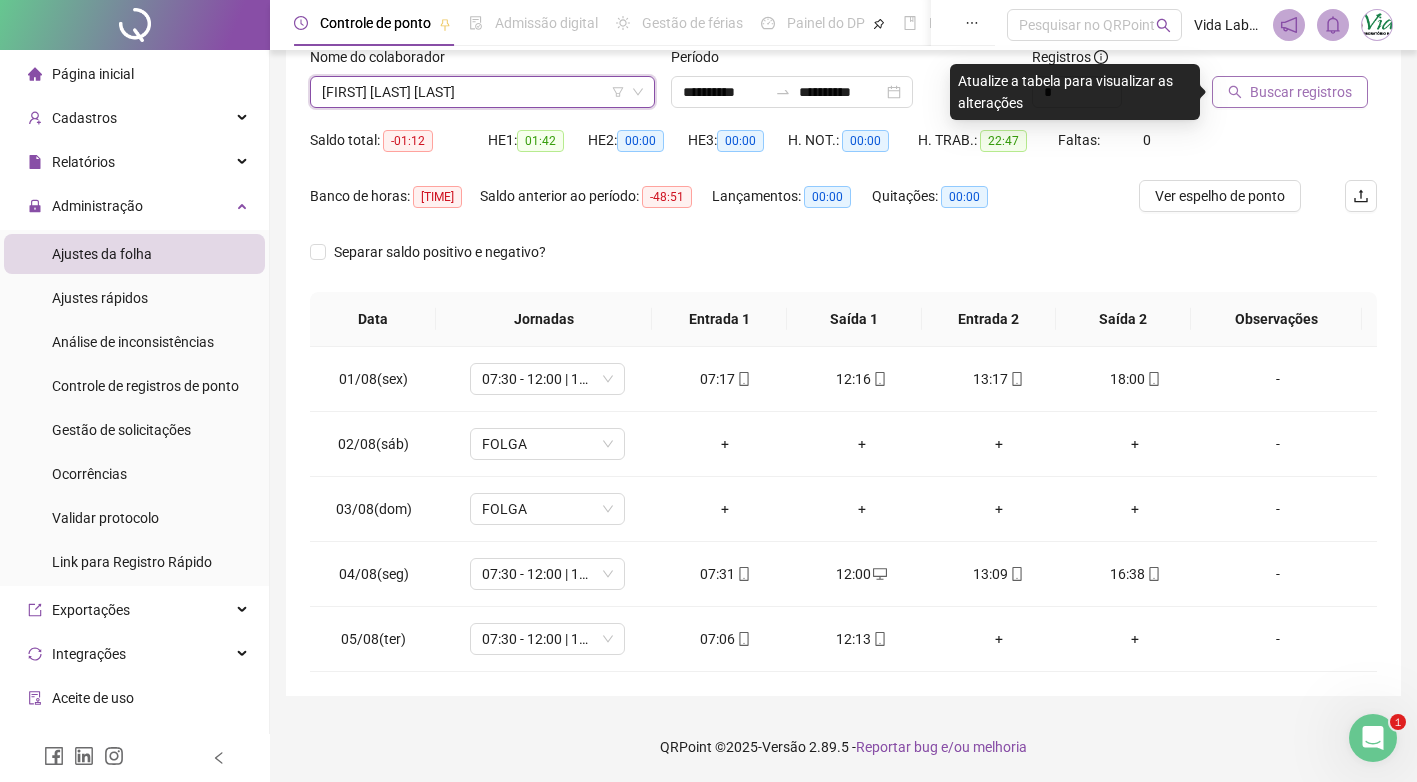 click on "Buscar registros" at bounding box center [1294, 85] 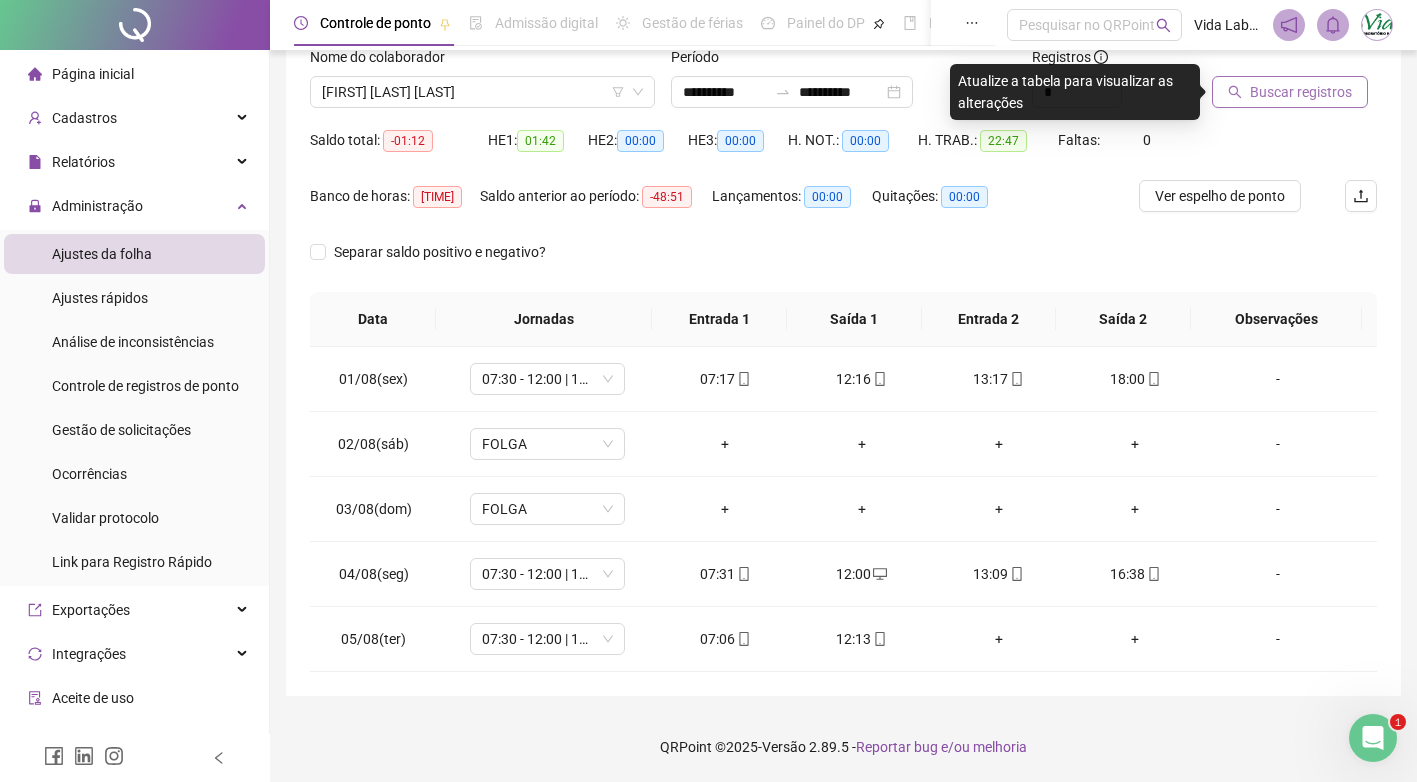 click on "Buscar registros" at bounding box center [1301, 92] 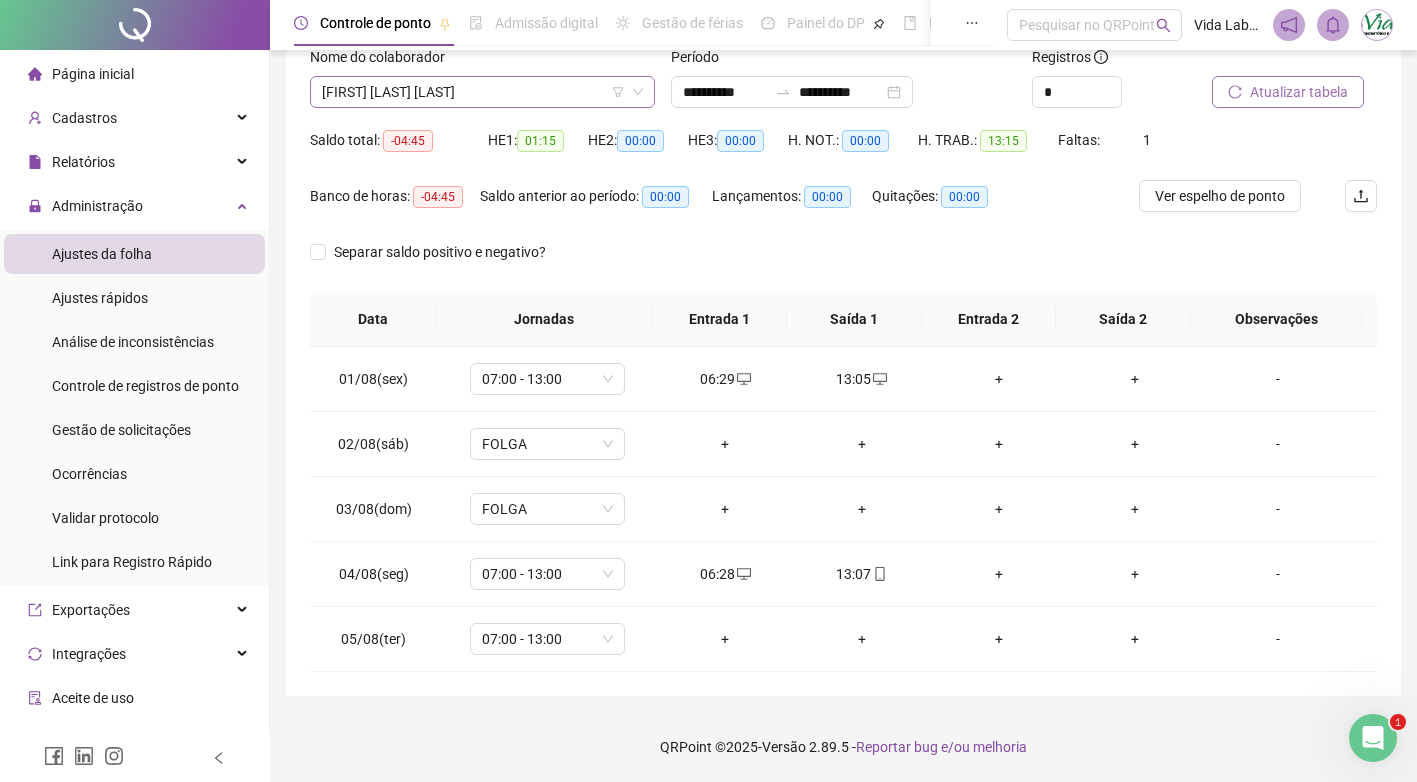 click on "[FIRST] [LAST] [LAST]" at bounding box center [482, 92] 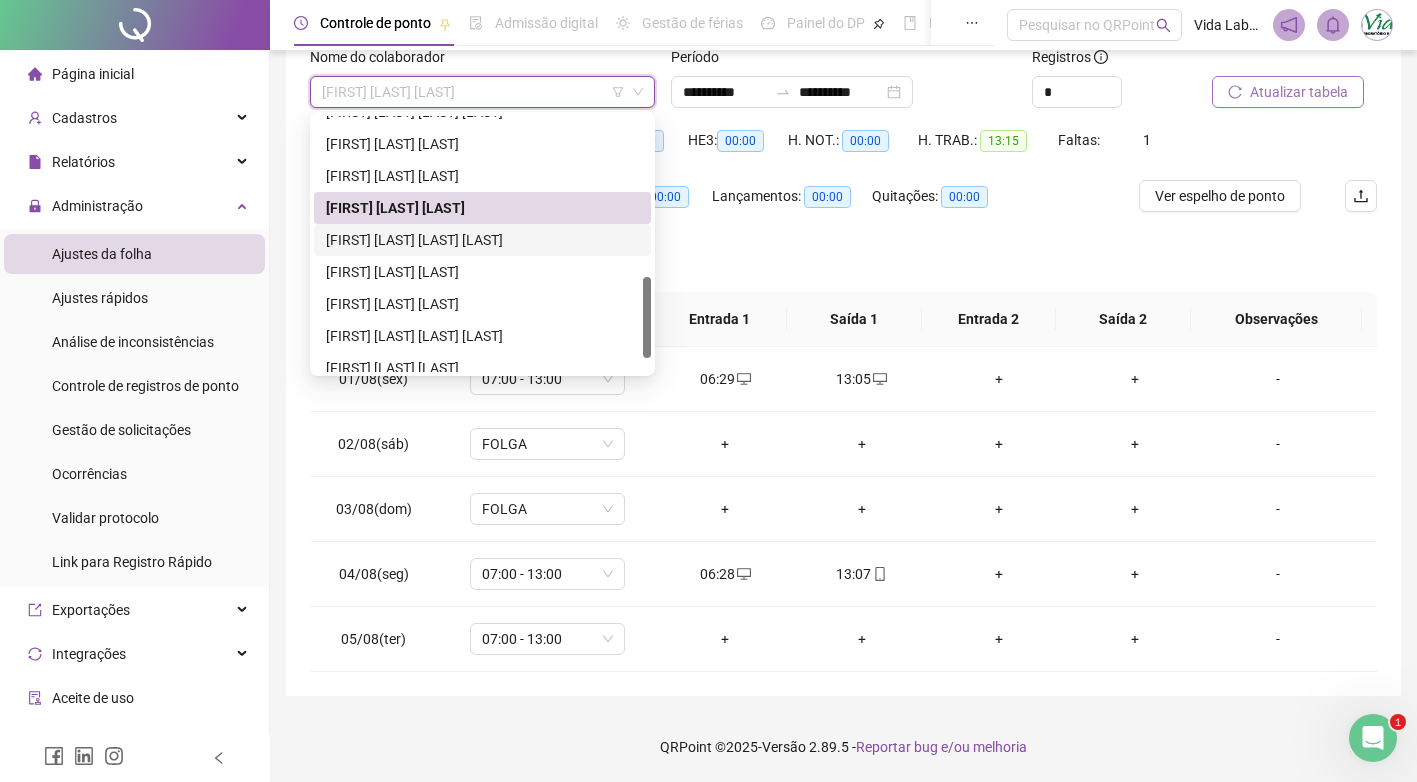 click on "[FIRST] [LAST] [LAST] [LAST]" at bounding box center (482, 240) 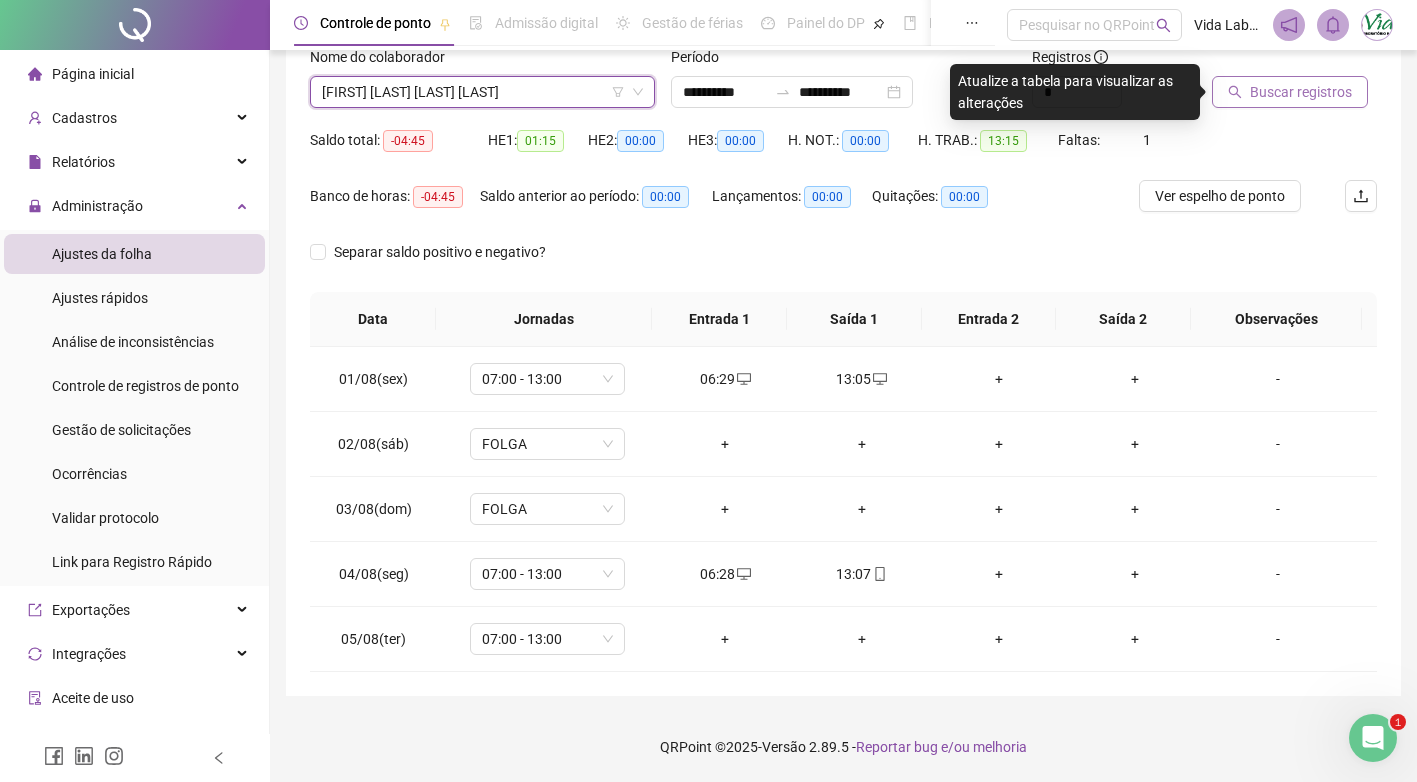 click on "Buscar registros" at bounding box center (1301, 92) 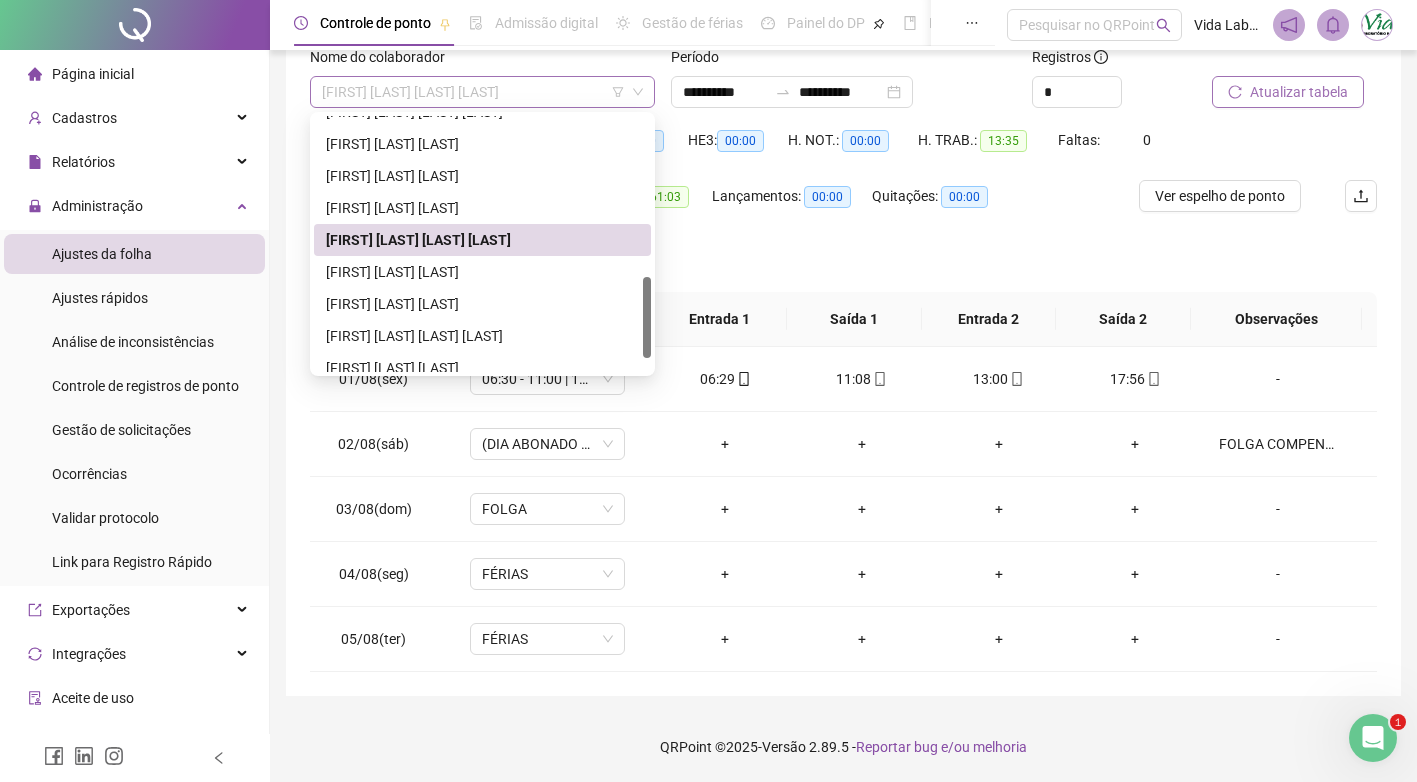 click on "[FIRST] [LAST] [LAST] [LAST]" at bounding box center [482, 92] 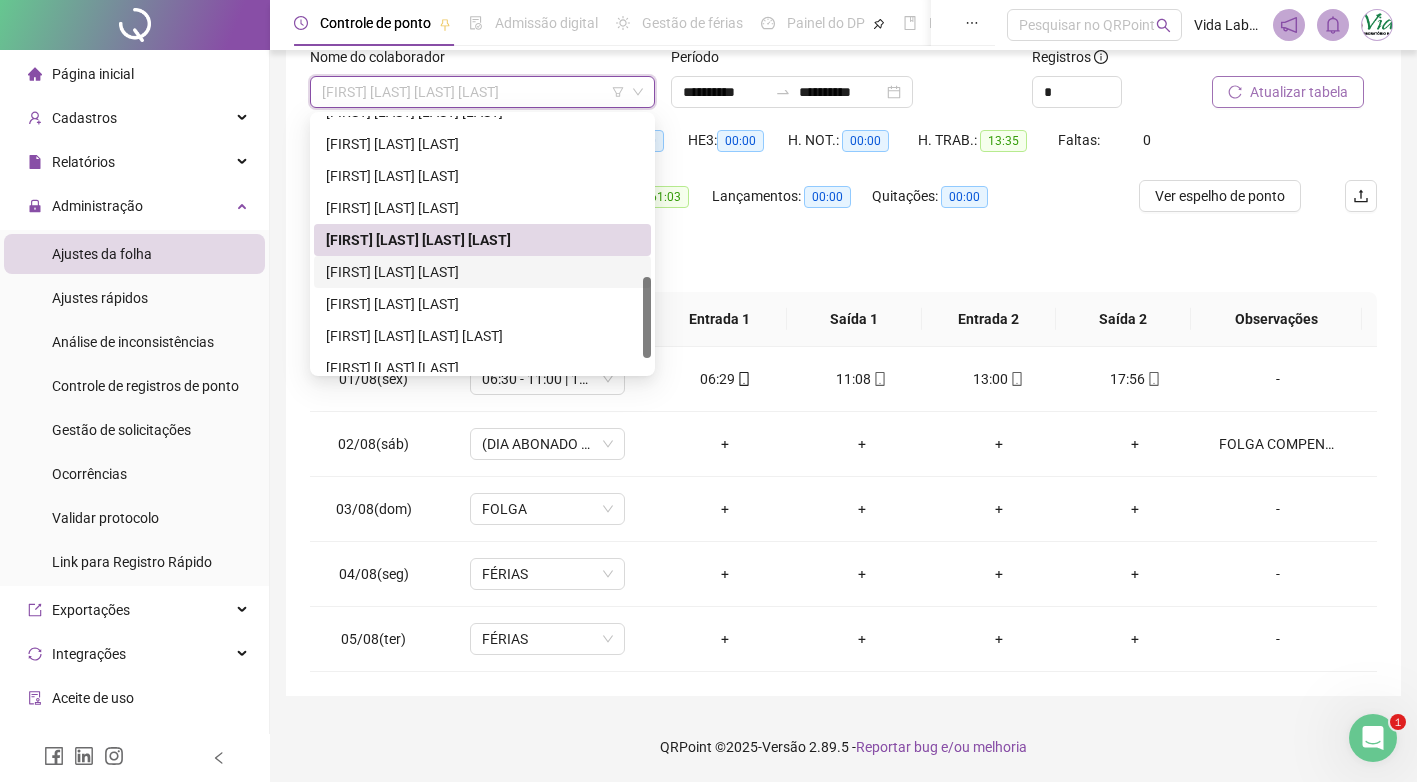 click on "[FIRST] [LAST] [LAST]" at bounding box center [482, 272] 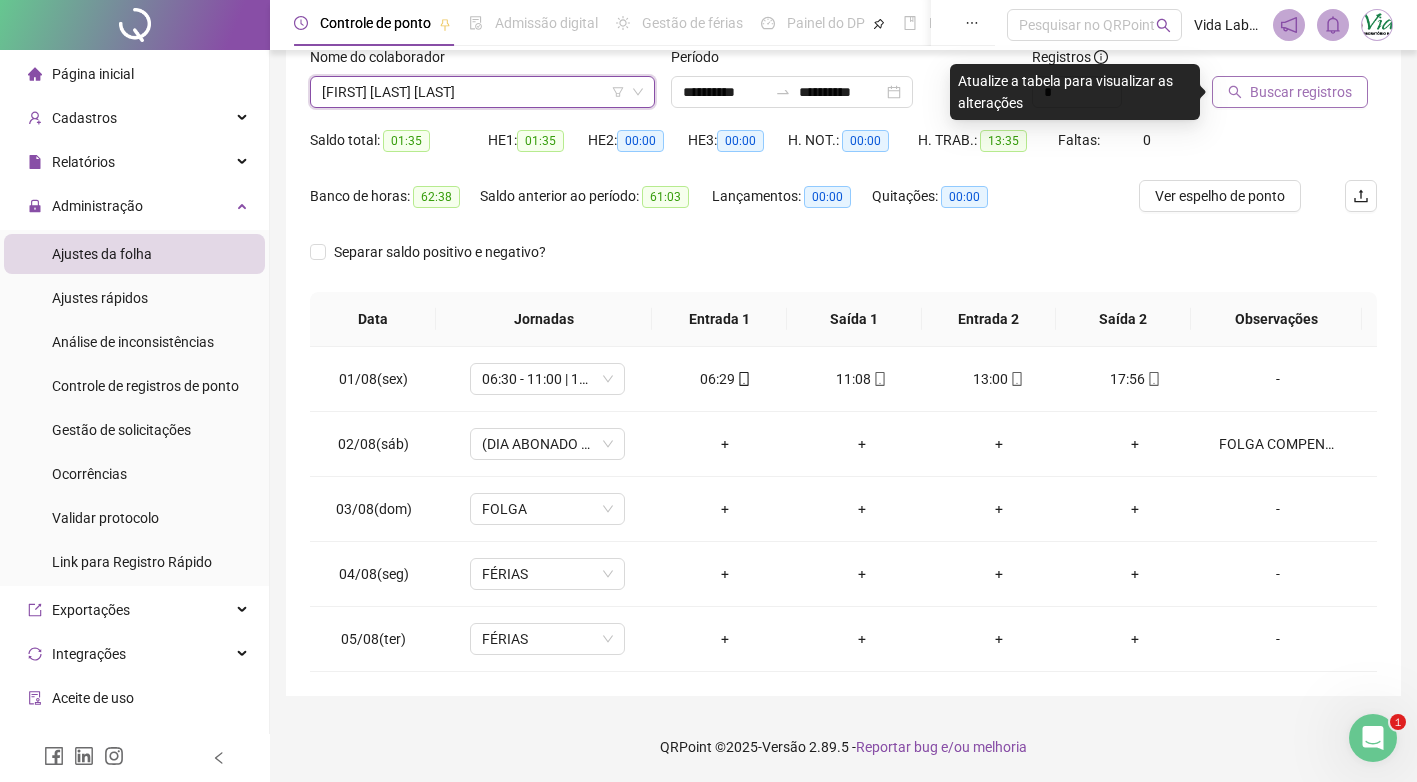 click on "Buscar registros" at bounding box center (1301, 92) 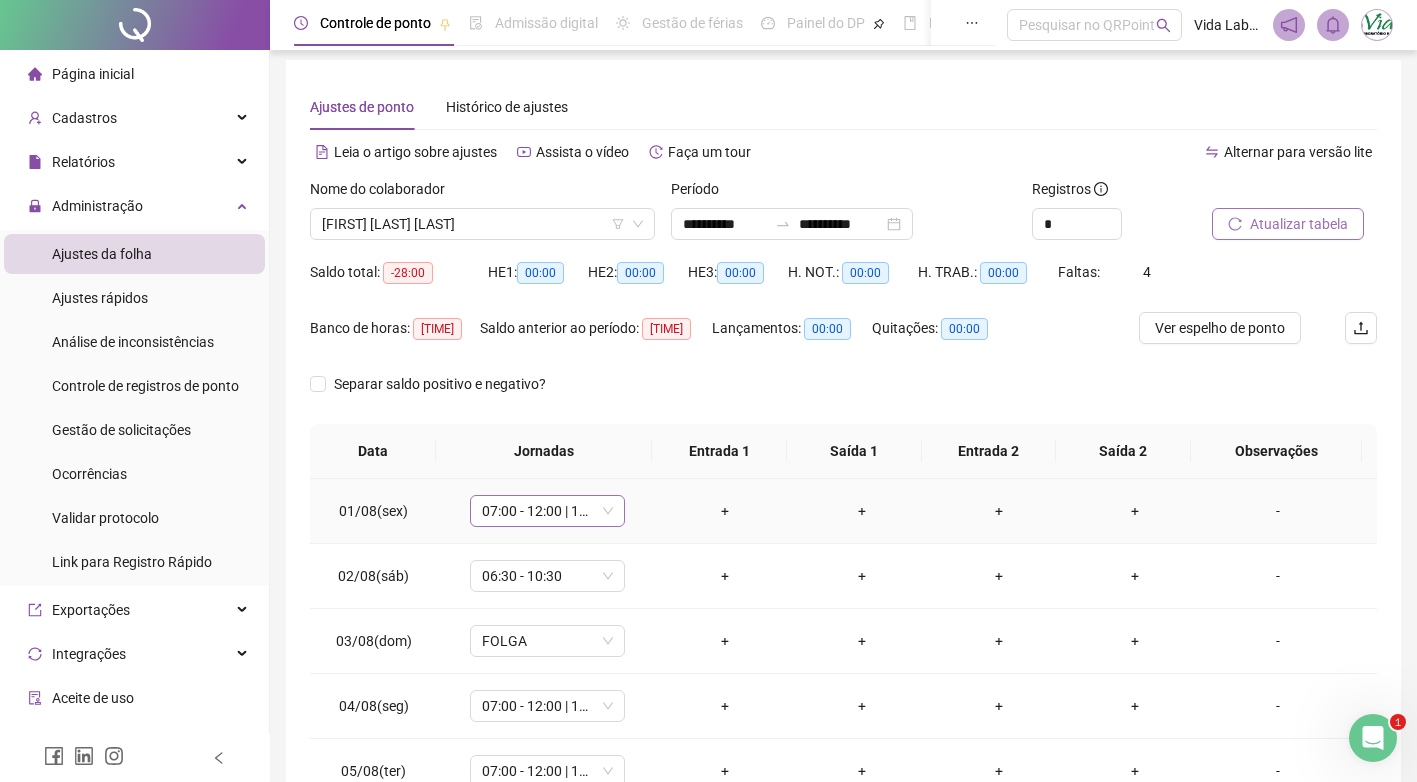 scroll, scrollTop: 0, scrollLeft: 0, axis: both 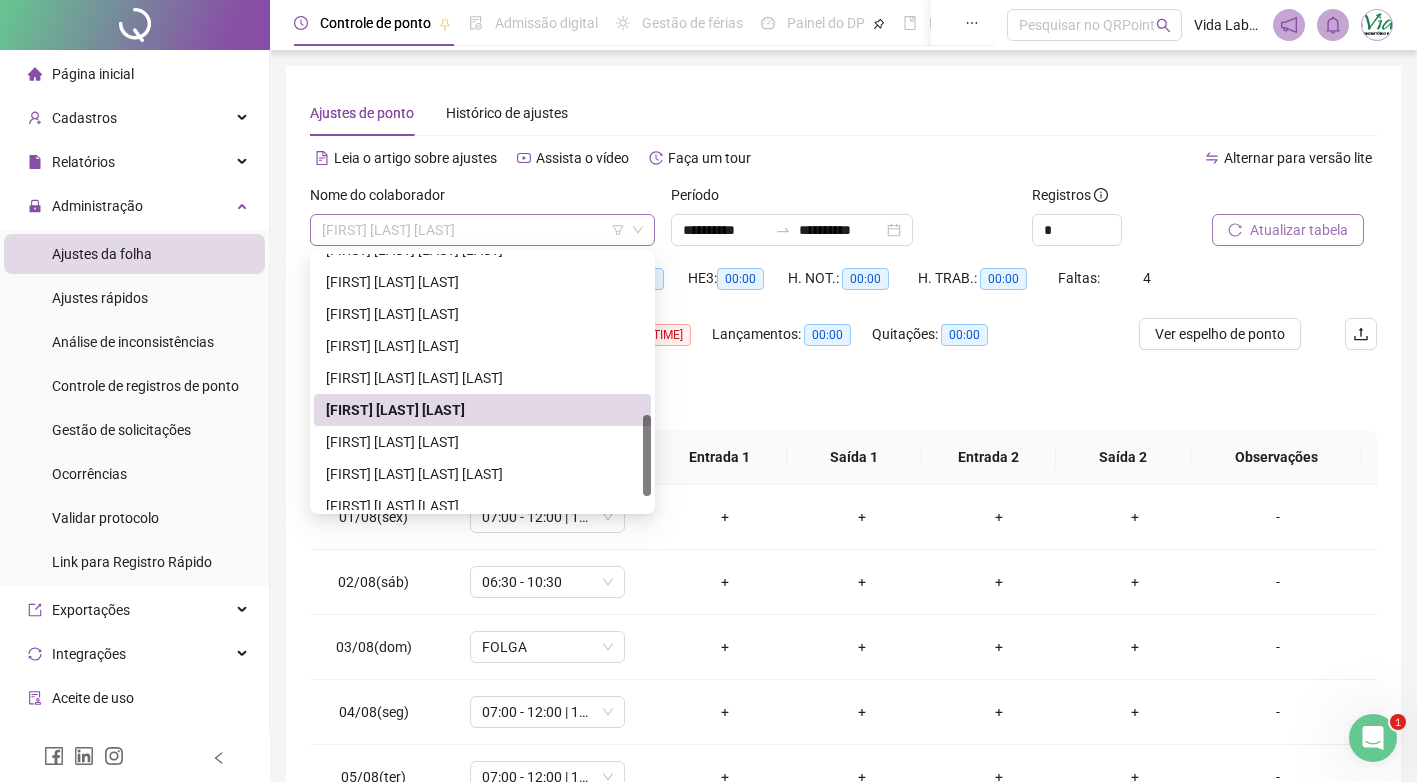 click on "[FIRST] [LAST] [LAST]" at bounding box center [482, 230] 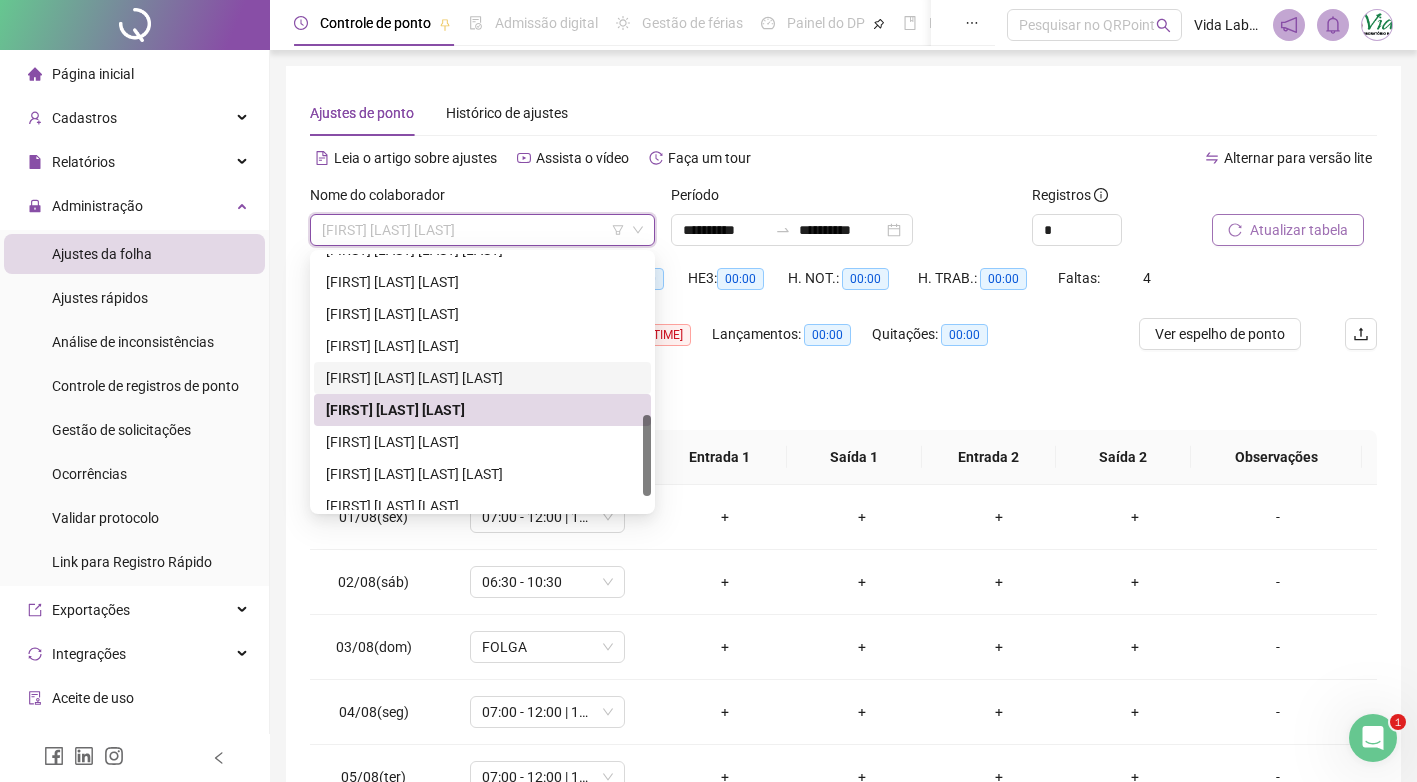 scroll, scrollTop: 300, scrollLeft: 0, axis: vertical 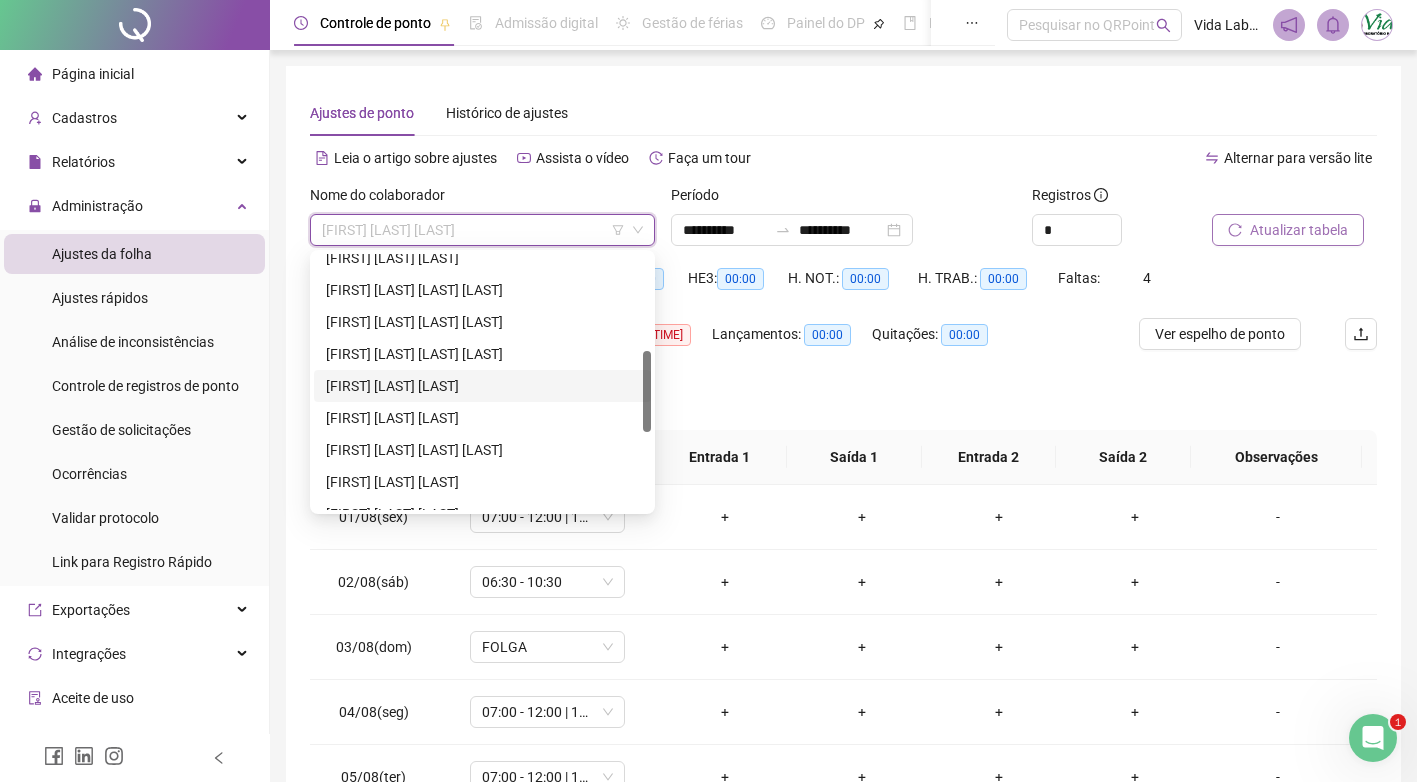 click on "[FIRST] [LAST] [LAST]" at bounding box center (482, 386) 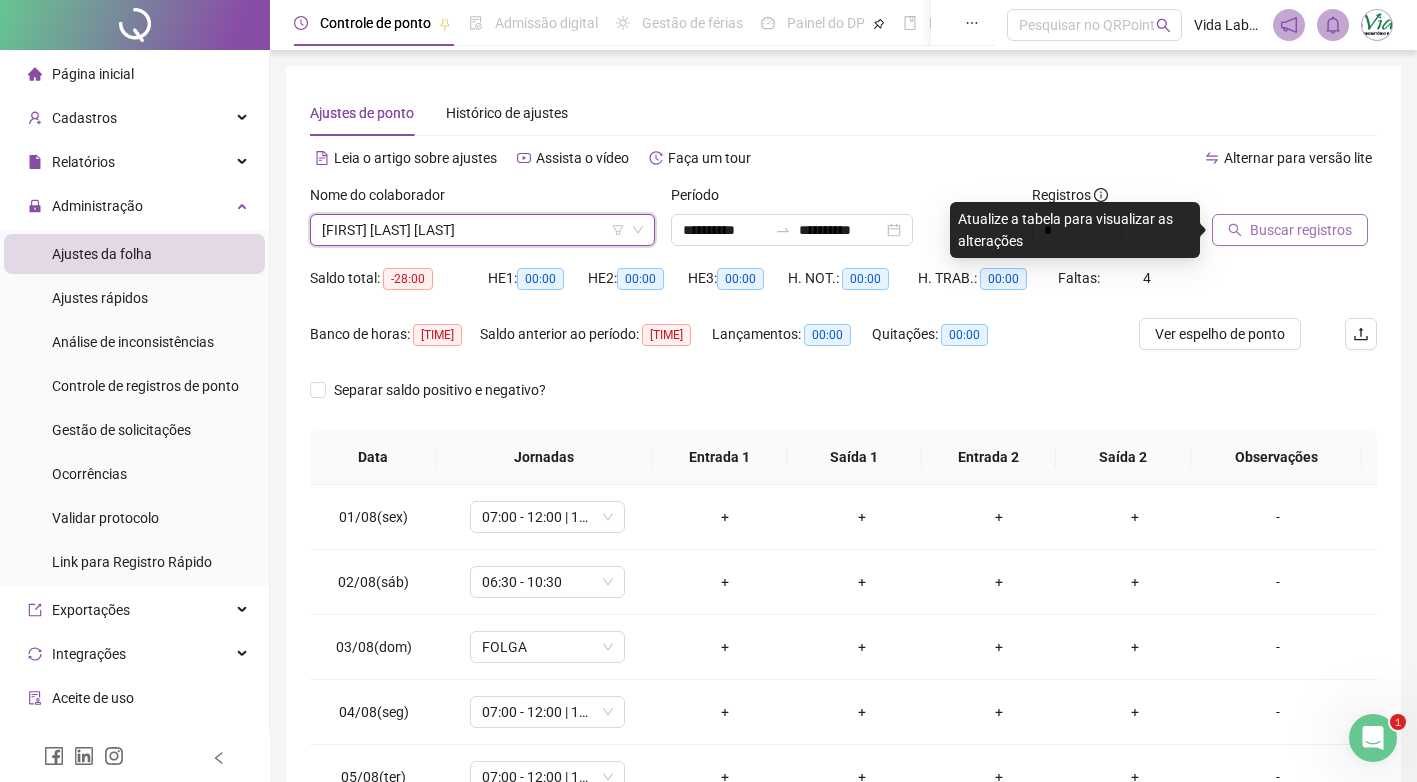 click on "Buscar registros" at bounding box center [1301, 230] 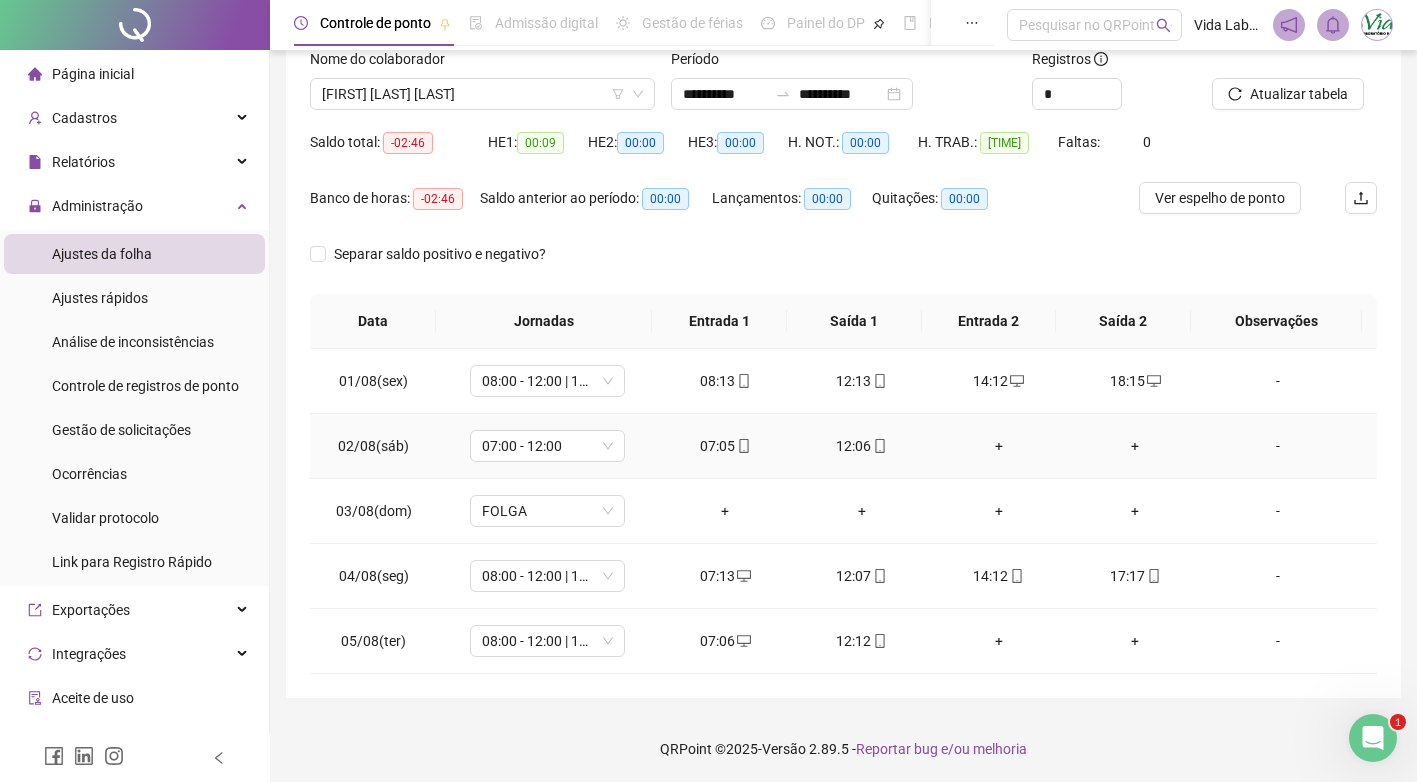scroll, scrollTop: 138, scrollLeft: 0, axis: vertical 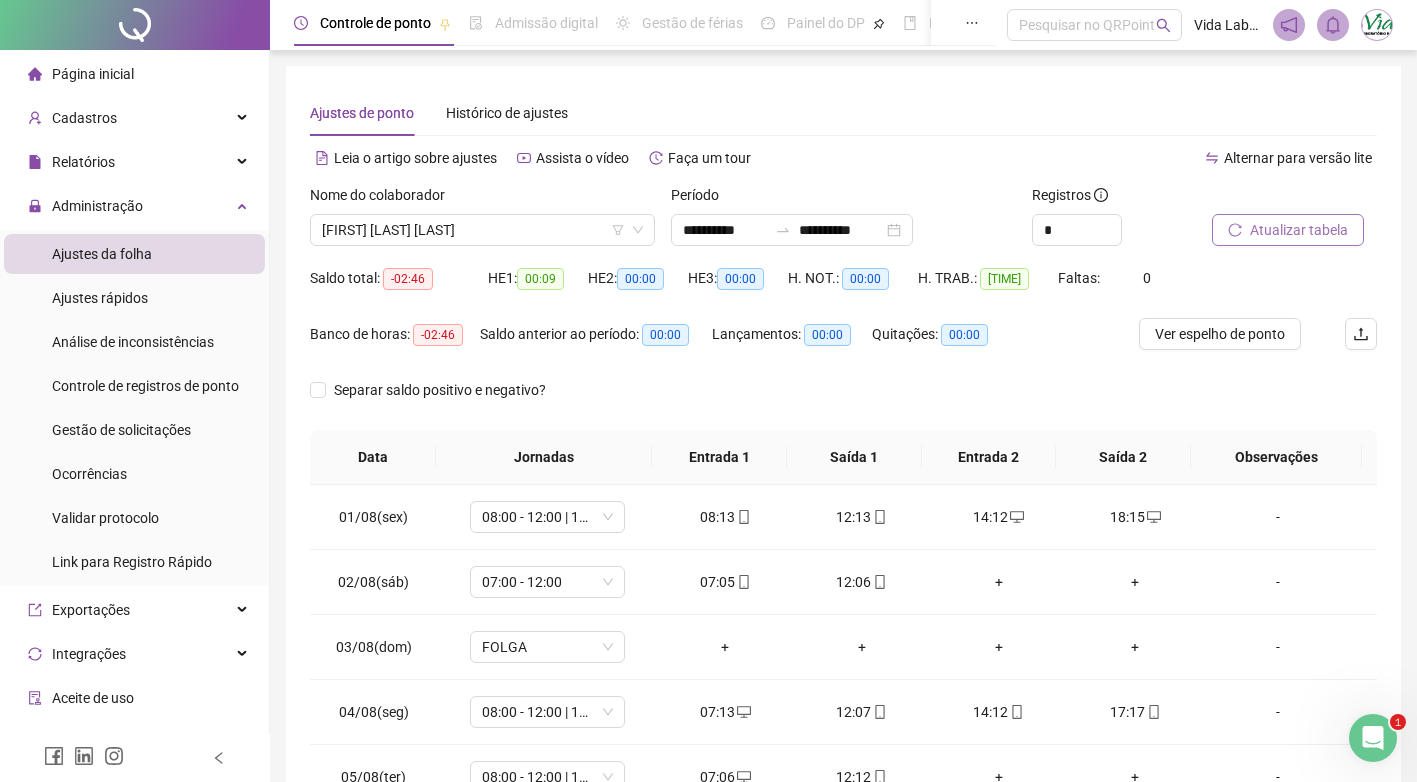 click on "Atualizar tabela" at bounding box center (1299, 230) 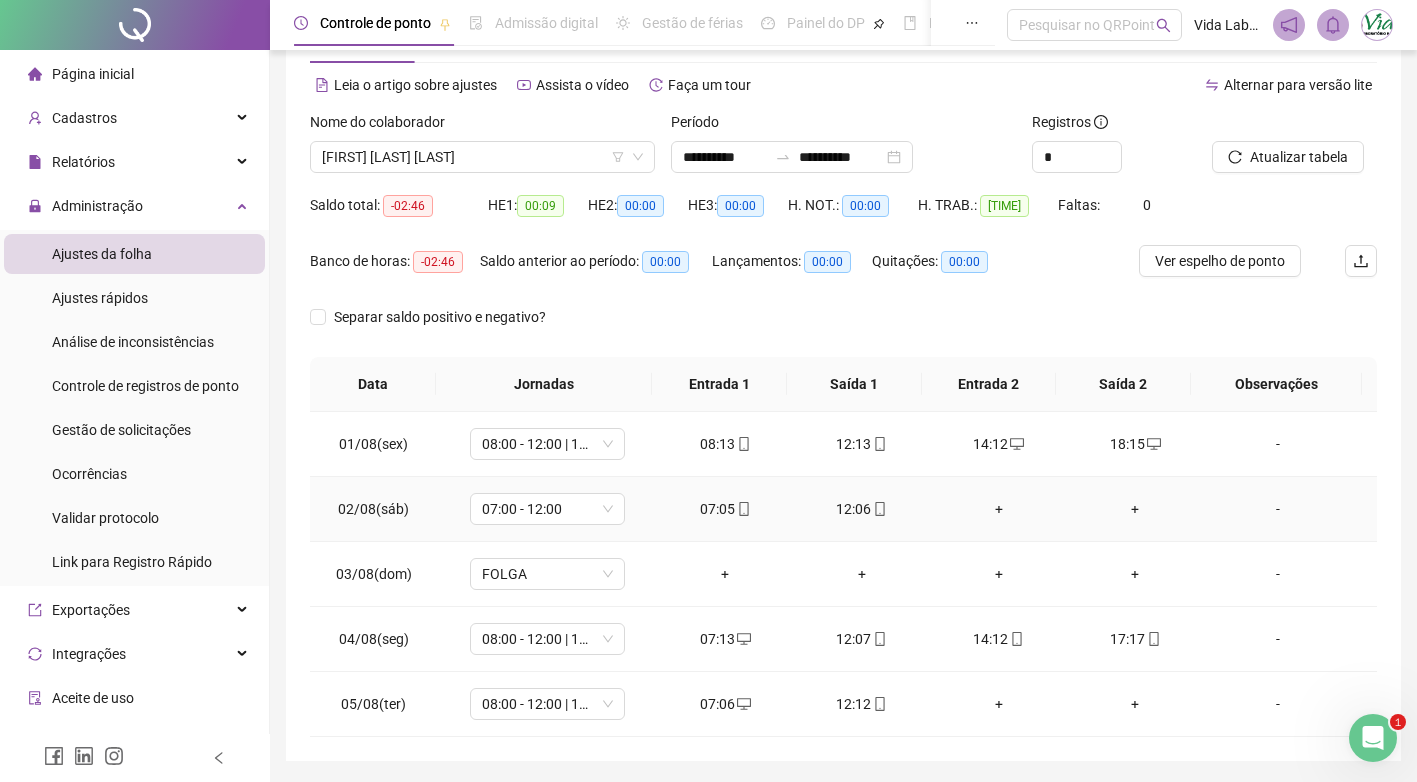 scroll, scrollTop: 0, scrollLeft: 0, axis: both 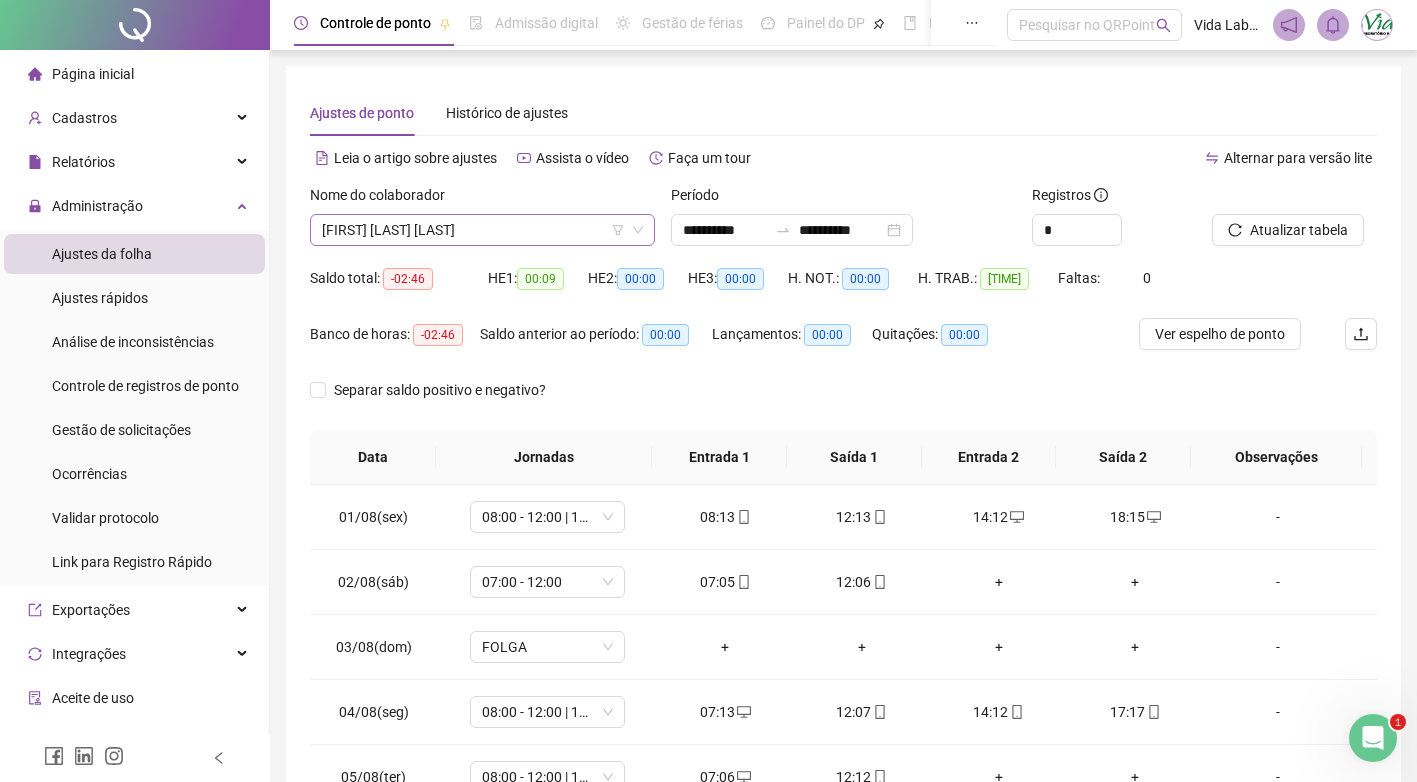 click on "[FIRST] [LAST] [LAST]" at bounding box center (482, 230) 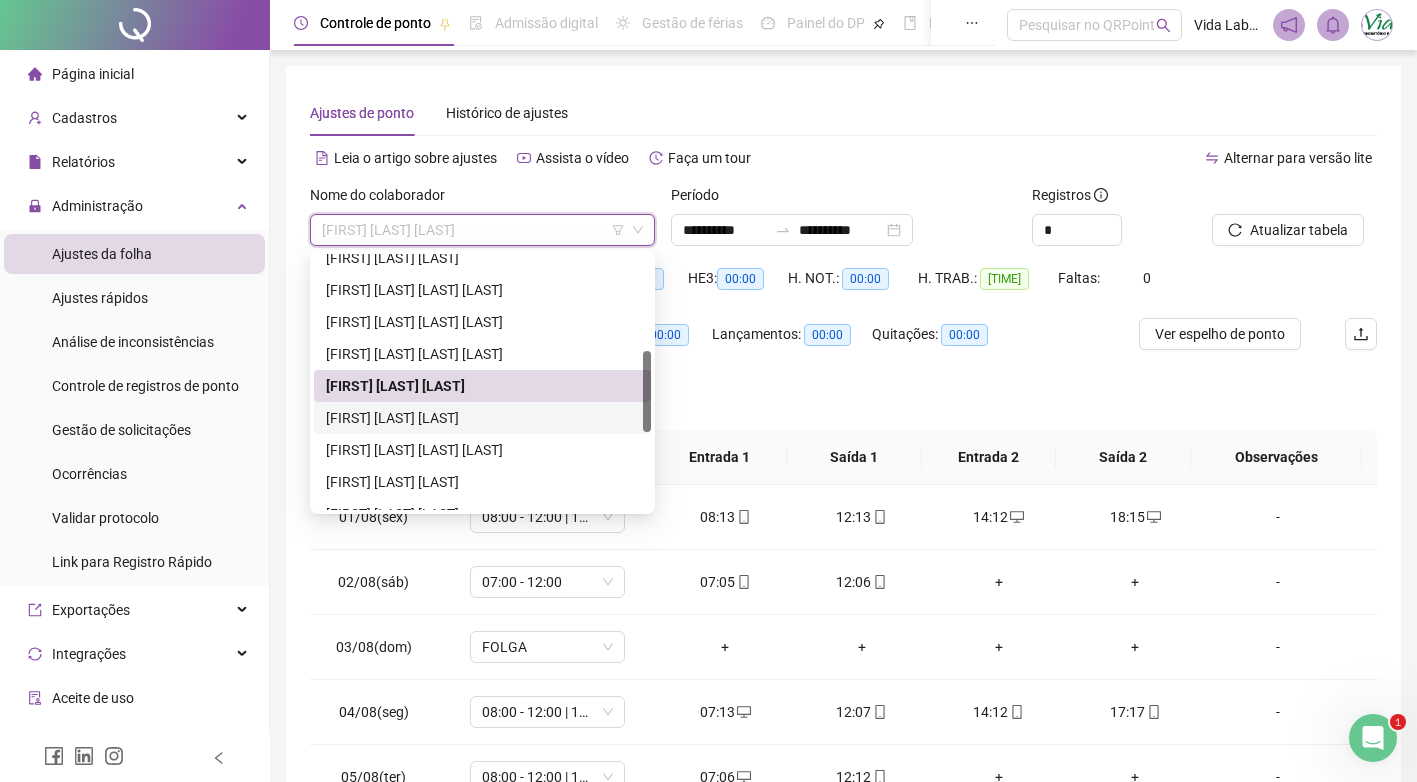 click on "[FIRST] [LAST] [LAST]" at bounding box center (482, 418) 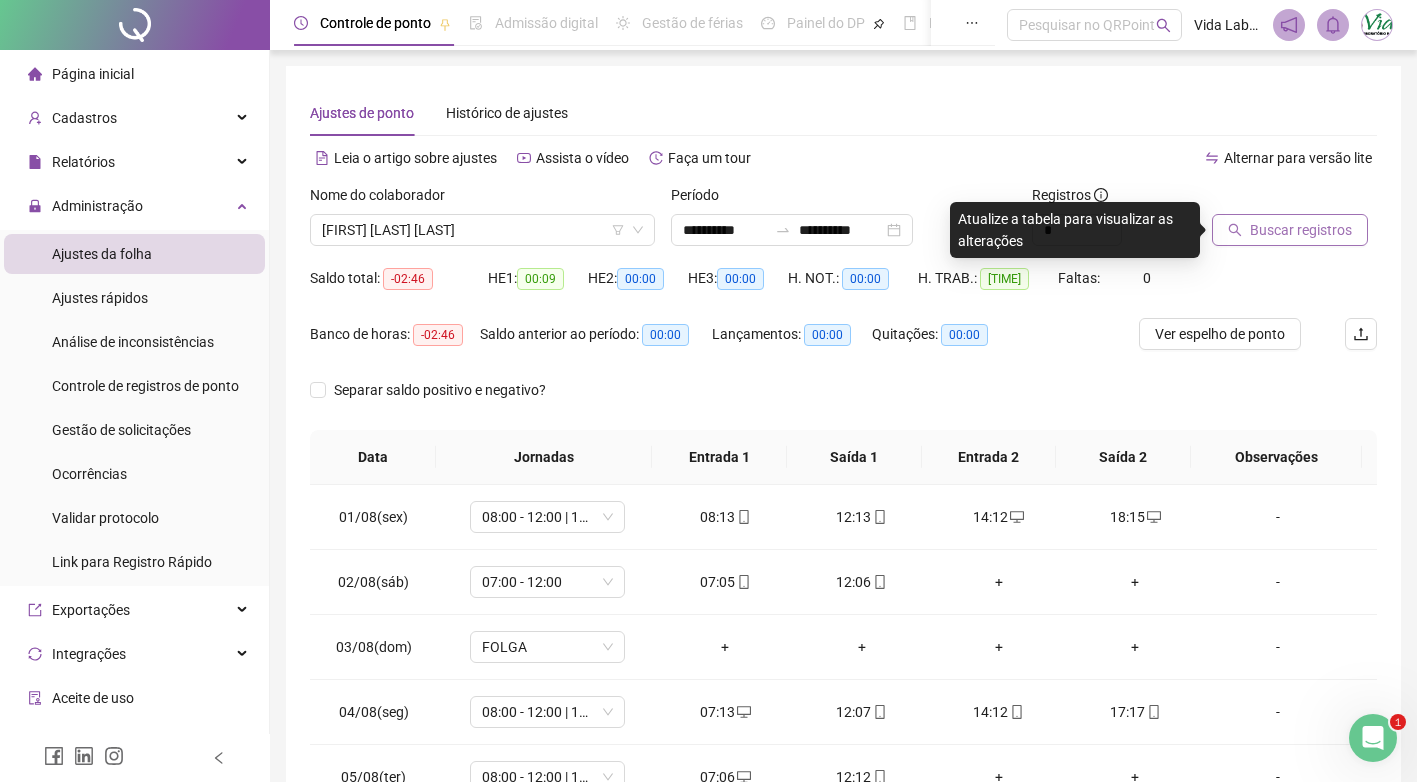 click on "Buscar registros" at bounding box center (1301, 230) 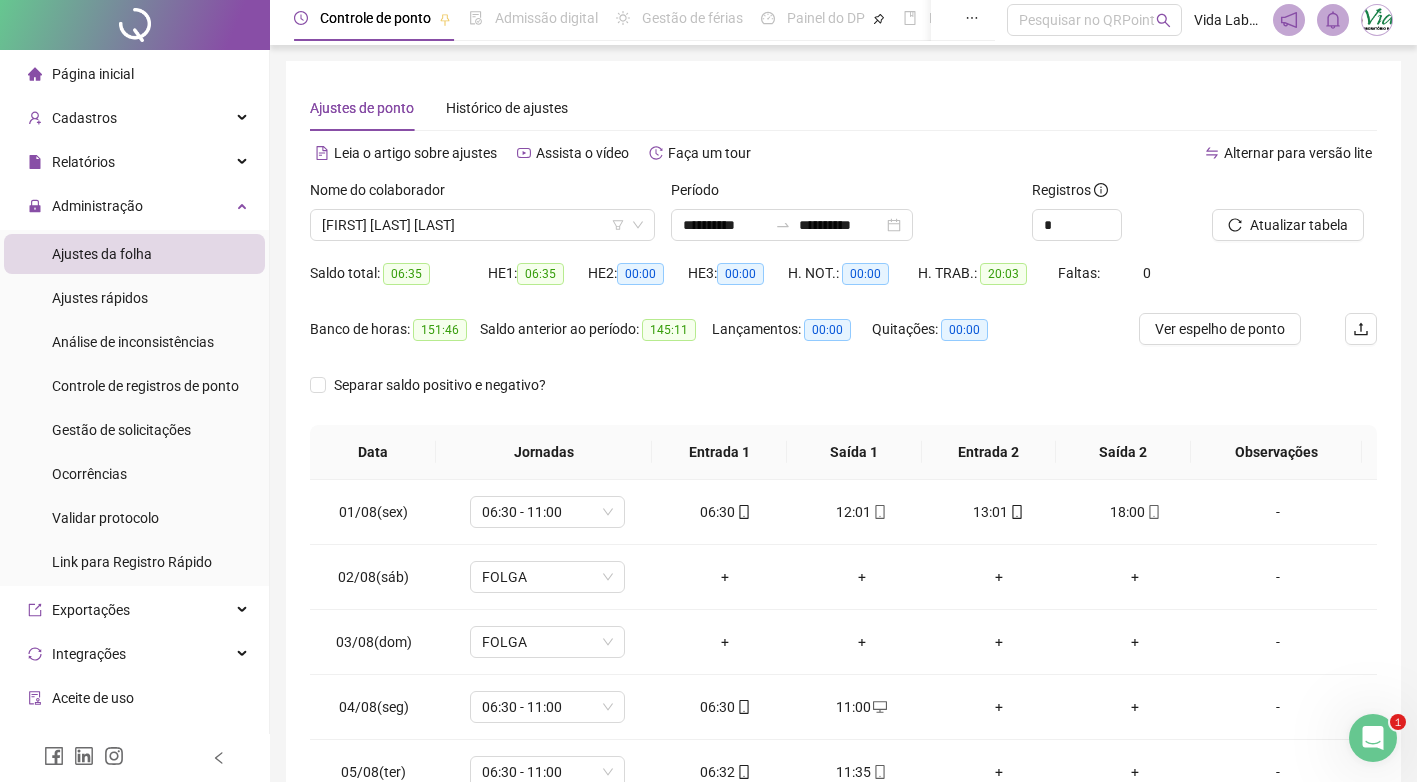 scroll, scrollTop: 0, scrollLeft: 0, axis: both 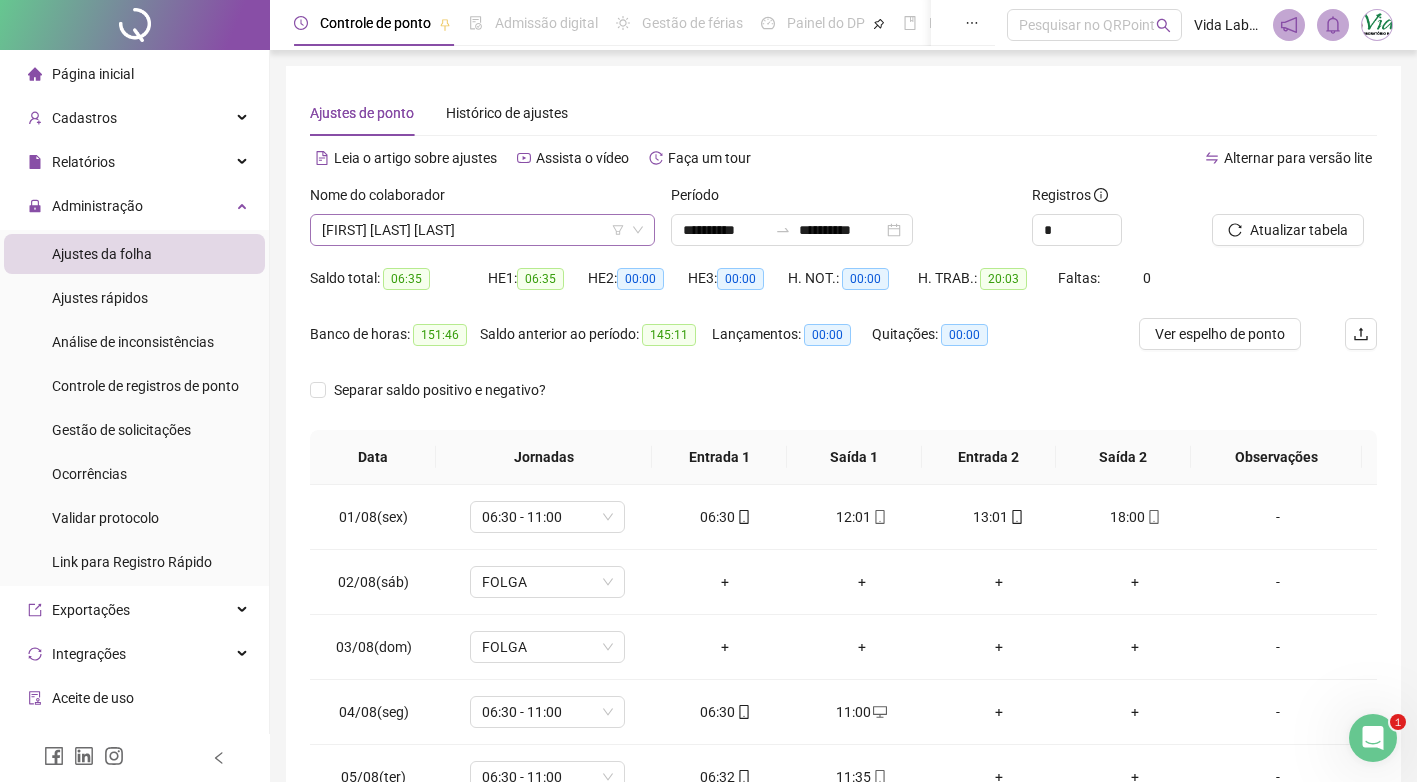 click on "[FIRST] [LAST] [LAST]" at bounding box center [482, 230] 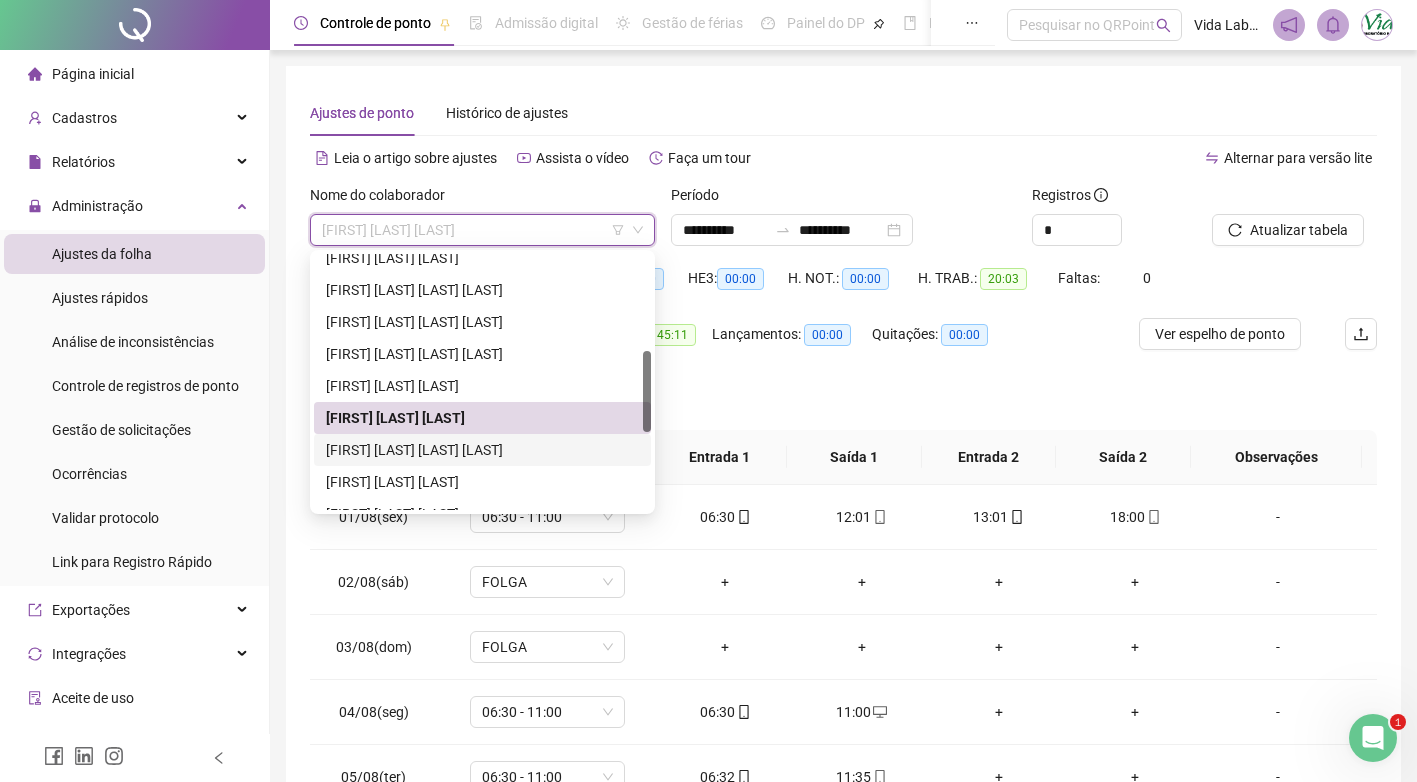 click on "[FIRST] [LAST] [LAST] [LAST]" at bounding box center [482, 450] 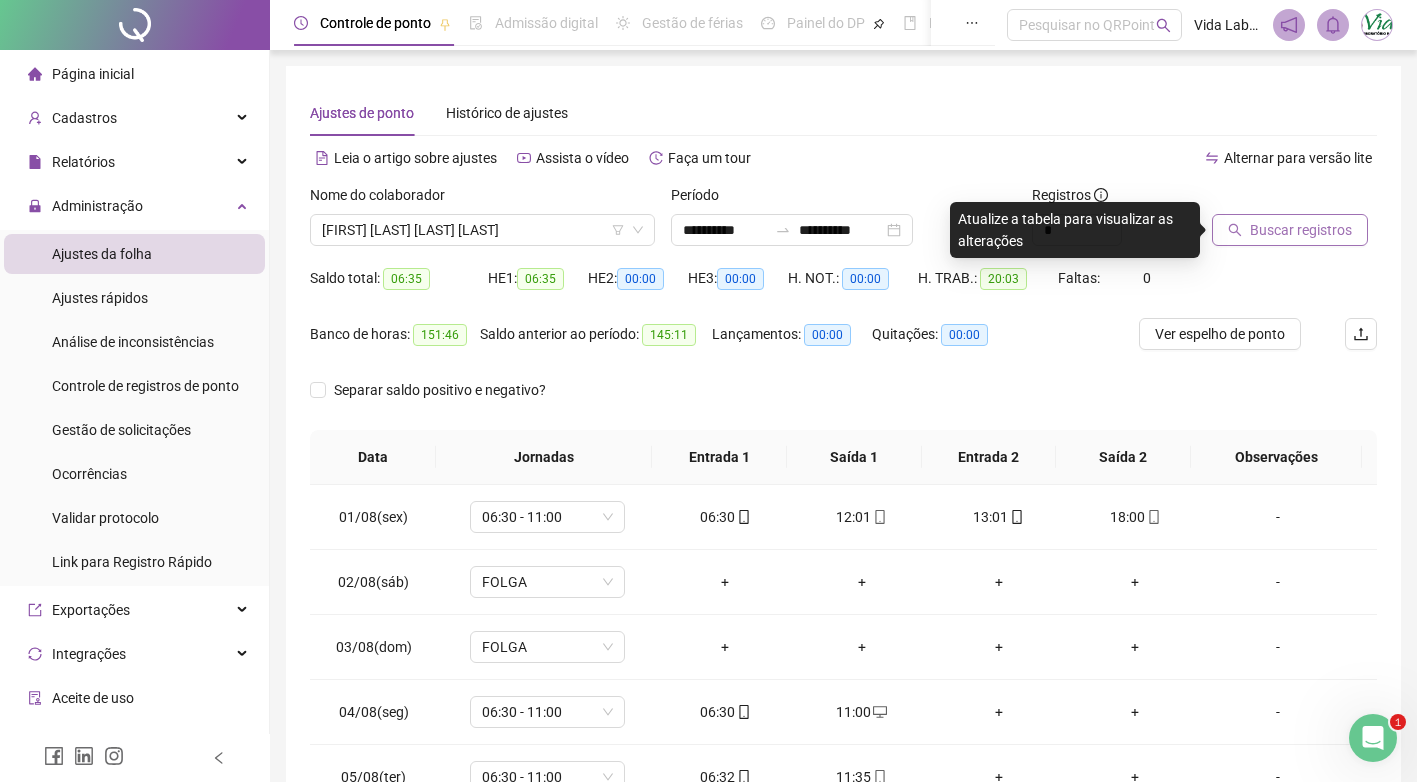 click on "Buscar registros" at bounding box center (1301, 230) 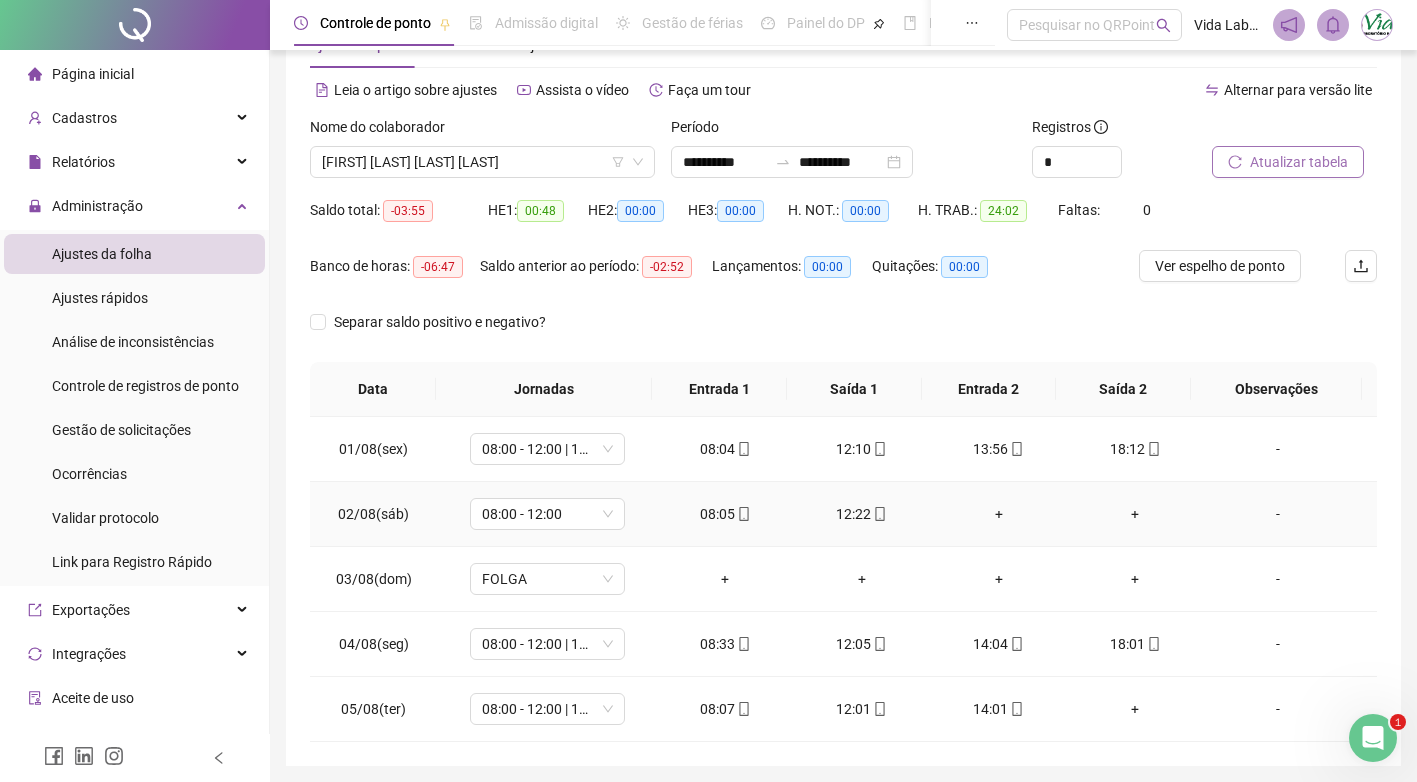 scroll, scrollTop: 0, scrollLeft: 0, axis: both 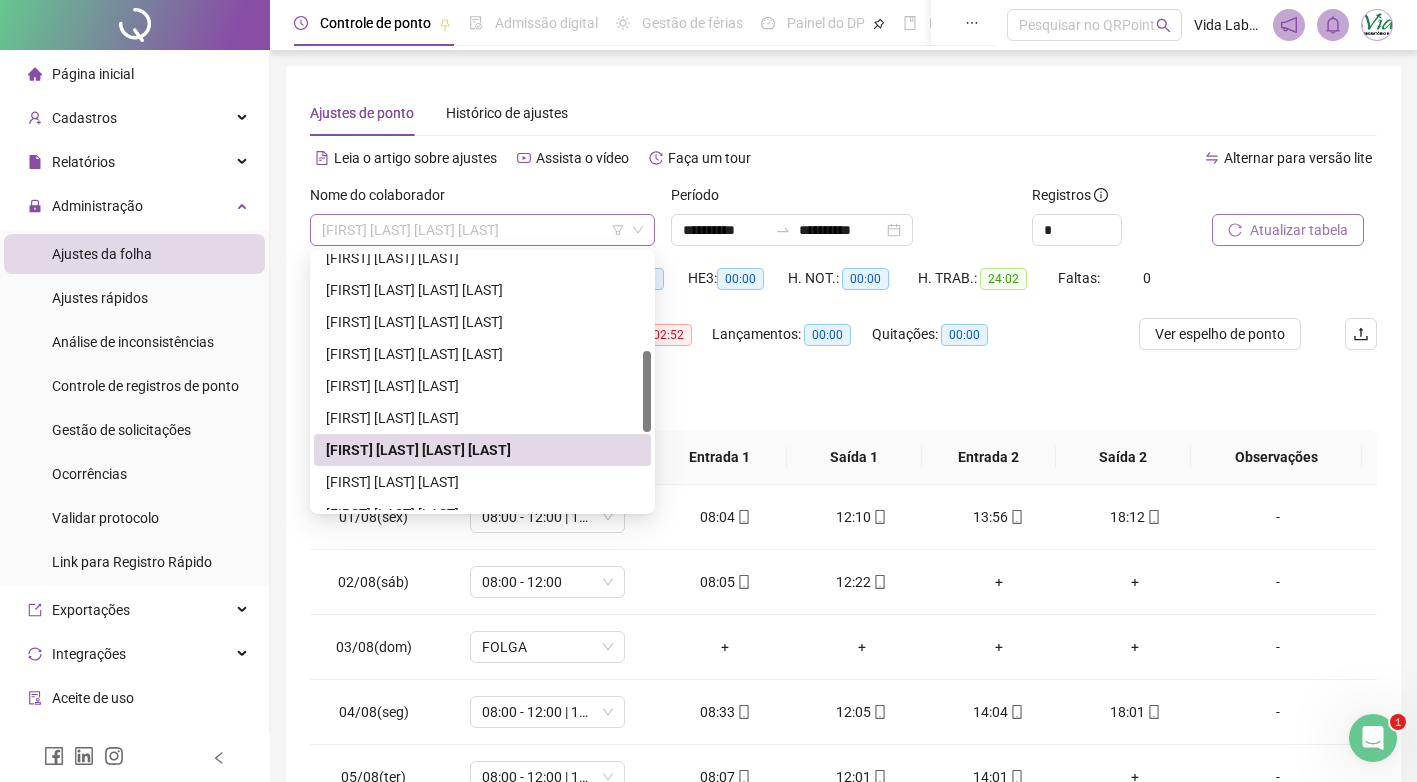click on "[FIRST] [LAST] [LAST] [LAST]" at bounding box center (482, 230) 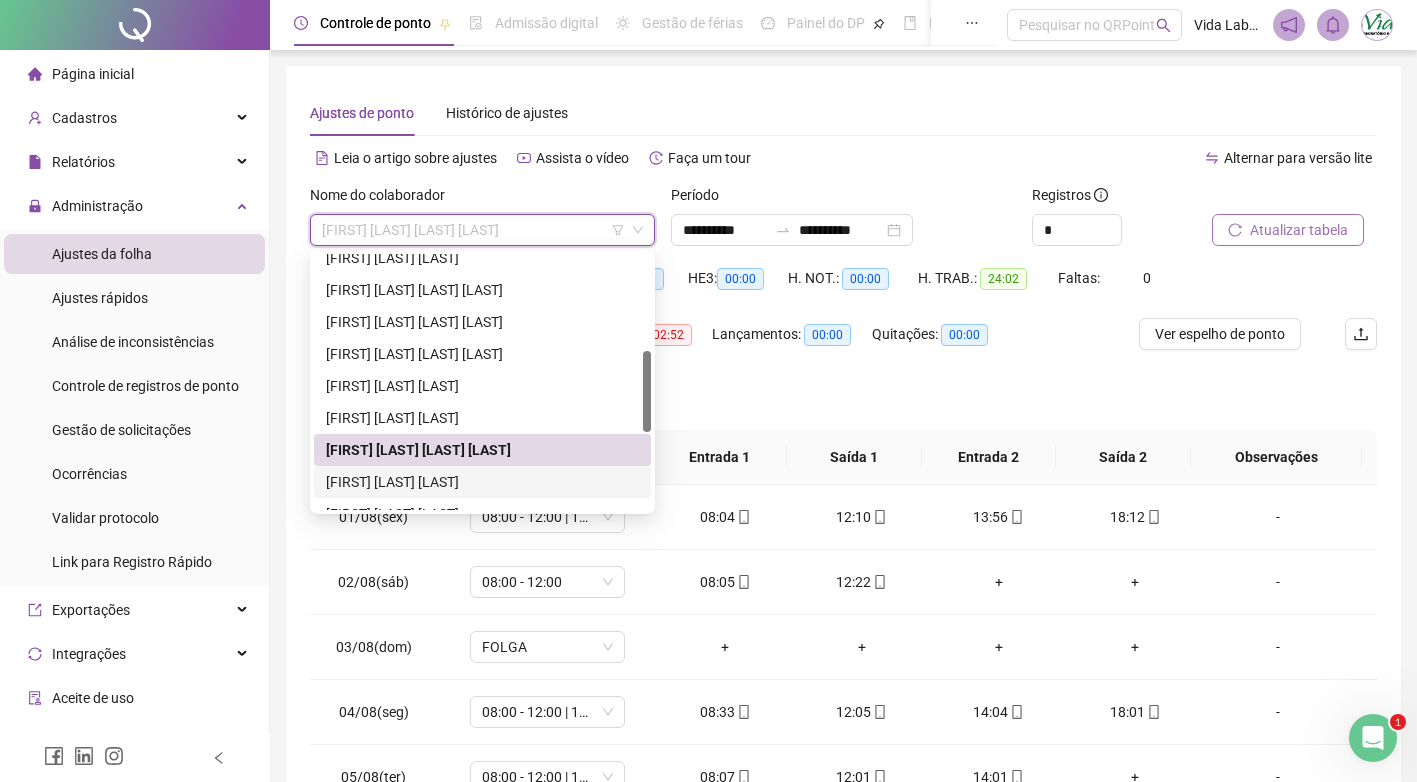 click on "[FIRST] [LAST] [LAST]" at bounding box center (482, 482) 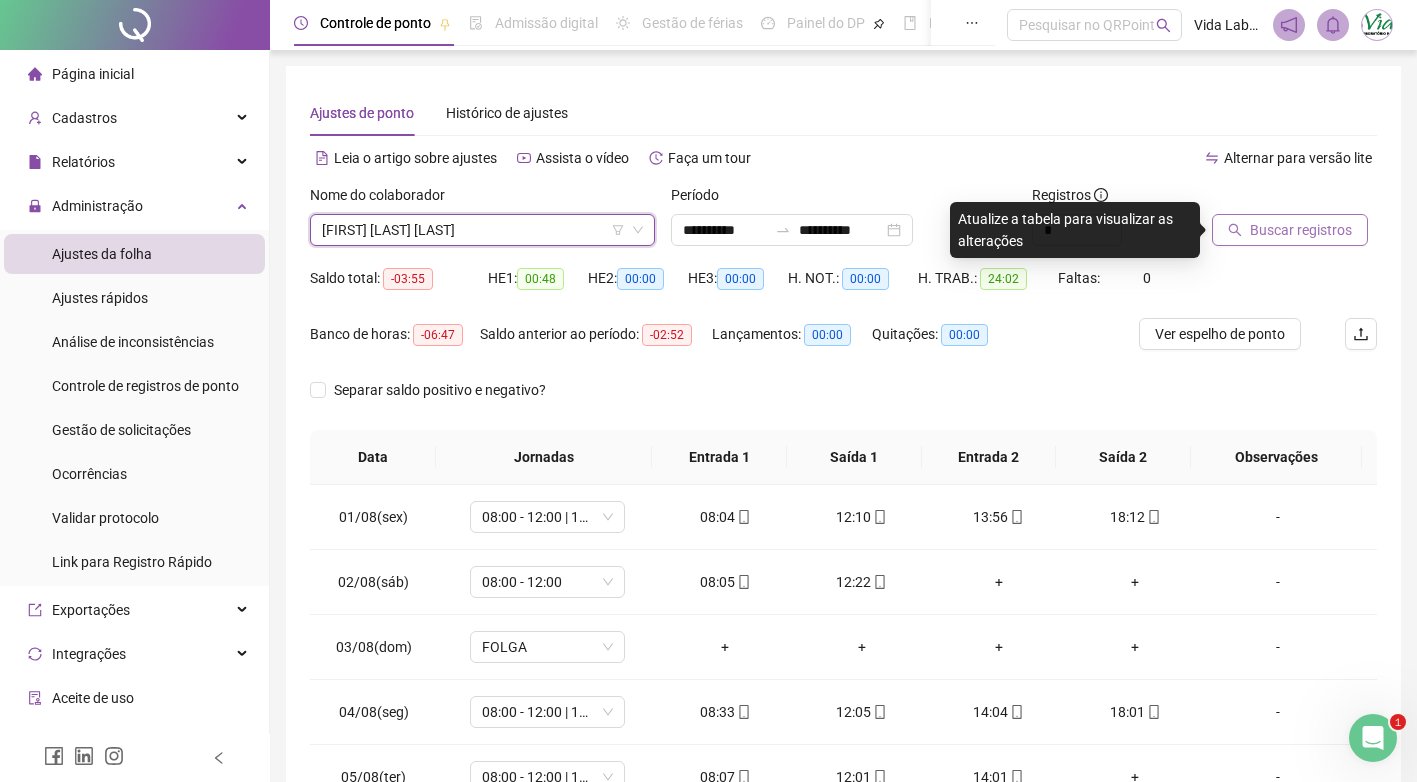 click on "Buscar registros" at bounding box center [1290, 230] 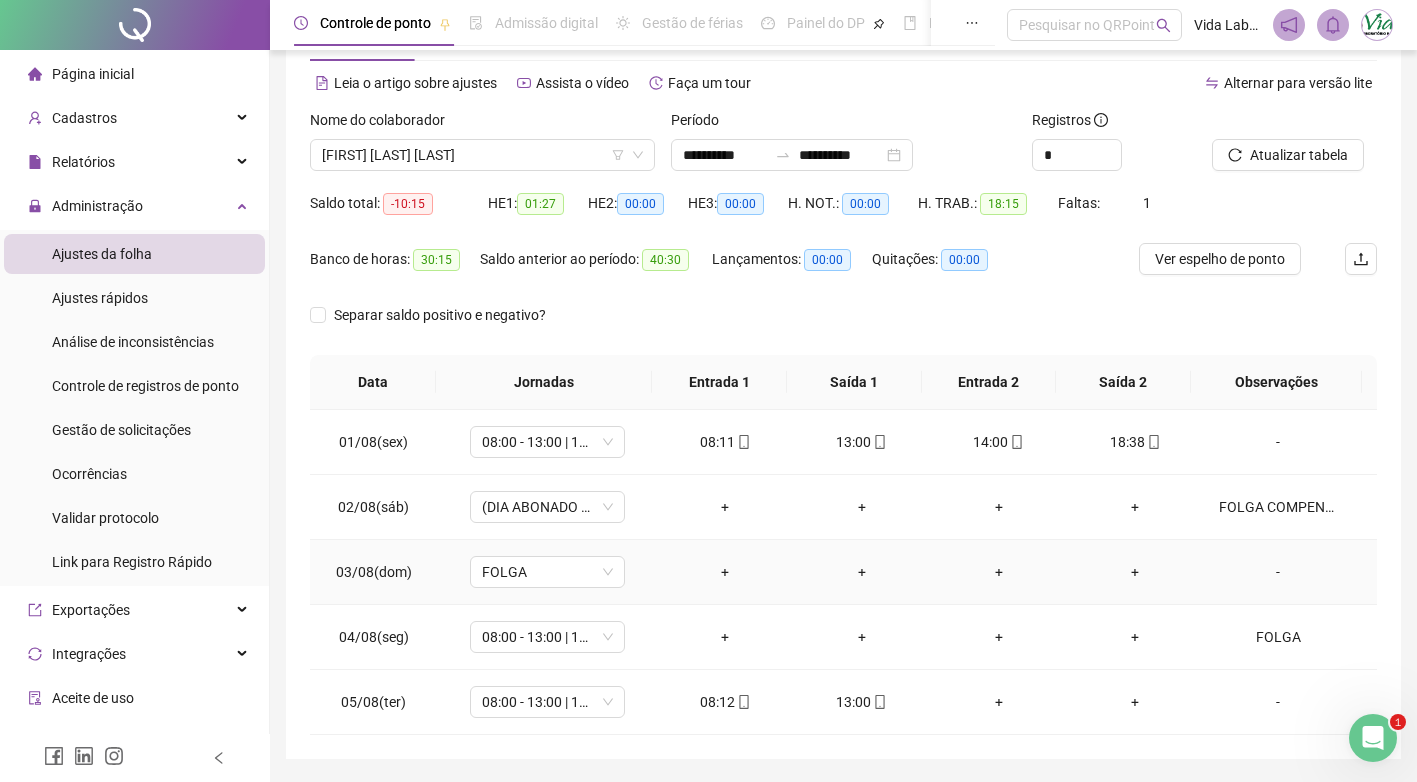 scroll, scrollTop: 0, scrollLeft: 0, axis: both 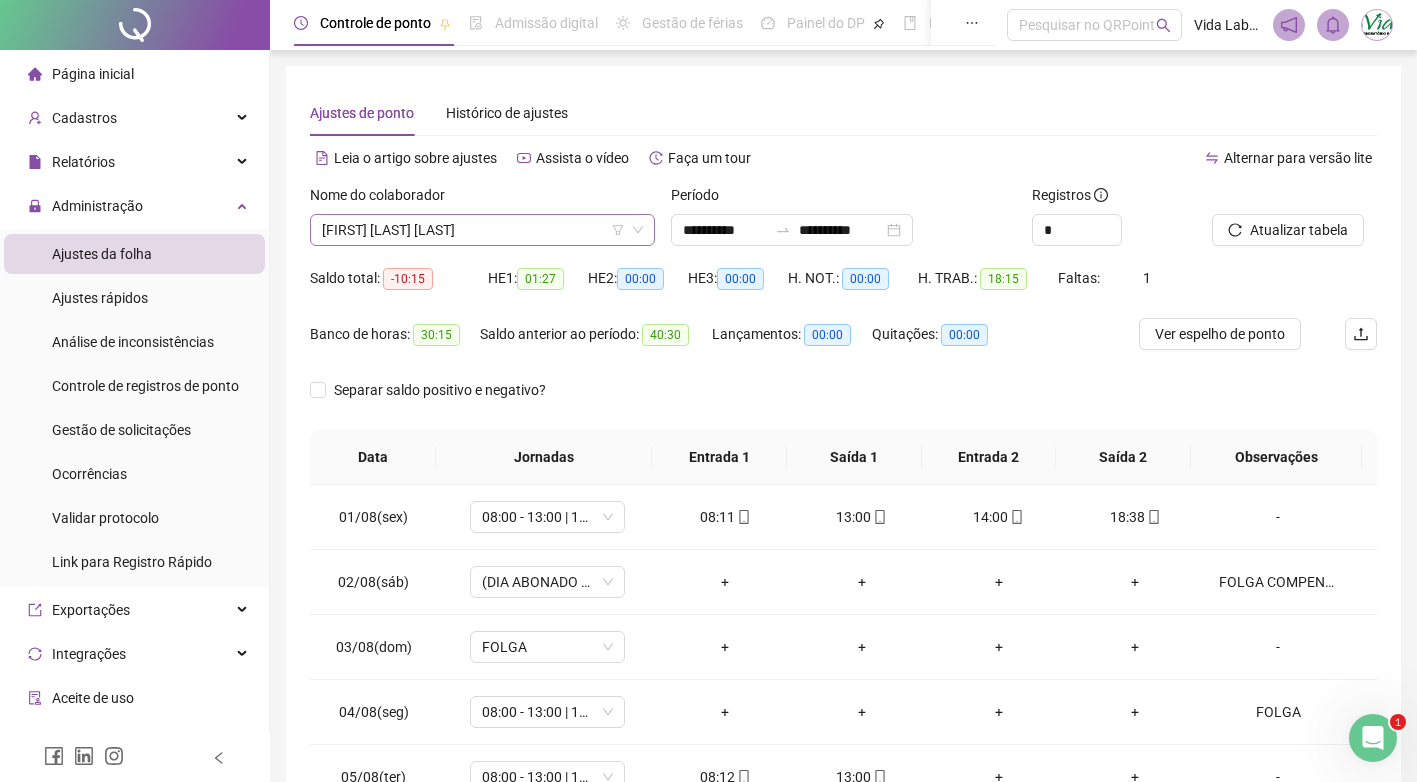 click on "[FIRST] [LAST] [LAST]" at bounding box center (482, 230) 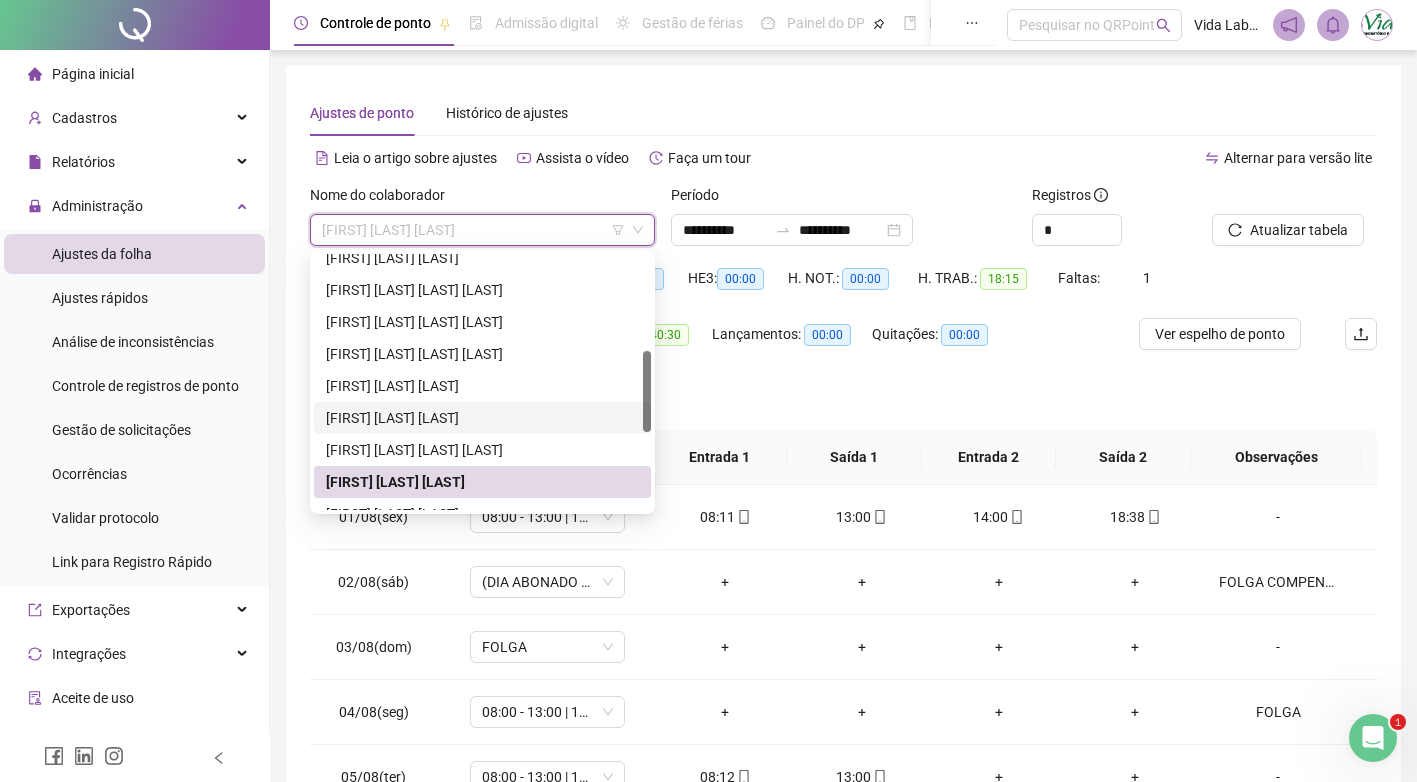 scroll, scrollTop: 500, scrollLeft: 0, axis: vertical 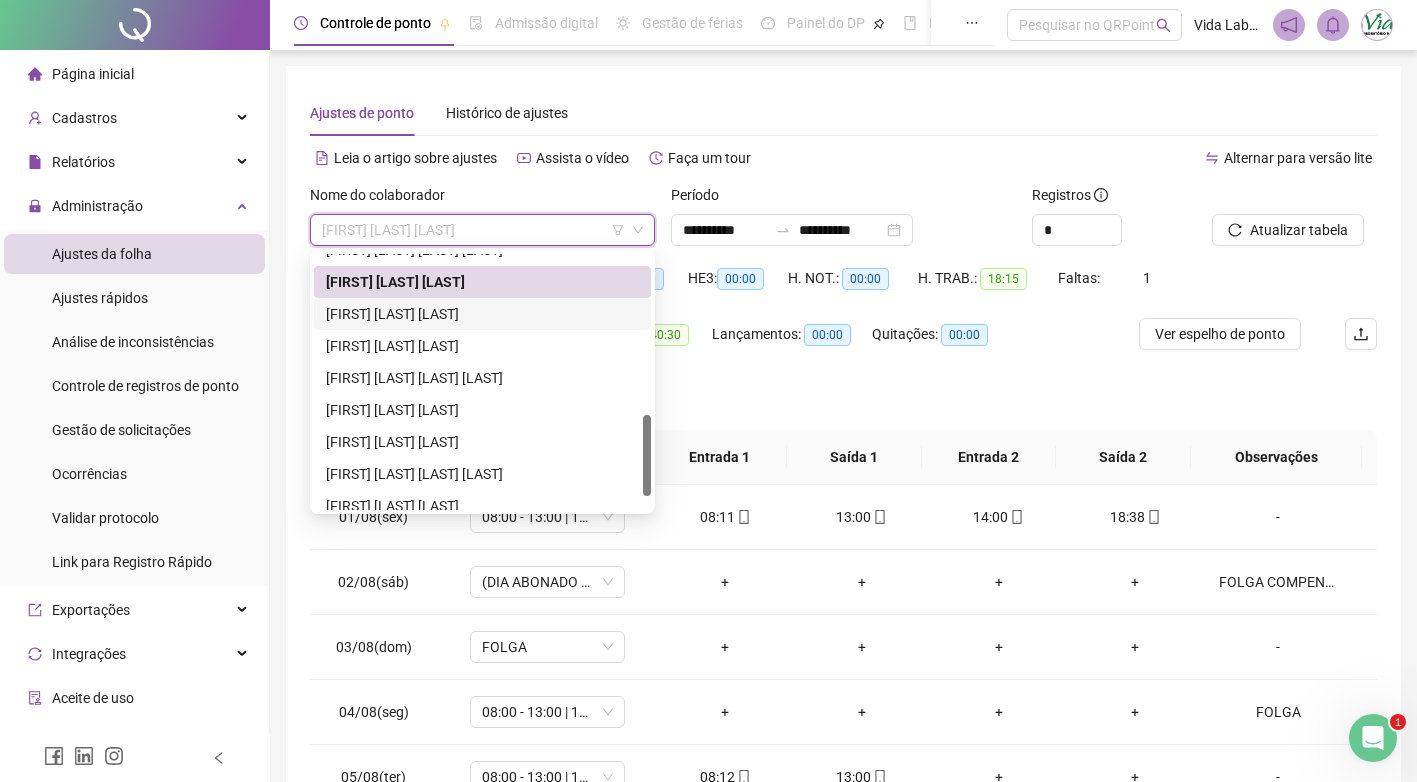 click on "[FIRST] [LAST] [LAST]" at bounding box center [482, 314] 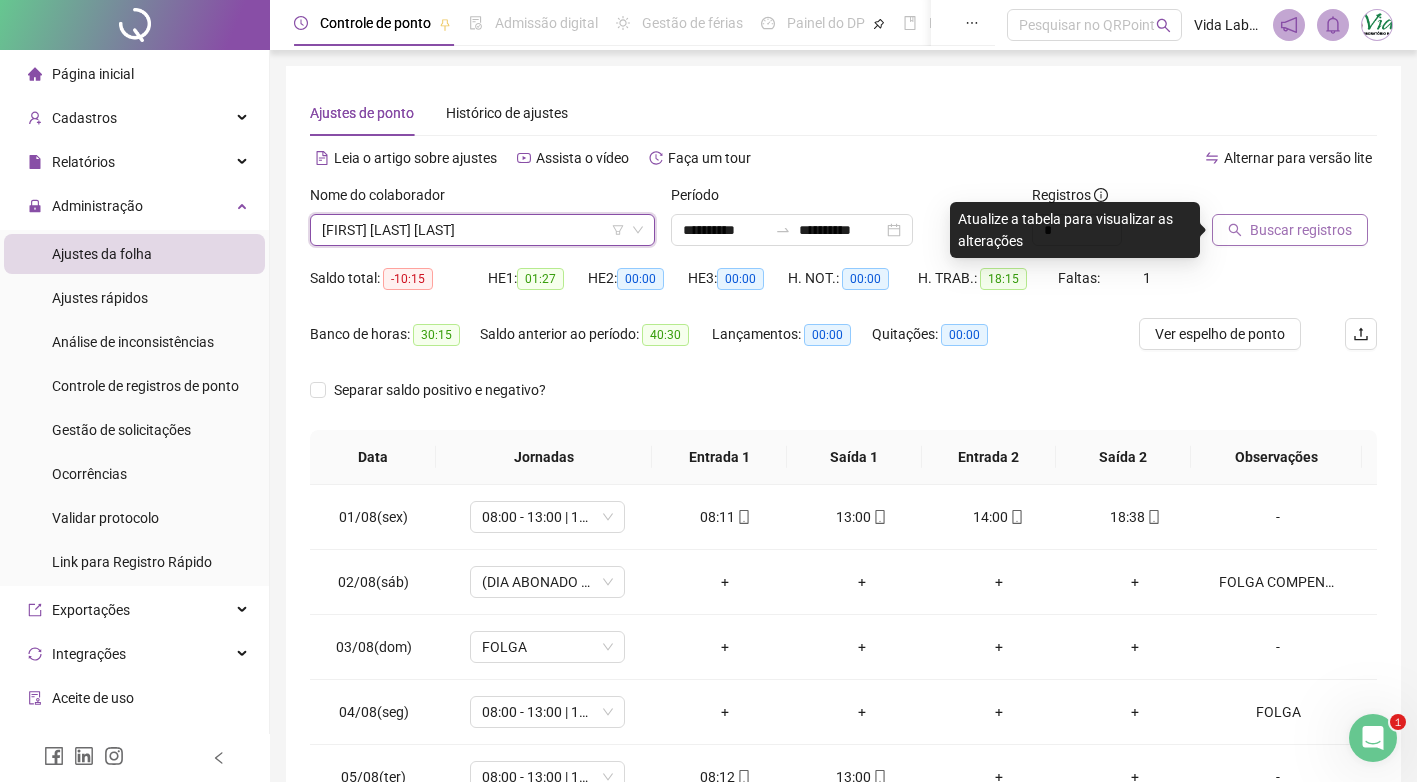 click on "Buscar registros" at bounding box center (1301, 230) 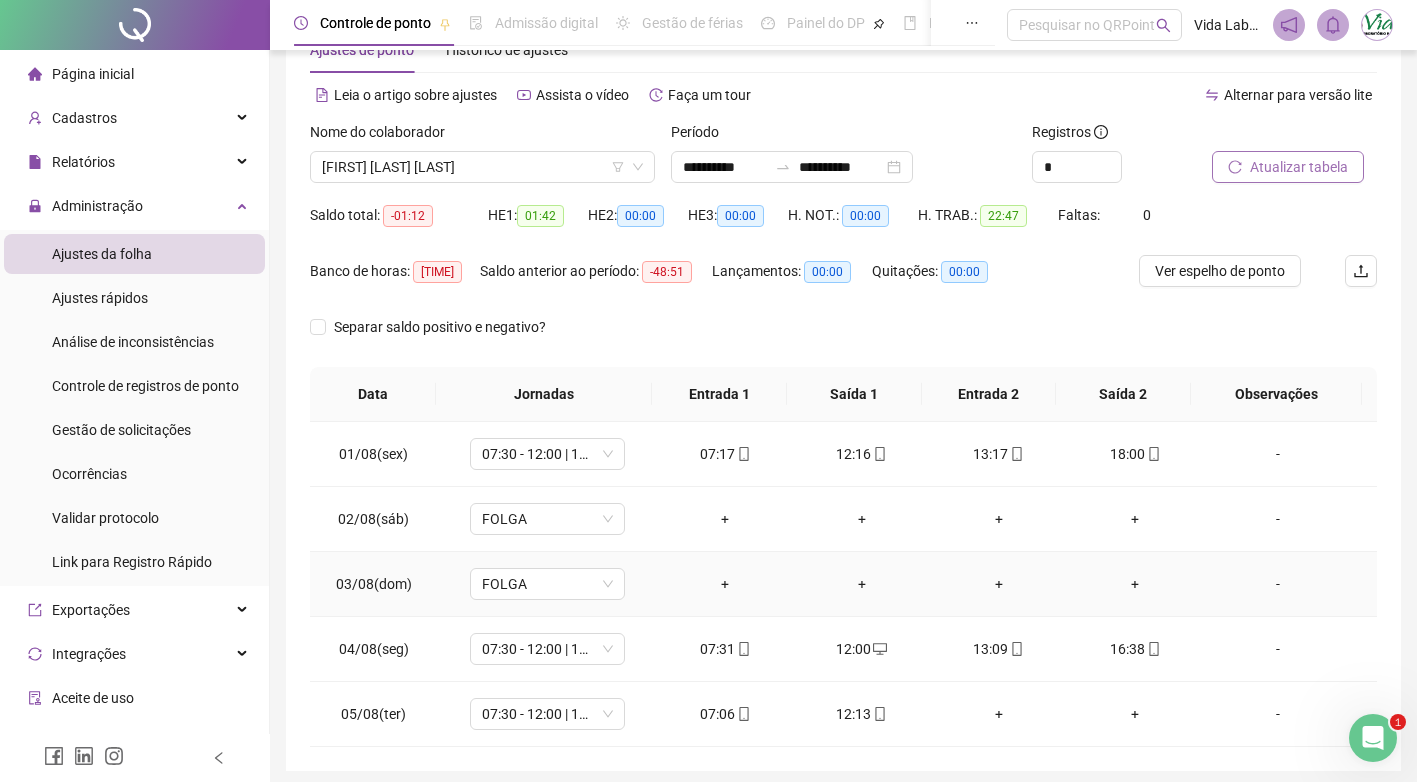 scroll, scrollTop: 138, scrollLeft: 0, axis: vertical 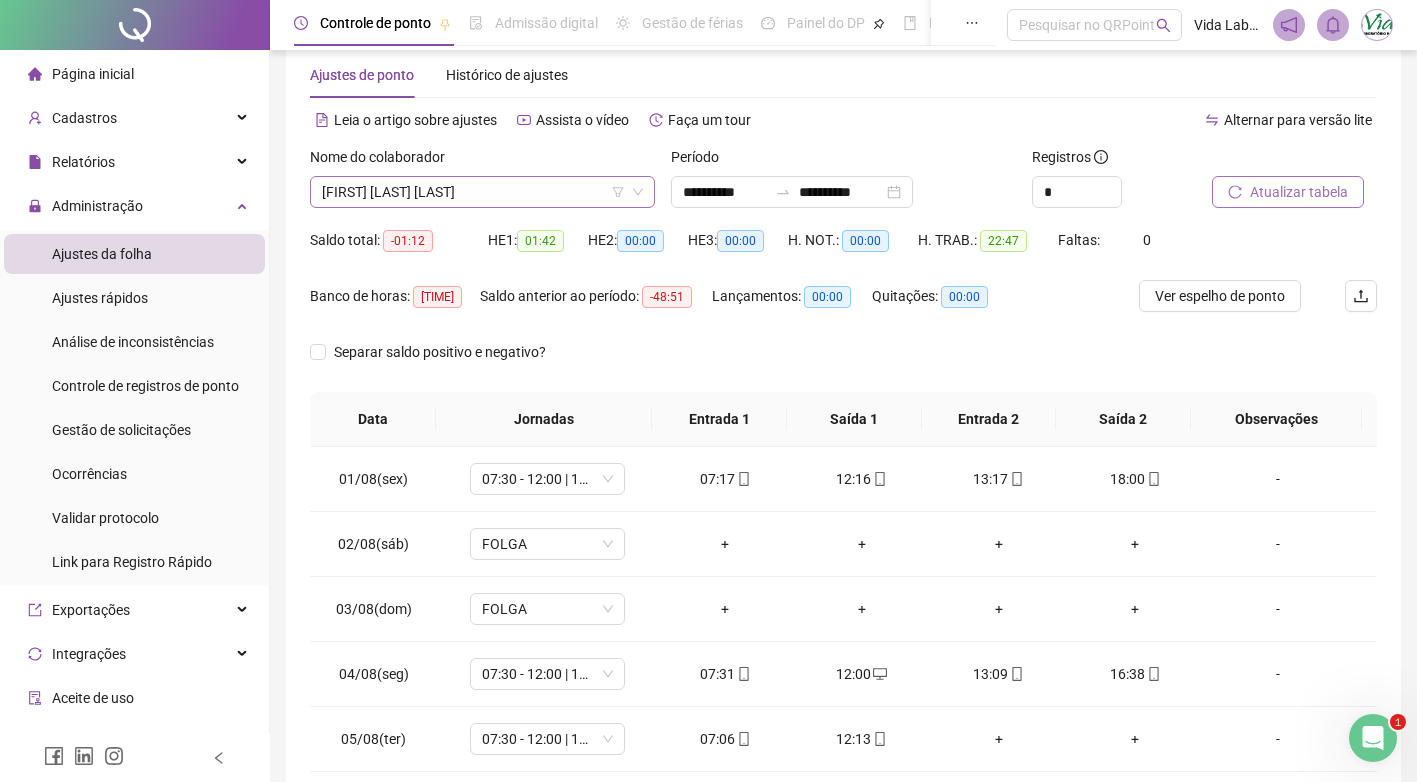 click on "[FIRST] [LAST] [LAST]" at bounding box center (482, 192) 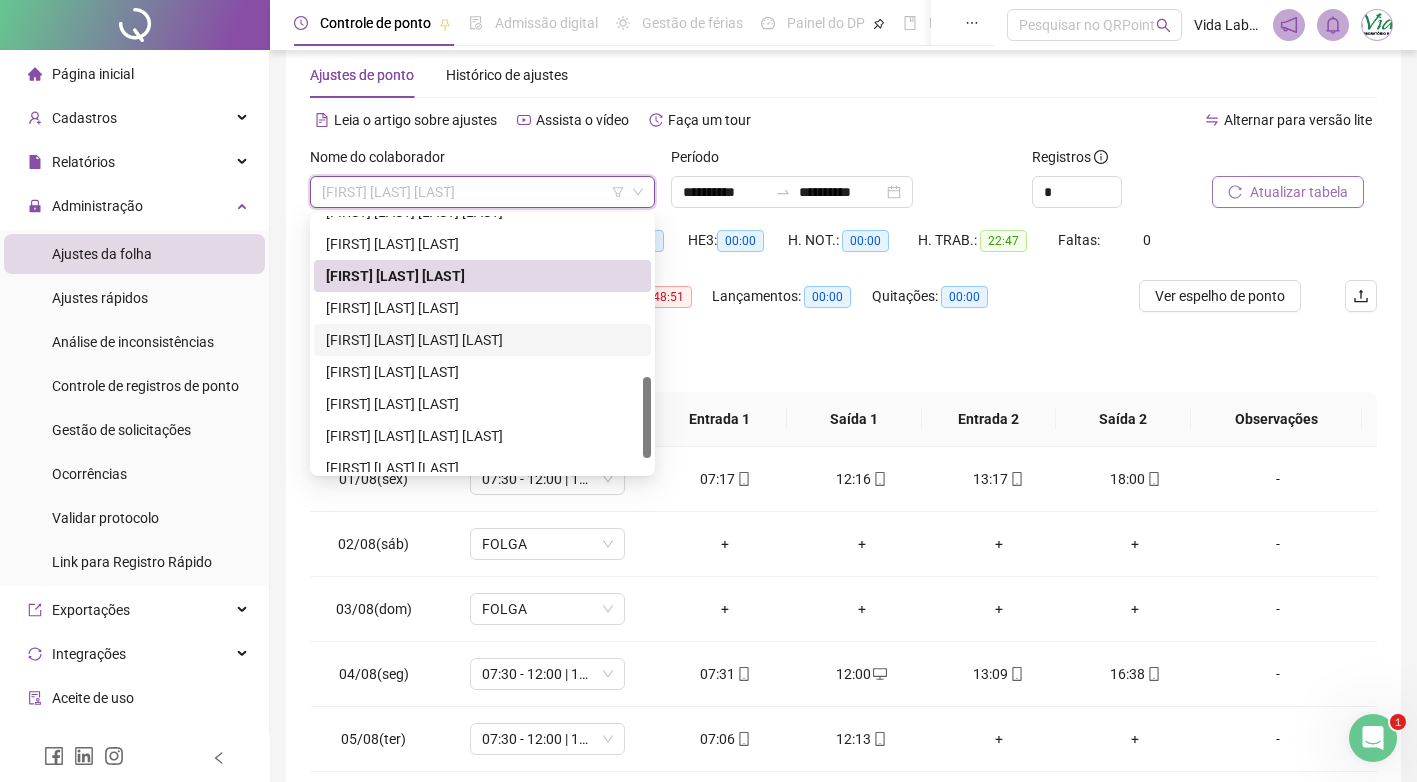 scroll, scrollTop: 300, scrollLeft: 0, axis: vertical 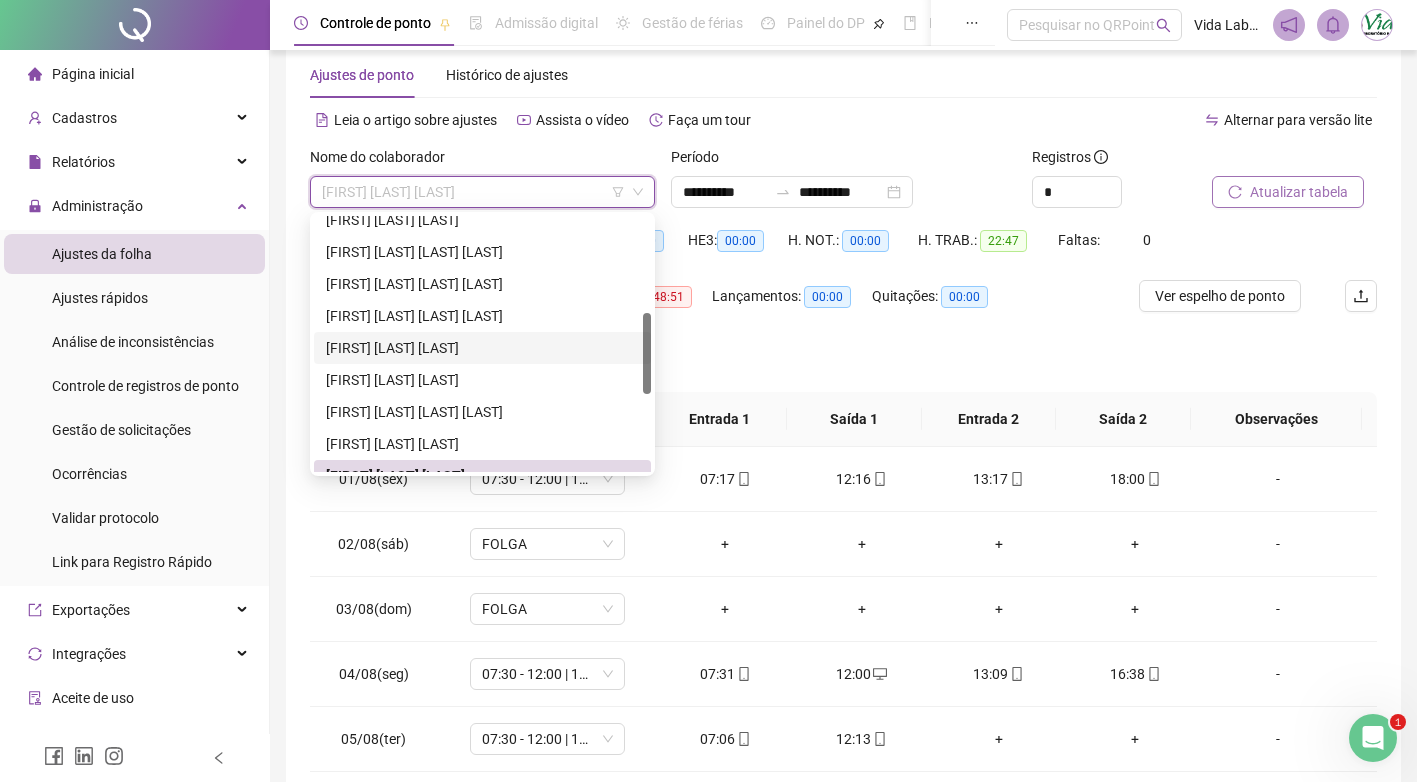 click on "[FIRST] [LAST] [LAST]" at bounding box center (482, 348) 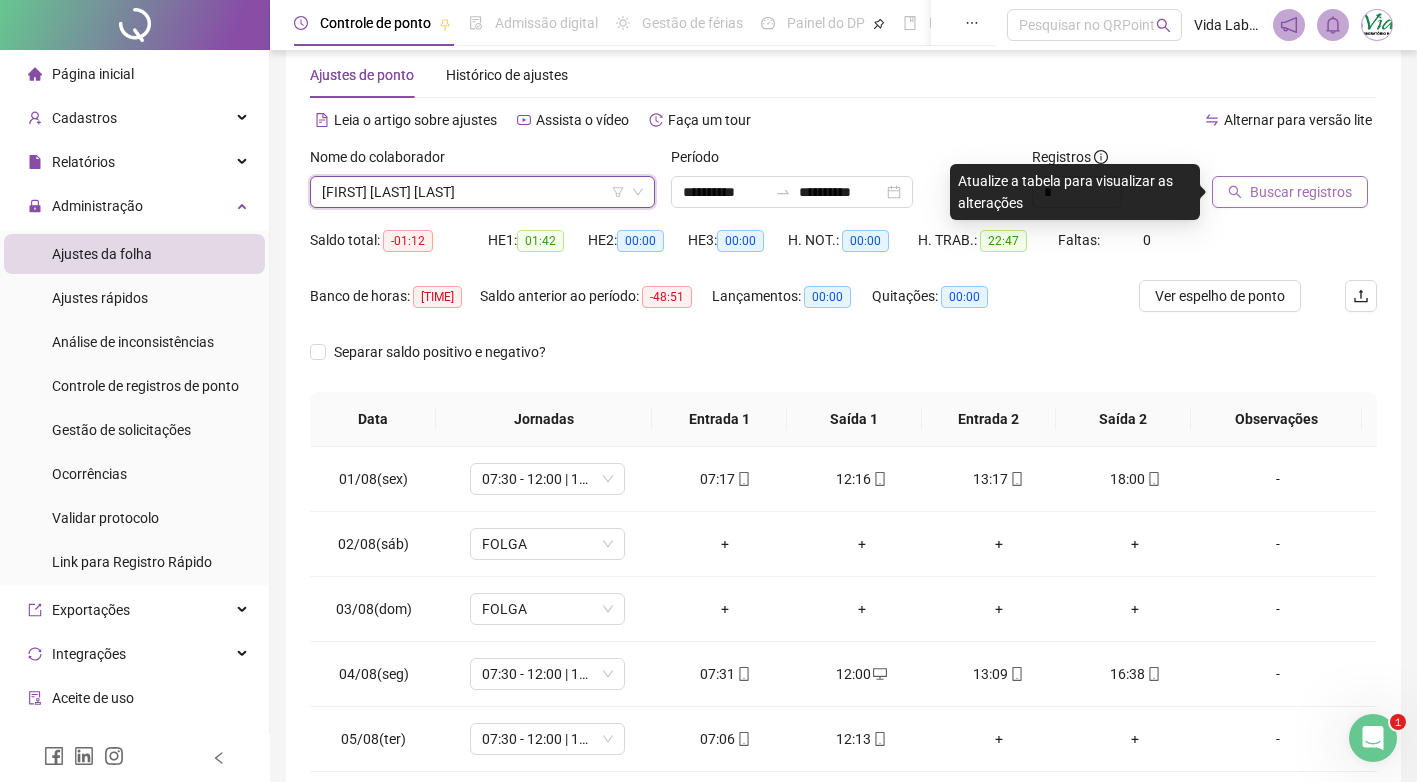click on "Buscar registros" at bounding box center (1301, 192) 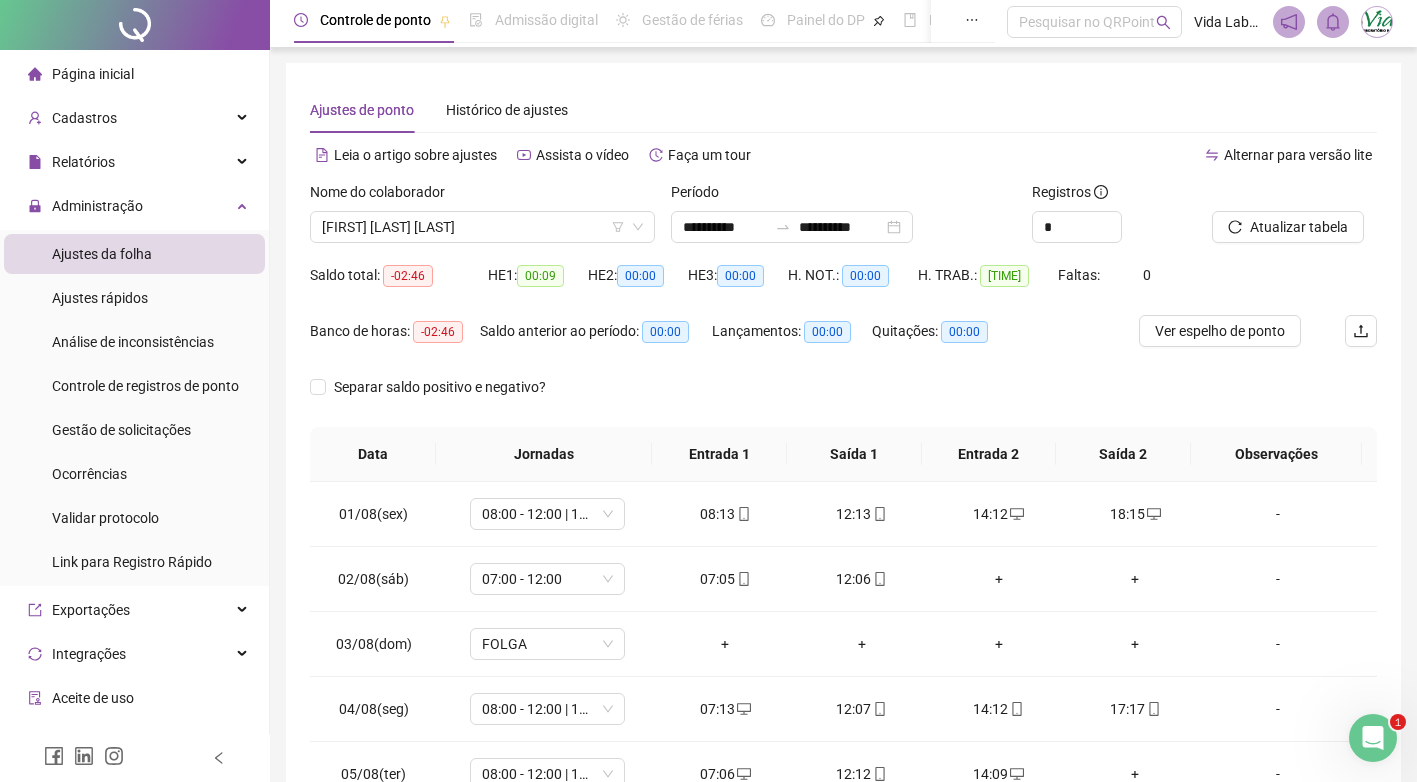 scroll, scrollTop: 0, scrollLeft: 0, axis: both 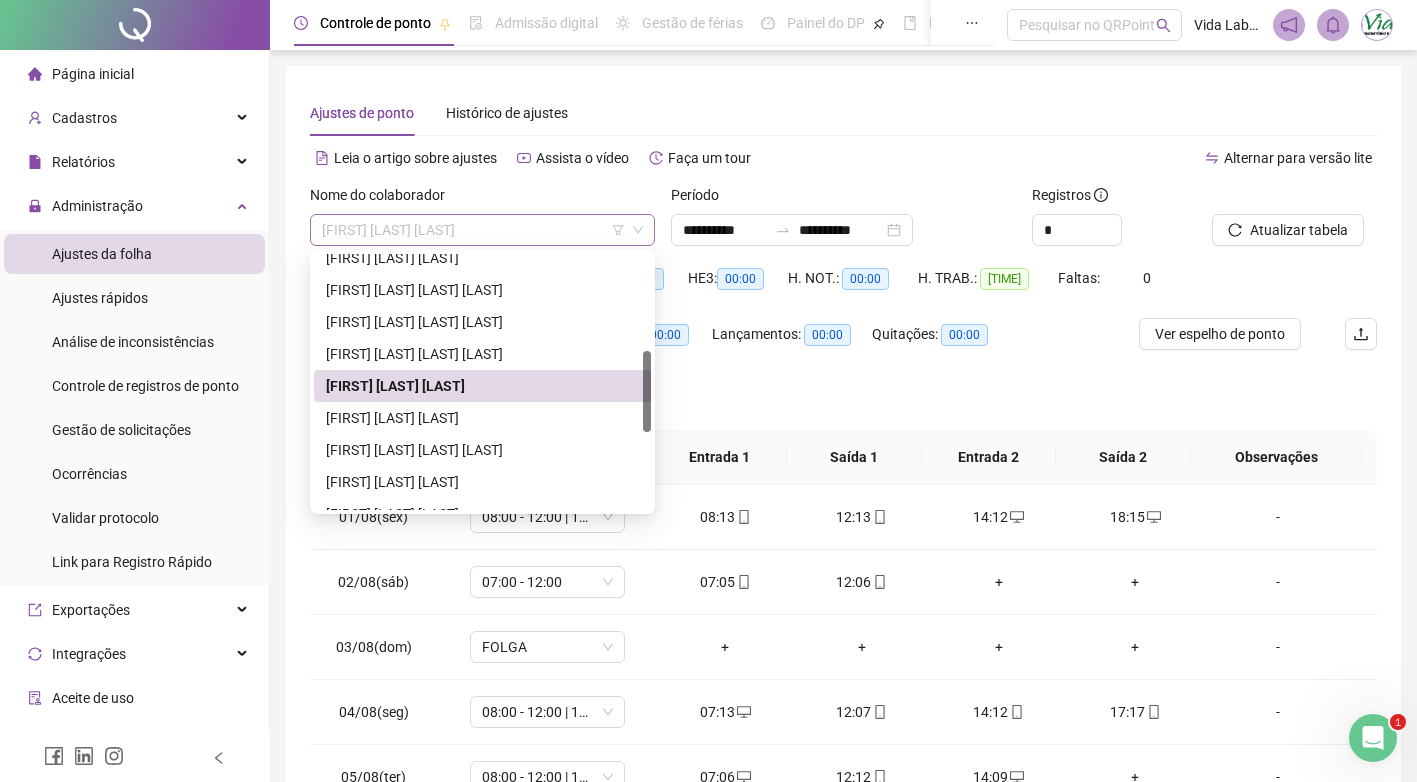click on "[FIRST] [LAST] [LAST]" at bounding box center [482, 230] 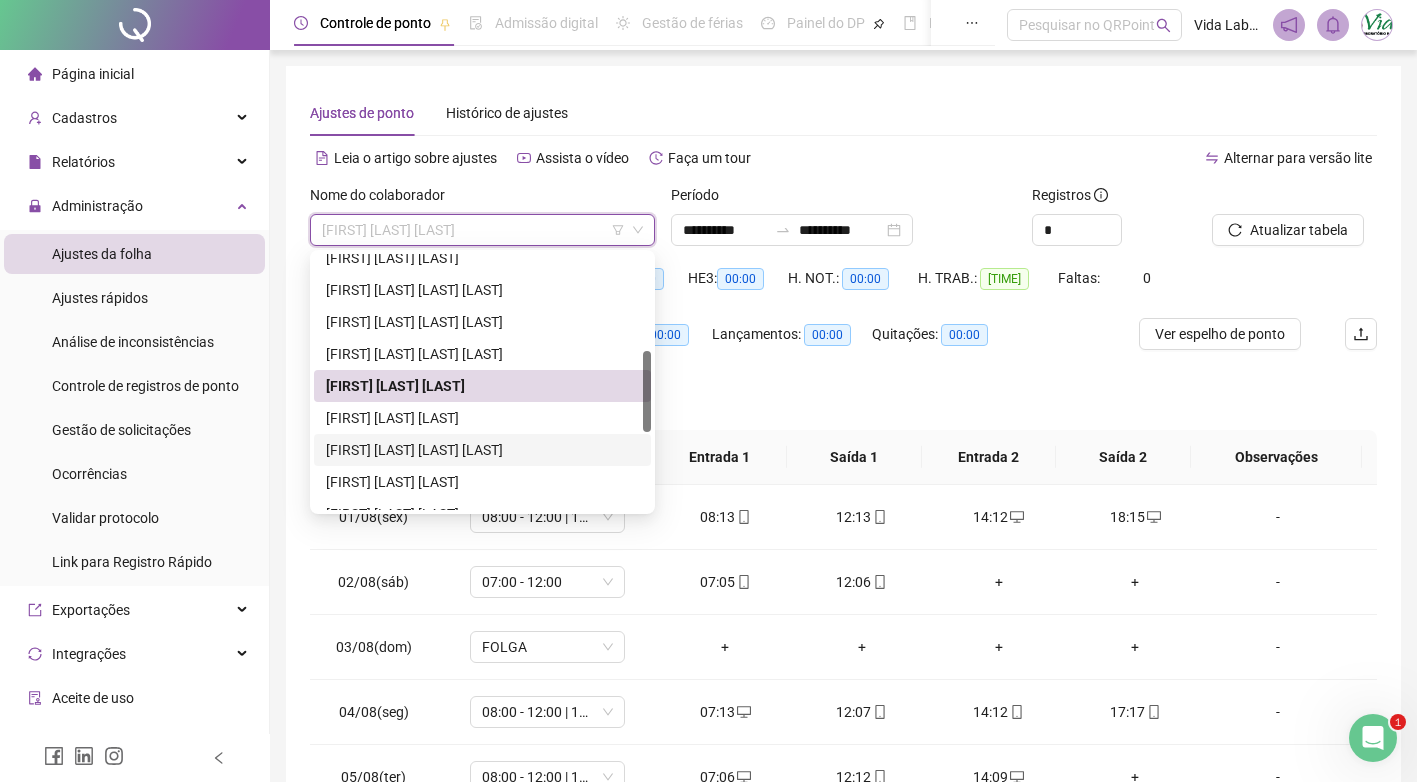 scroll, scrollTop: 400, scrollLeft: 0, axis: vertical 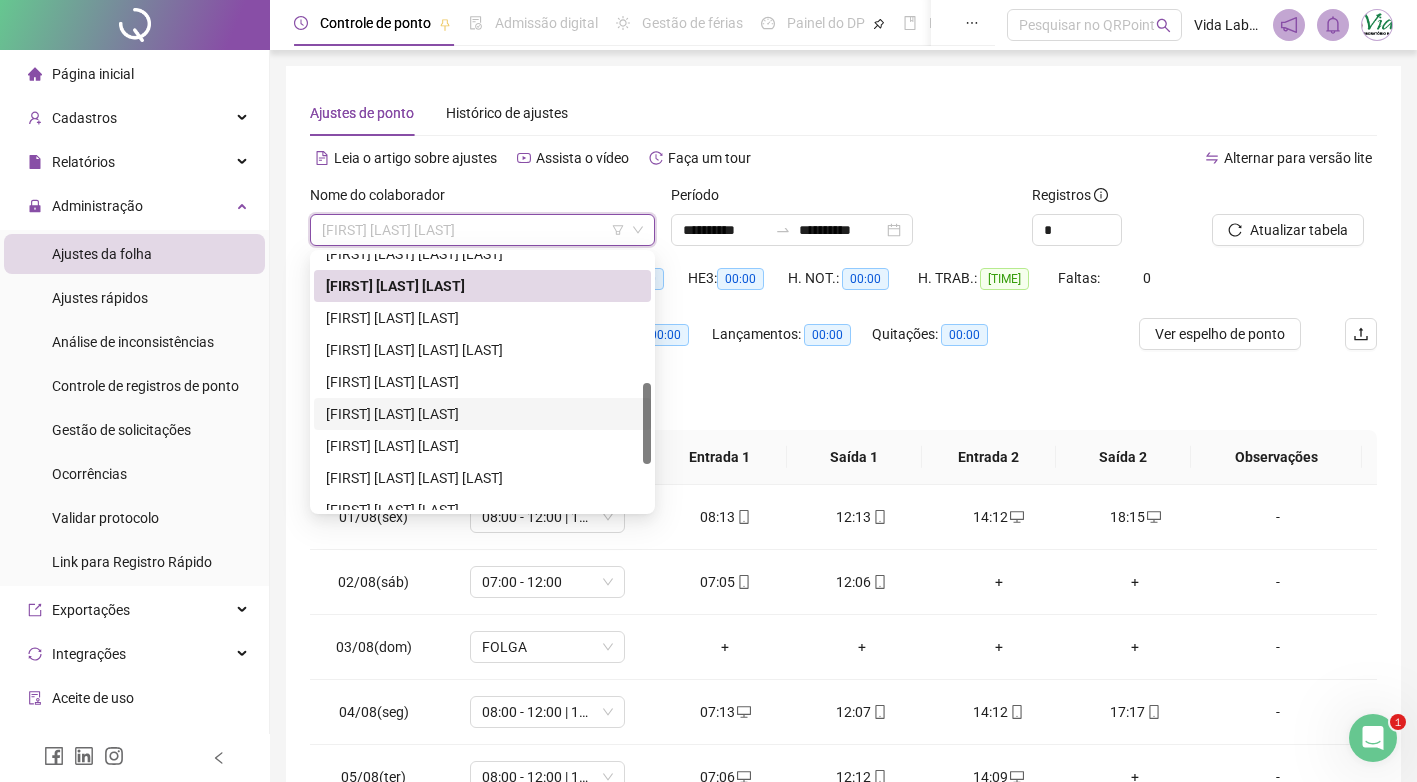 click on "[FIRST] [LAST] [LAST]" at bounding box center [482, 414] 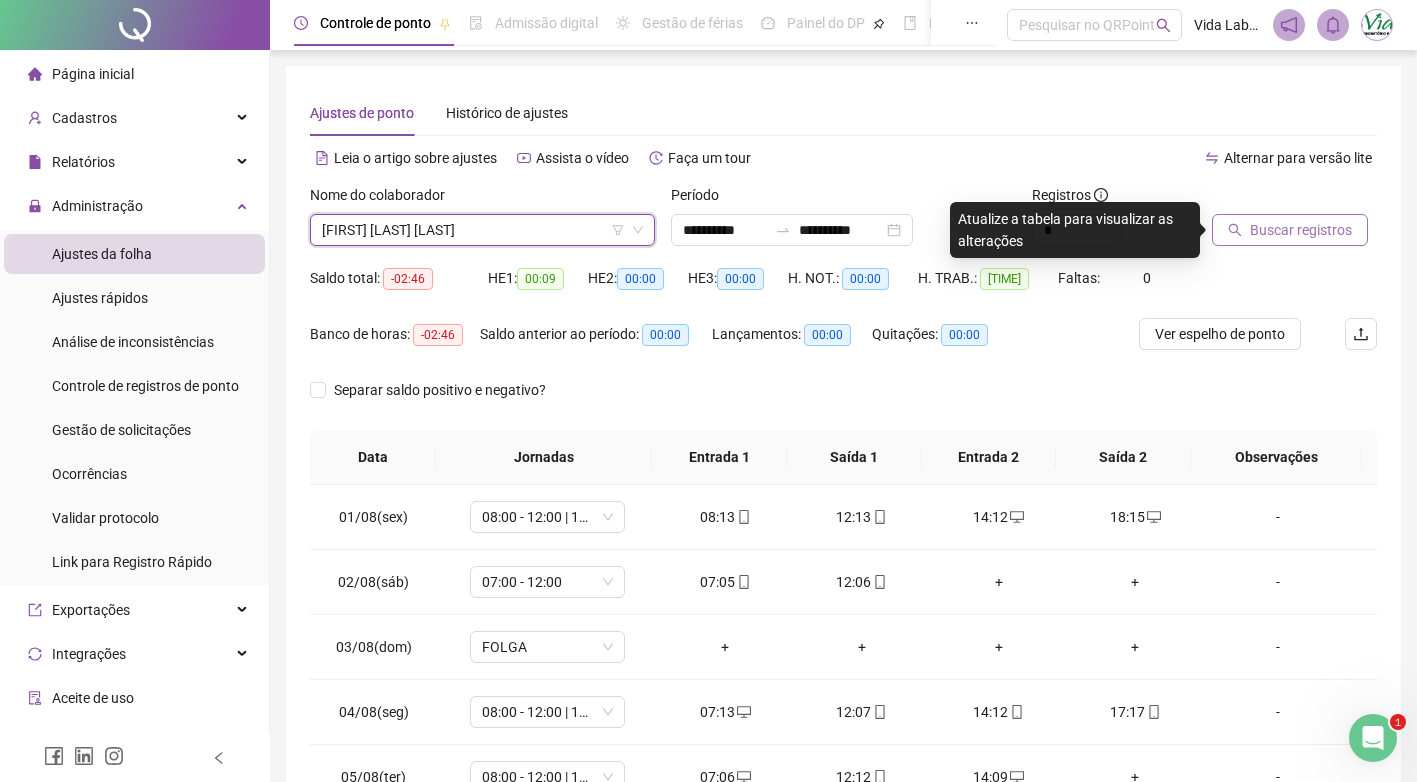 click on "Buscar registros" at bounding box center [1301, 230] 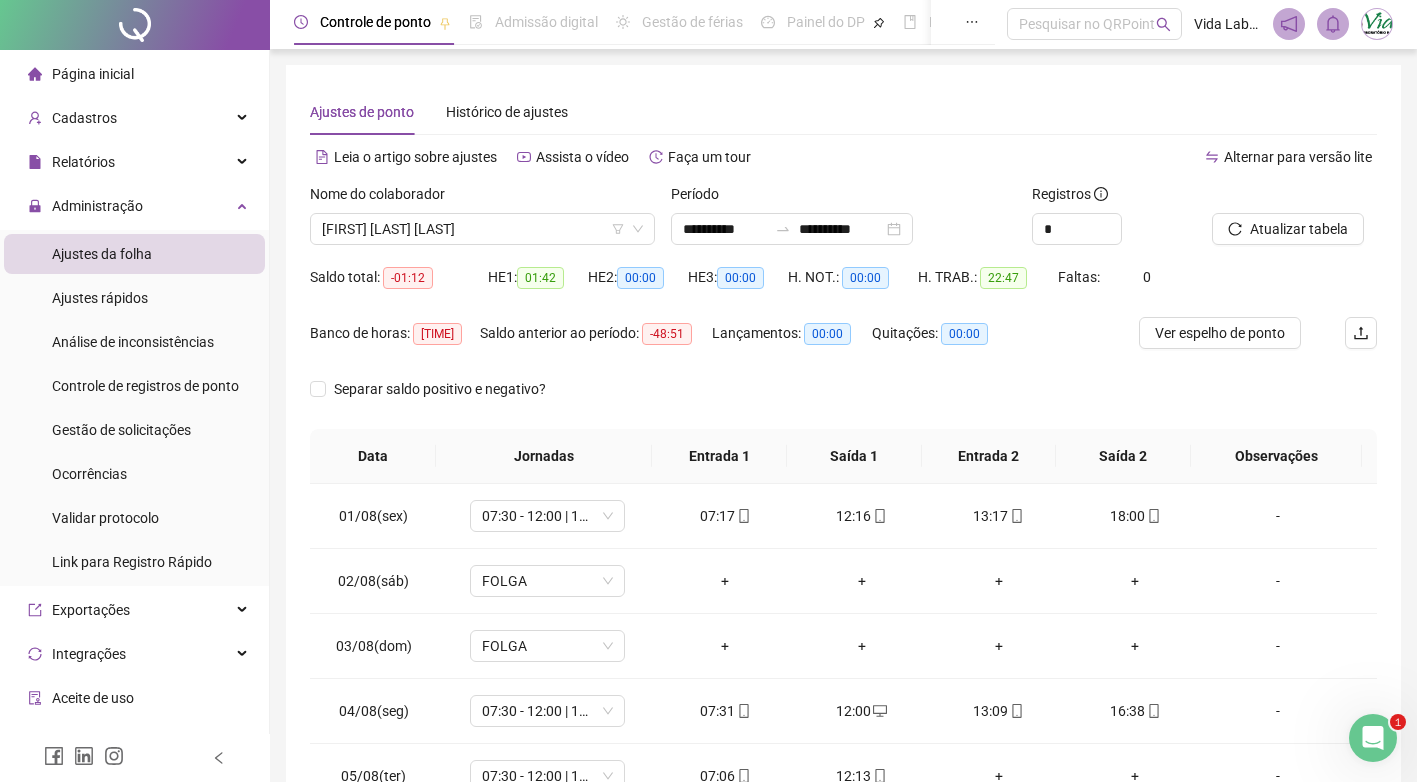 scroll, scrollTop: 0, scrollLeft: 0, axis: both 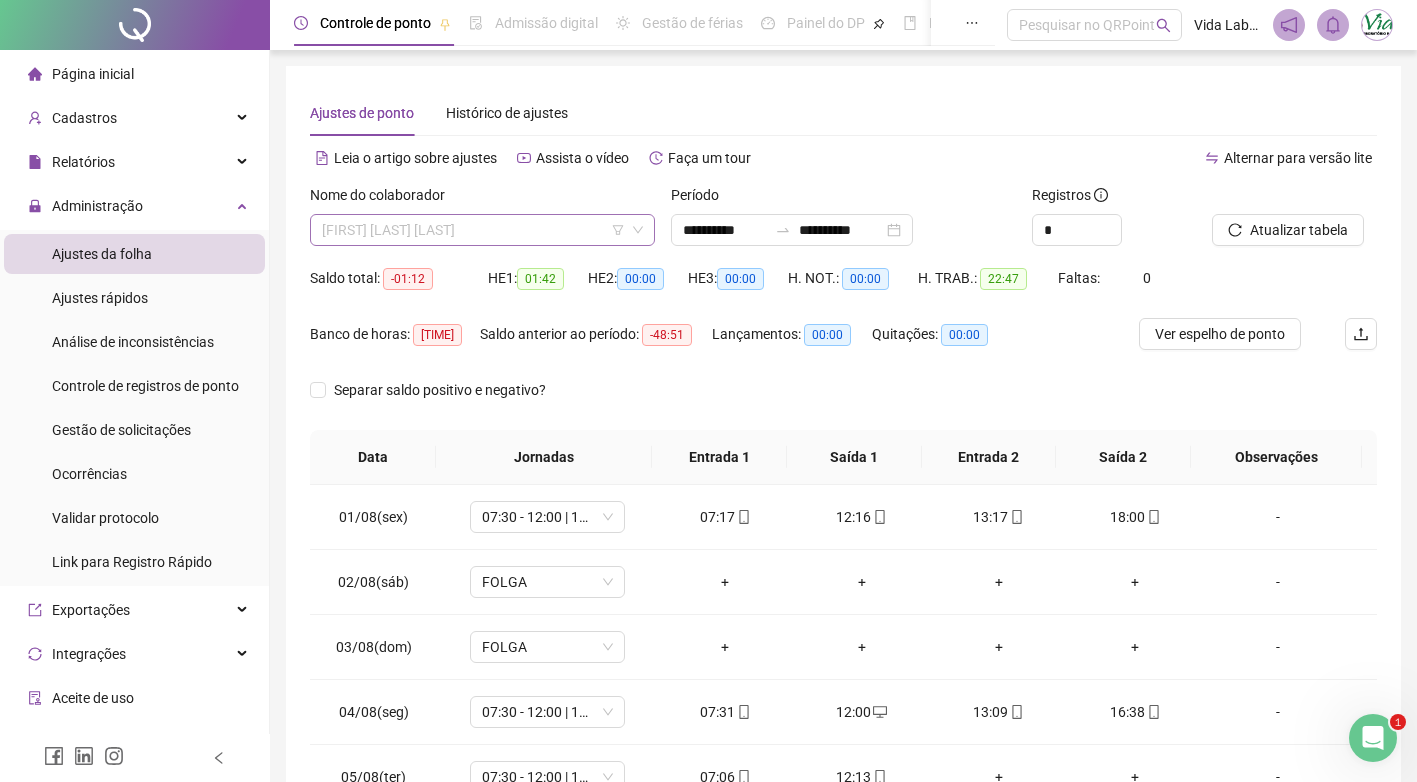 click on "[FIRST] [LAST] [LAST]" at bounding box center [482, 230] 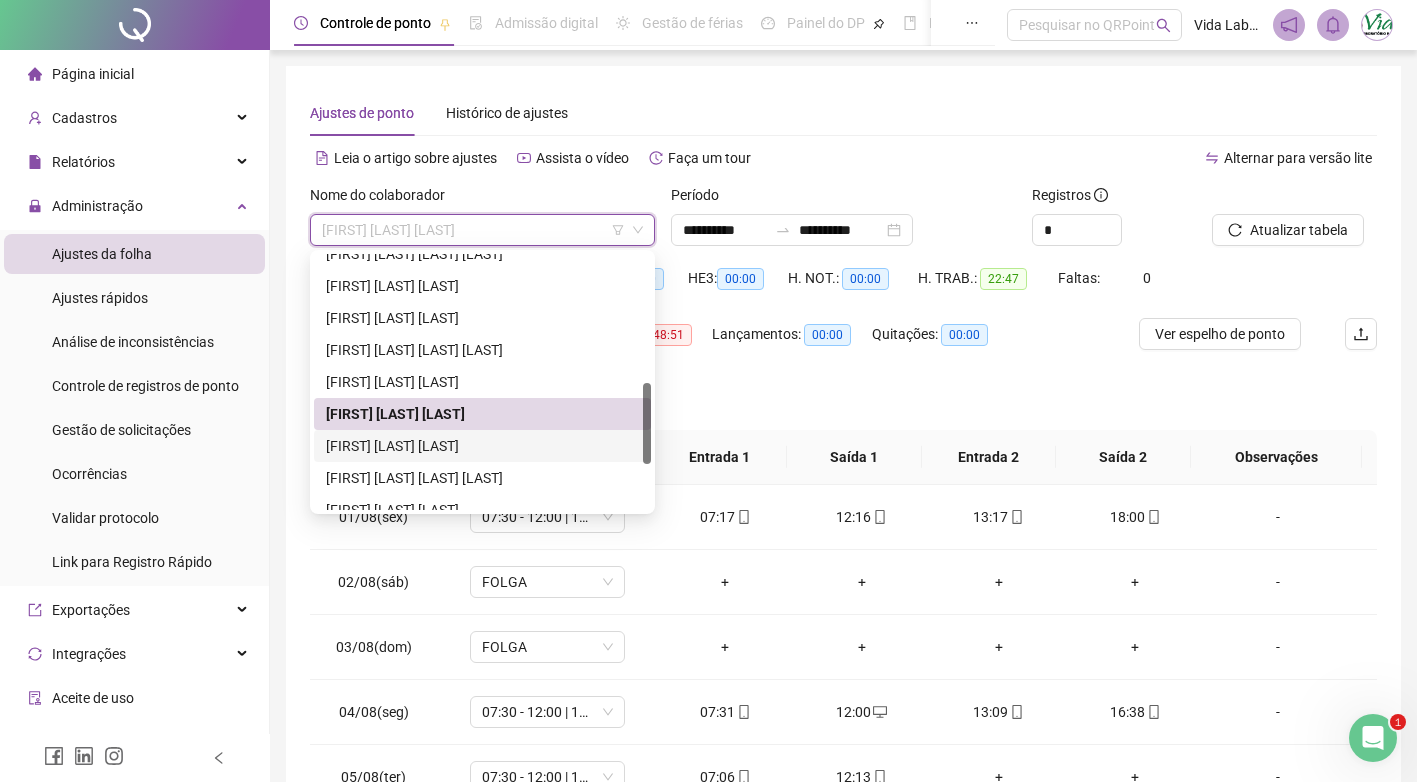 click on "[FIRST] [LAST] [LAST]" at bounding box center (482, 446) 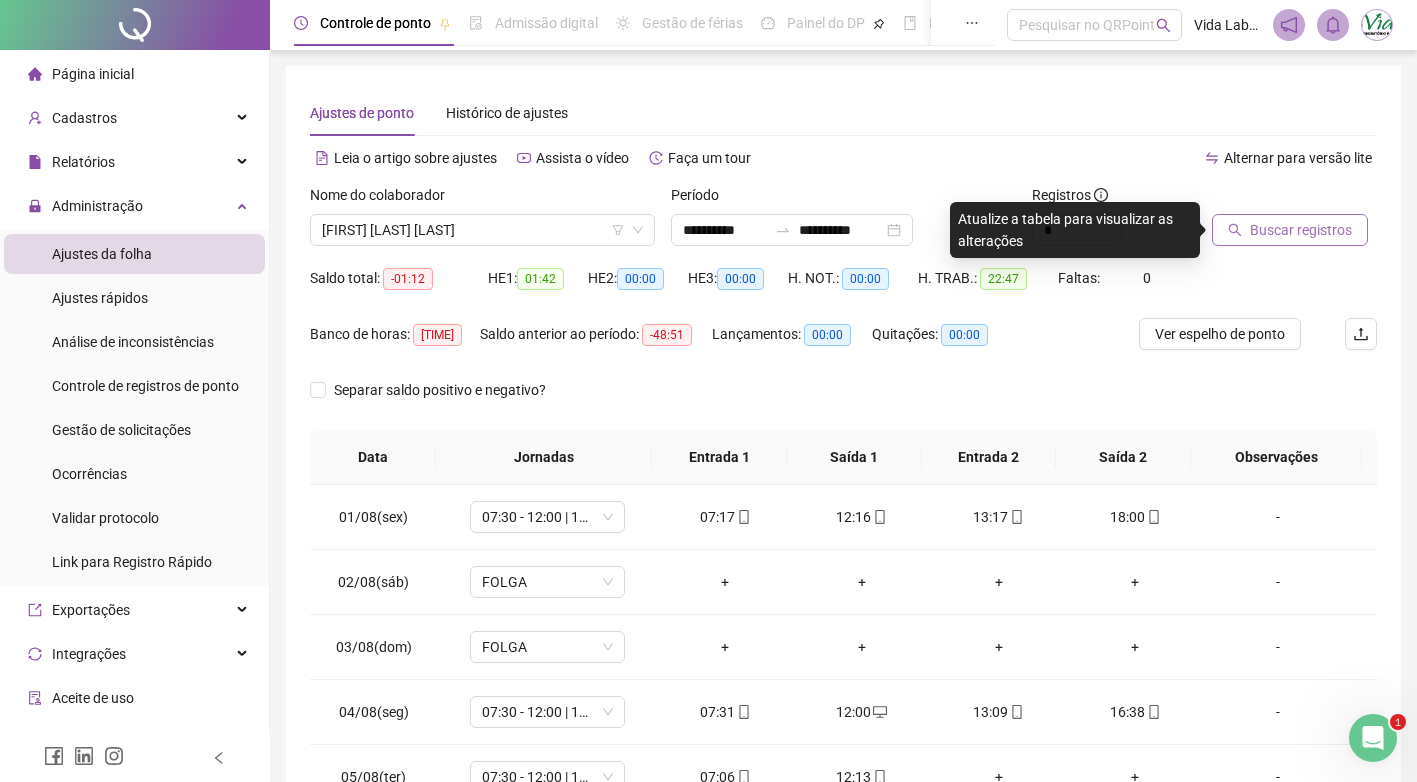 click on "Buscar registros" at bounding box center (1301, 230) 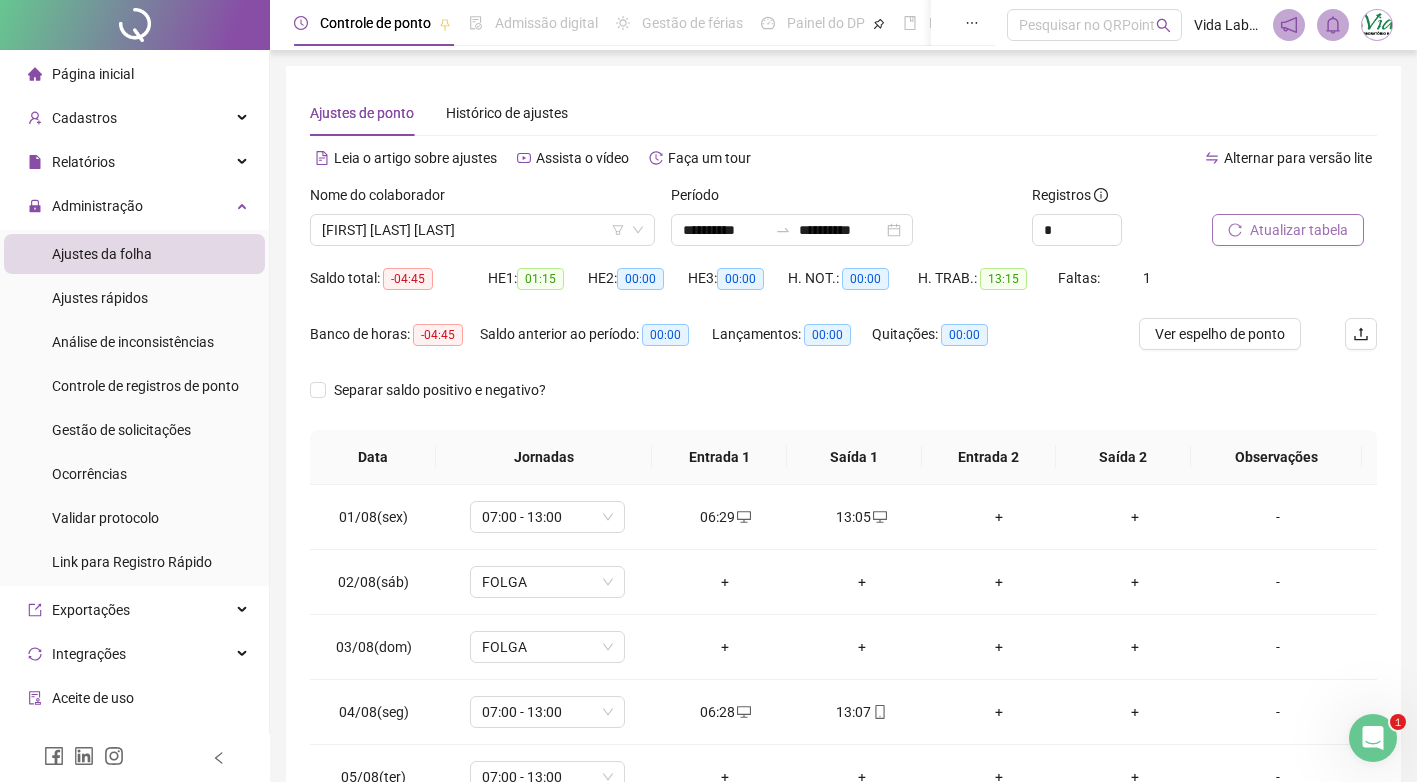 click on "Atualizar tabela" at bounding box center (1299, 230) 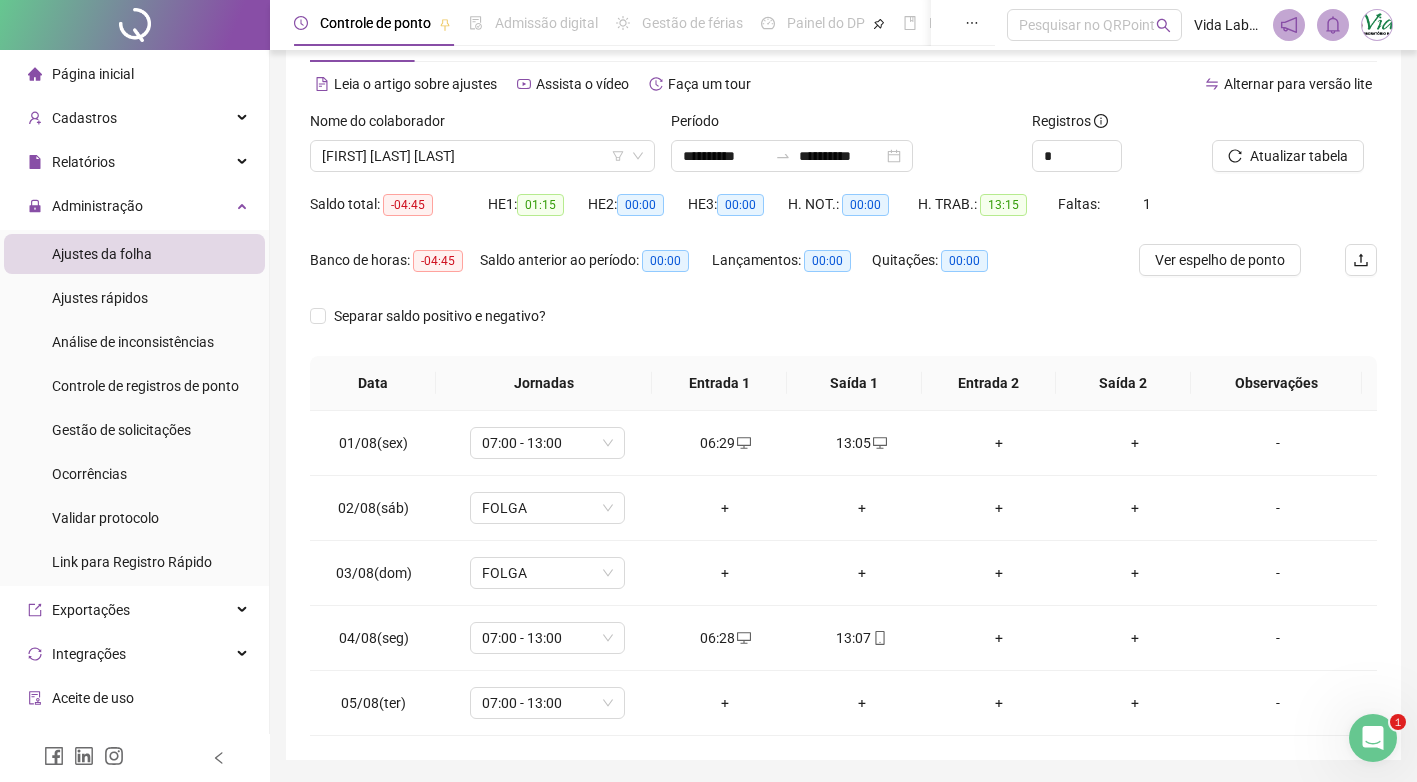 scroll, scrollTop: 0, scrollLeft: 0, axis: both 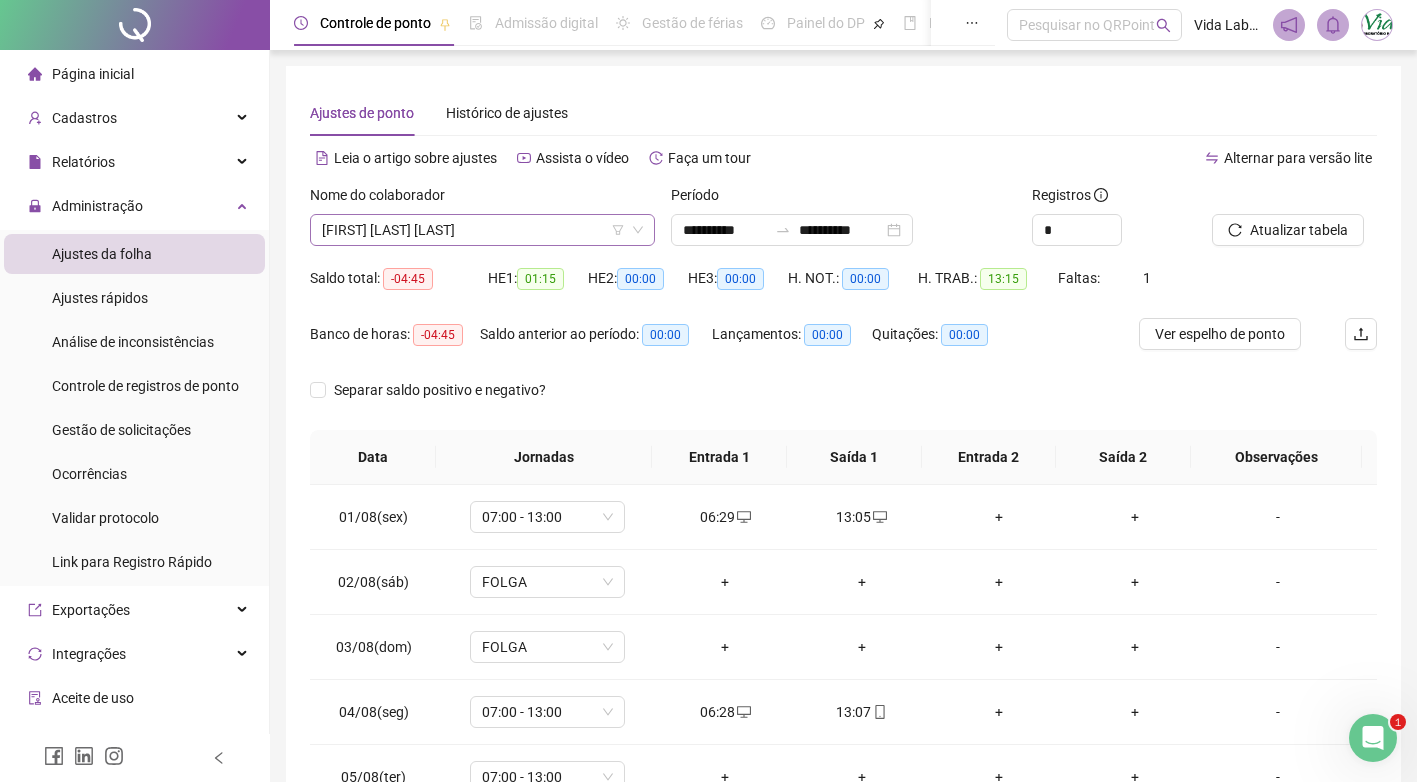 click on "[FIRST] [LAST] [LAST]" at bounding box center [482, 230] 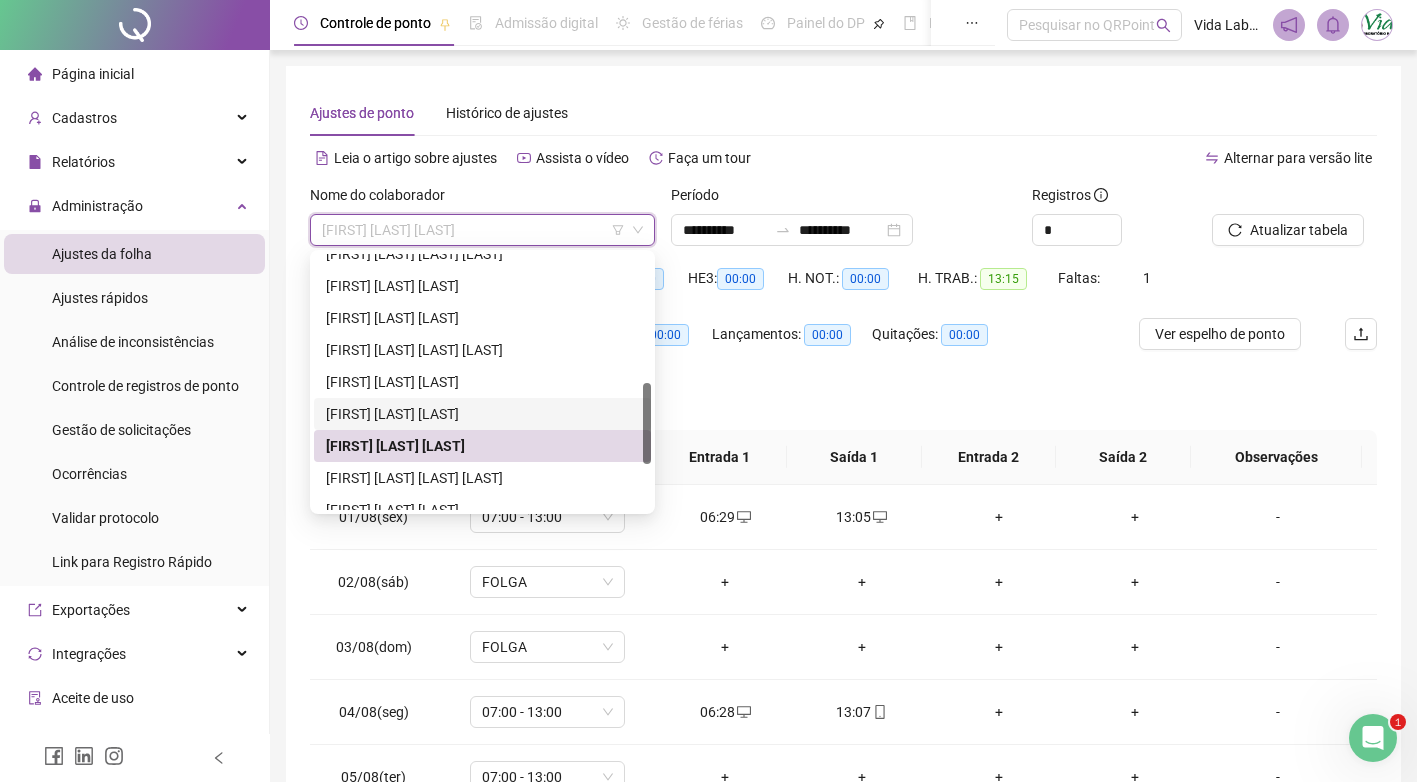 click on "[FIRST] [LAST] [LAST]" at bounding box center (482, 414) 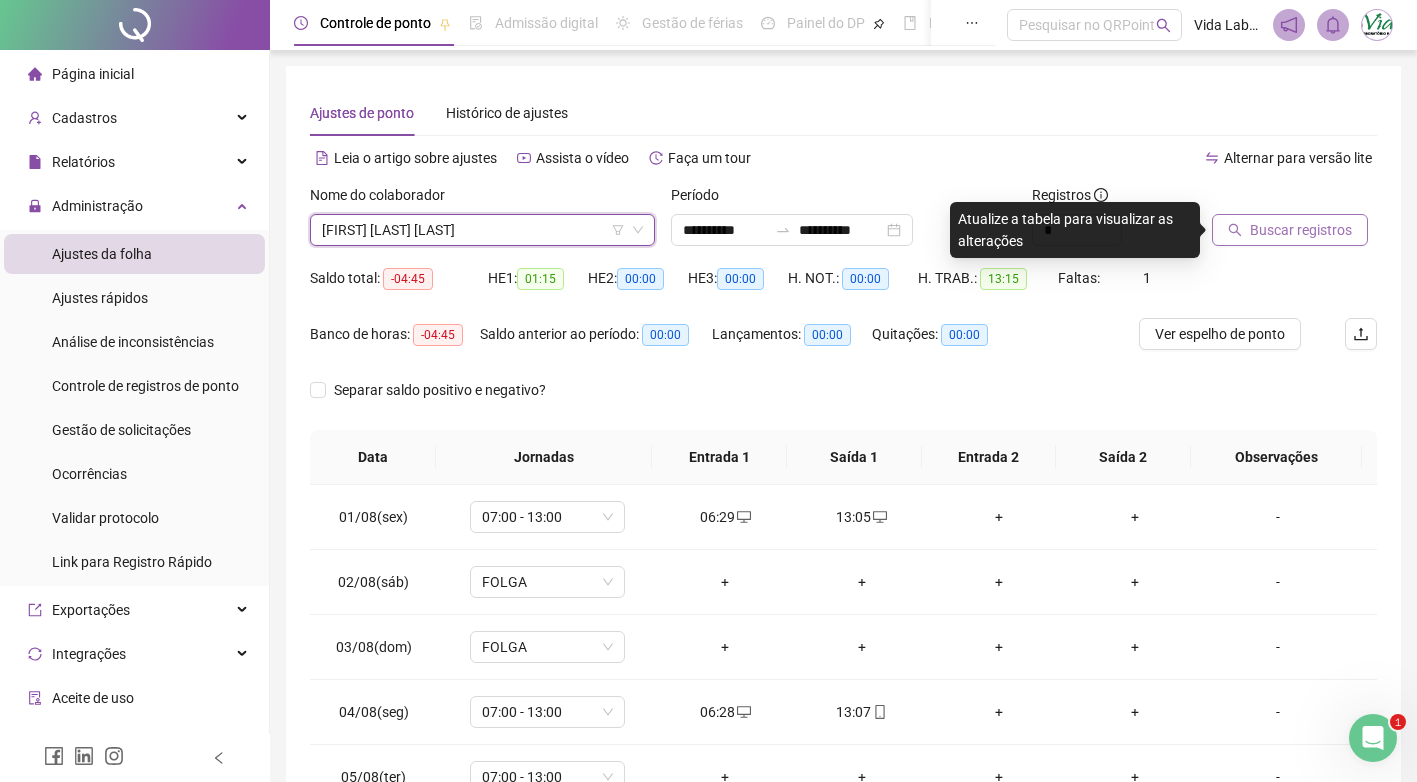 click on "Buscar registros" at bounding box center [1301, 230] 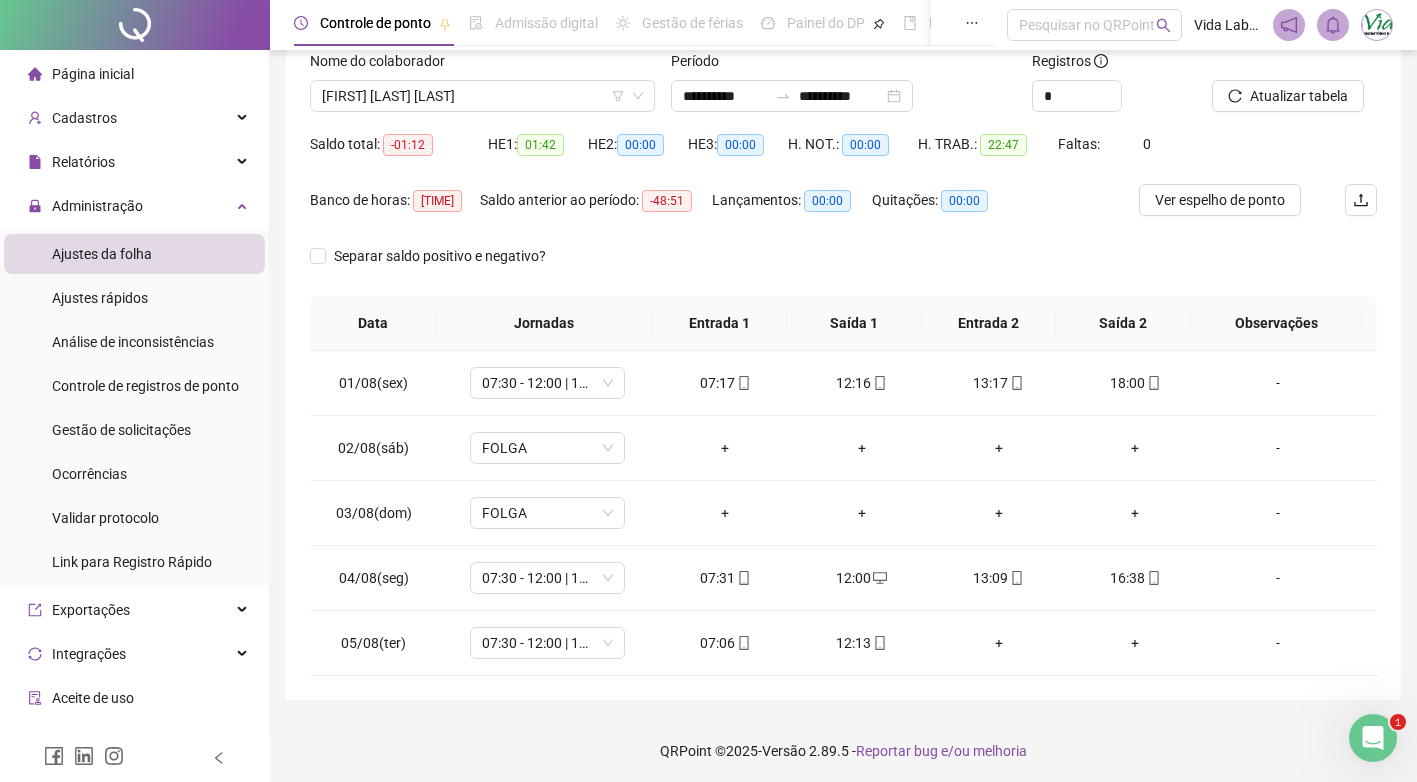scroll, scrollTop: 138, scrollLeft: 0, axis: vertical 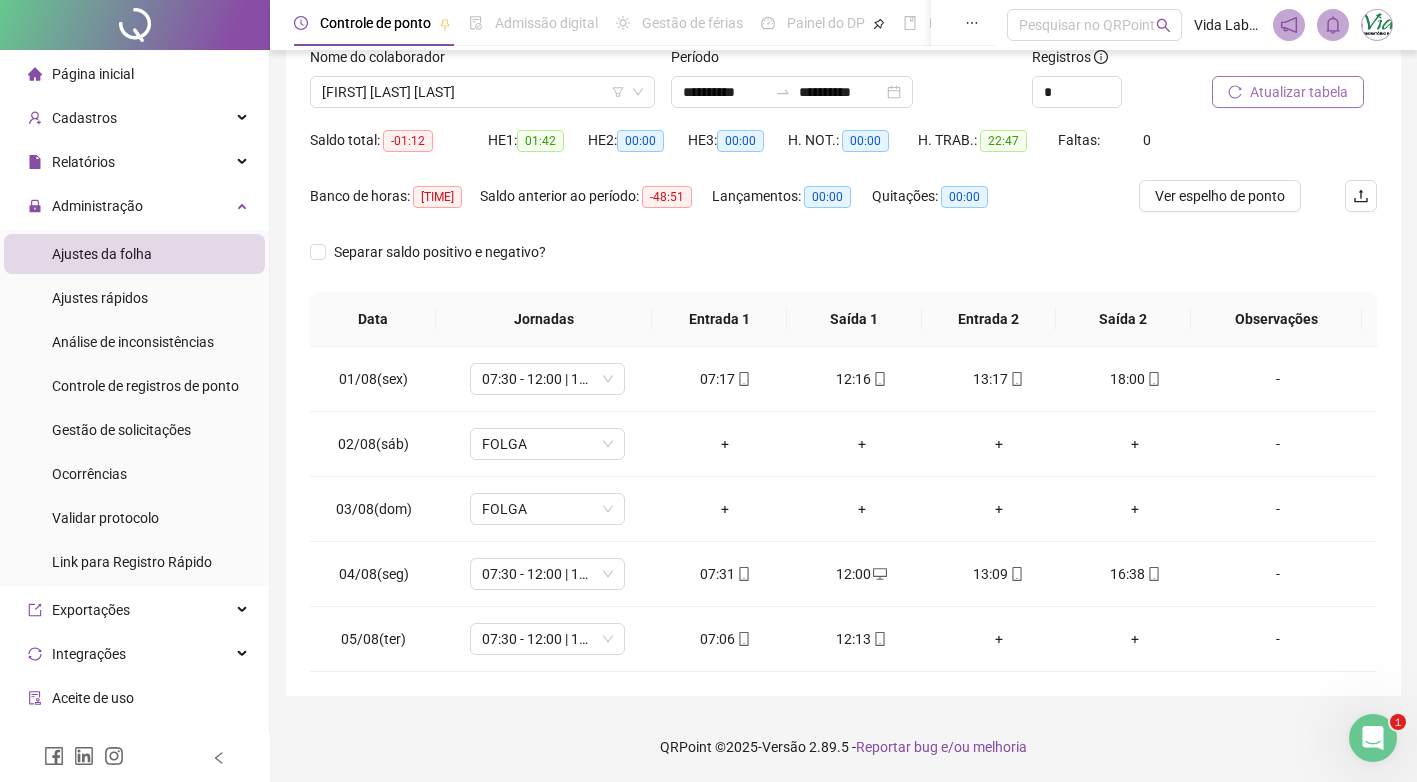 click on "Atualizar tabela" at bounding box center [1288, 92] 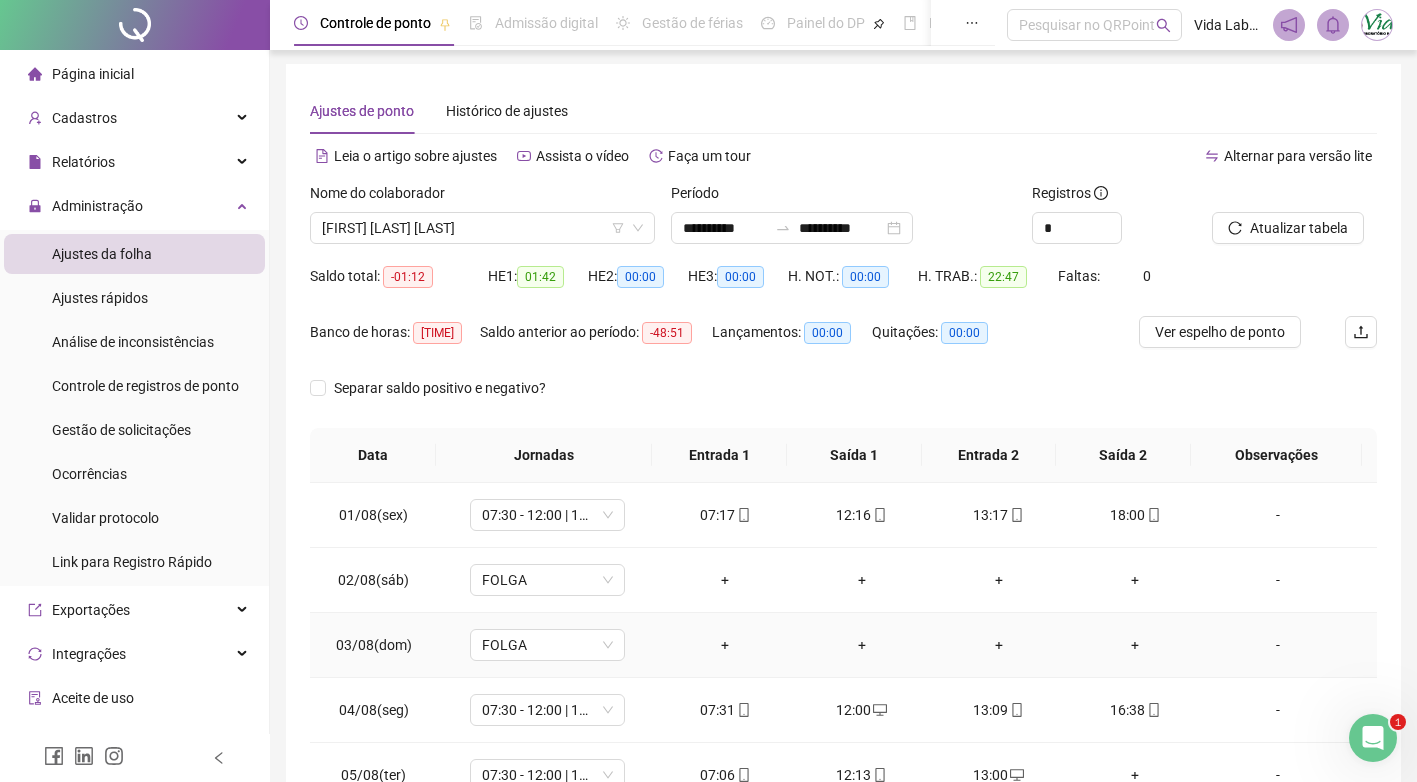 scroll, scrollTop: 0, scrollLeft: 0, axis: both 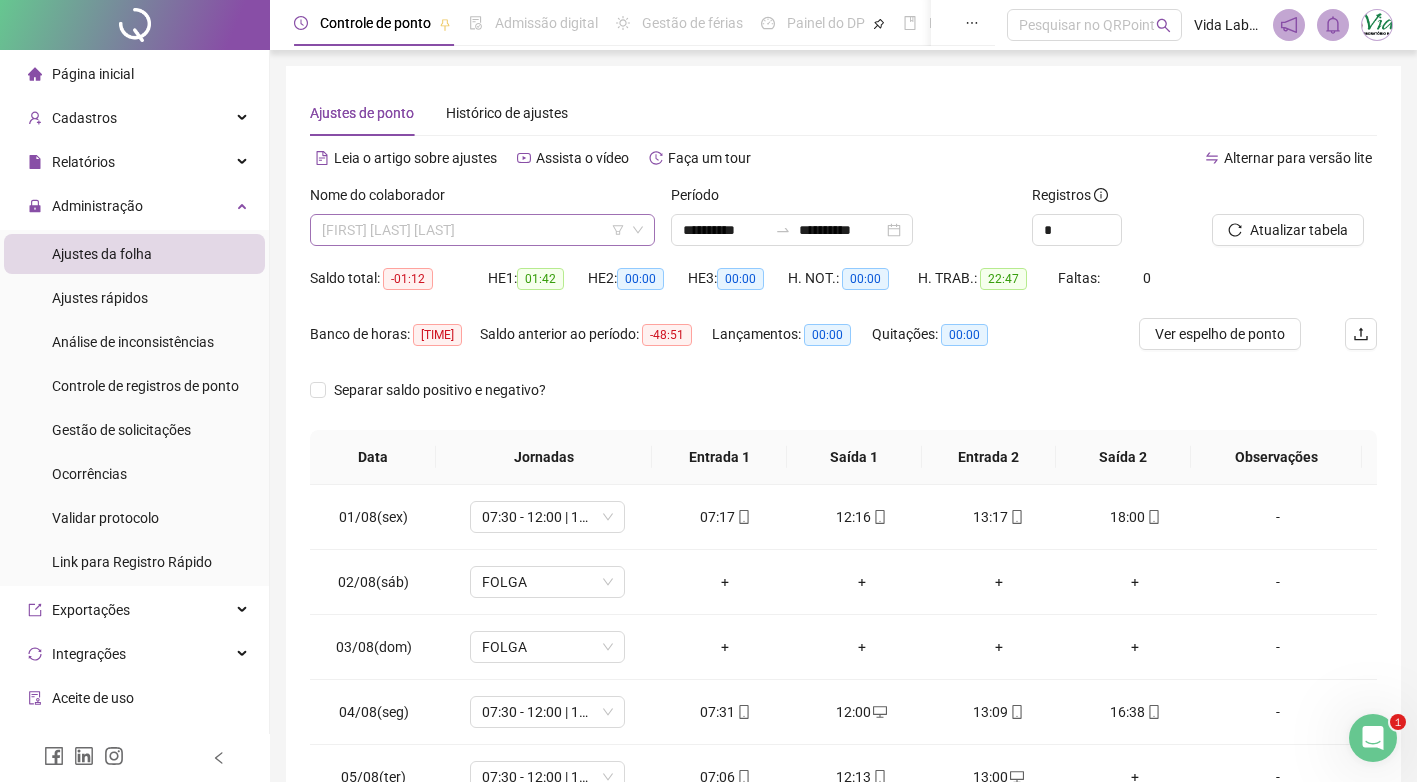 click on "[FIRST] [LAST] [LAST]" at bounding box center [482, 230] 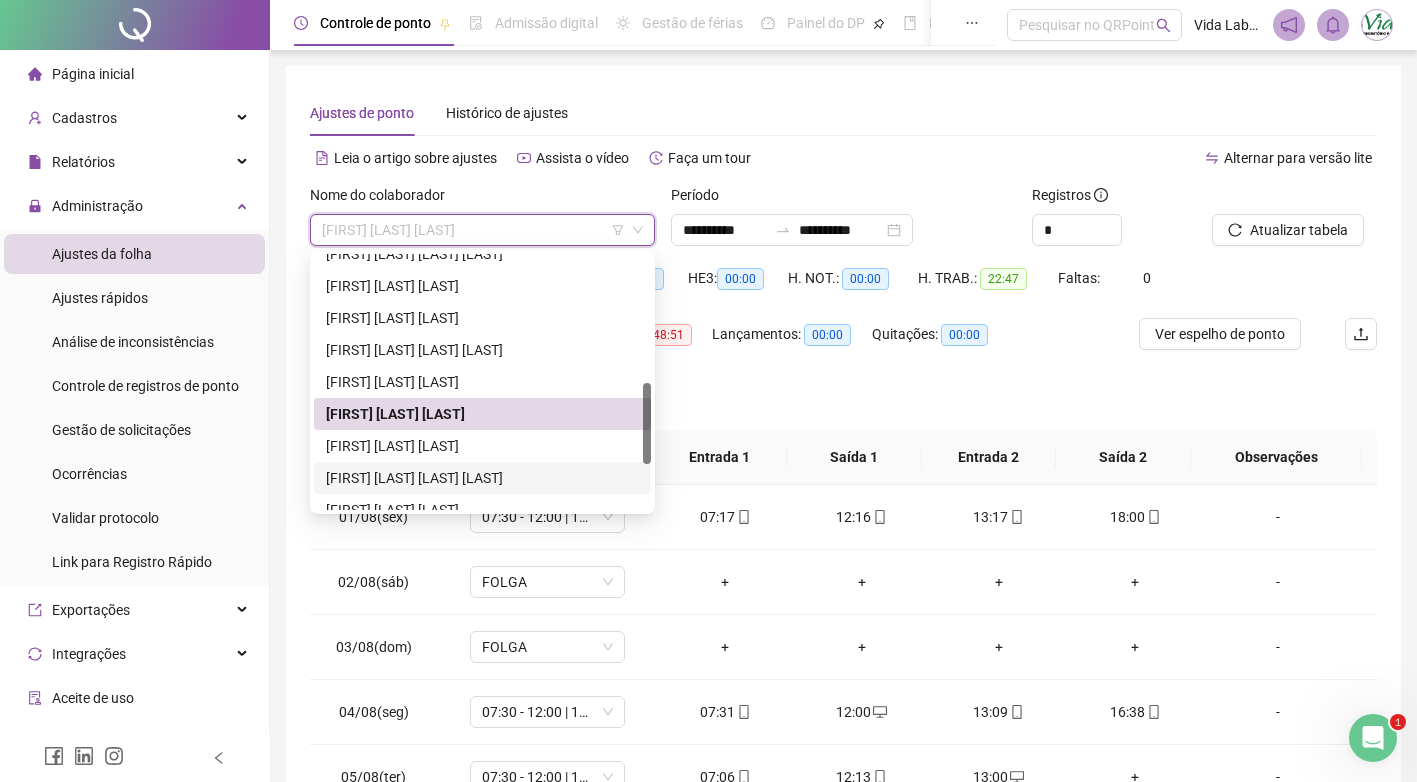 click on "[FIRST] [LAST] [LAST] [LAST]" at bounding box center [482, 478] 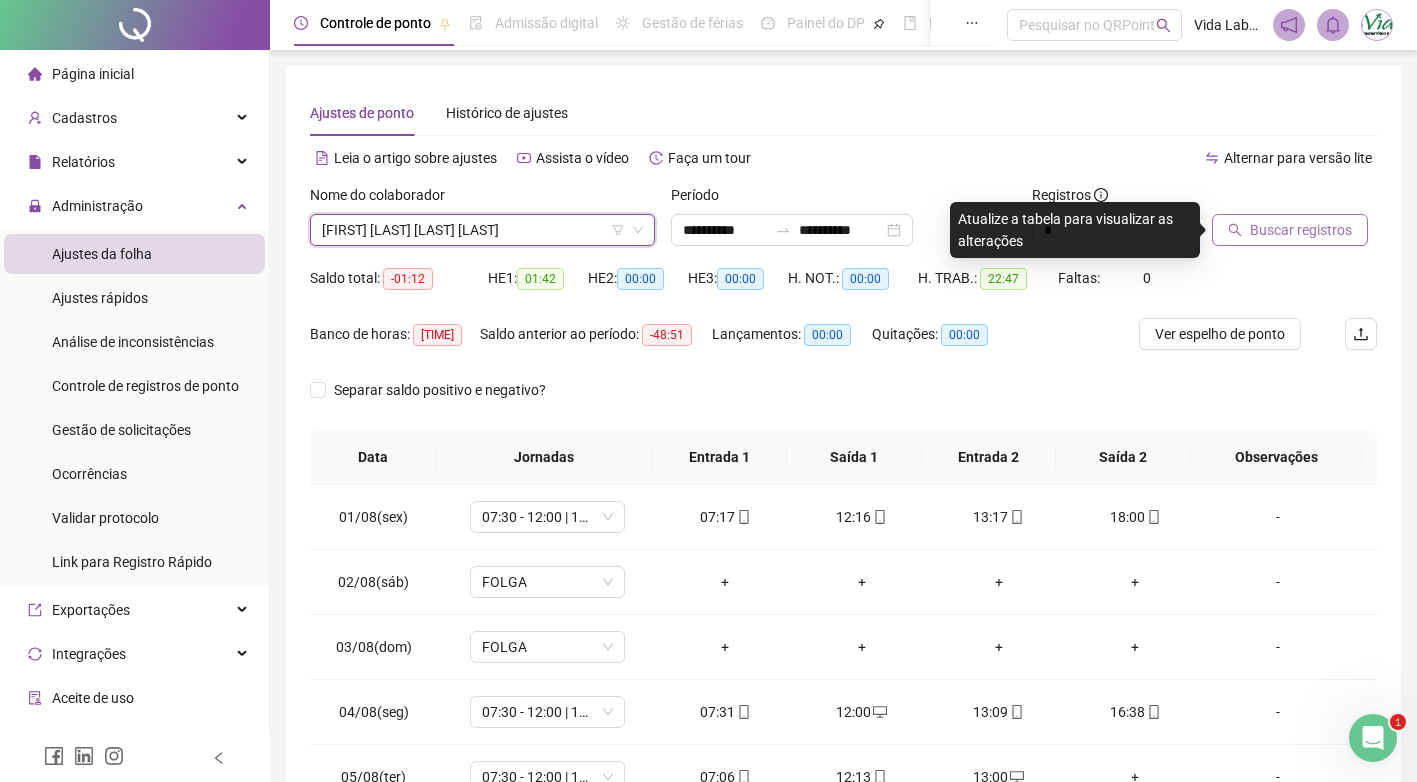 click on "Buscar registros" at bounding box center (1301, 230) 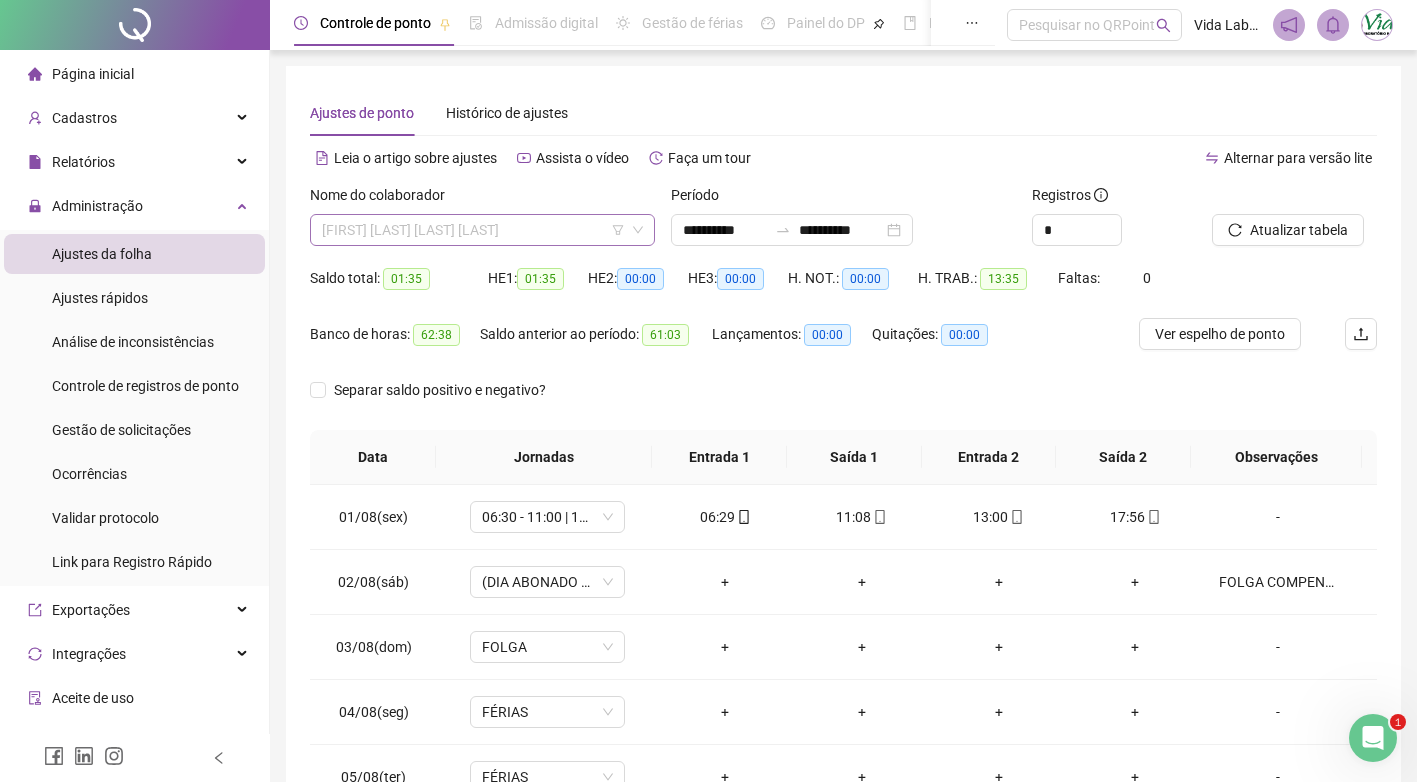click on "[FIRST] [LAST] [LAST] [LAST]" at bounding box center (482, 230) 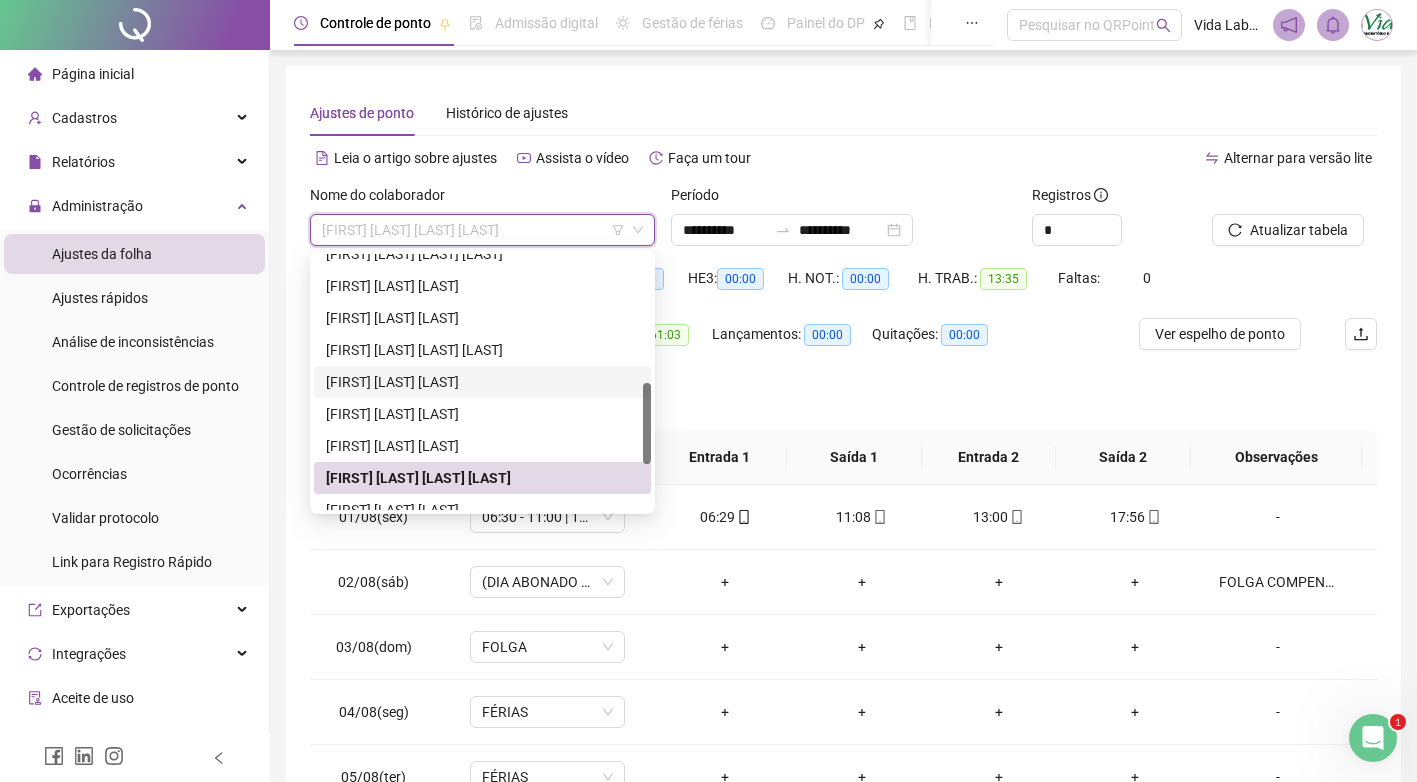 scroll, scrollTop: 500, scrollLeft: 0, axis: vertical 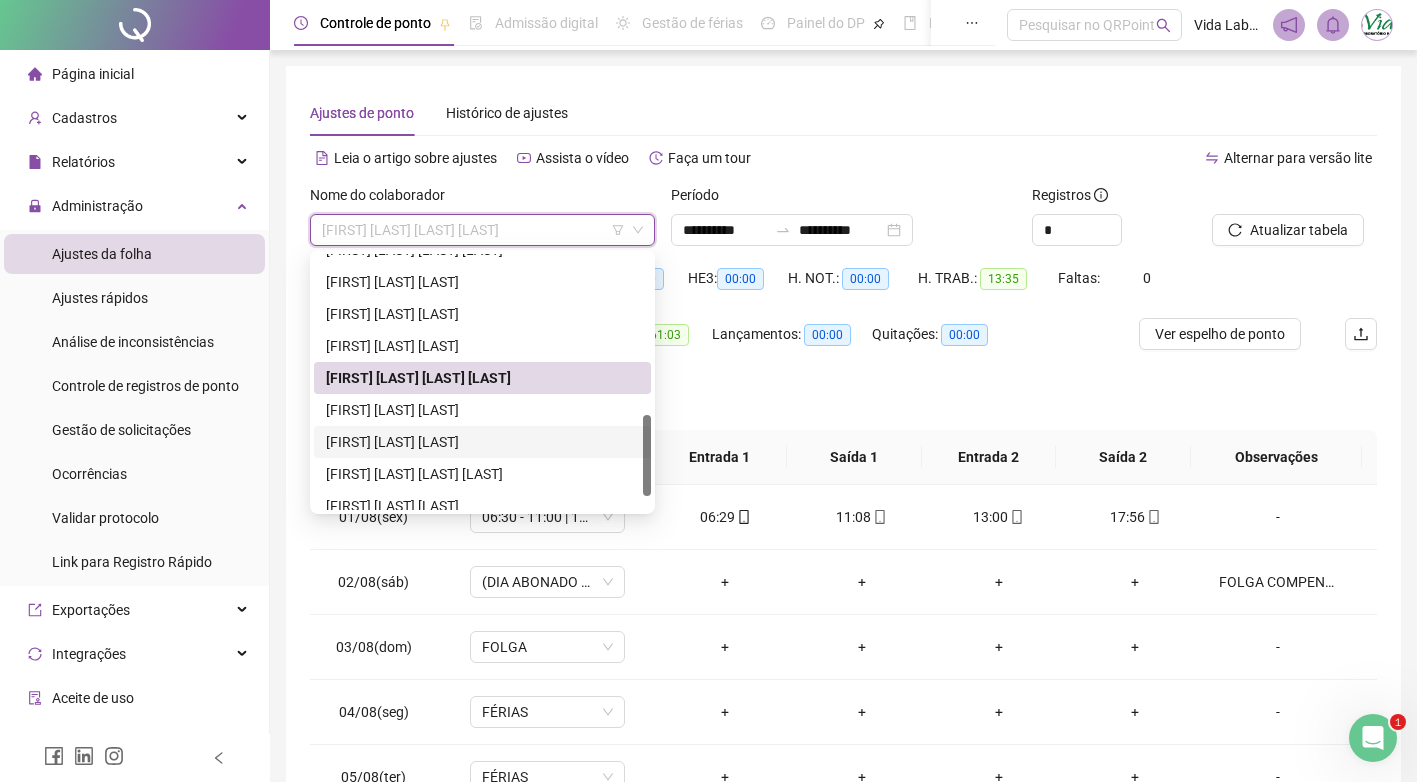 click on "[FIRST] [LAST] [LAST]" at bounding box center [482, 442] 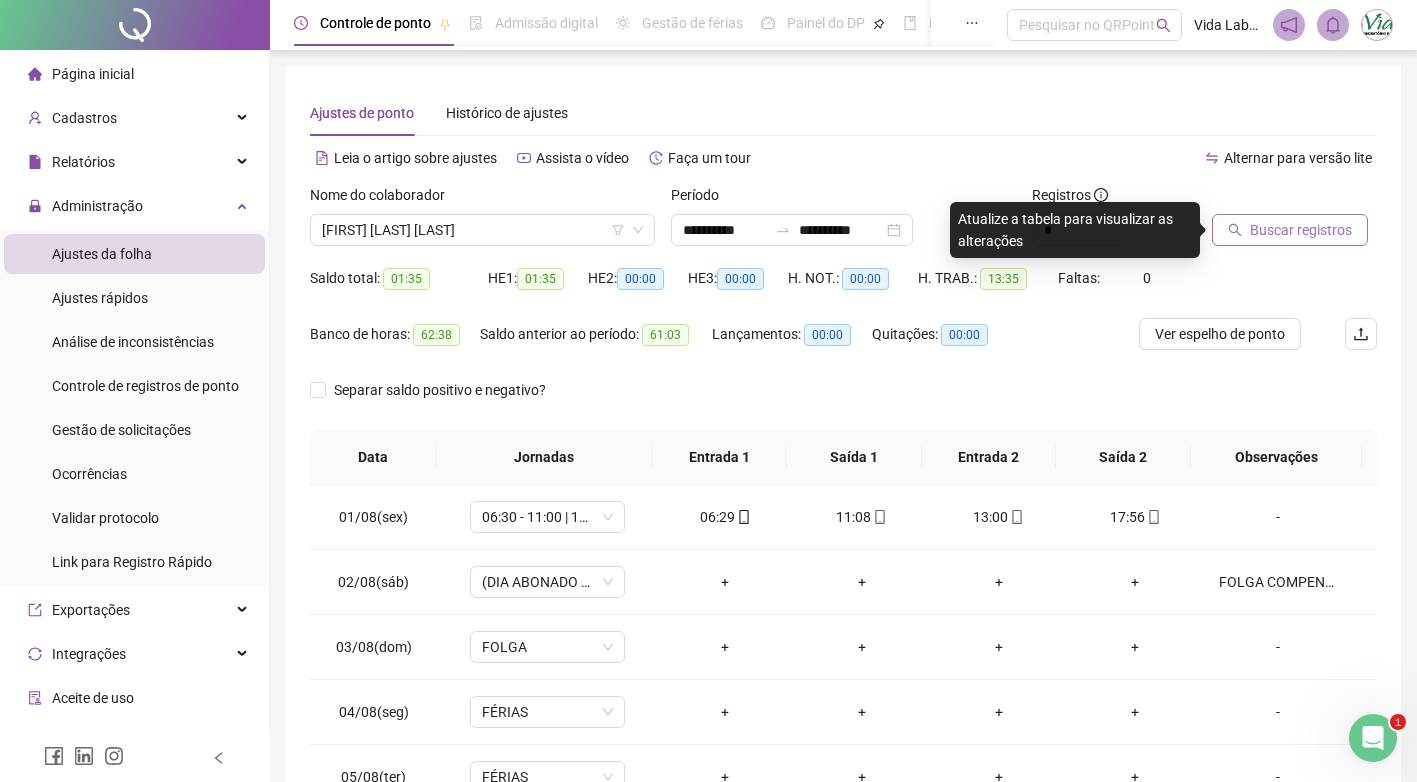 click on "Buscar registros" at bounding box center [1301, 230] 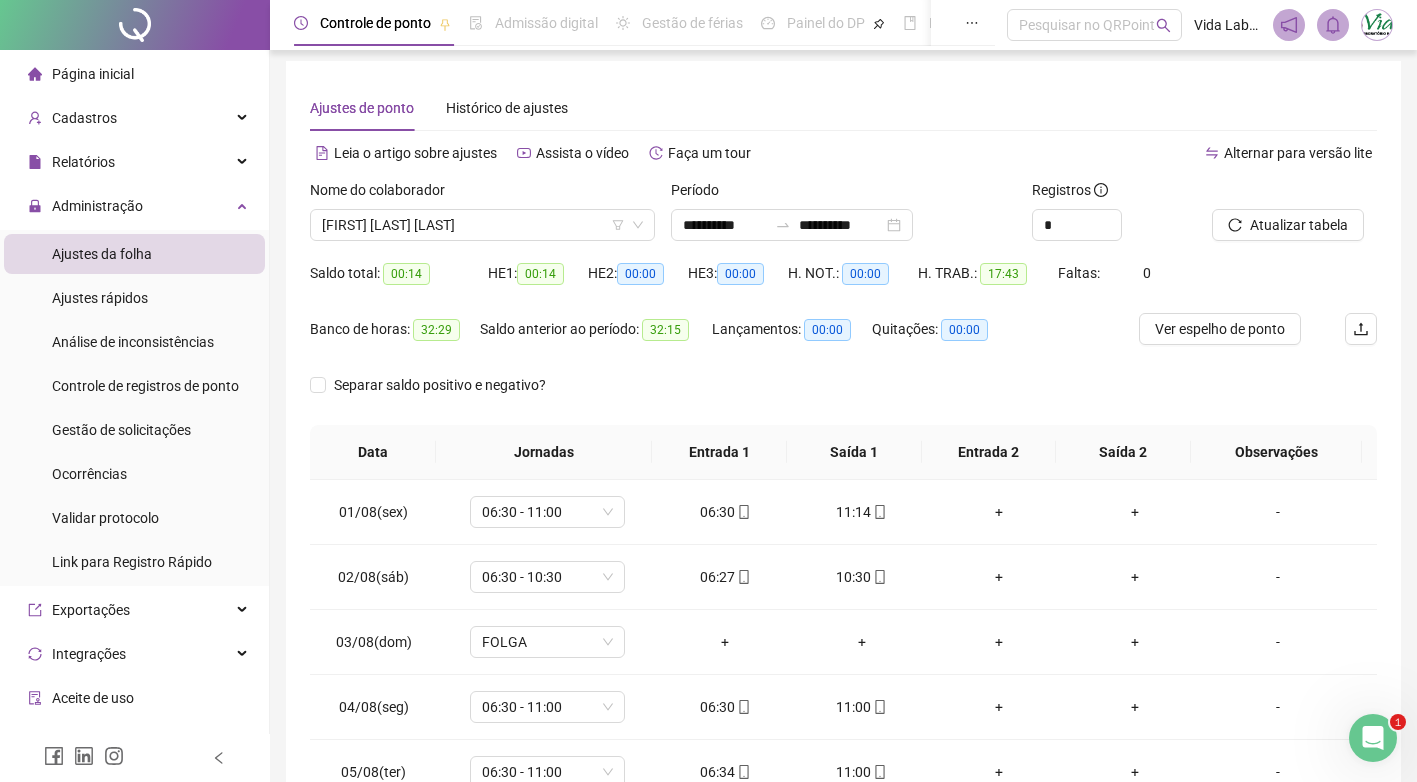scroll, scrollTop: 0, scrollLeft: 0, axis: both 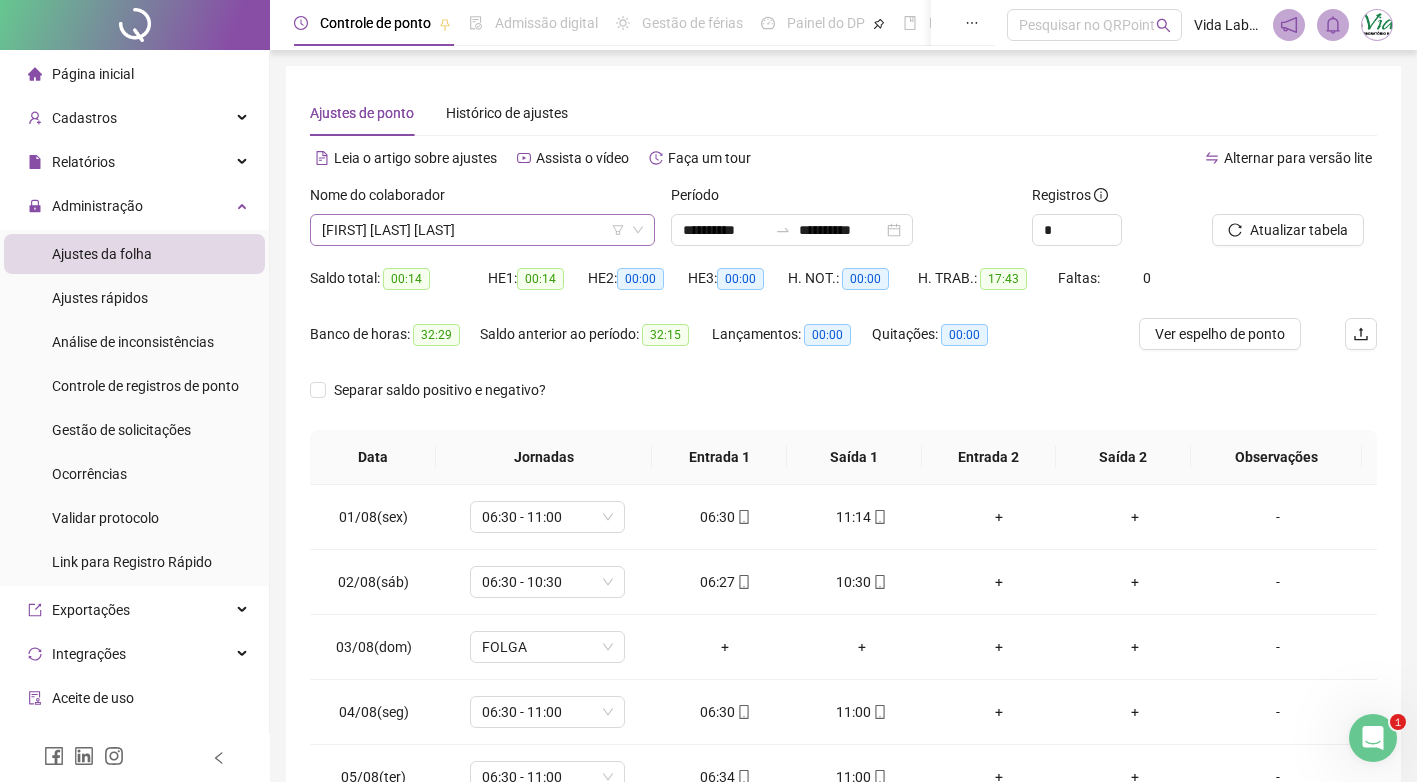 click on "[FIRST] [LAST] [LAST]" at bounding box center (482, 230) 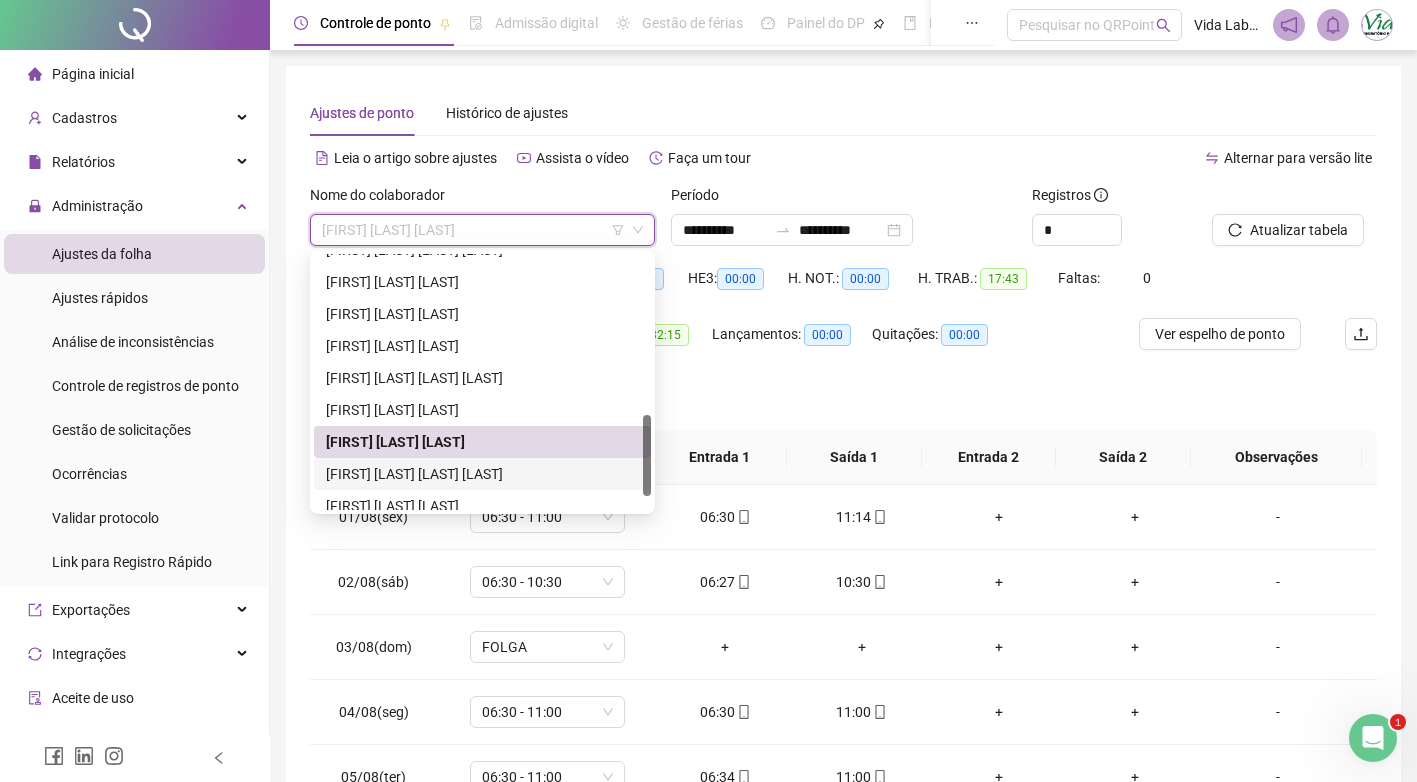 click on "[FIRST] [LAST] [LAST] [LAST]" at bounding box center [482, 474] 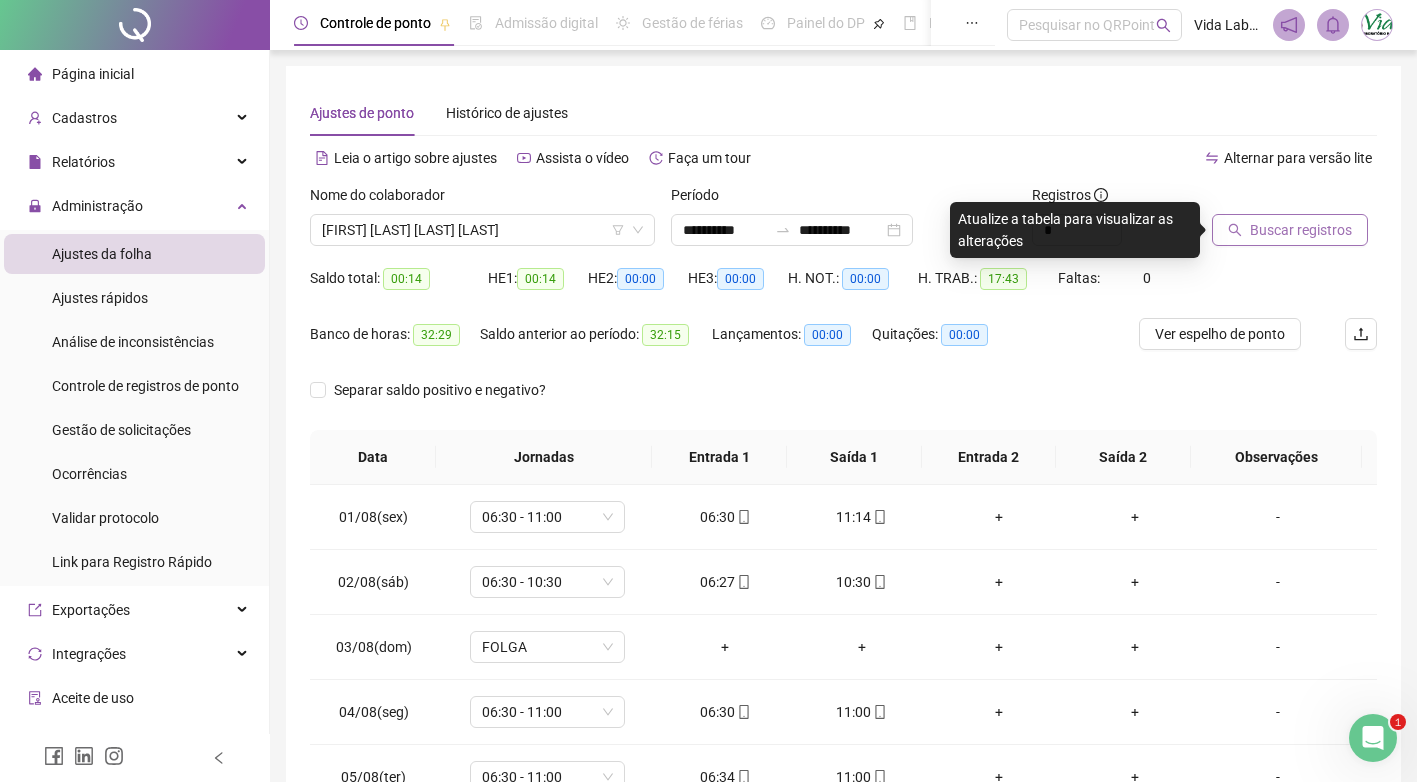 click on "Buscar registros" at bounding box center (1301, 230) 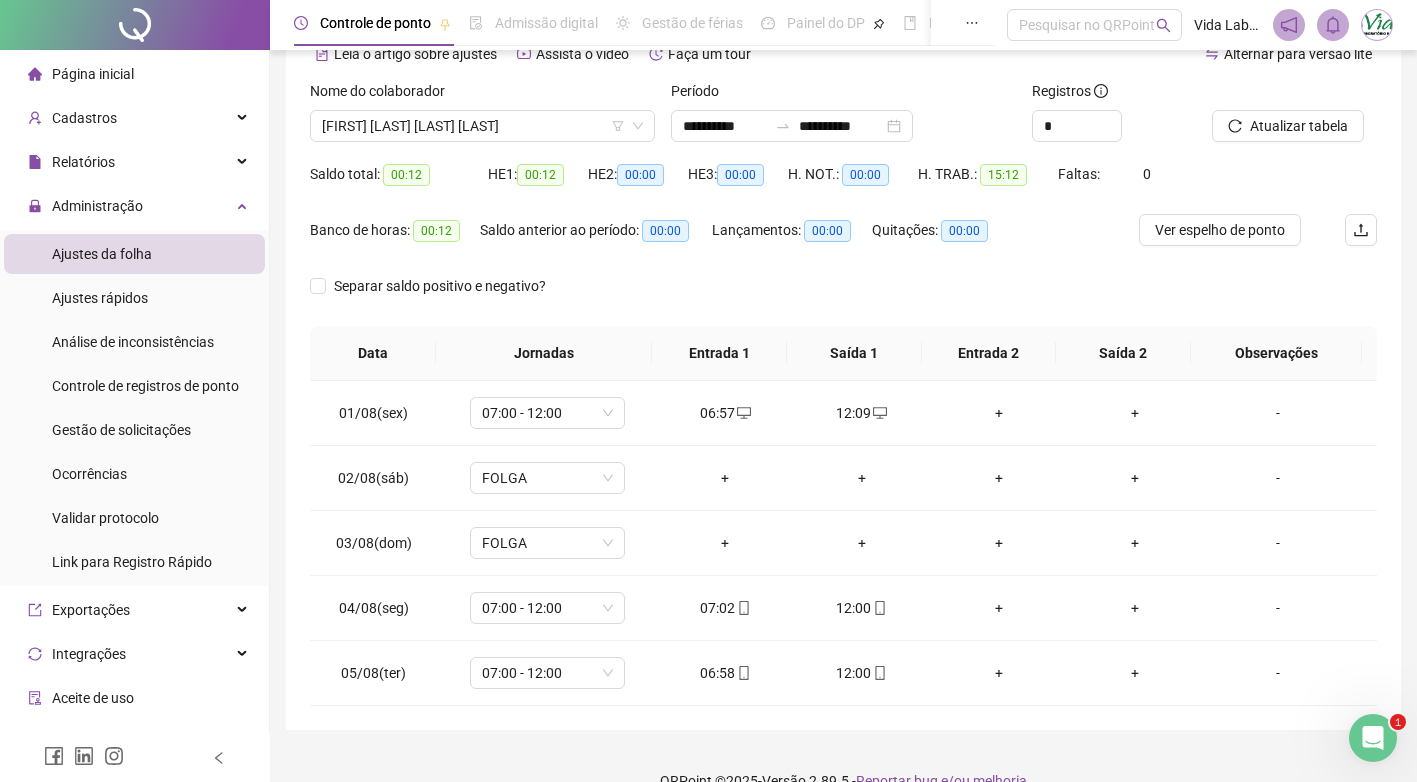 scroll, scrollTop: 138, scrollLeft: 0, axis: vertical 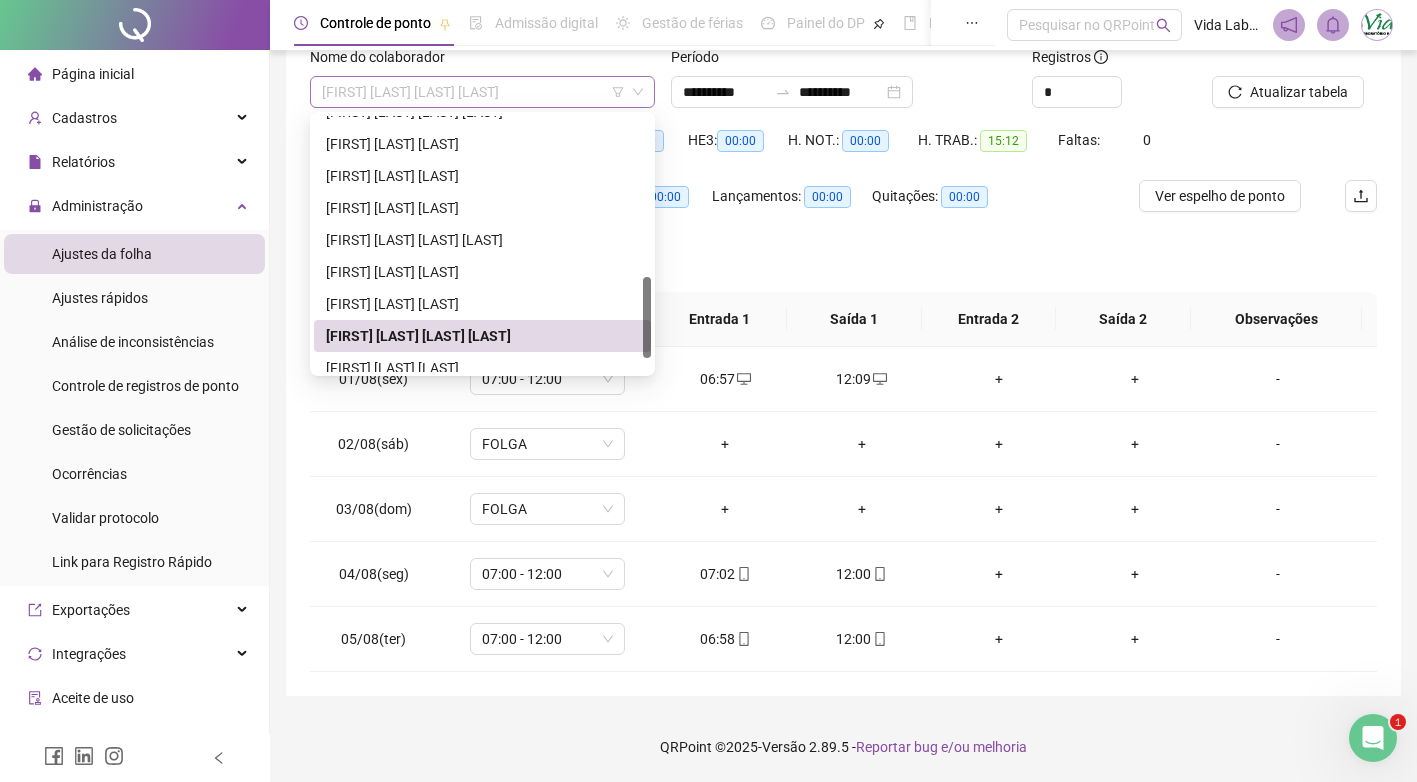 click on "[FIRST] [LAST] [LAST] [LAST]" at bounding box center (482, 92) 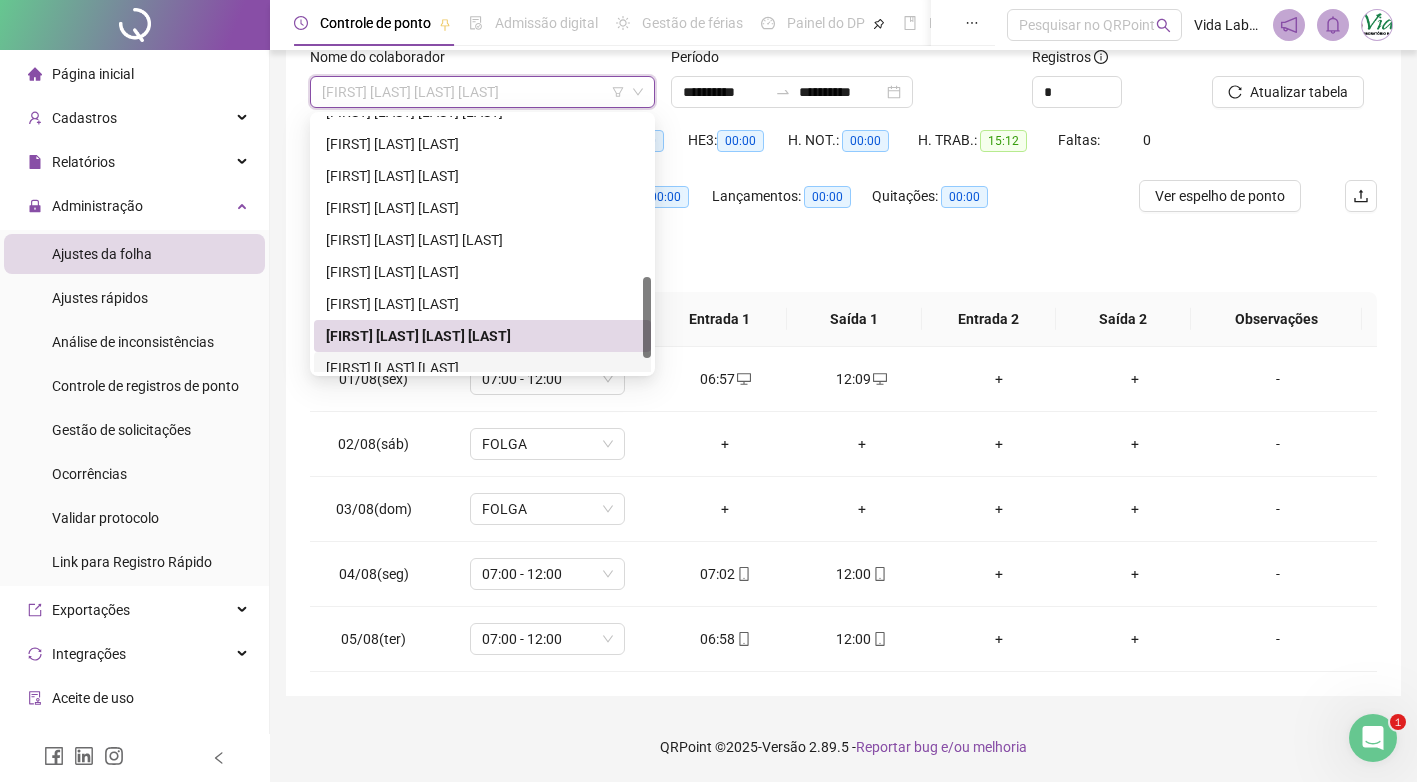 click on "[FIRST] [LAST] [LAST]" at bounding box center (482, 368) 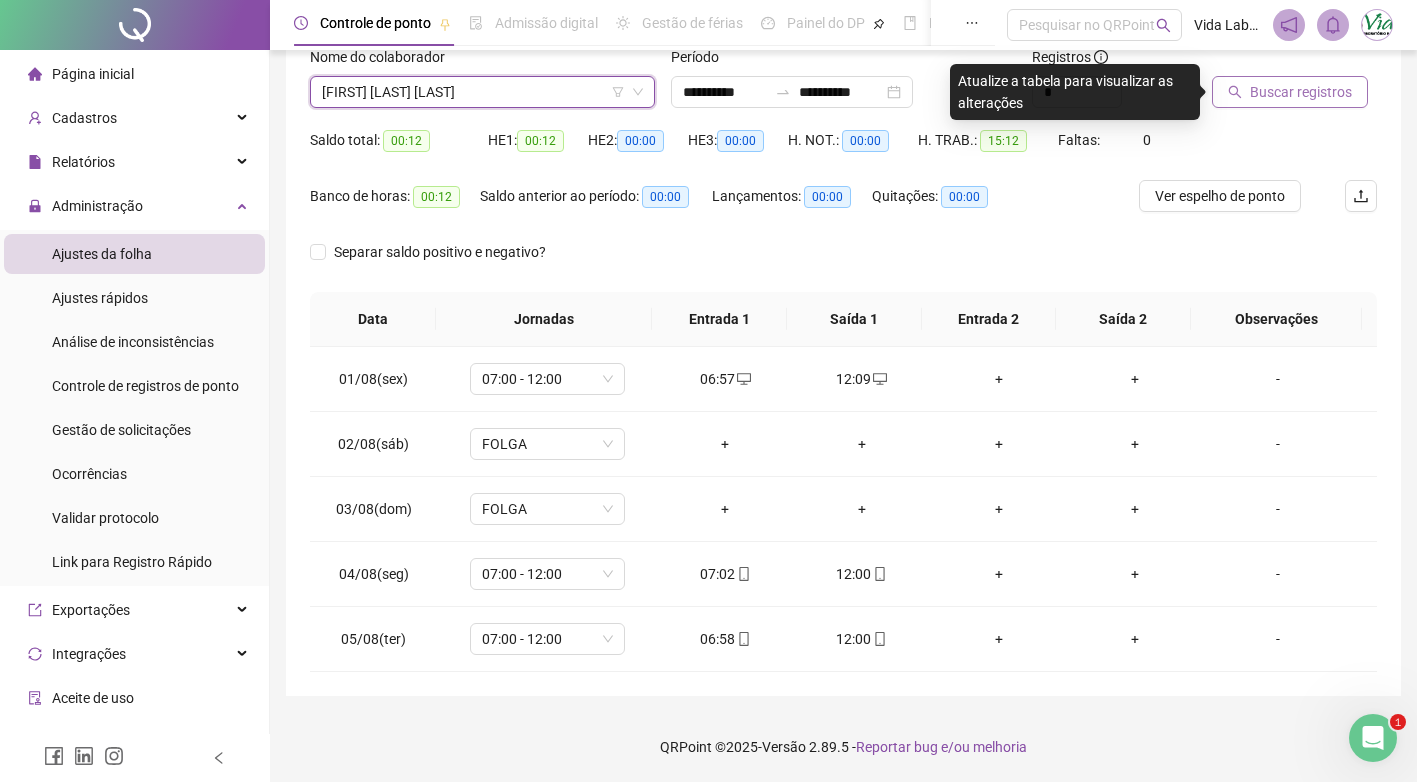 click on "Buscar registros" at bounding box center [1290, 92] 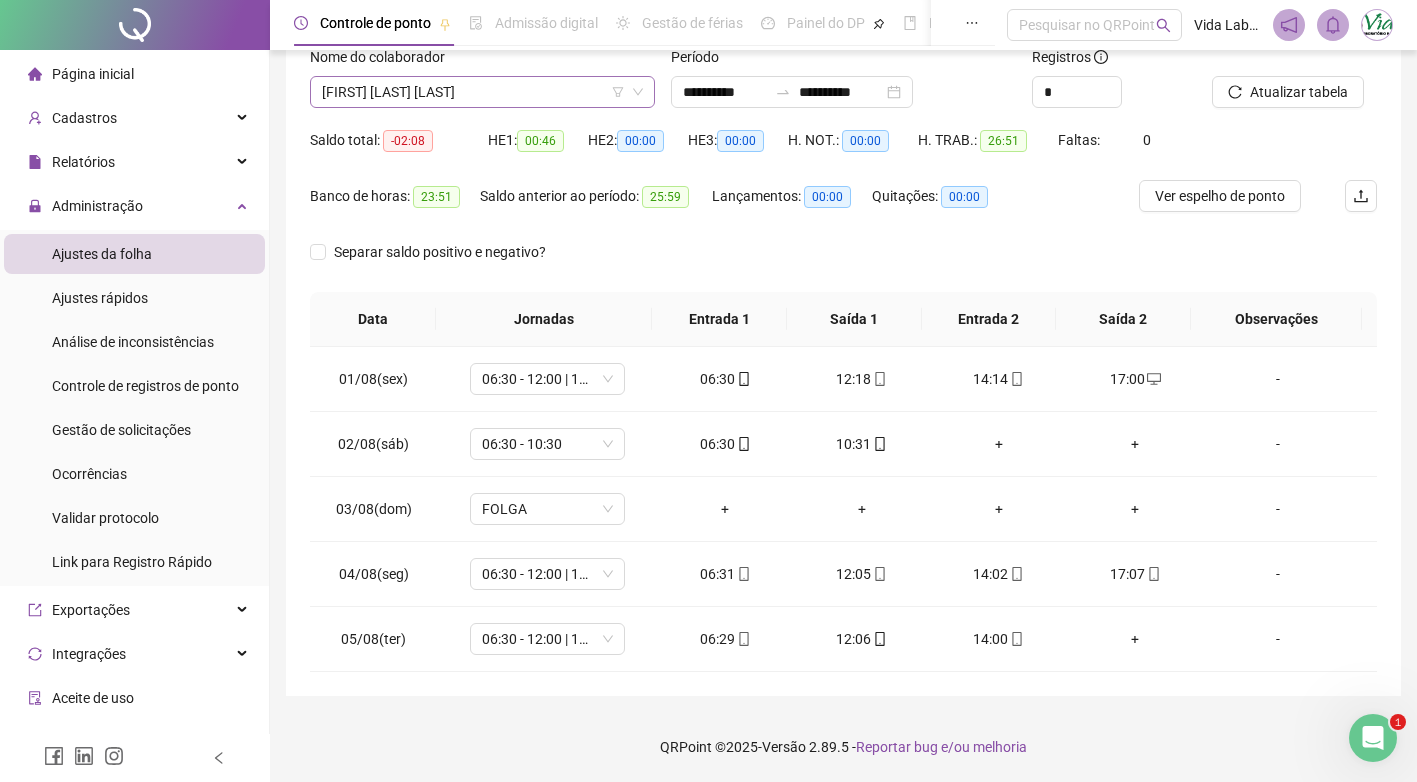 click on "[FIRST] [LAST] [LAST]" at bounding box center (482, 92) 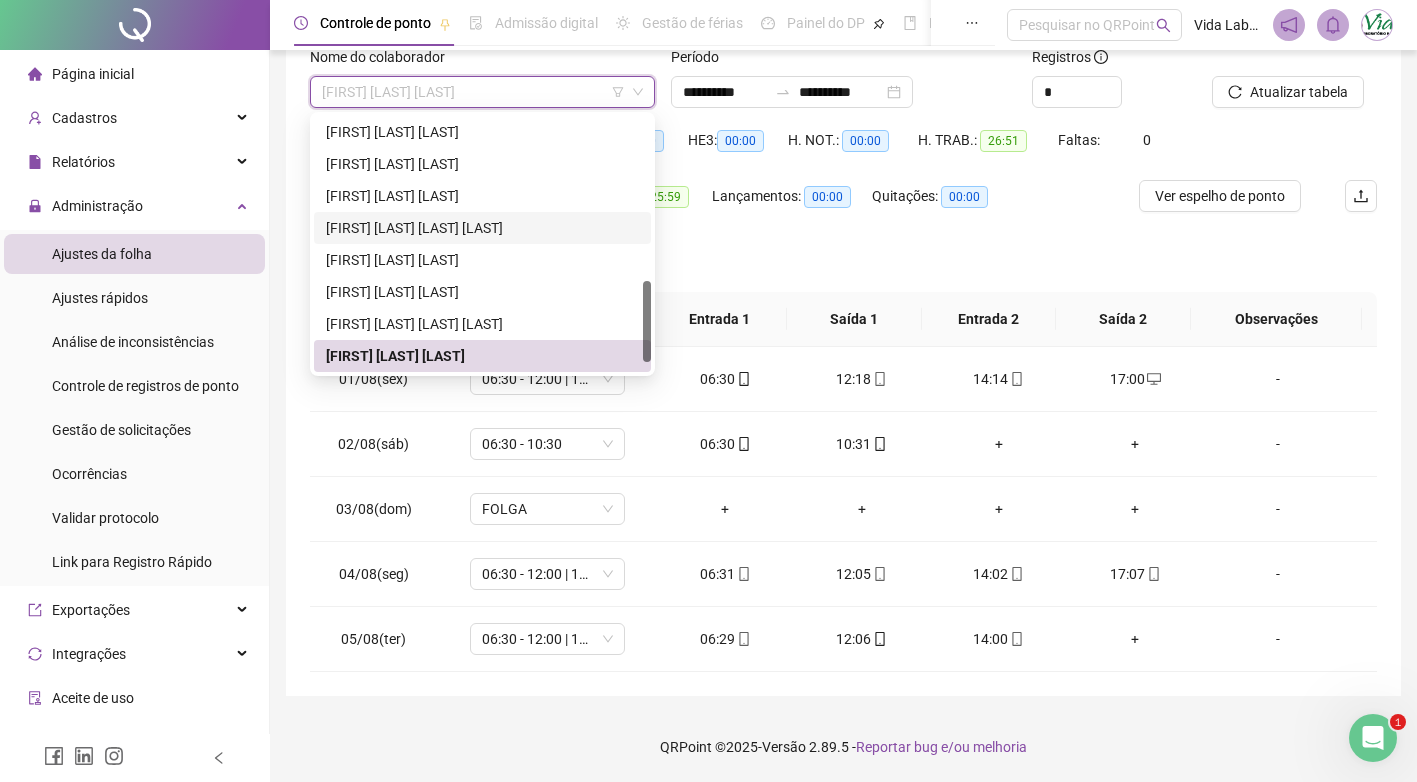 scroll, scrollTop: 544, scrollLeft: 0, axis: vertical 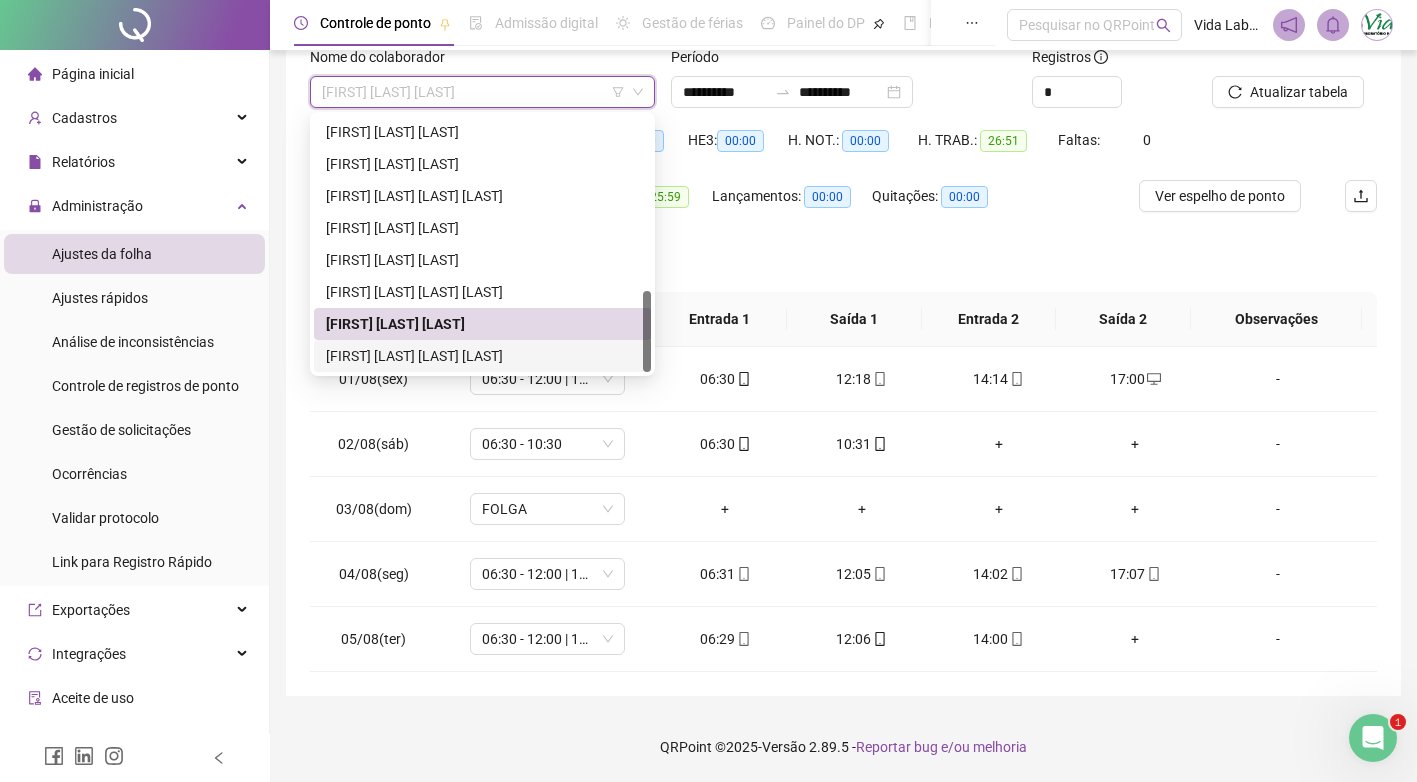 click on "[FIRST] [LAST] [LAST] [LAST]" at bounding box center [482, 356] 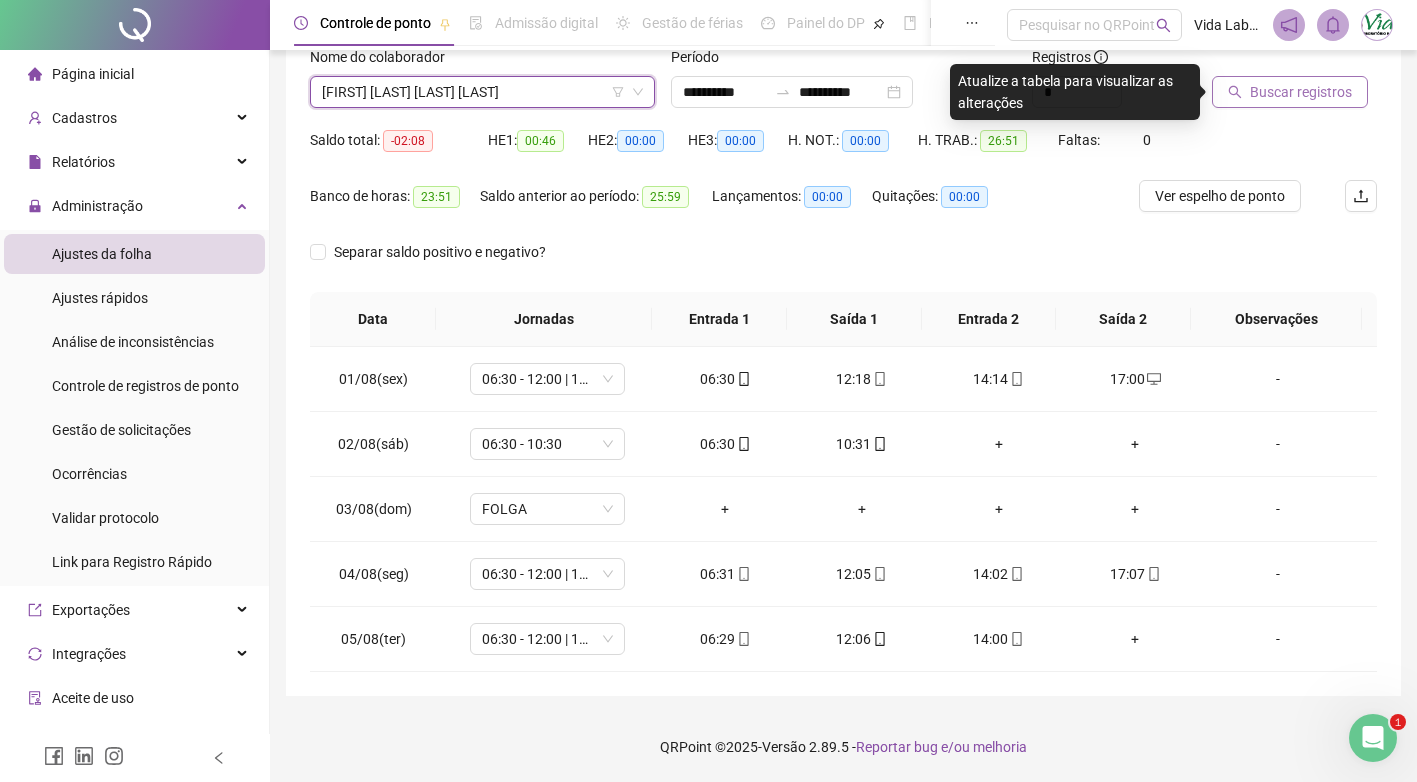click on "Buscar registros" at bounding box center (1301, 92) 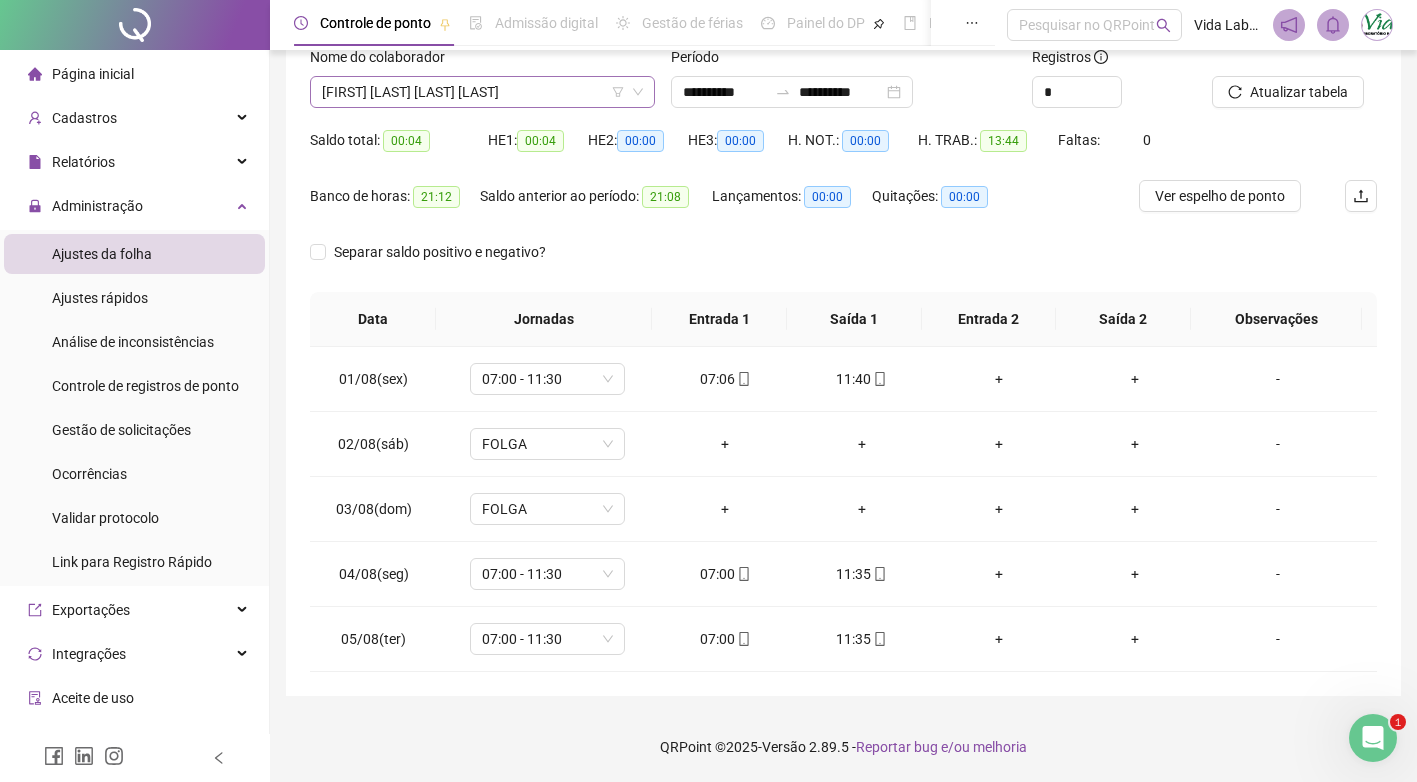 click on "[FIRST] [LAST] [LAST] [LAST]" at bounding box center (482, 92) 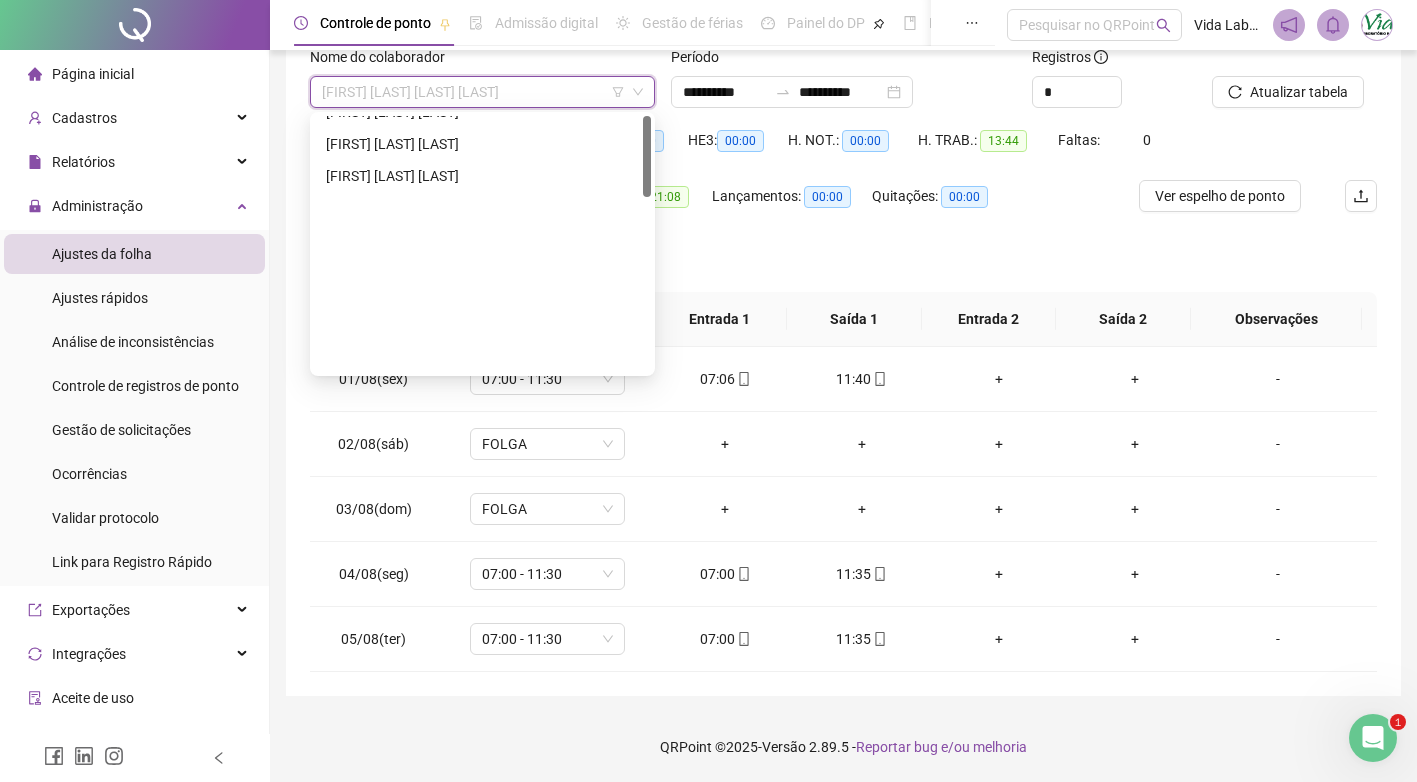 scroll, scrollTop: 0, scrollLeft: 0, axis: both 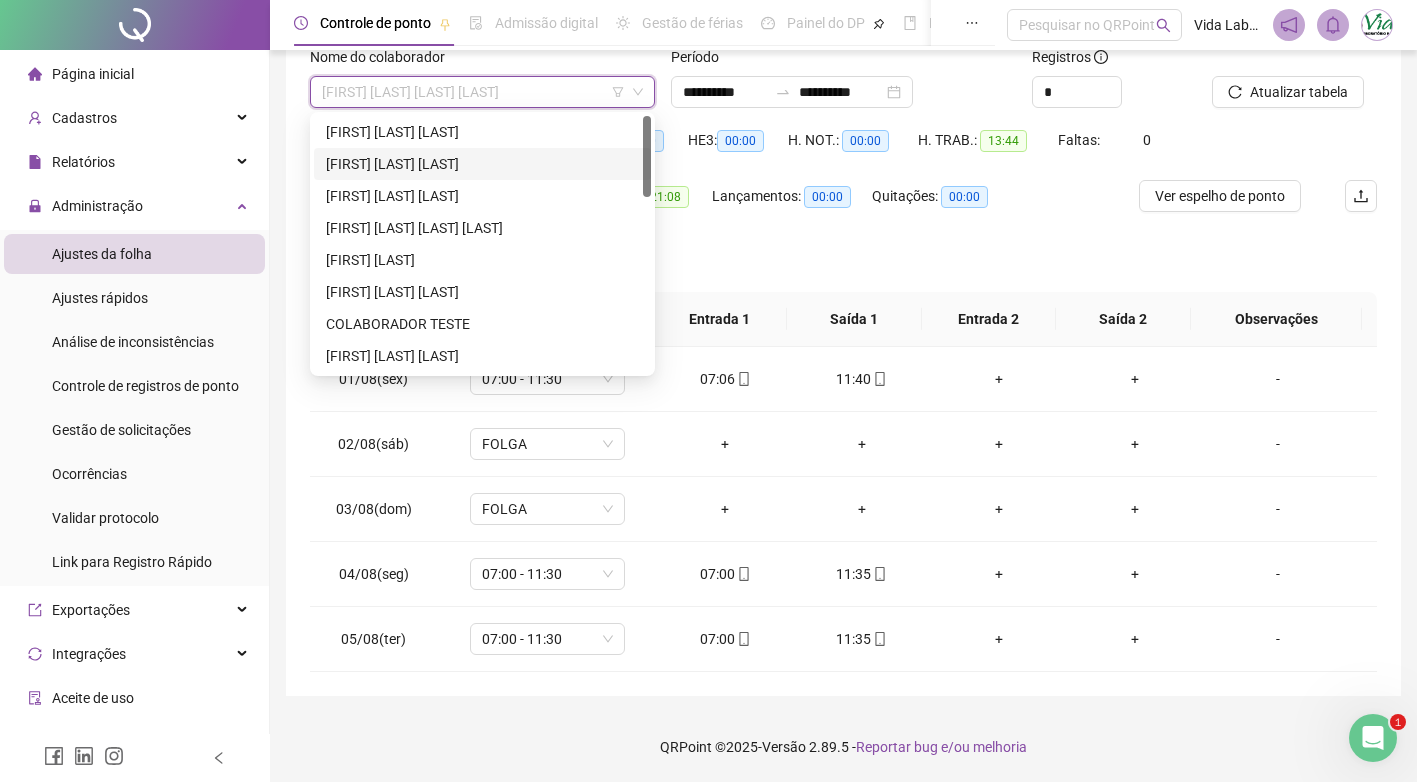 click on "[FIRST] [LAST] [LAST]" at bounding box center (482, 164) 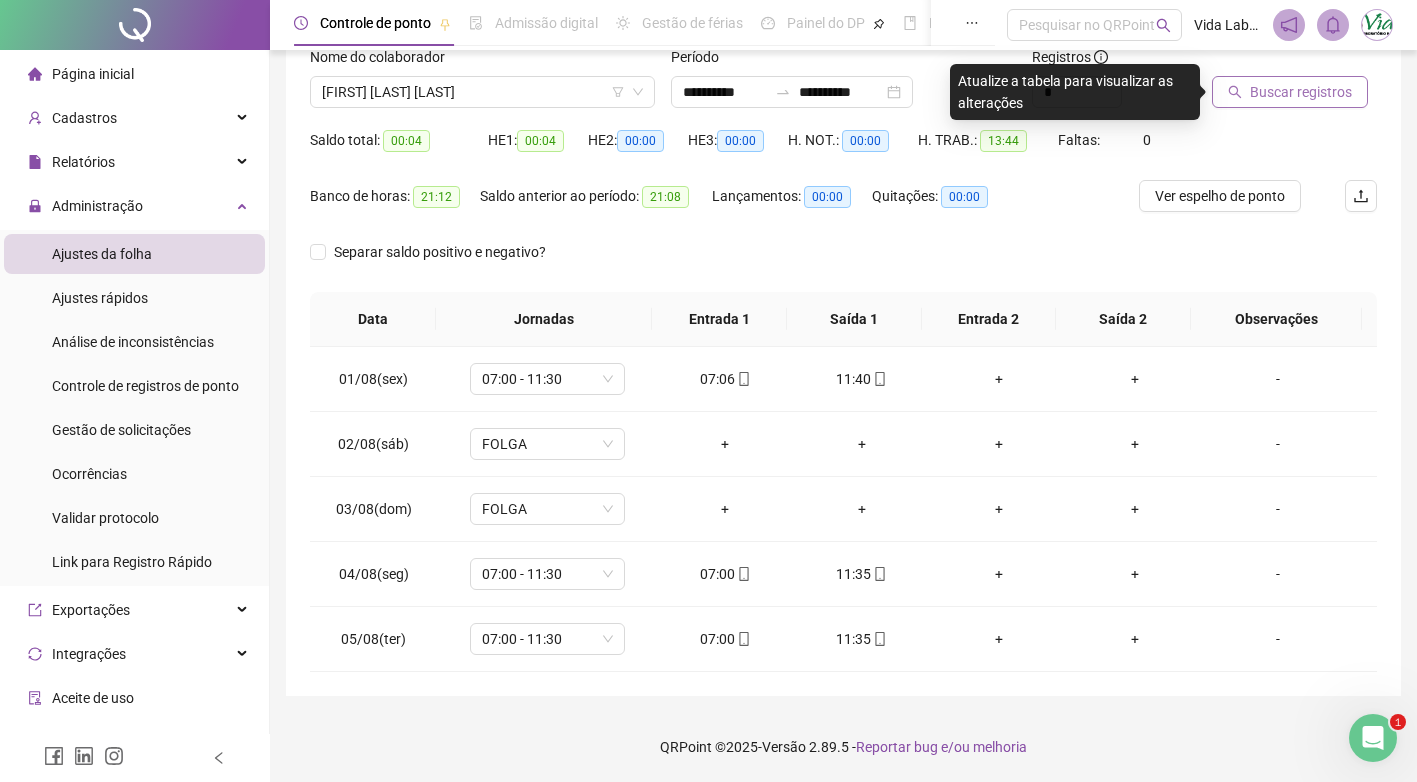 click on "Buscar registros" at bounding box center [1301, 92] 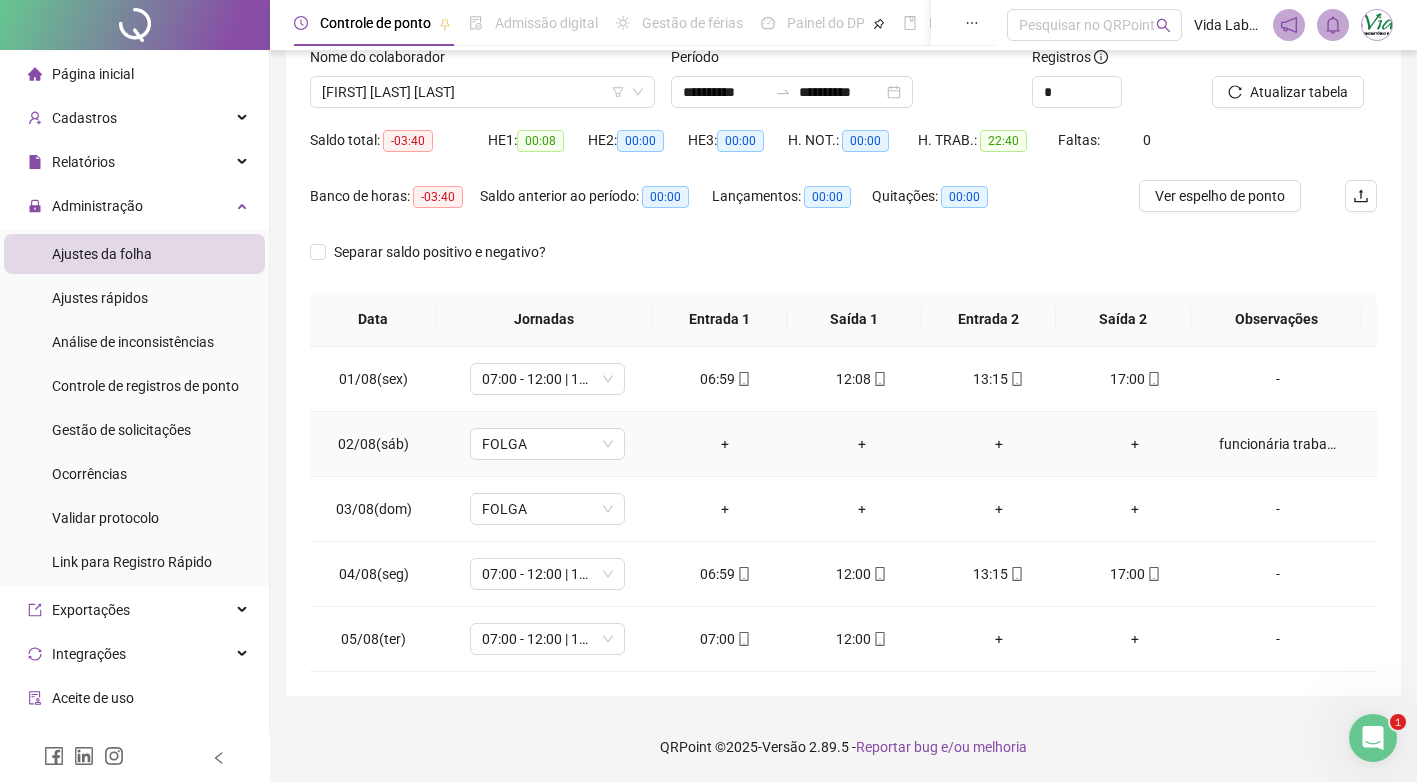 click on "funcionária trabalha de segunda a sexta" at bounding box center (1278, 444) 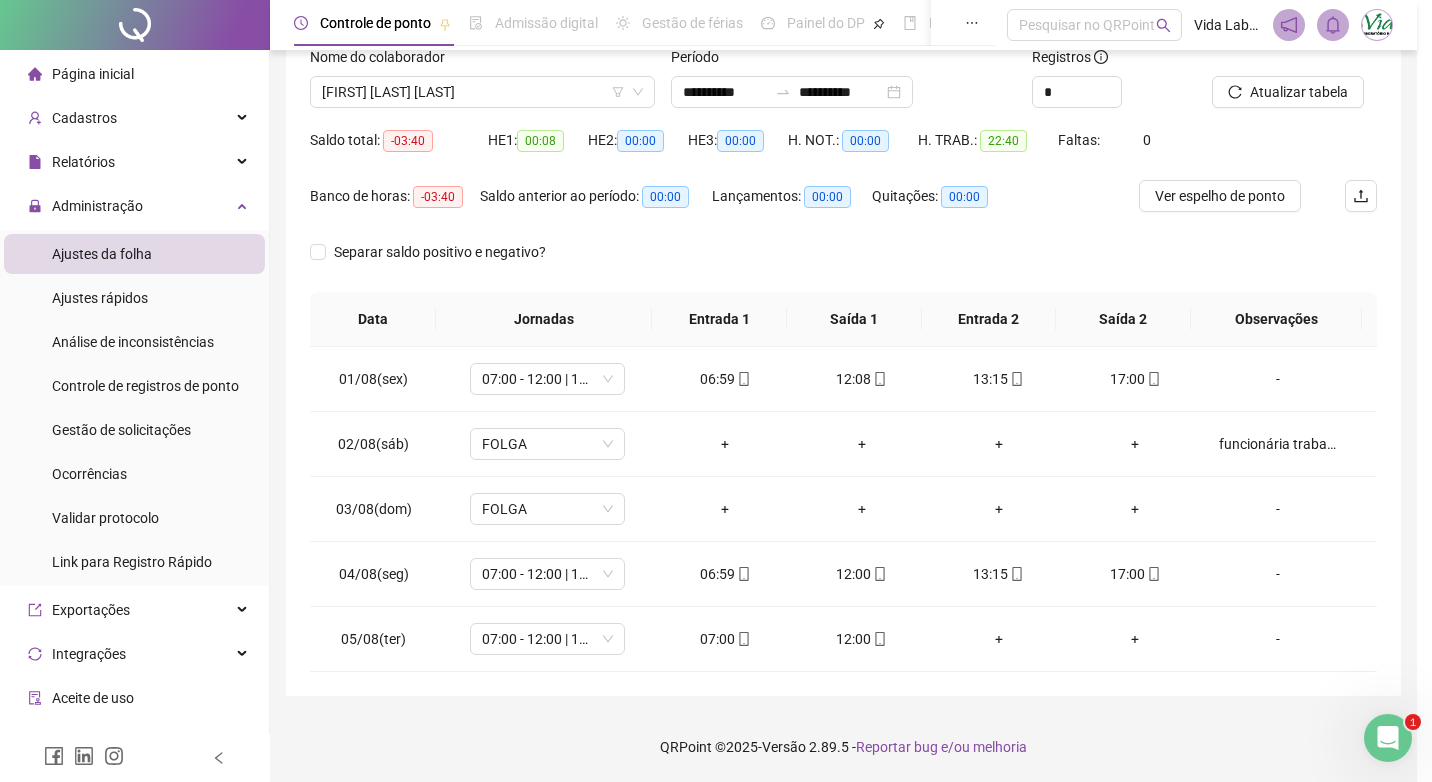 type on "**********" 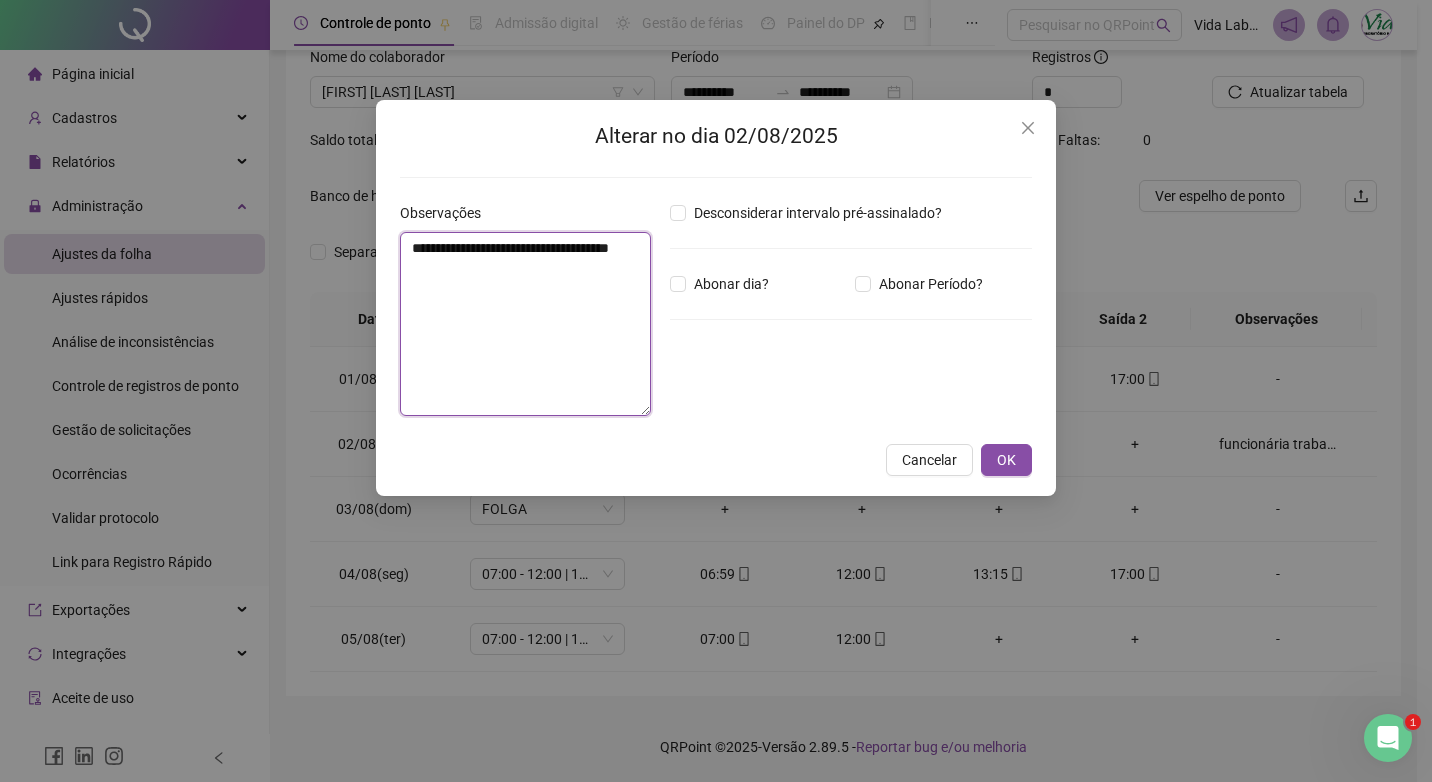 drag, startPoint x: 499, startPoint y: 287, endPoint x: 403, endPoint y: 244, distance: 105.1903 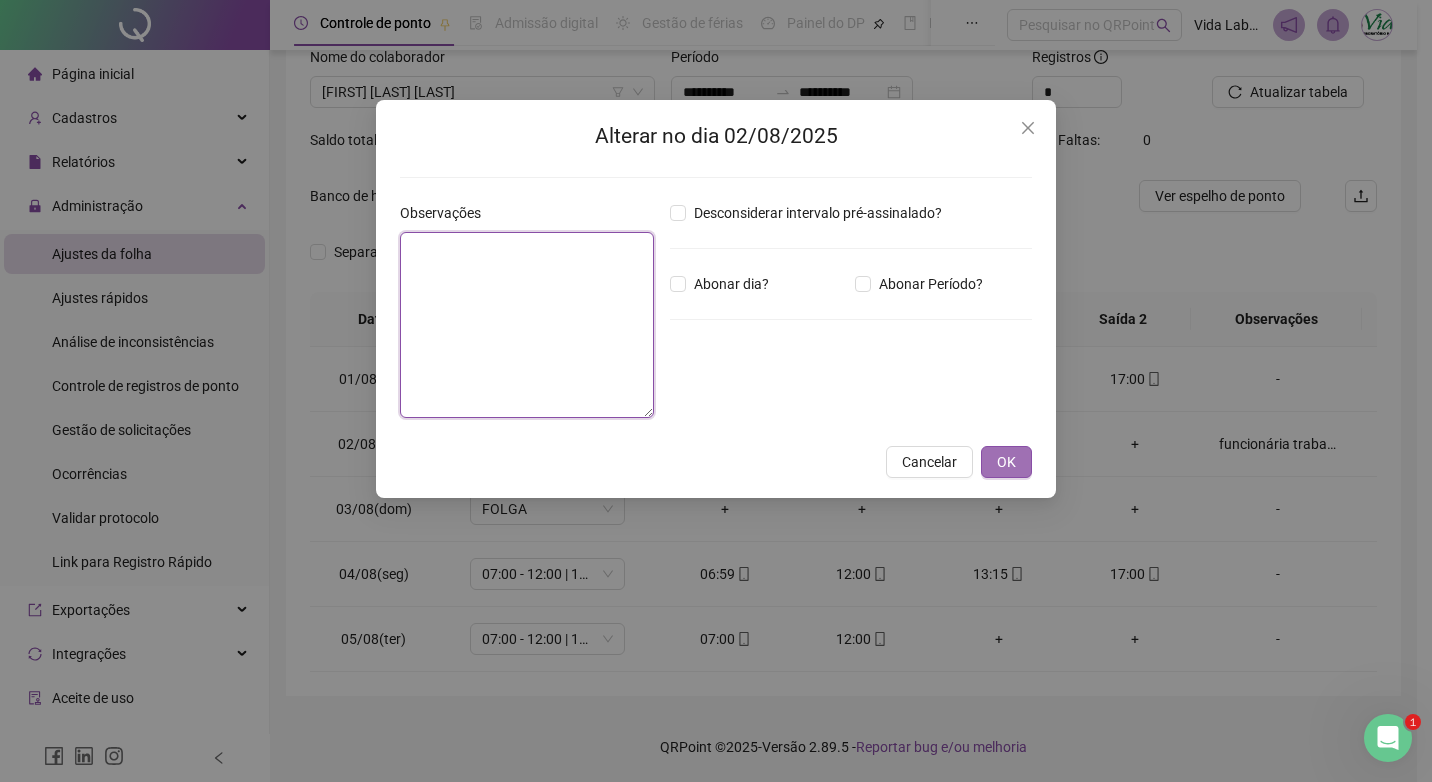 type 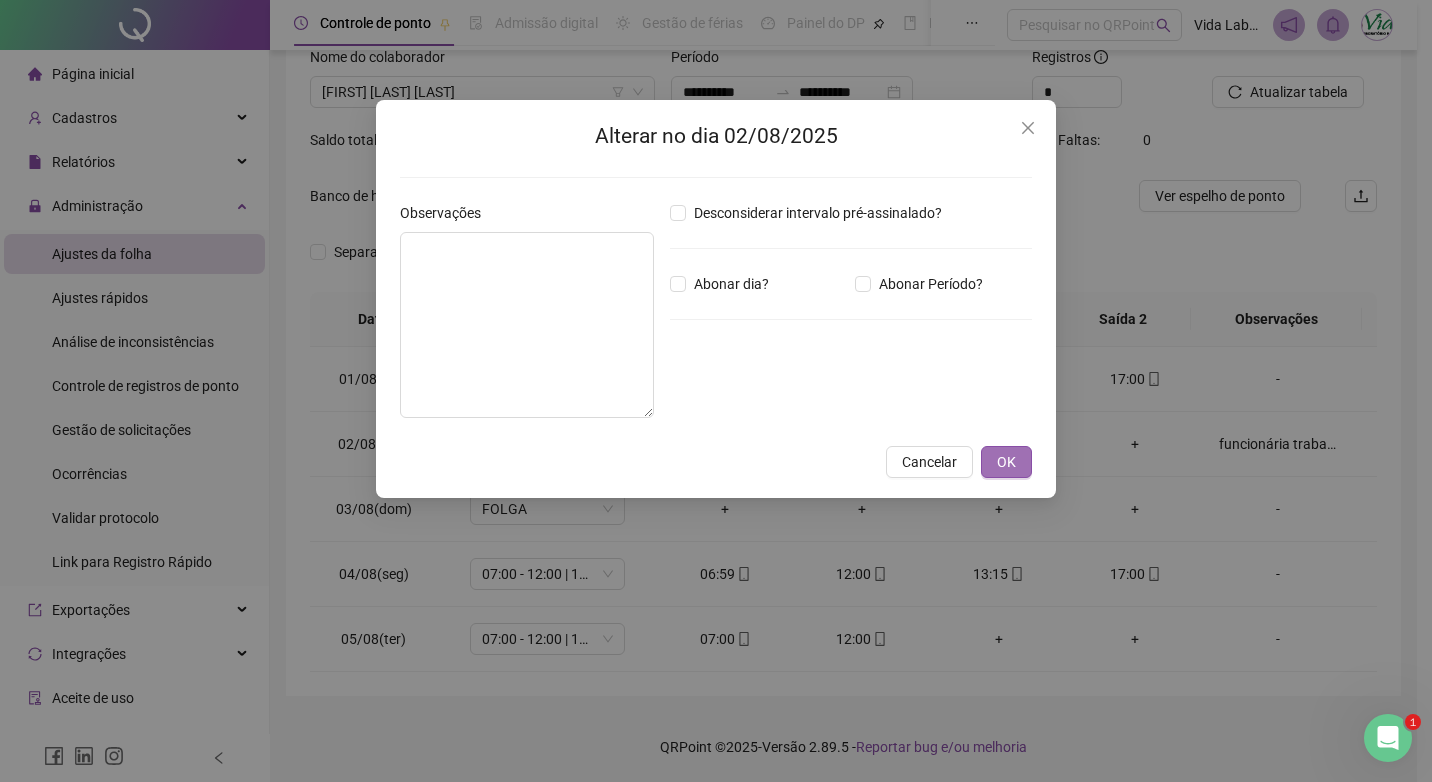 click on "OK" at bounding box center [1006, 462] 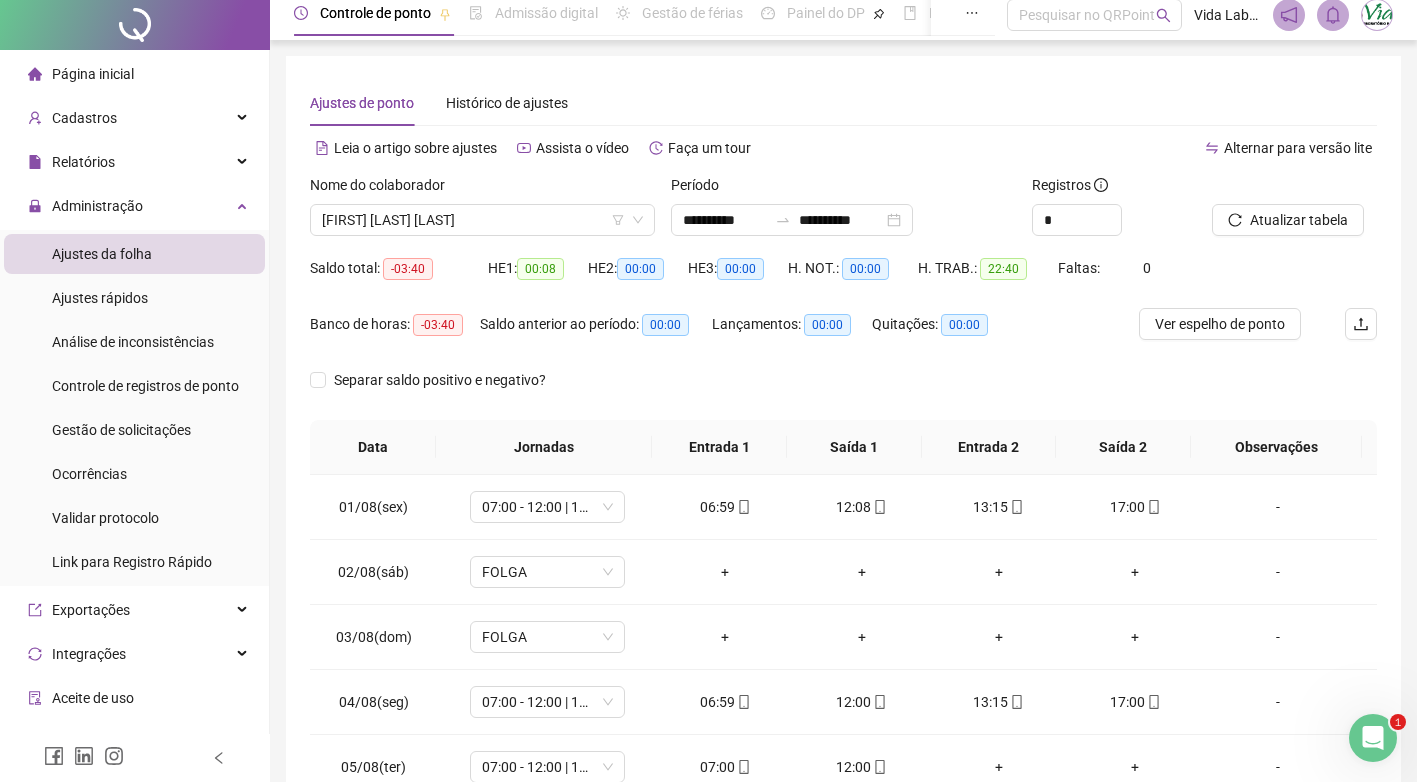 scroll, scrollTop: 0, scrollLeft: 0, axis: both 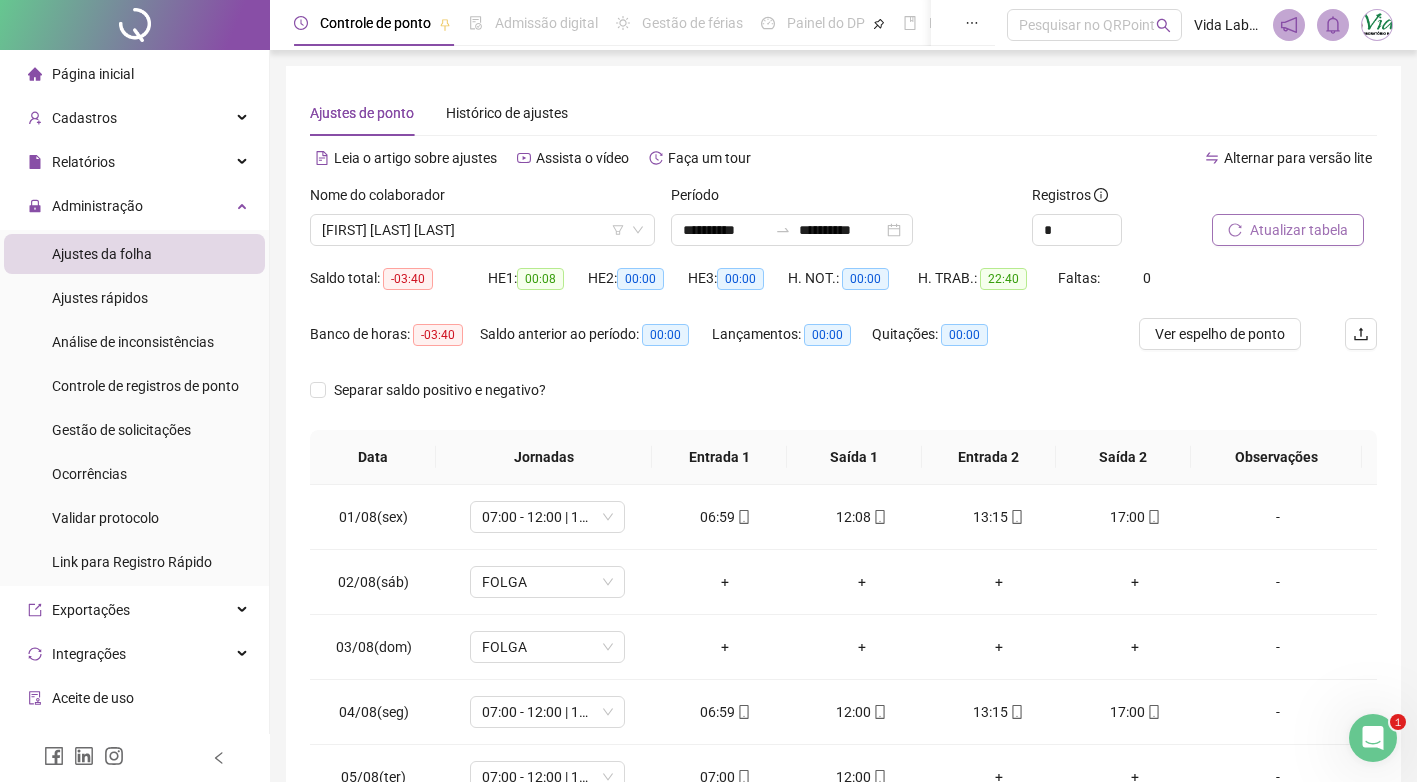 click on "Atualizar tabela" at bounding box center (1288, 230) 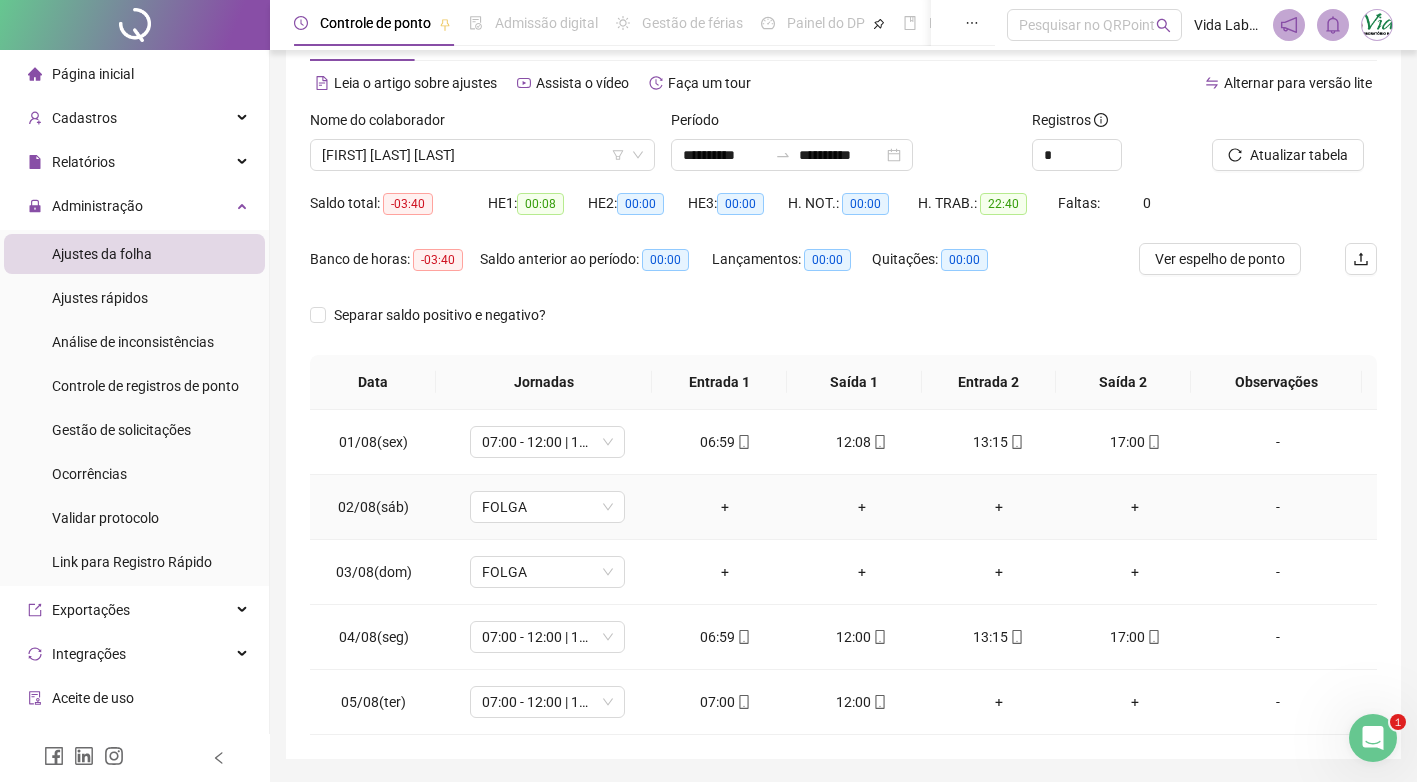 scroll, scrollTop: 0, scrollLeft: 0, axis: both 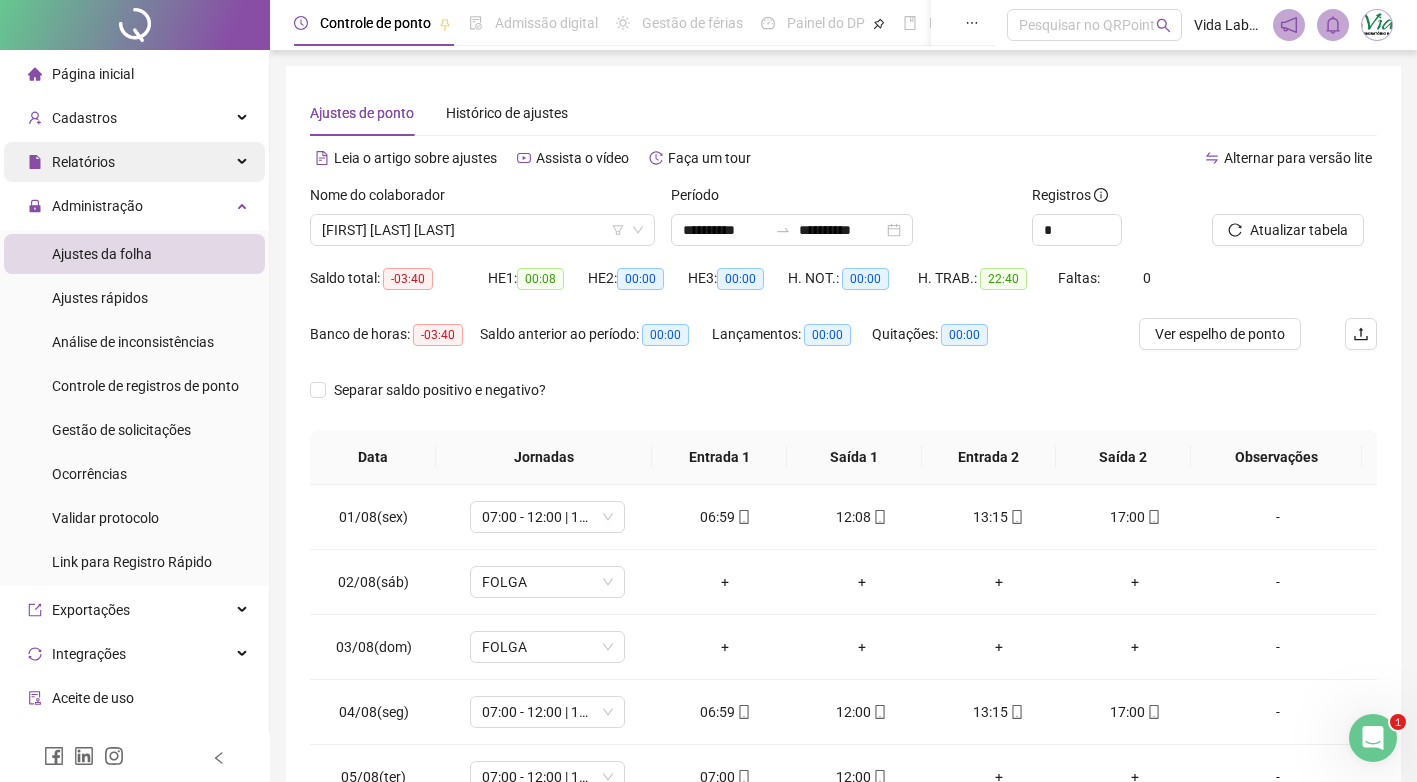 click on "Relatórios" at bounding box center [83, 162] 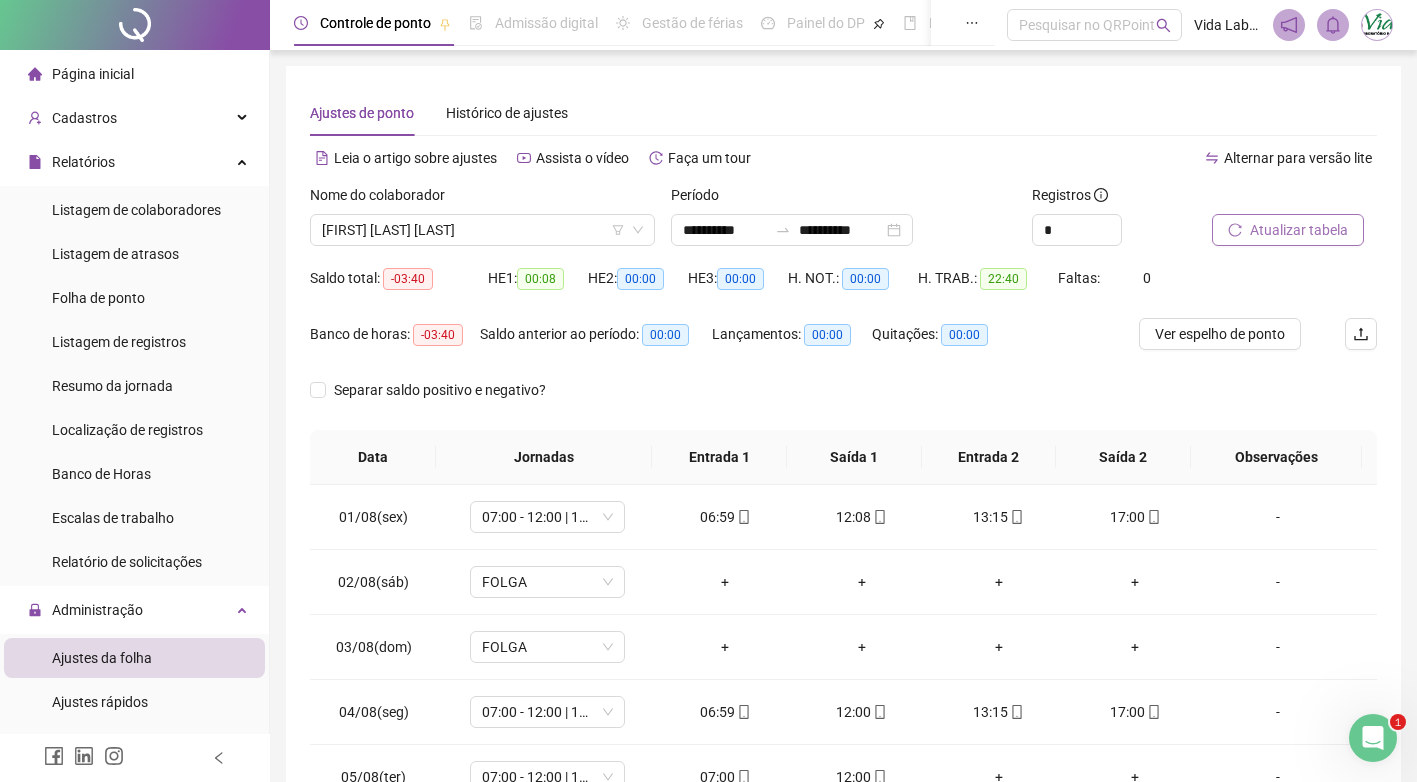 click on "Atualizar tabela" at bounding box center (1299, 230) 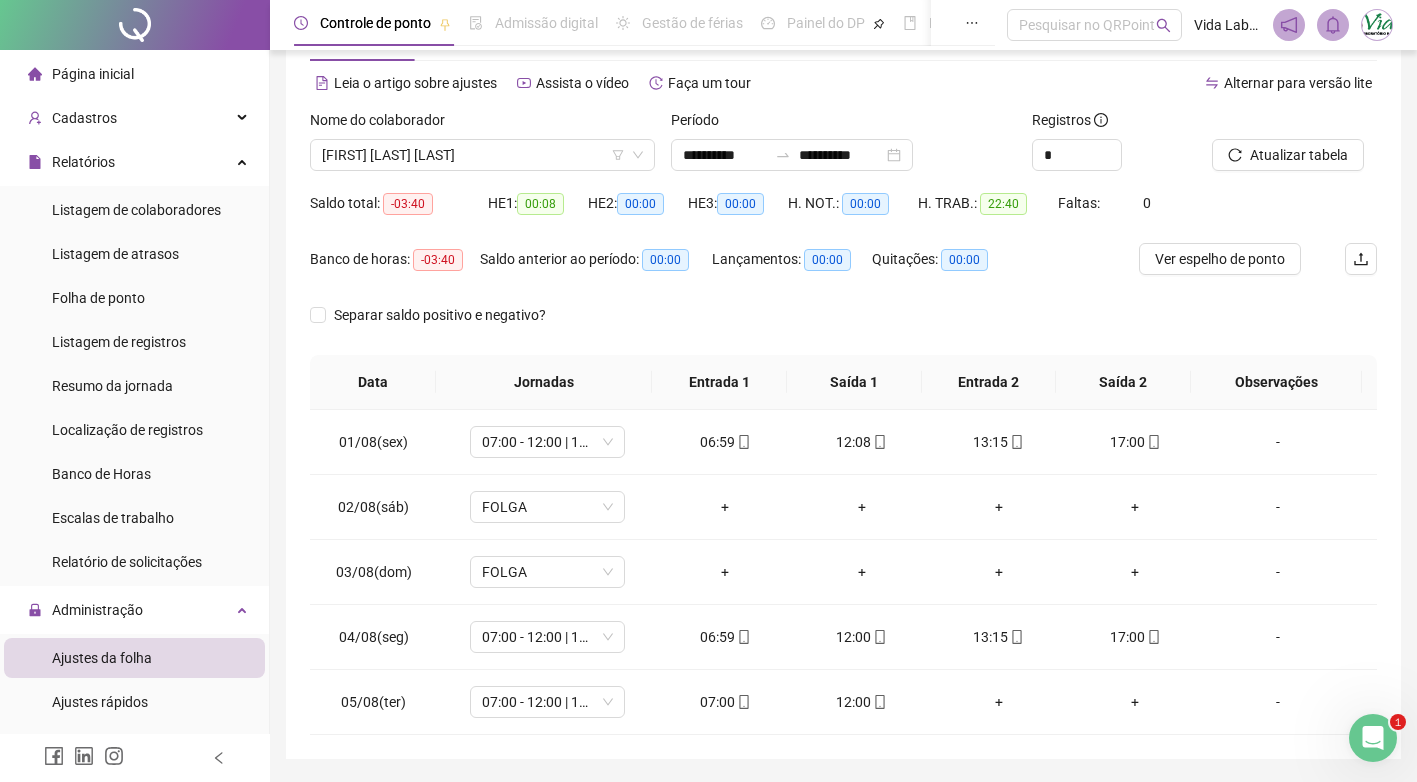 scroll, scrollTop: 0, scrollLeft: 0, axis: both 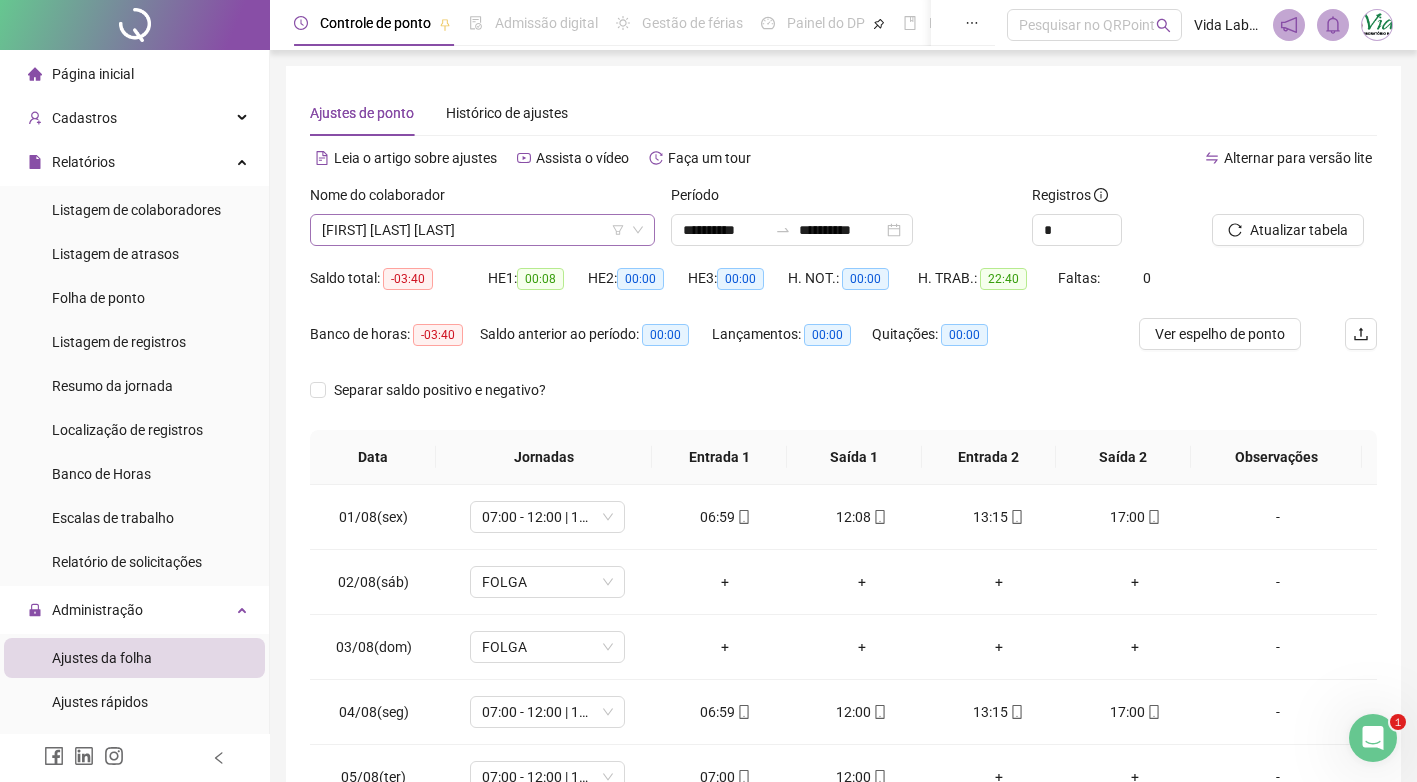 click on "[FIRST] [LAST] [LAST]" at bounding box center [482, 230] 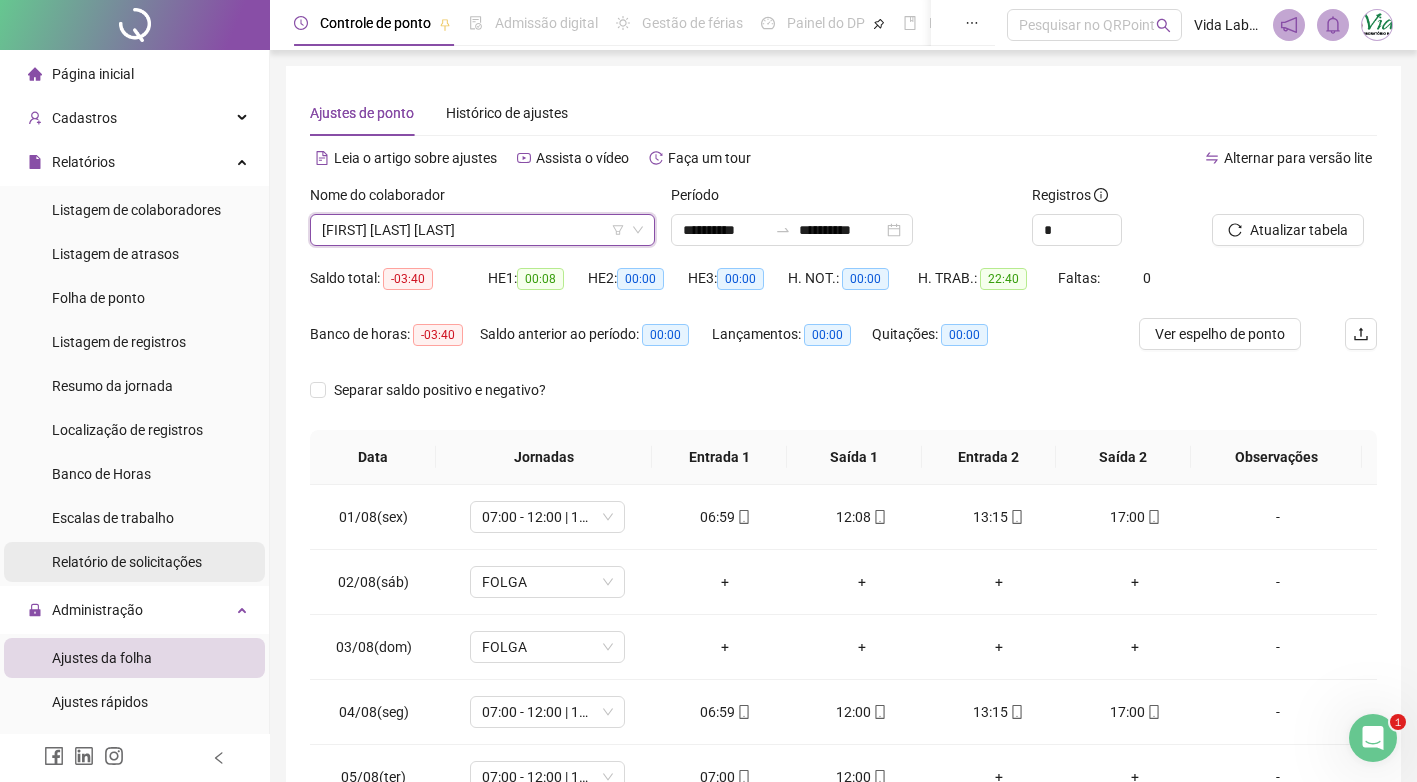 drag, startPoint x: 129, startPoint y: 558, endPoint x: 129, endPoint y: 574, distance: 16 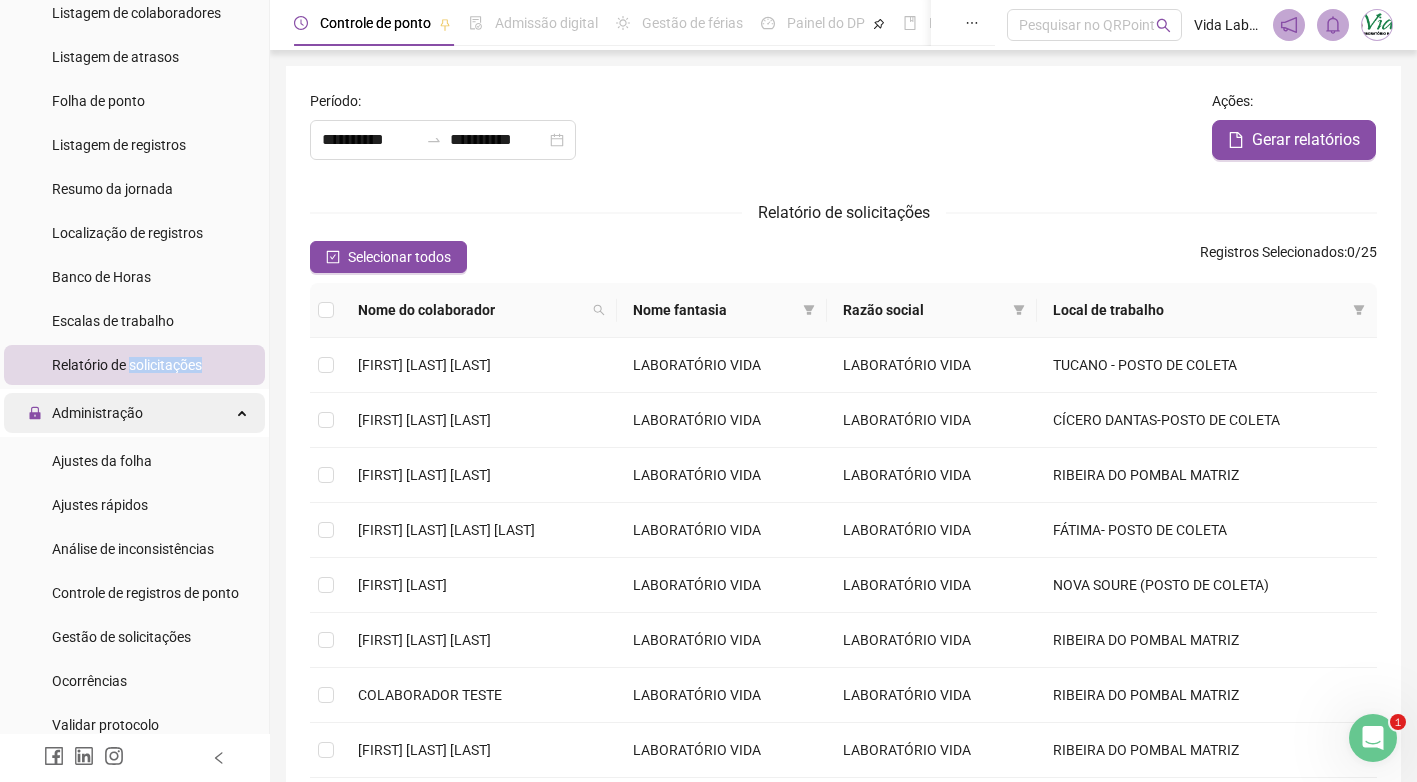 scroll, scrollTop: 200, scrollLeft: 0, axis: vertical 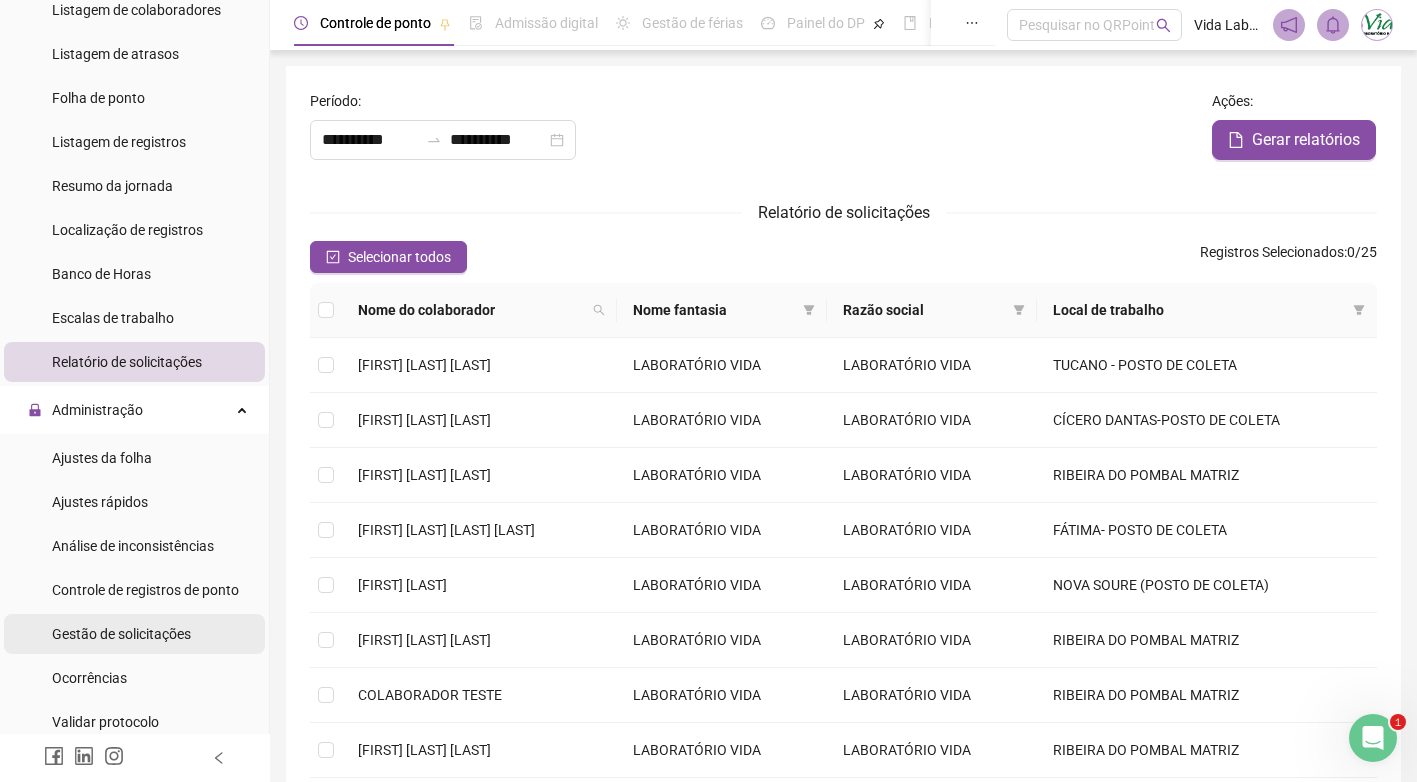 click on "Gestão de solicitações" at bounding box center (121, 634) 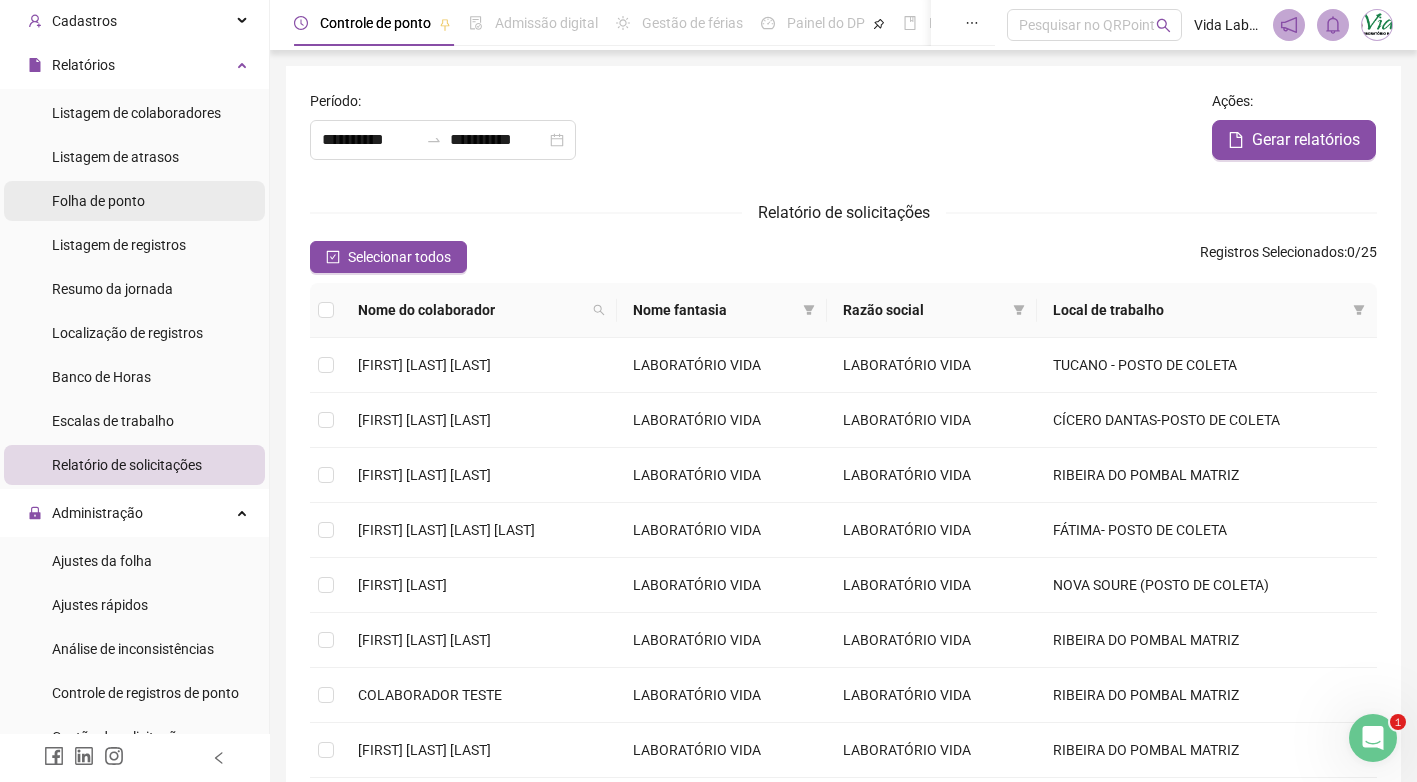 scroll, scrollTop: 0, scrollLeft: 0, axis: both 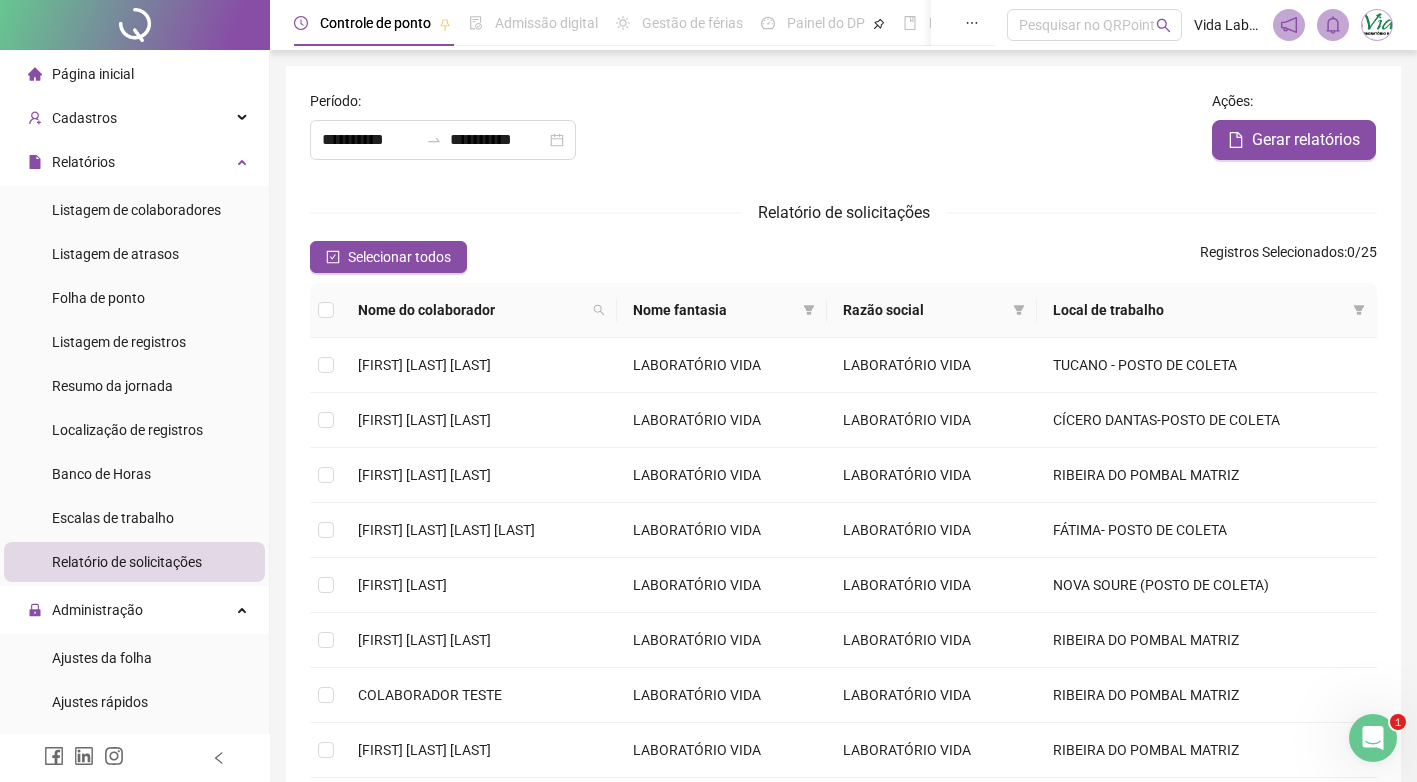 click on "Página inicial" at bounding box center [93, 74] 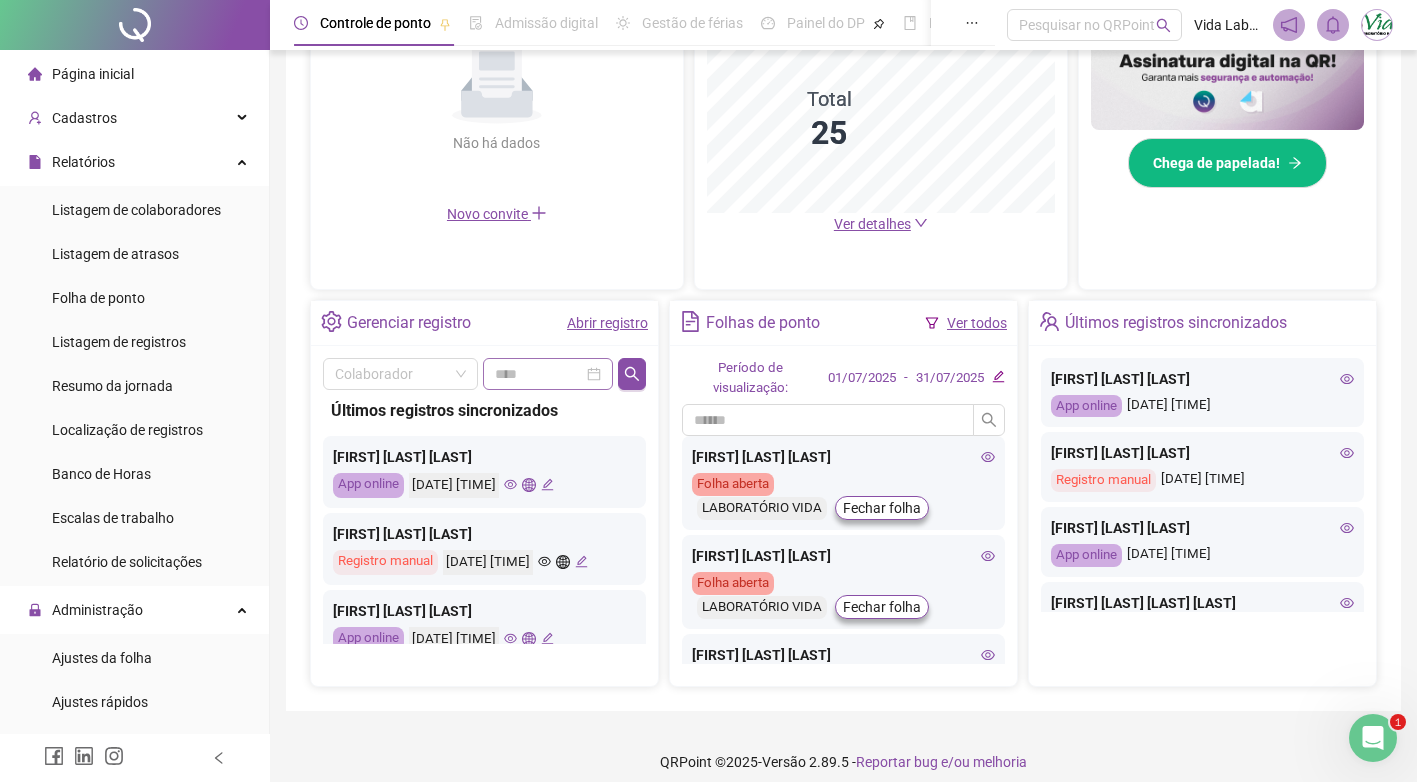scroll, scrollTop: 540, scrollLeft: 0, axis: vertical 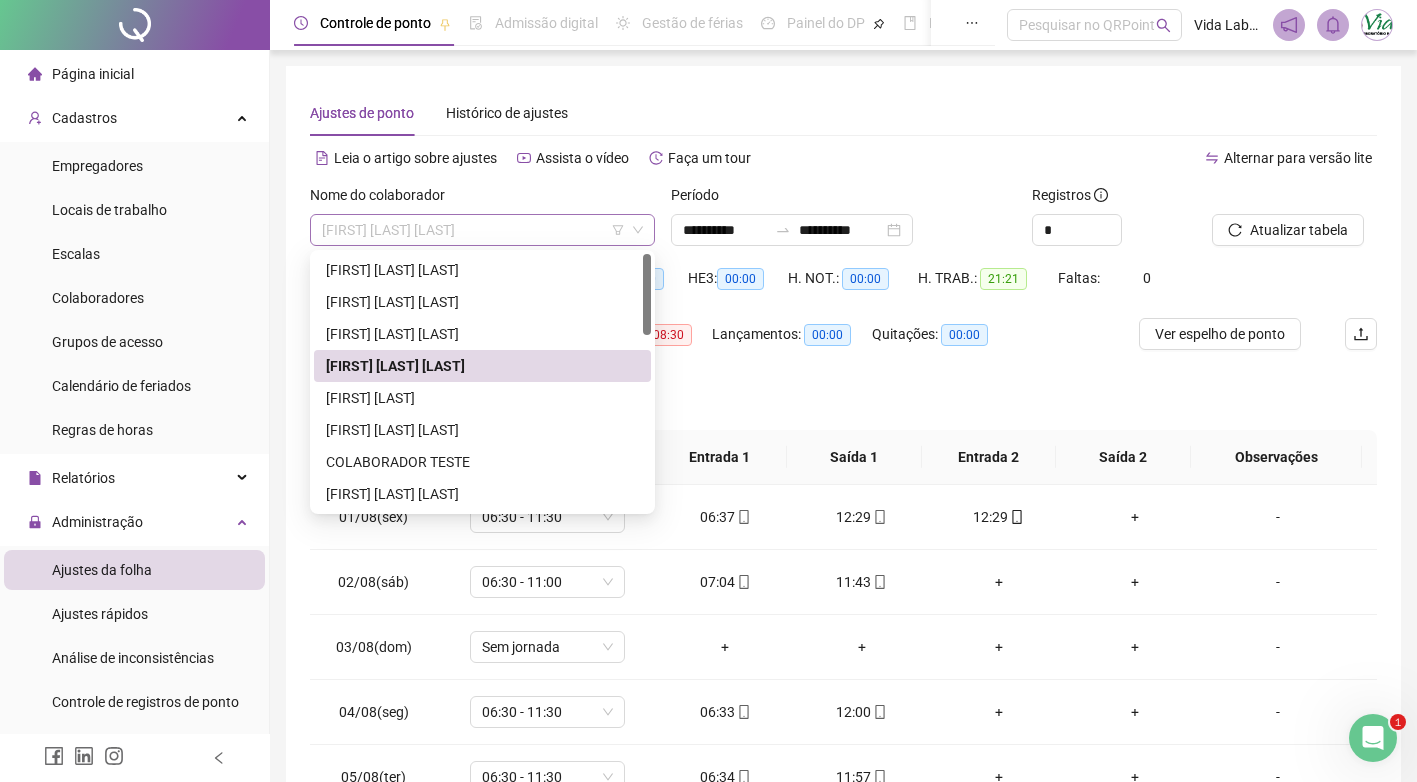 click on "[FIRST] [LAST] [LAST]" at bounding box center (482, 230) 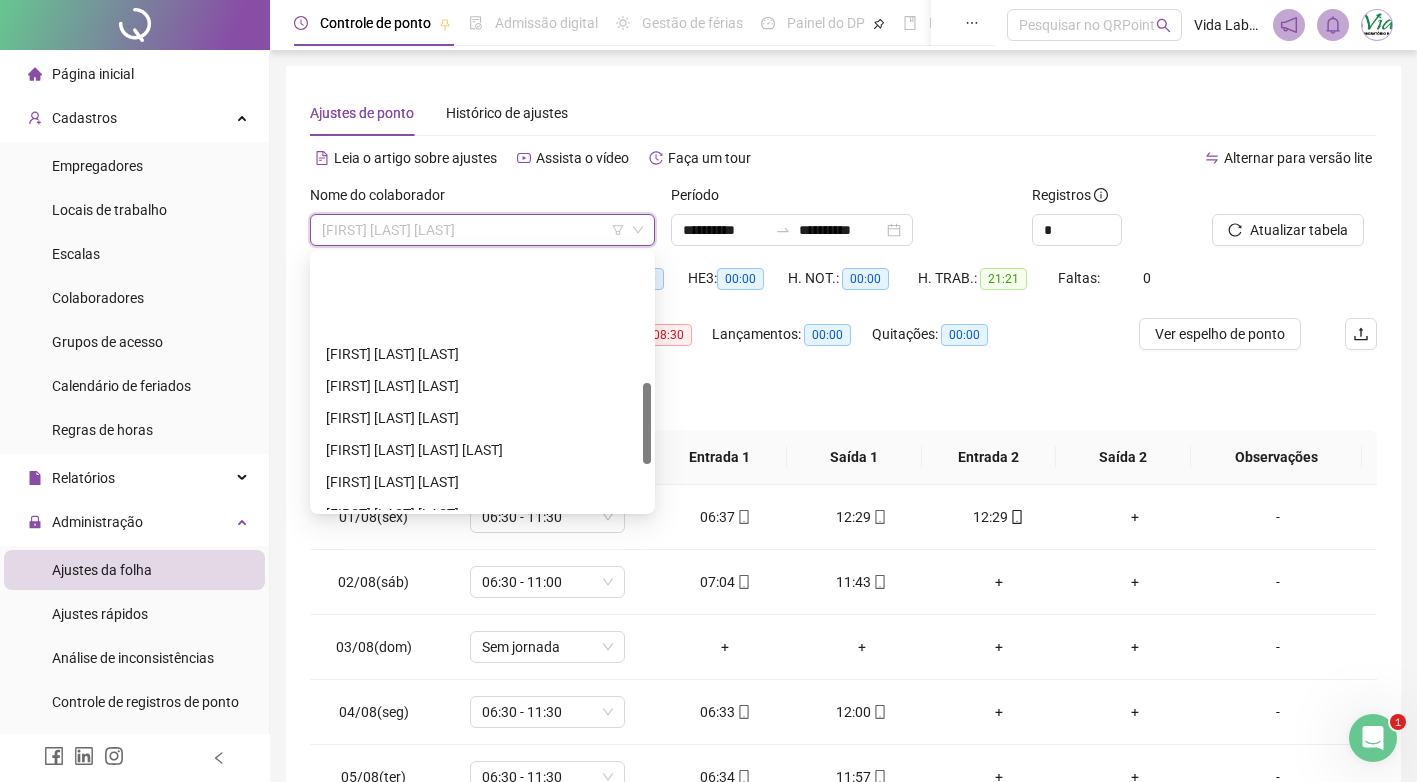scroll, scrollTop: 400, scrollLeft: 0, axis: vertical 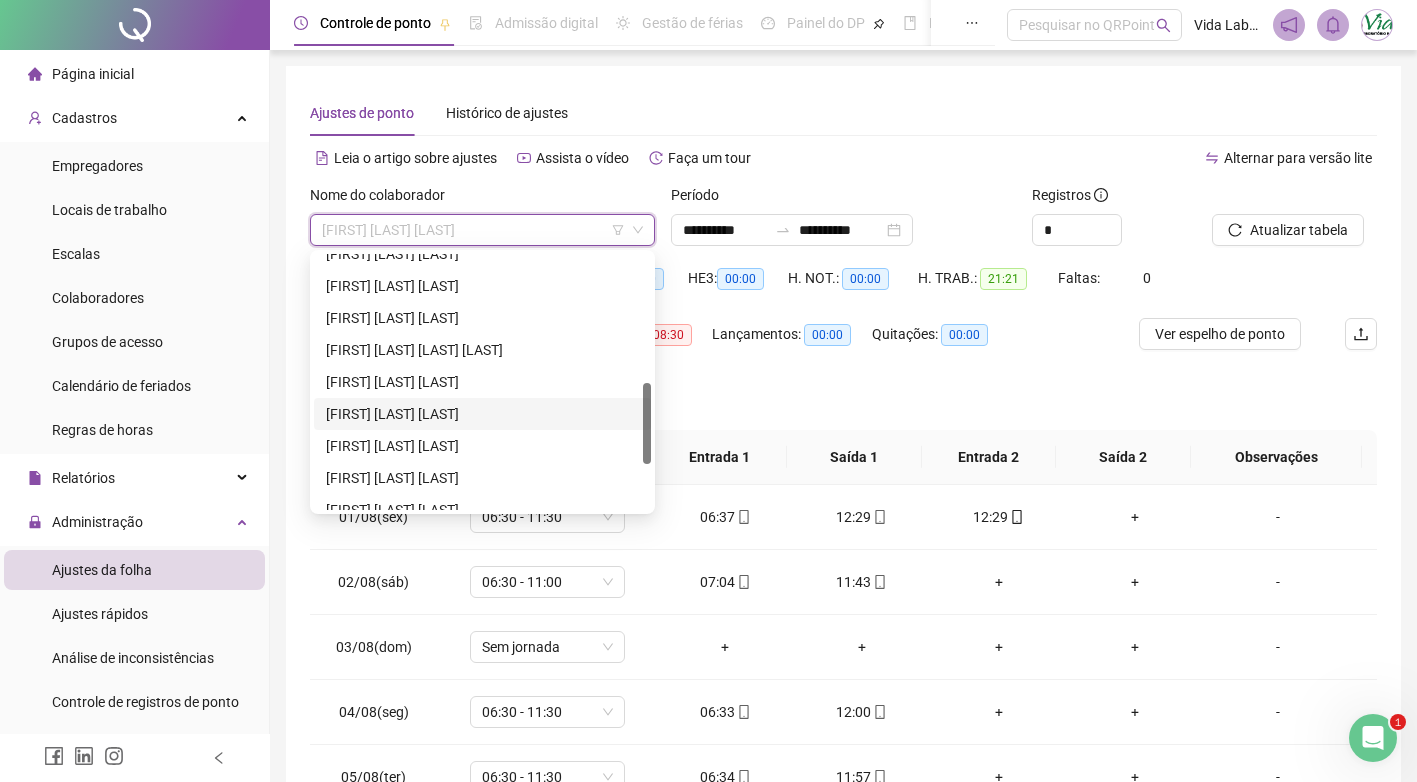 click on "[FIRST] [LAST] [LAST]" at bounding box center [482, 414] 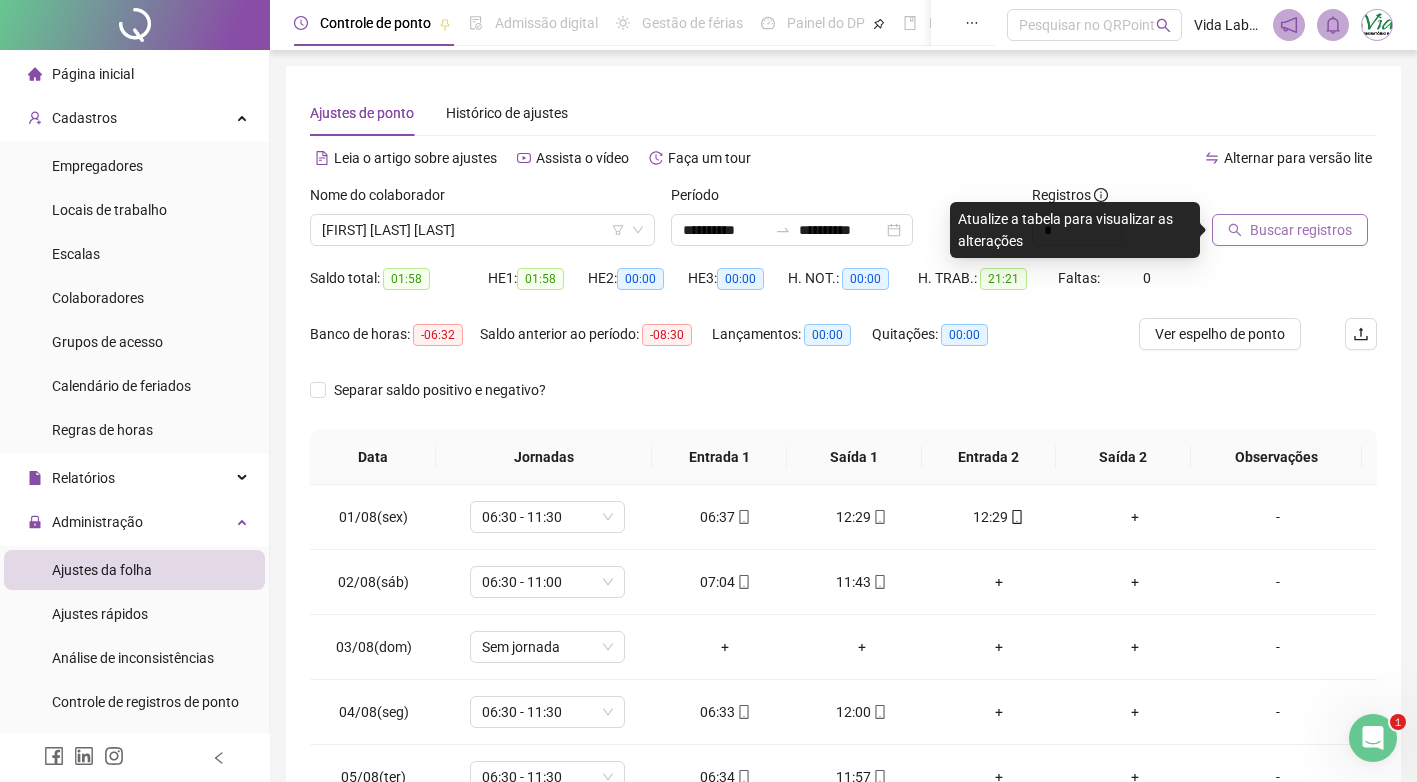 click on "Buscar registros" at bounding box center [1301, 230] 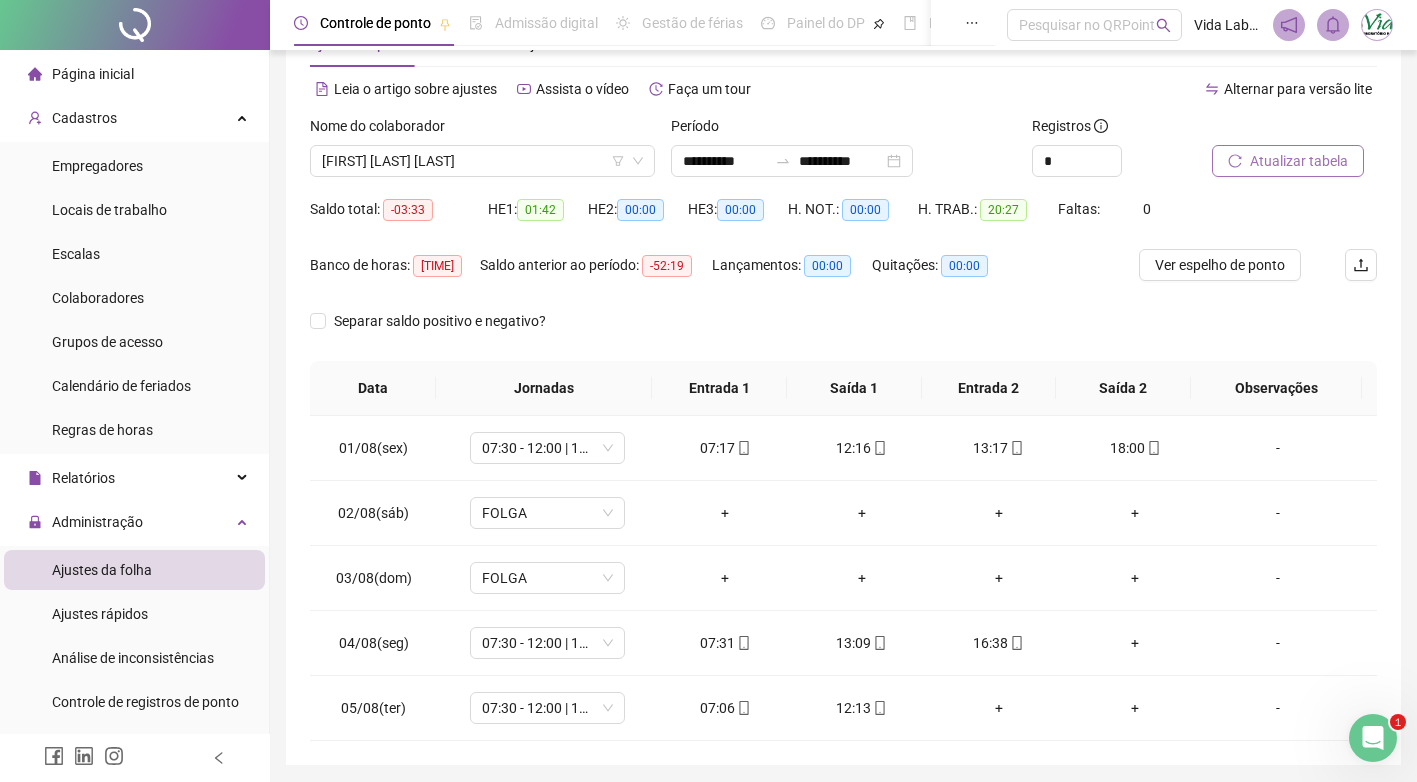 scroll, scrollTop: 0, scrollLeft: 0, axis: both 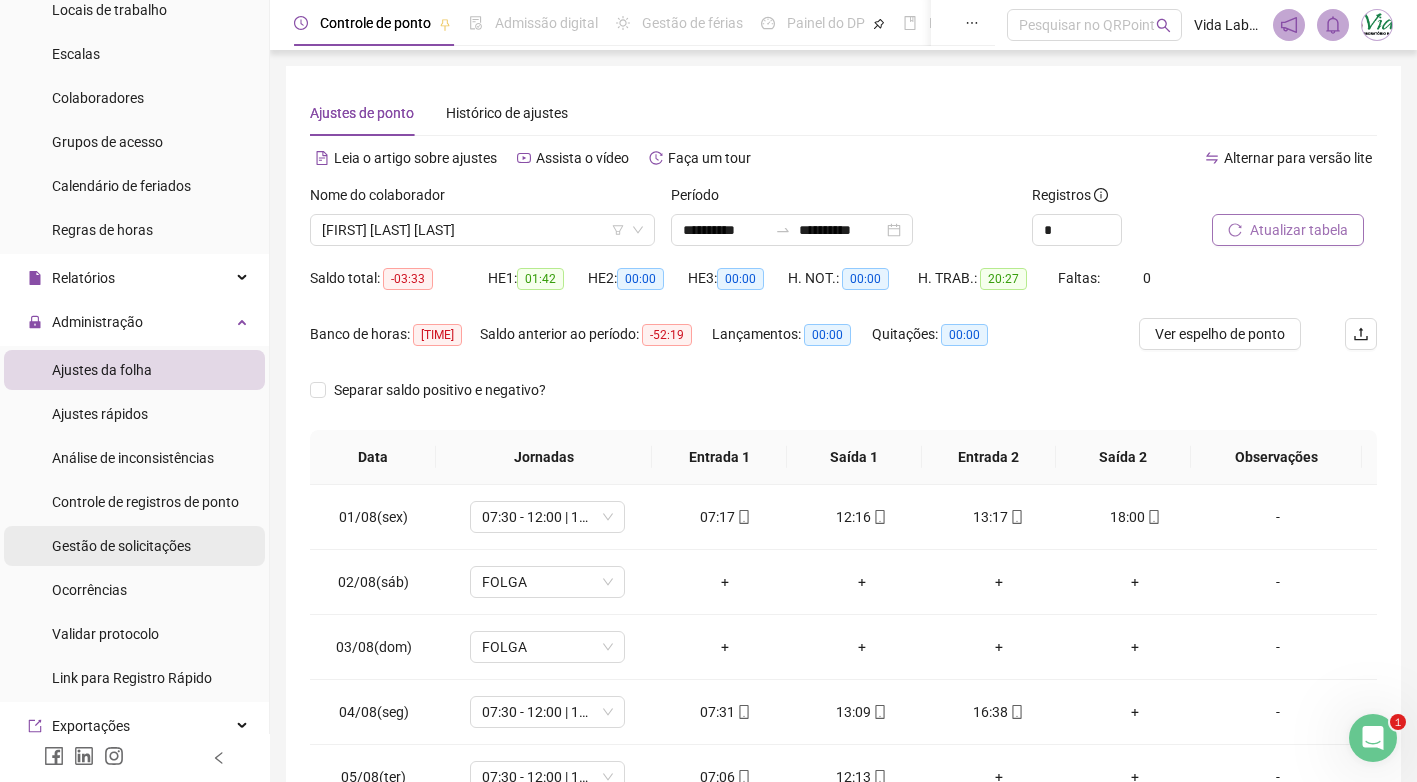 click on "Gestão de solicitações" at bounding box center [121, 546] 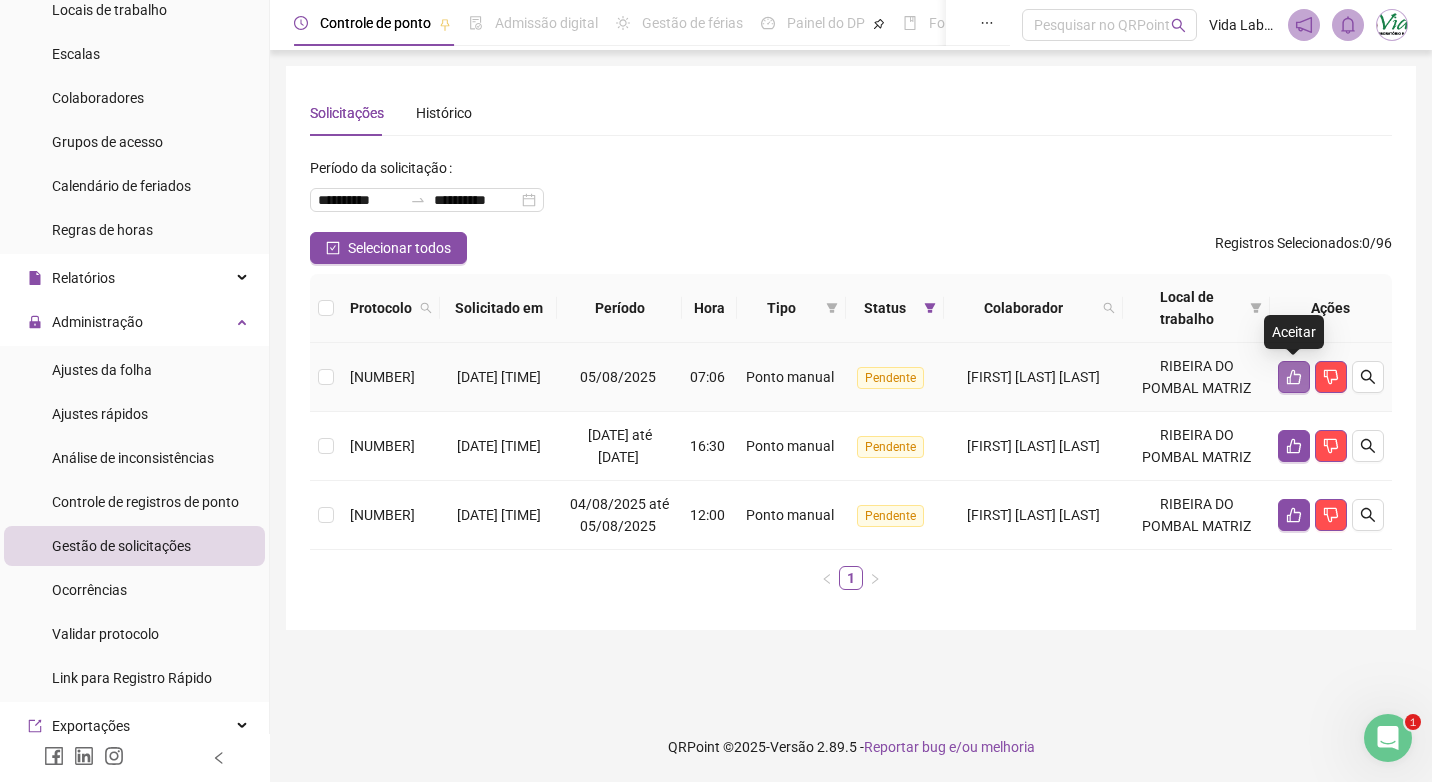 click 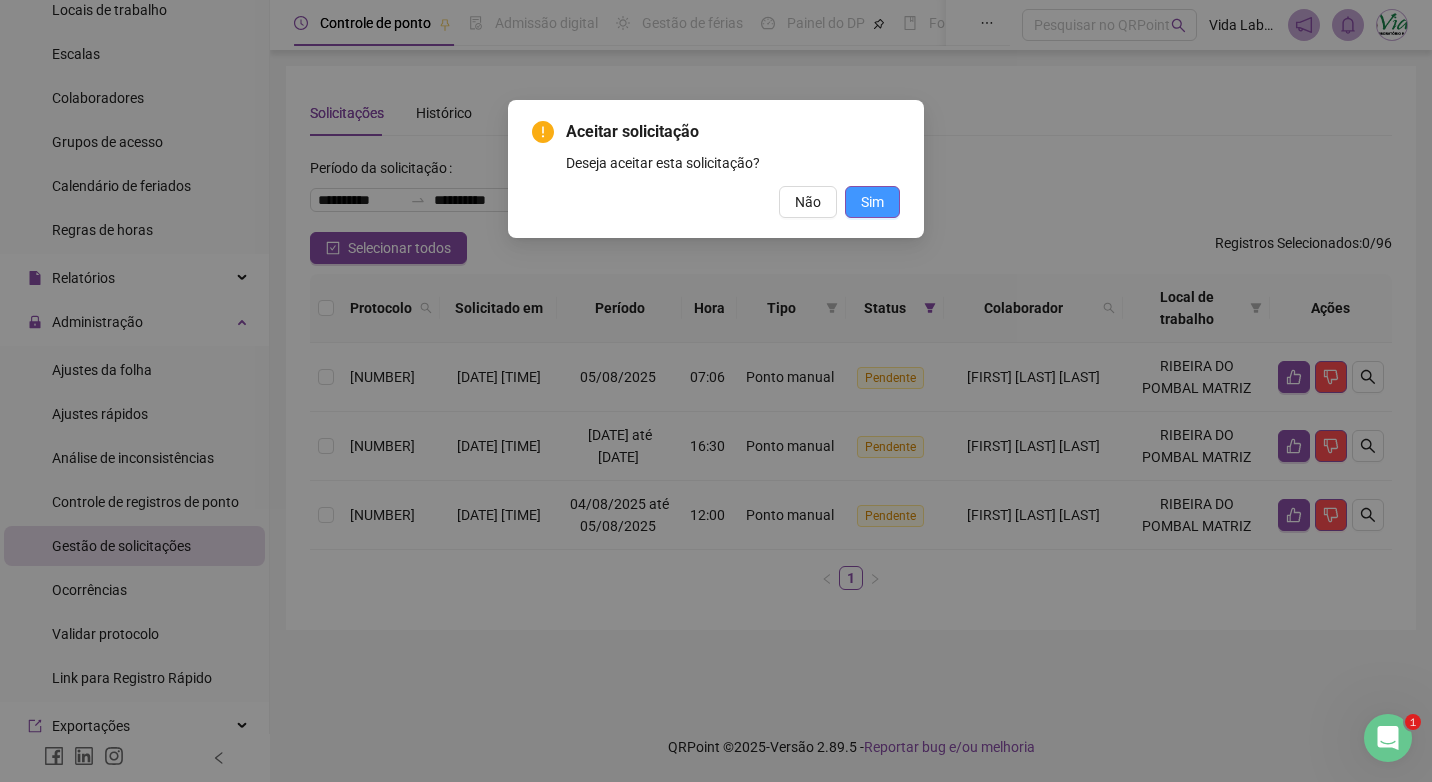 click on "Sim" at bounding box center [872, 202] 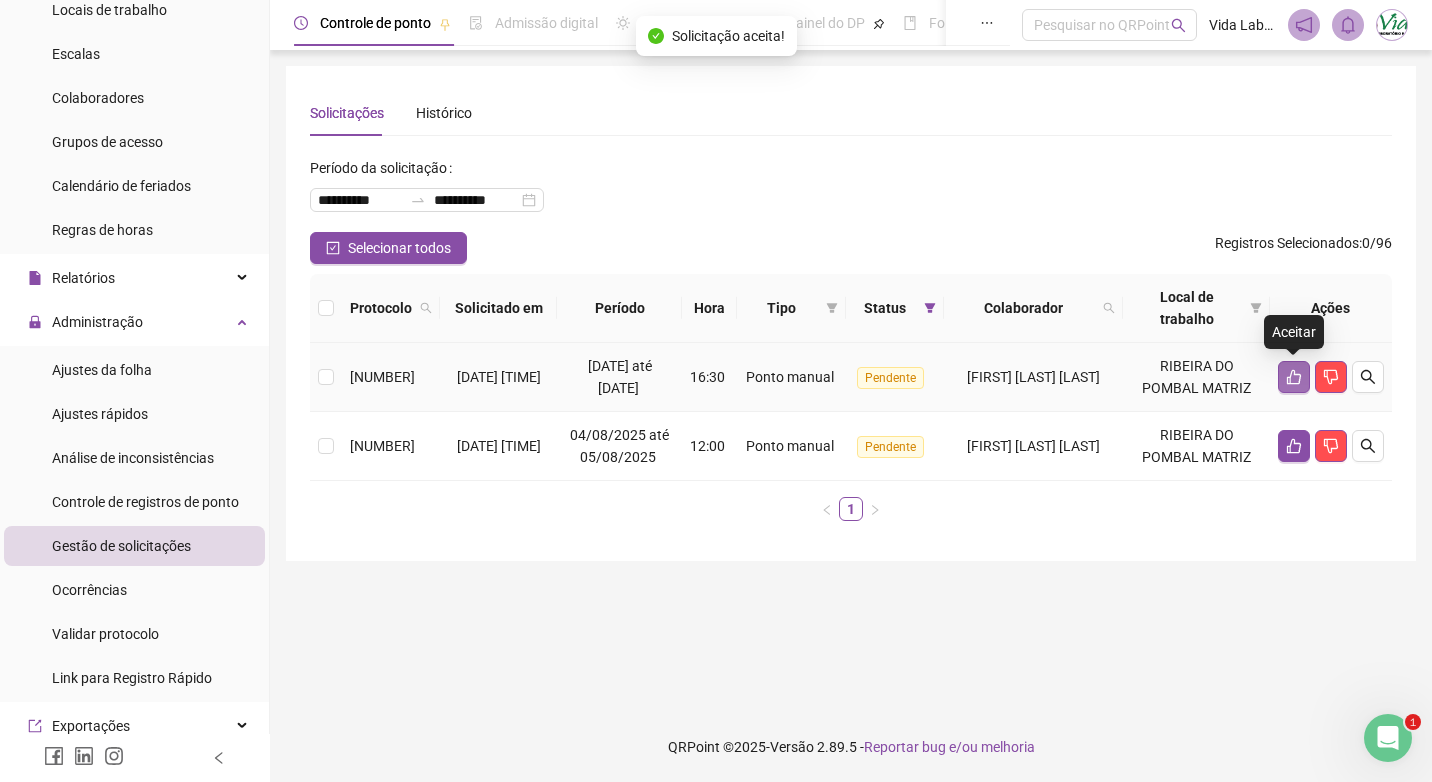 click 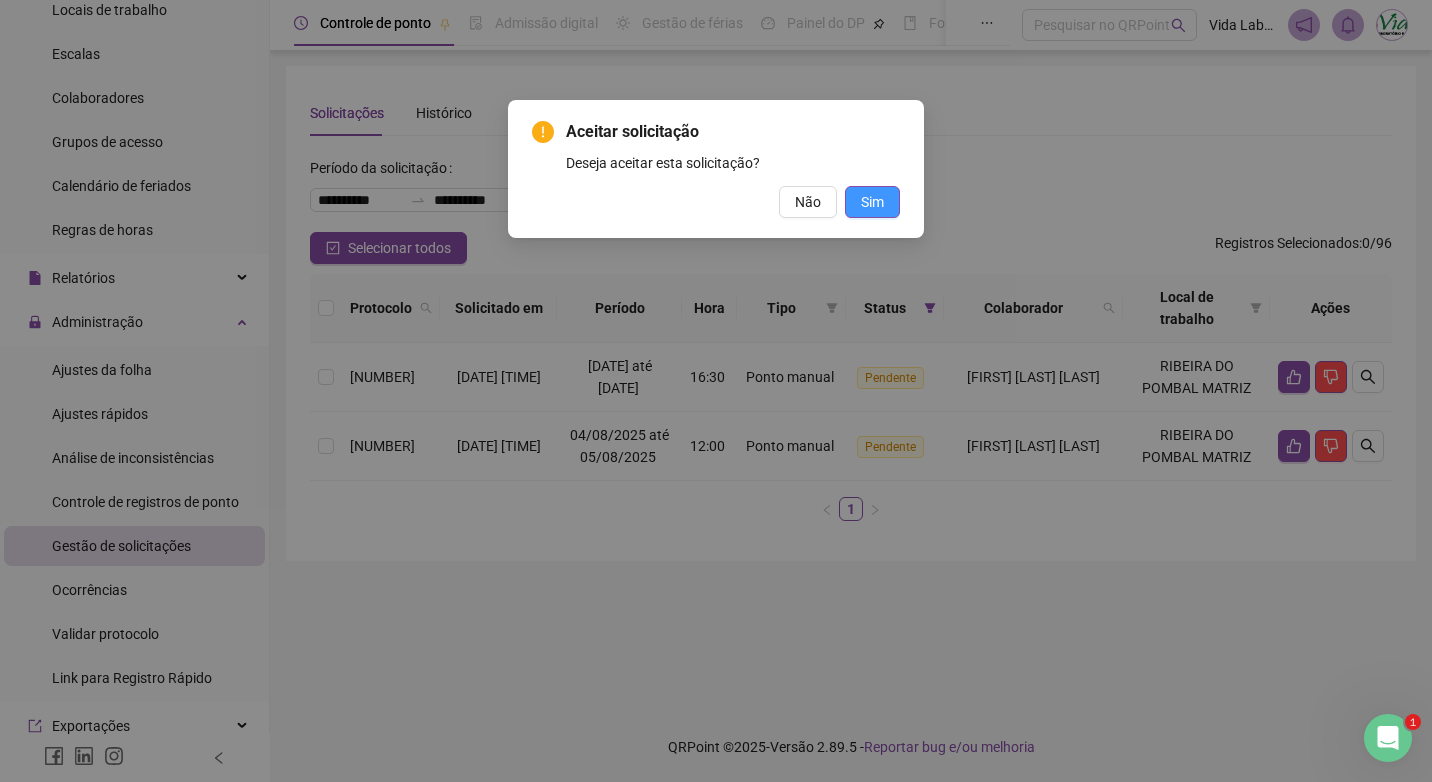click on "Sim" at bounding box center [872, 202] 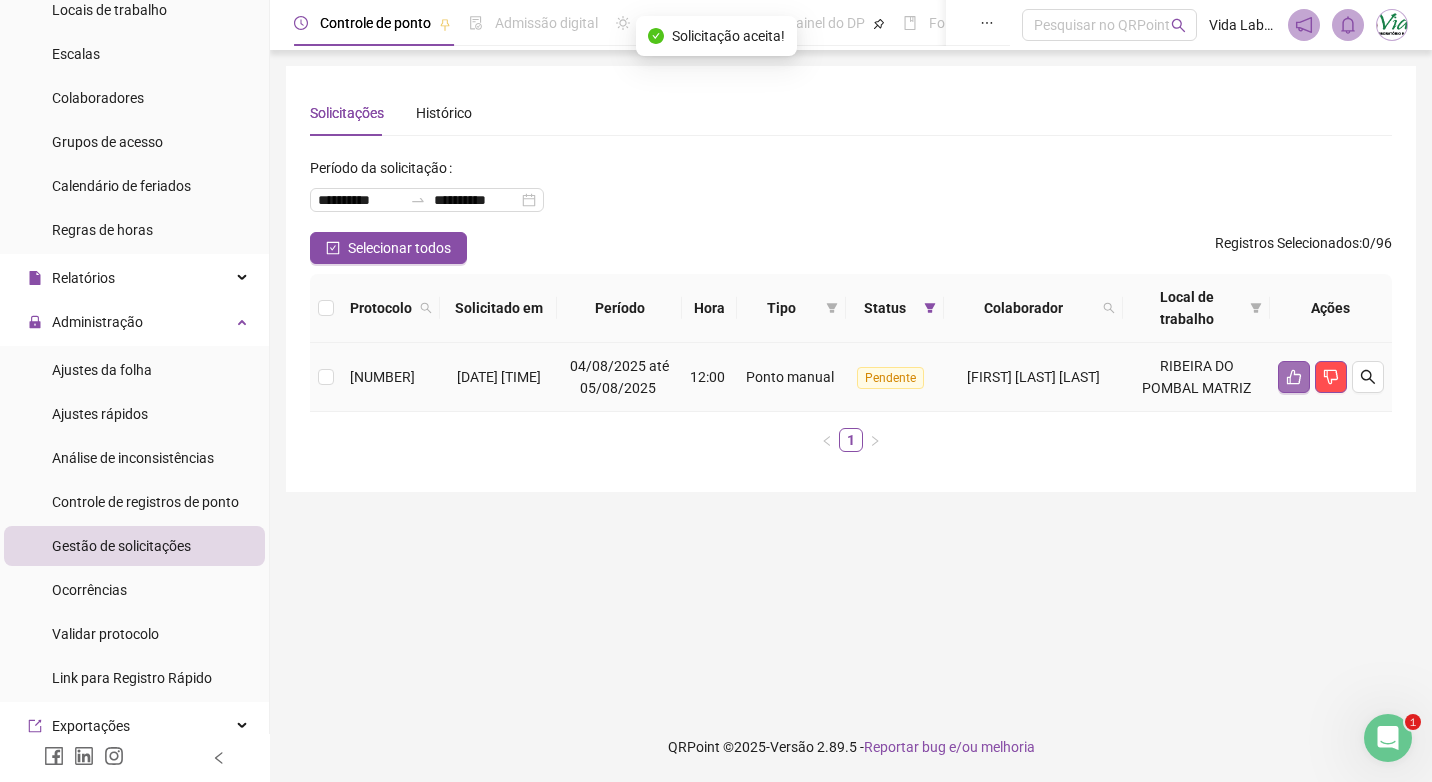 click at bounding box center (1294, 377) 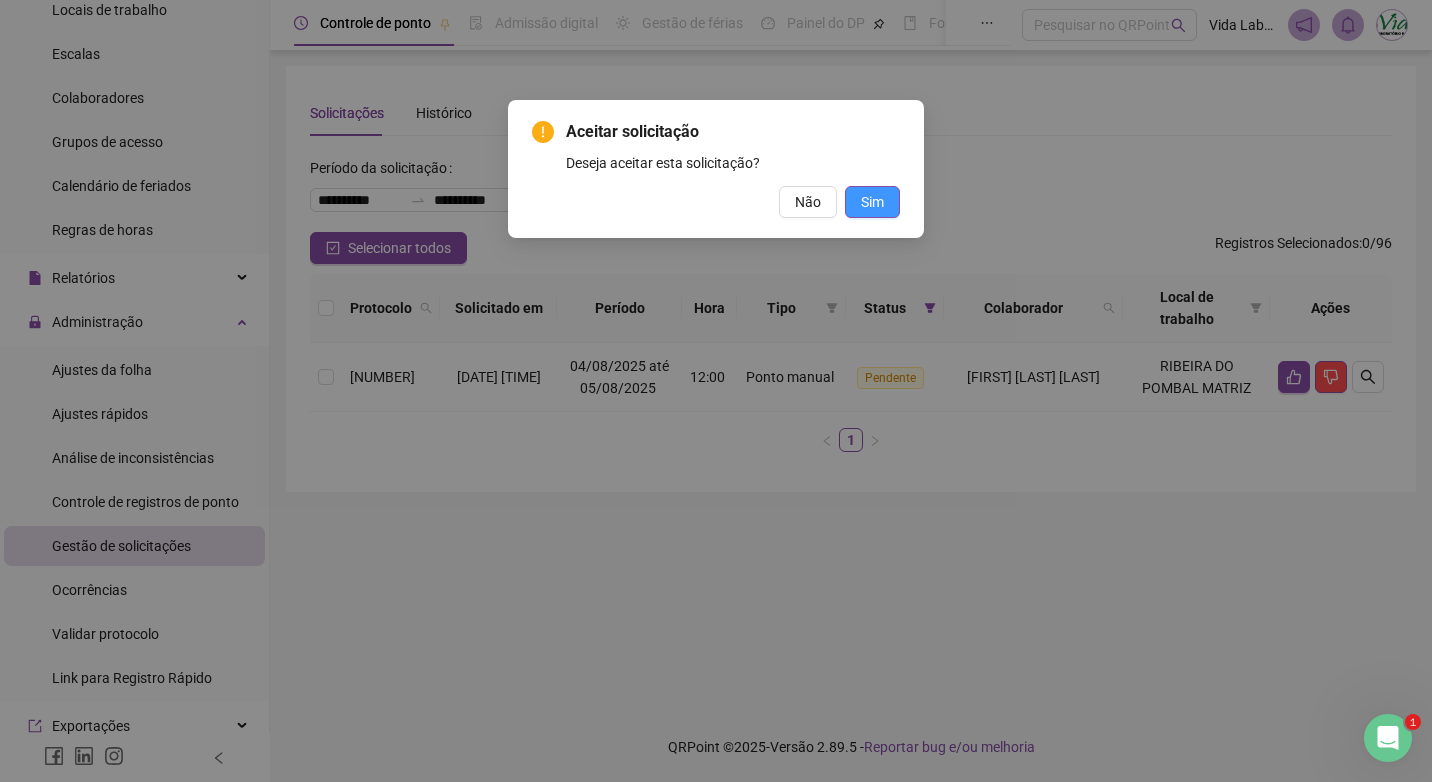 click on "Sim" at bounding box center [872, 202] 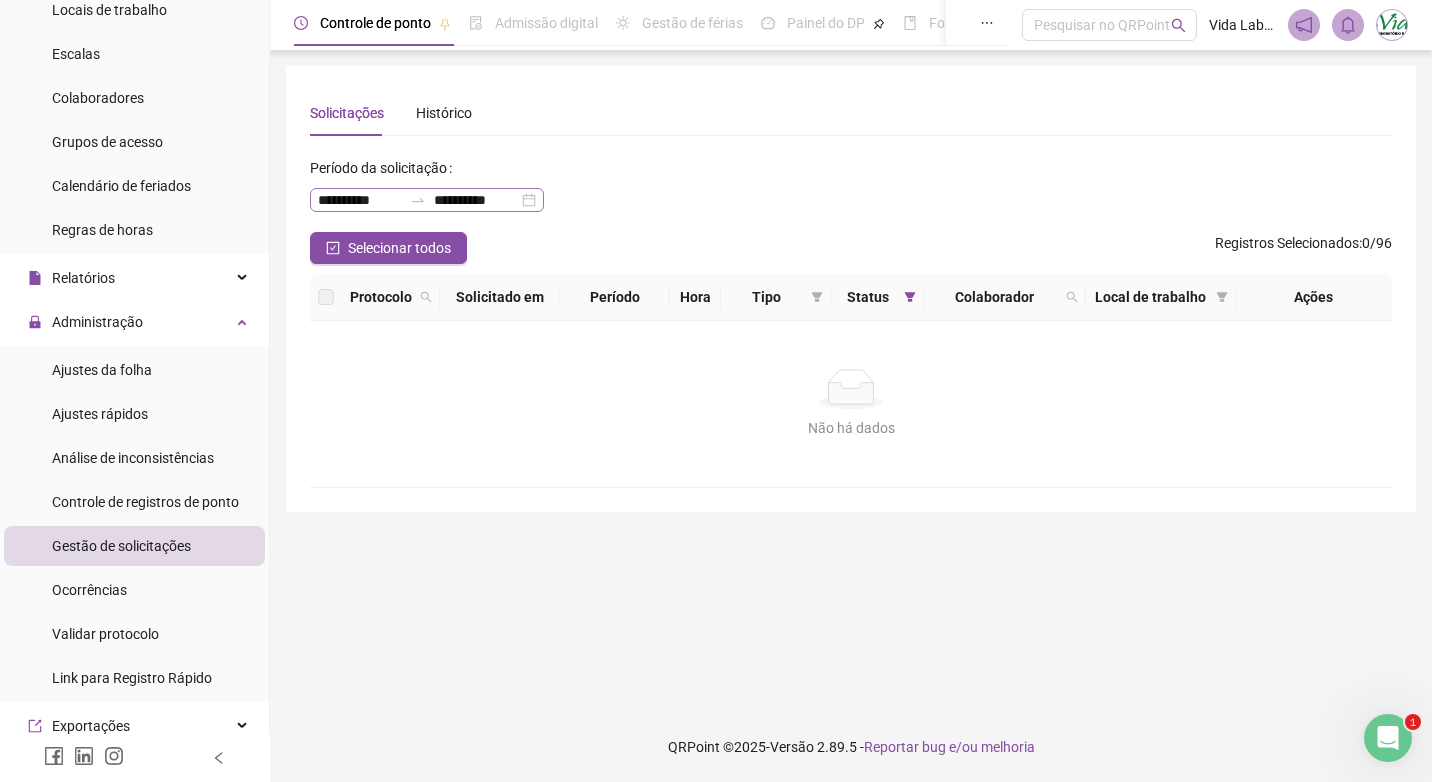 click on "**********" at bounding box center (427, 200) 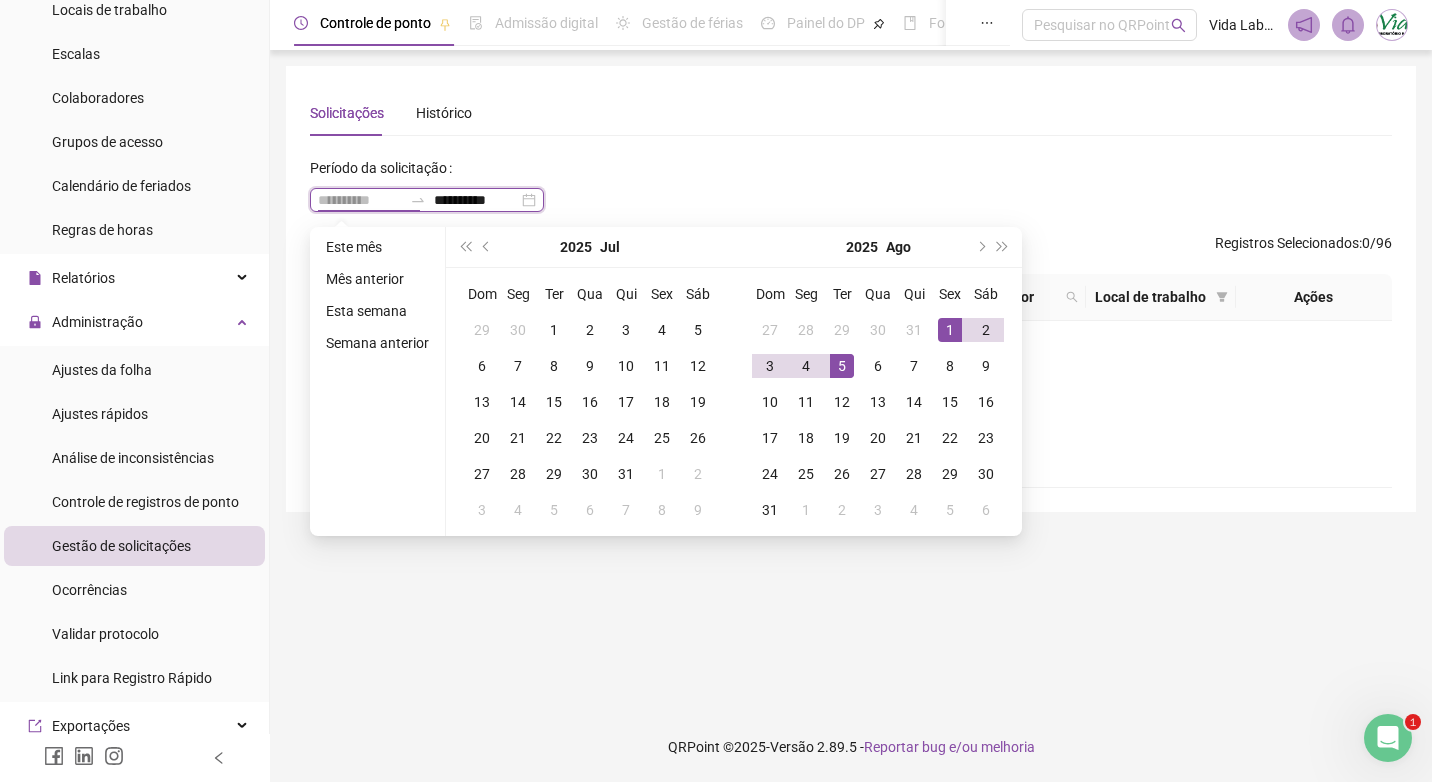 type on "**********" 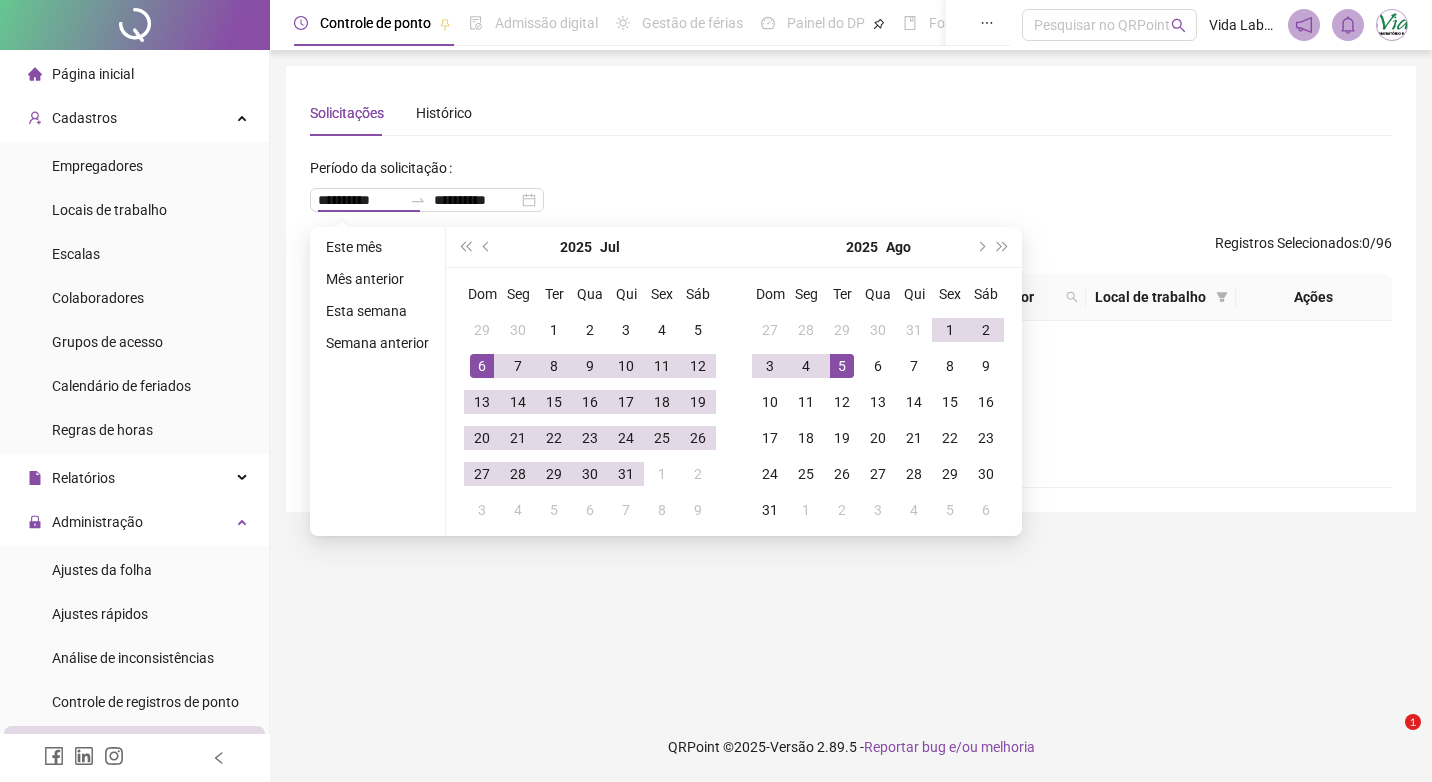 scroll, scrollTop: 0, scrollLeft: 0, axis: both 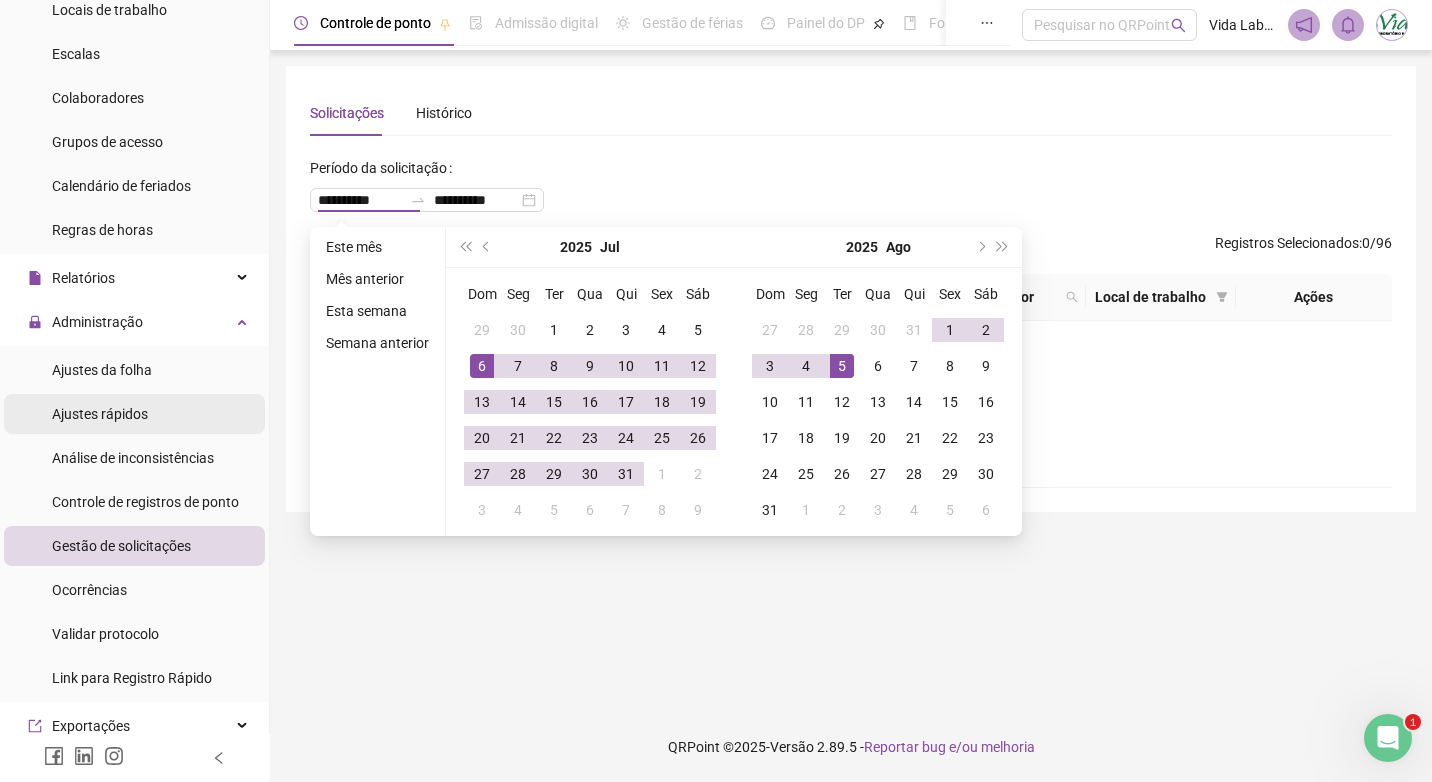 type on "**********" 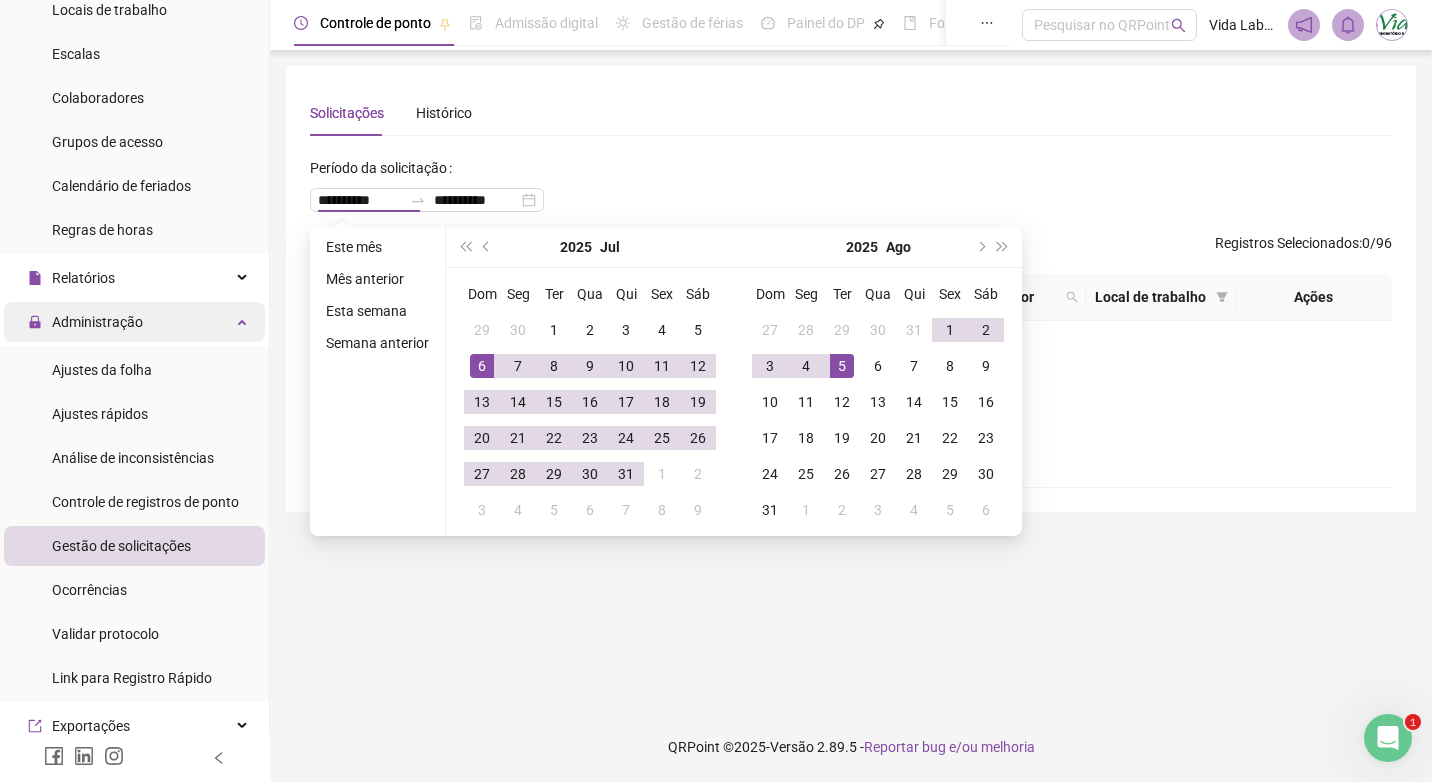 click on "Administração" at bounding box center (97, 322) 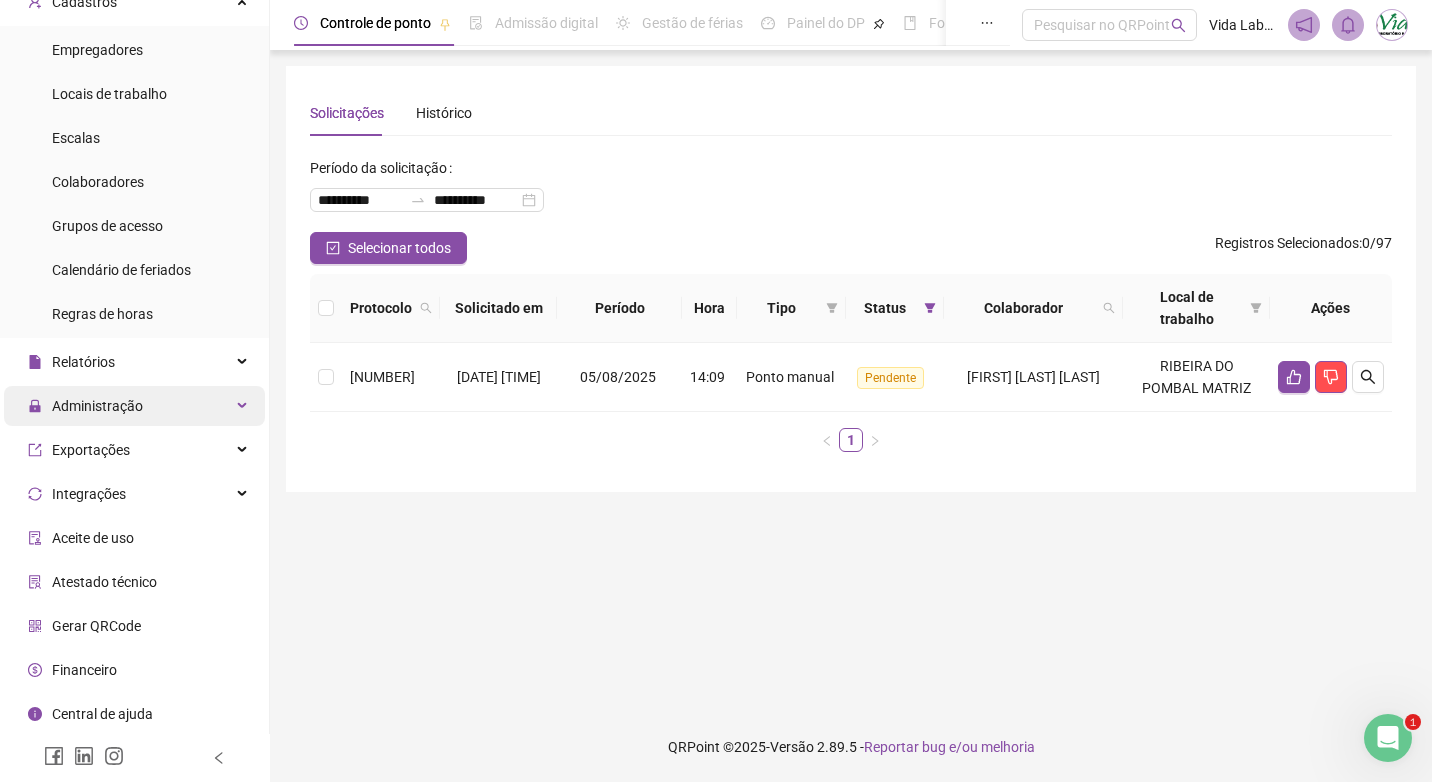 scroll, scrollTop: 116, scrollLeft: 0, axis: vertical 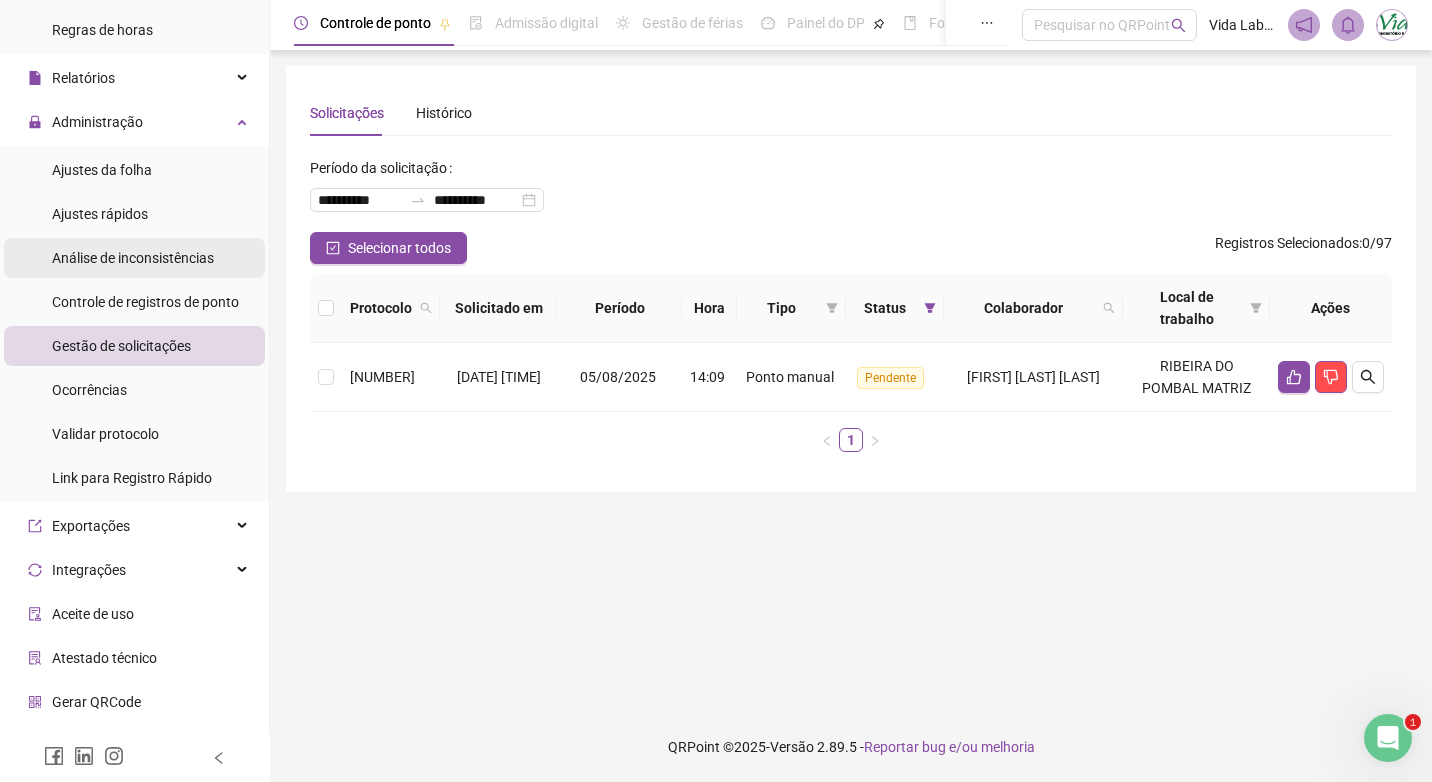 click on "Análise de inconsistências" at bounding box center [133, 258] 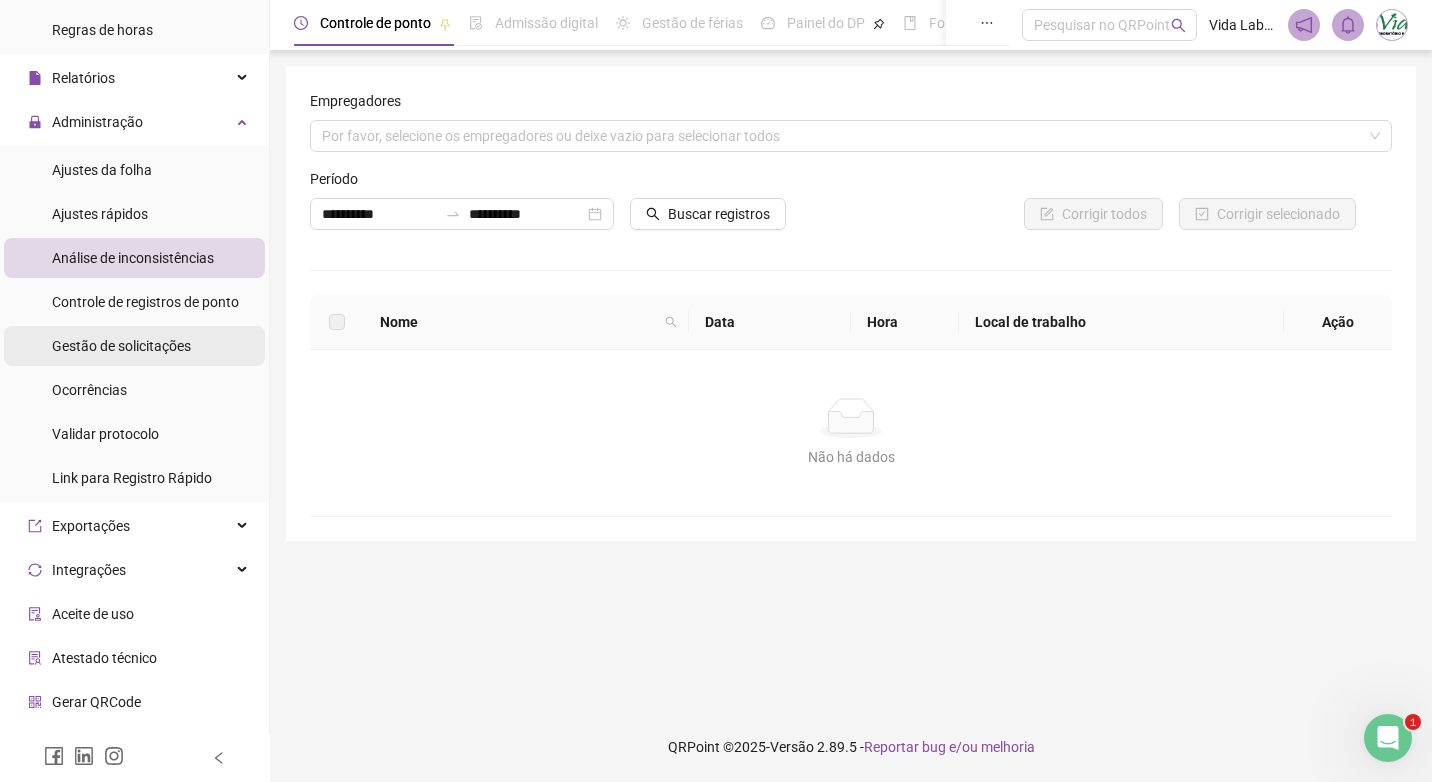click on "Gestão de solicitações" at bounding box center (121, 346) 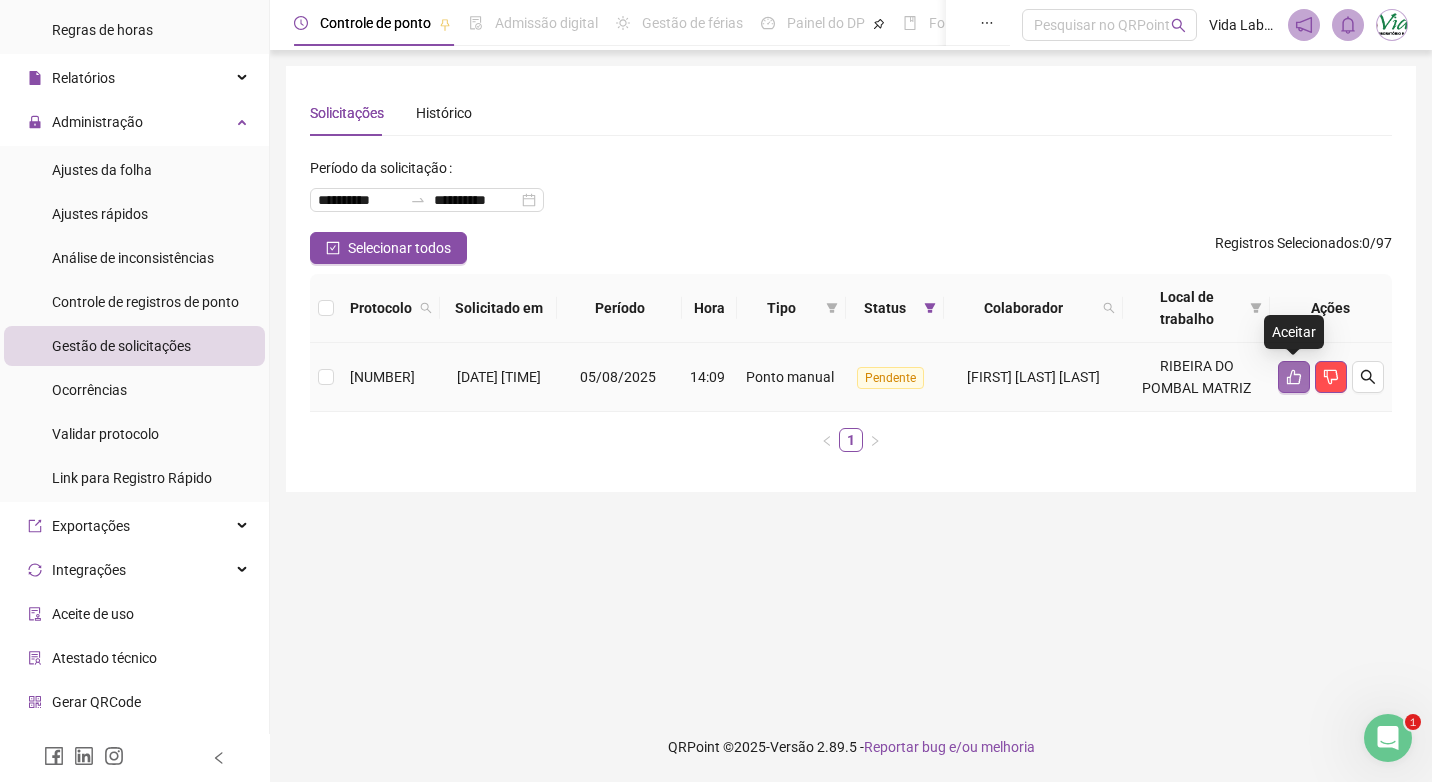 click 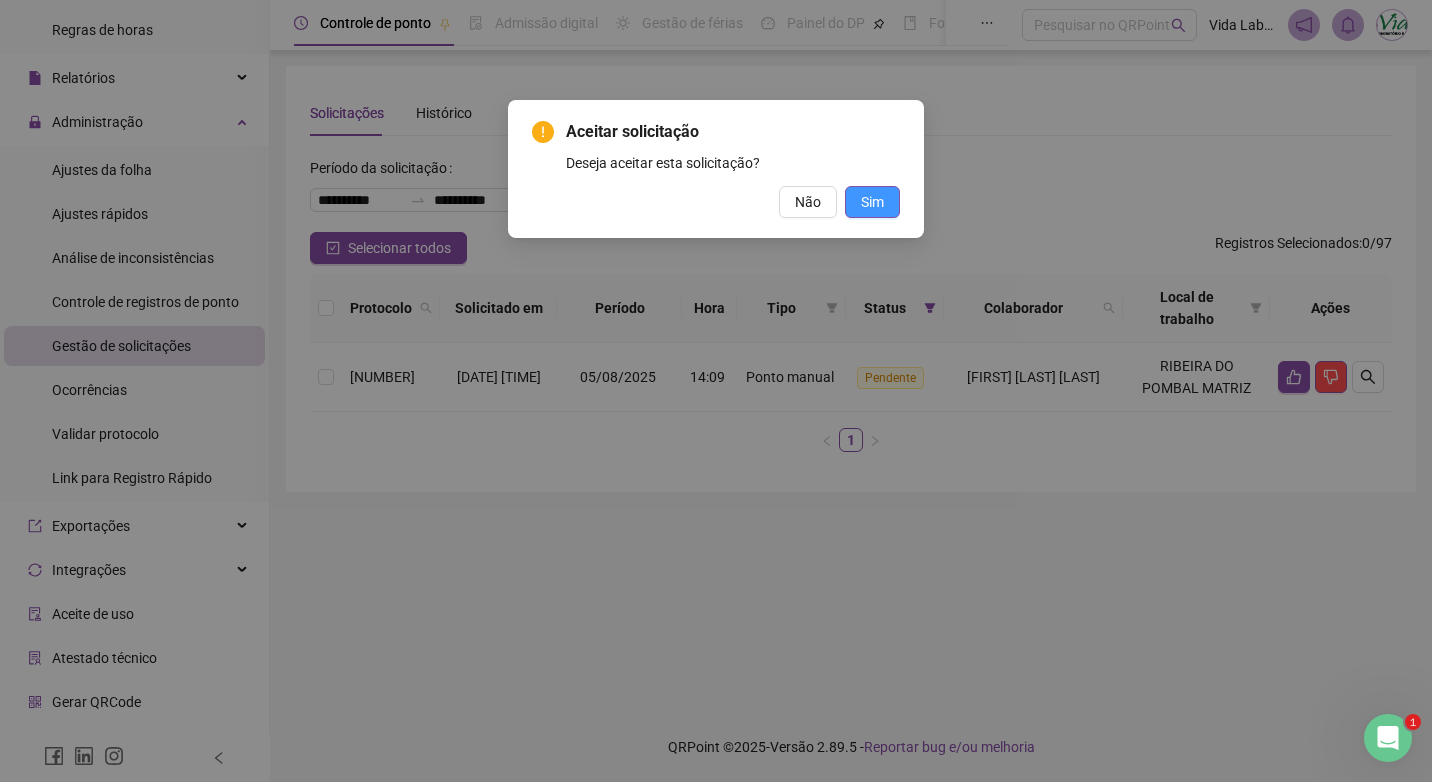 click on "Sim" at bounding box center (872, 202) 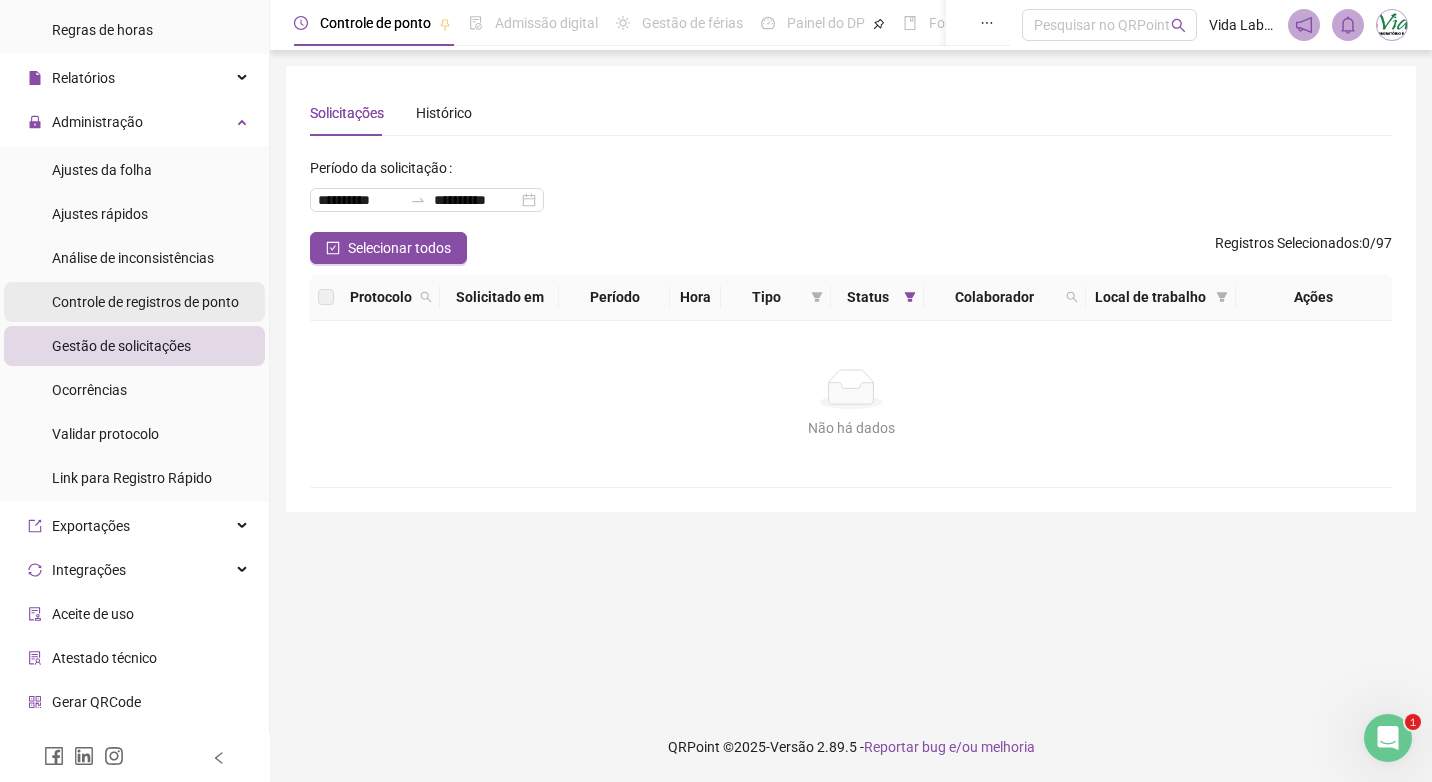 click on "Controle de registros de ponto" at bounding box center [145, 302] 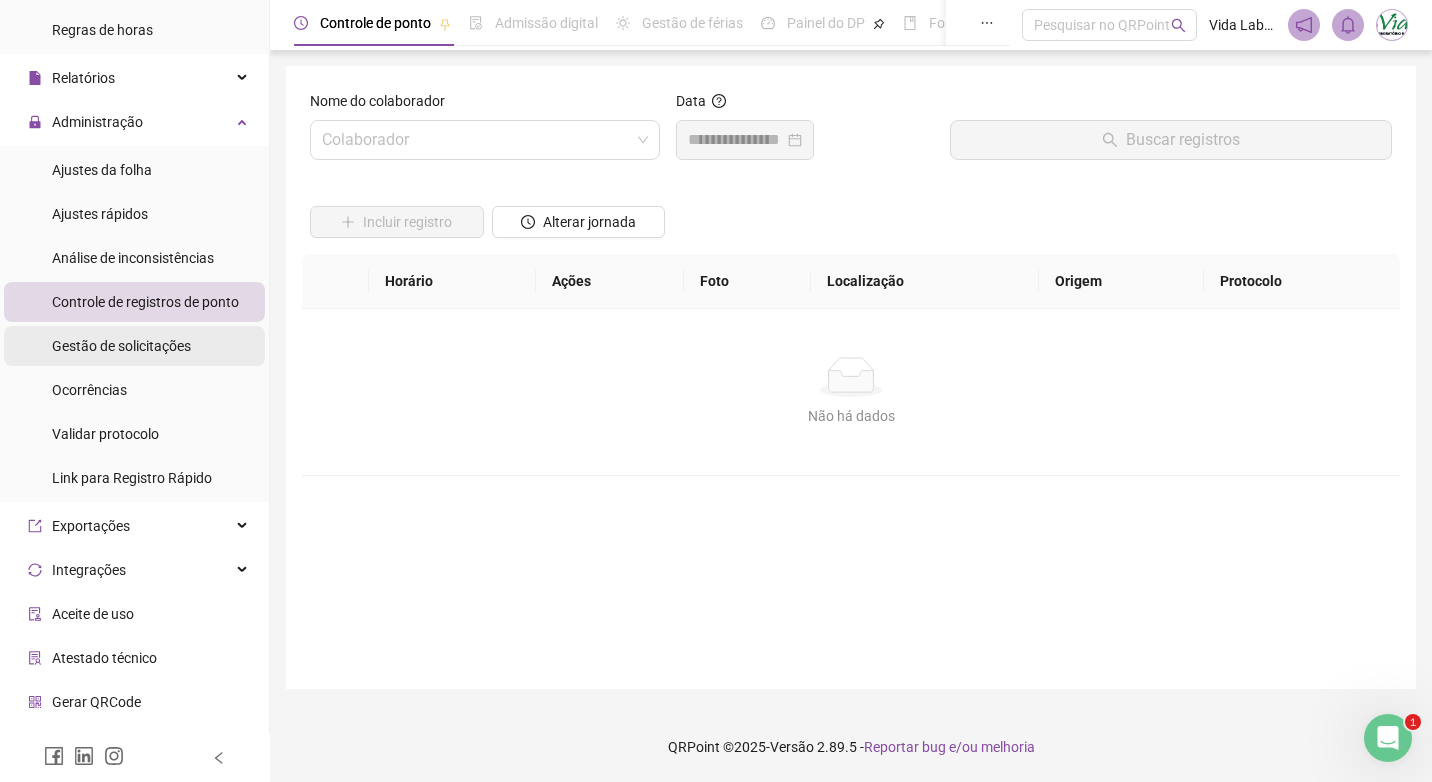click on "Gestão de solicitações" at bounding box center (121, 346) 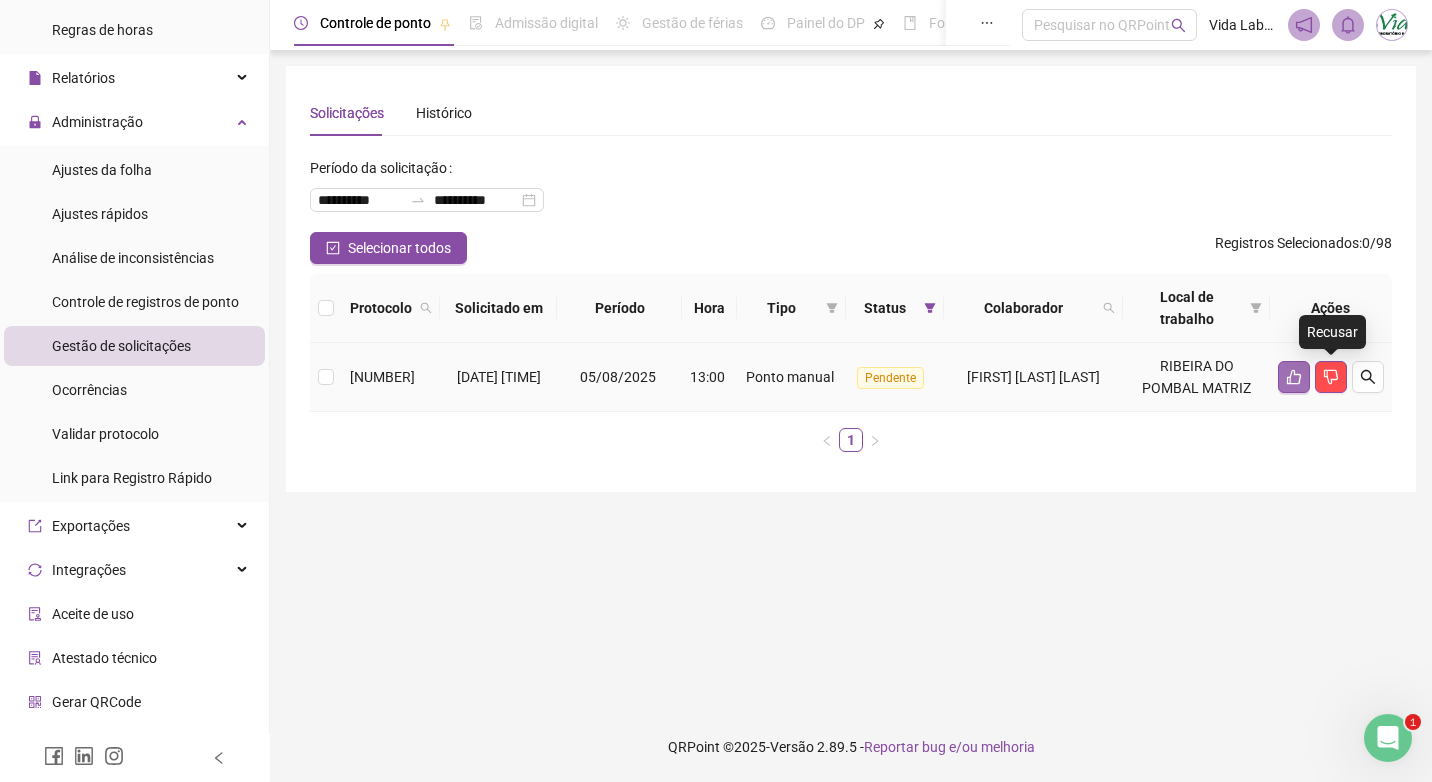 click at bounding box center [1294, 377] 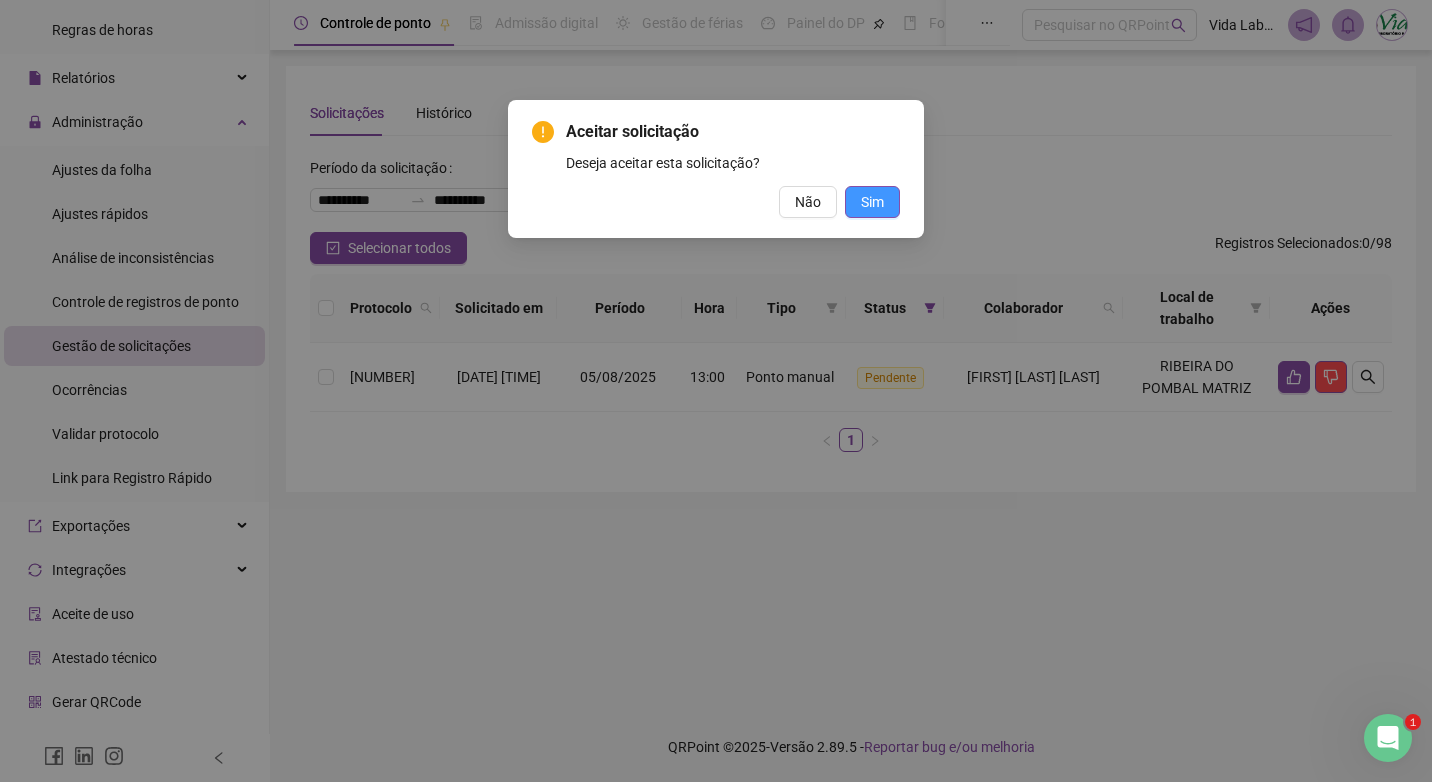 click on "Sim" at bounding box center [872, 202] 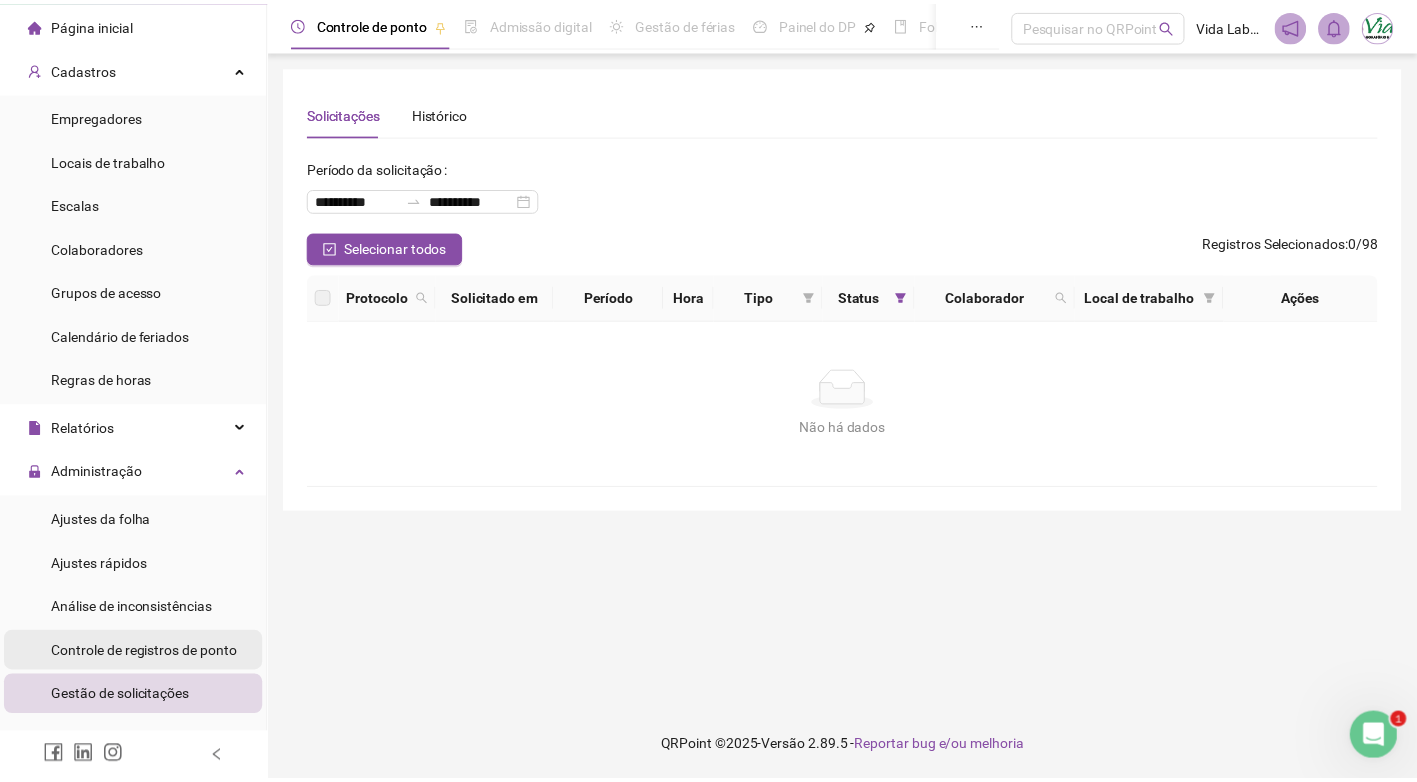 scroll, scrollTop: 0, scrollLeft: 0, axis: both 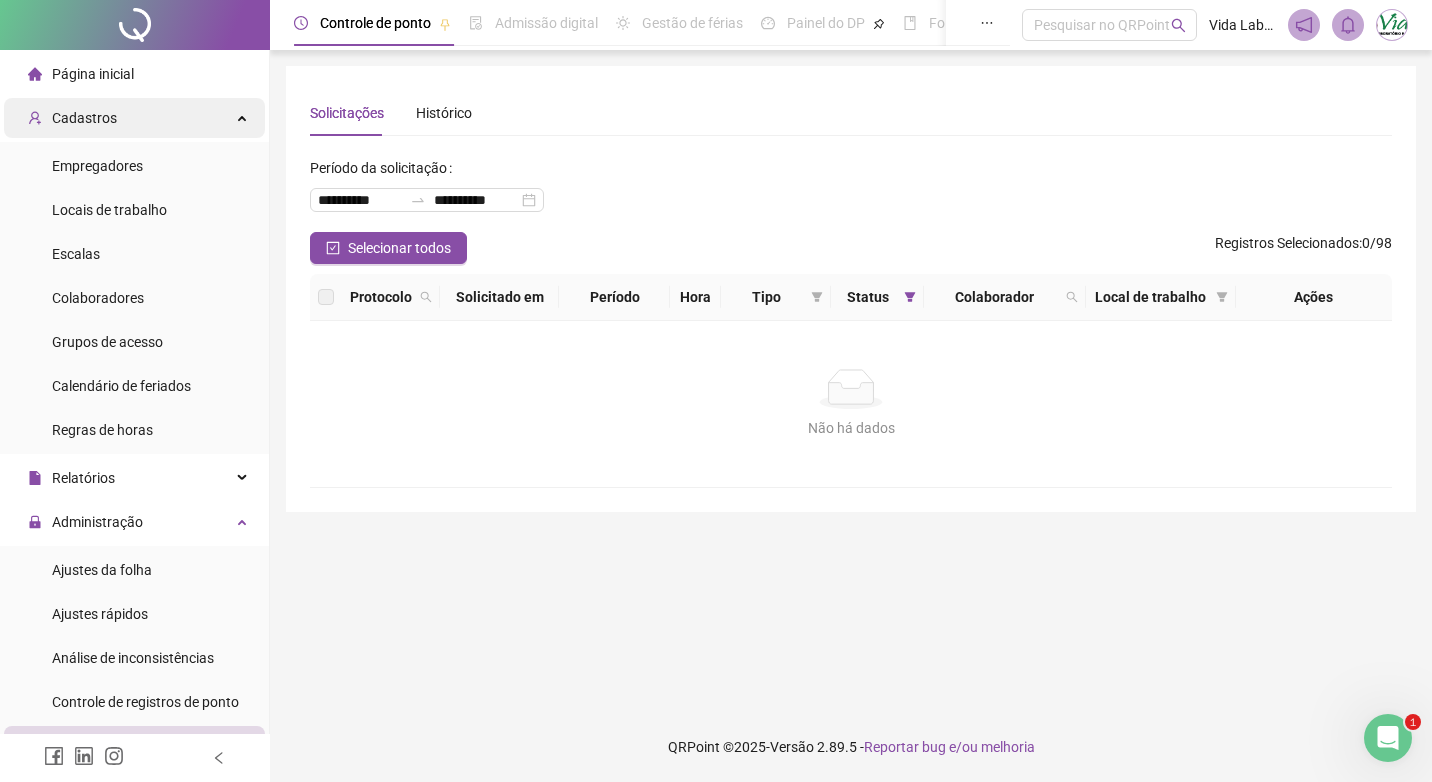 click on "Cadastros" at bounding box center [84, 118] 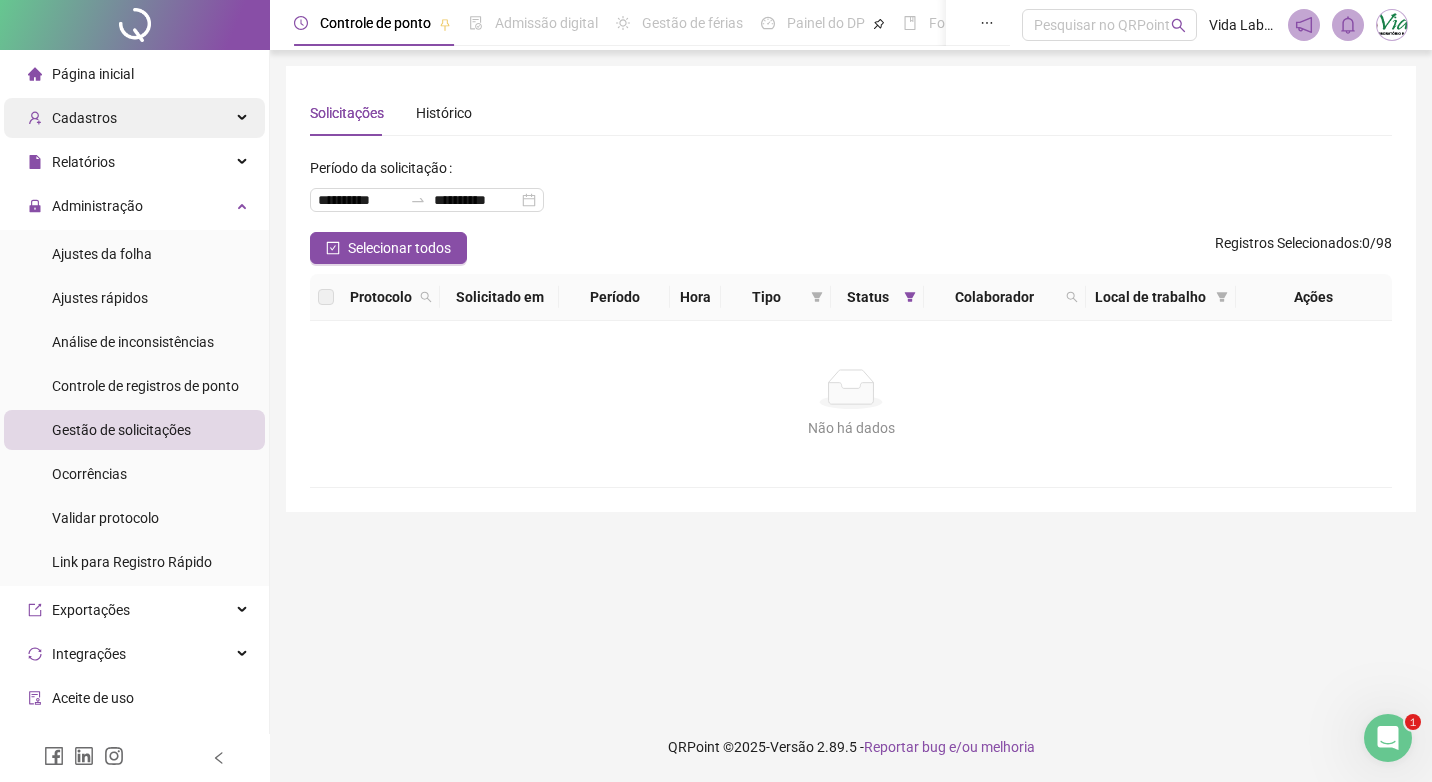 click on "Cadastros" at bounding box center [72, 118] 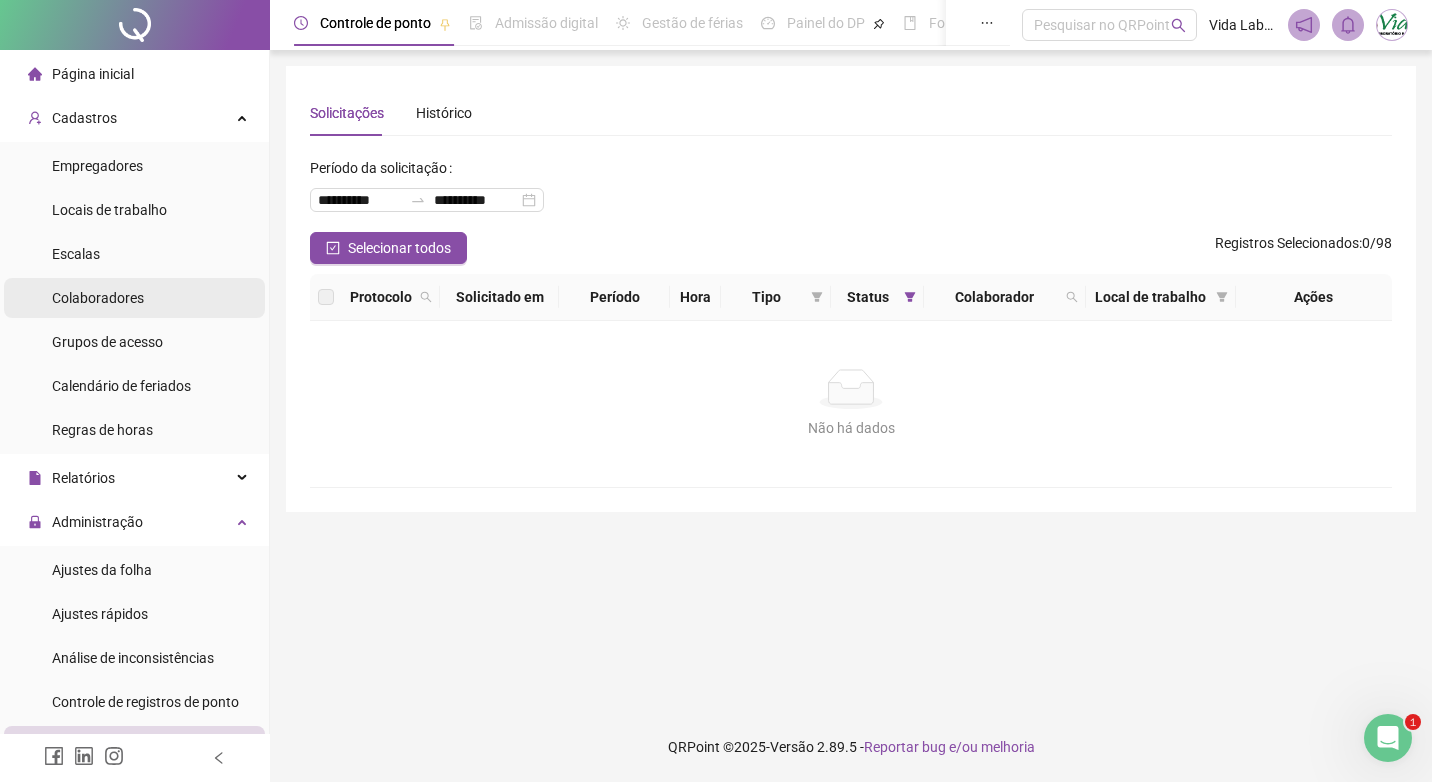 click on "Colaboradores" at bounding box center (98, 298) 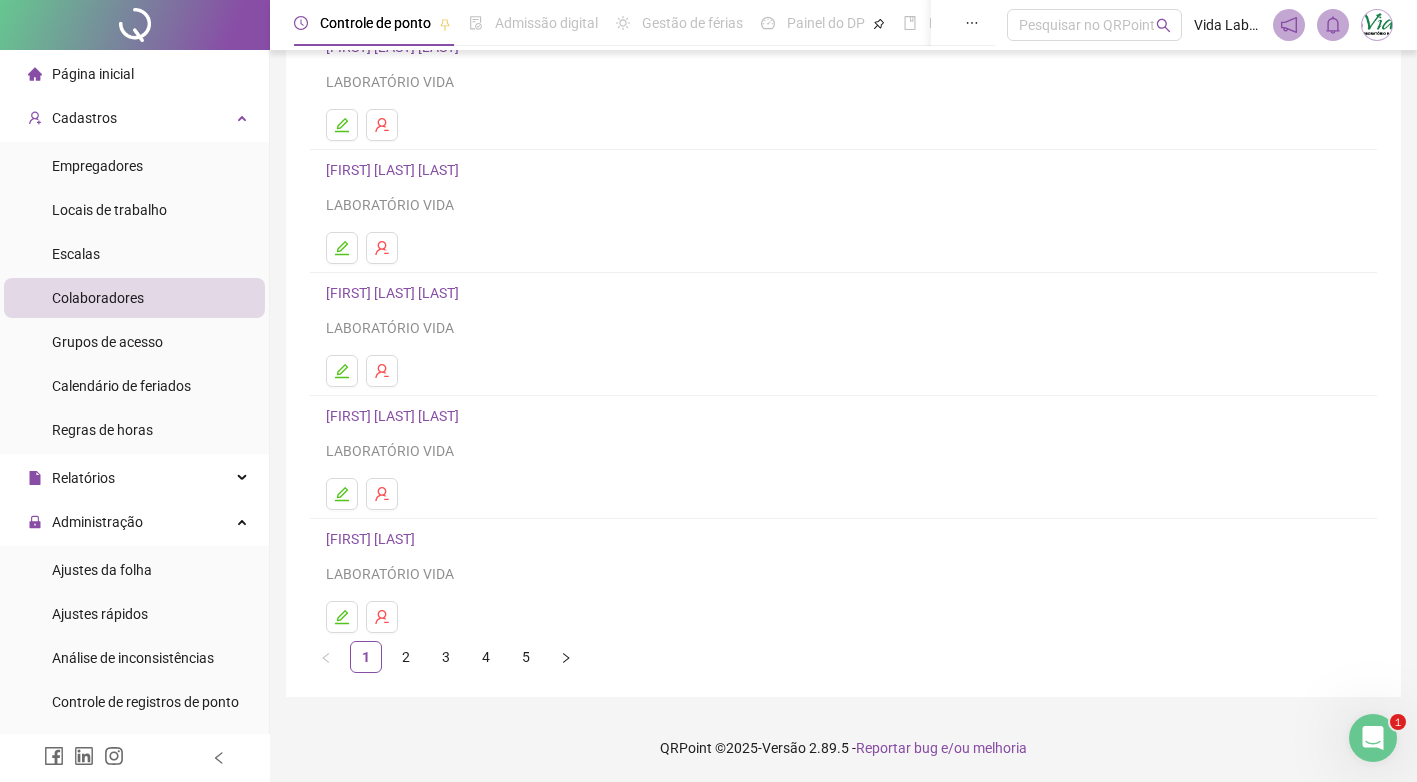 scroll, scrollTop: 185, scrollLeft: 0, axis: vertical 